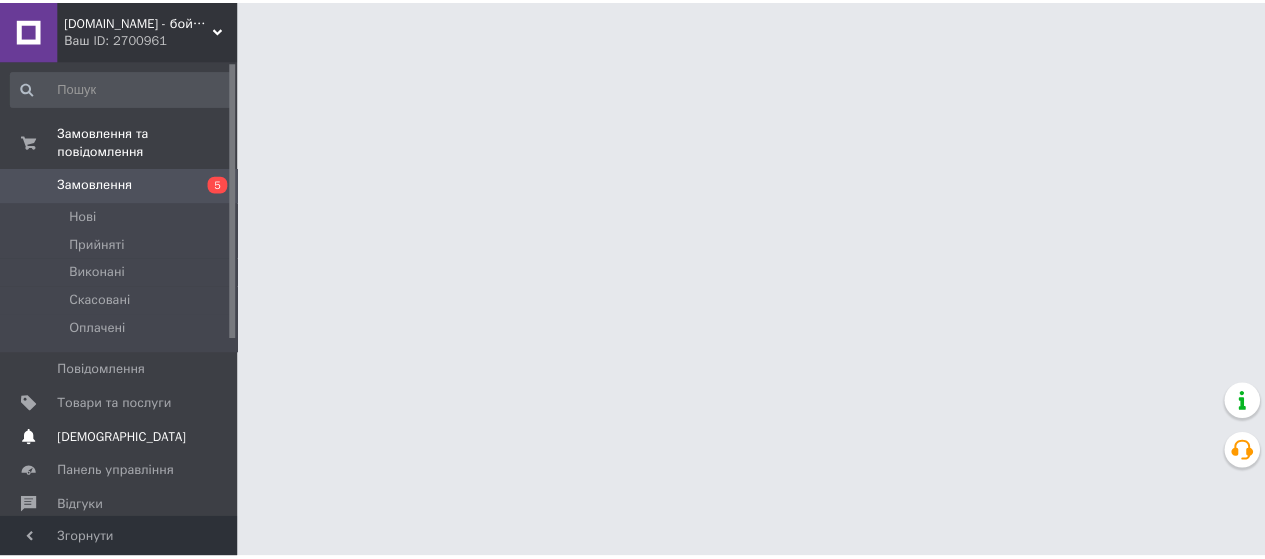scroll, scrollTop: 0, scrollLeft: 0, axis: both 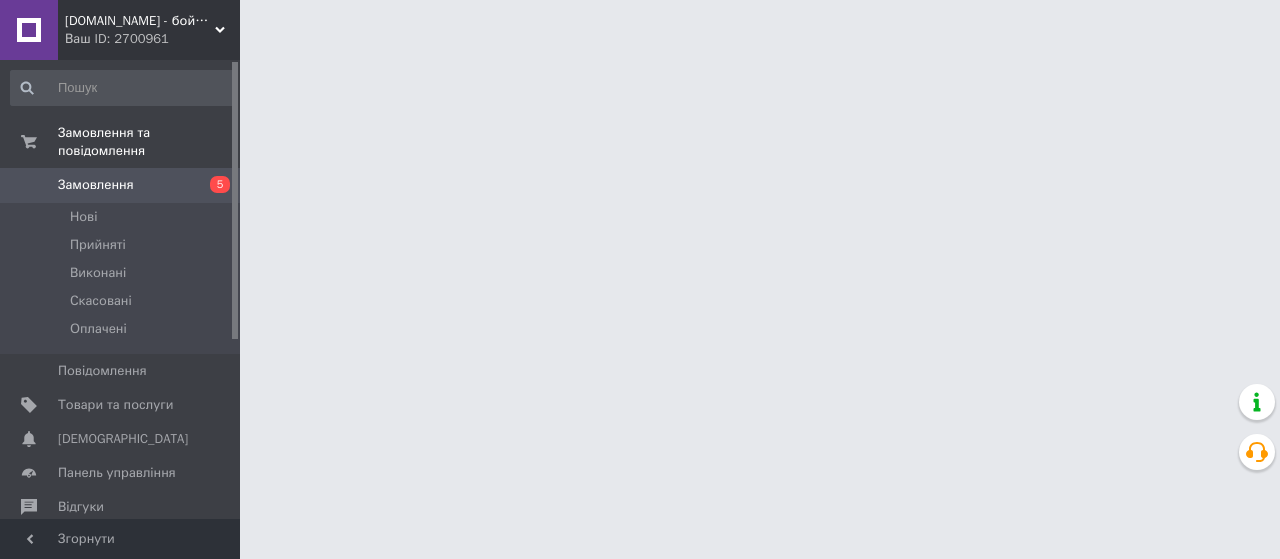 click on "Товари та послуги" at bounding box center (115, 405) 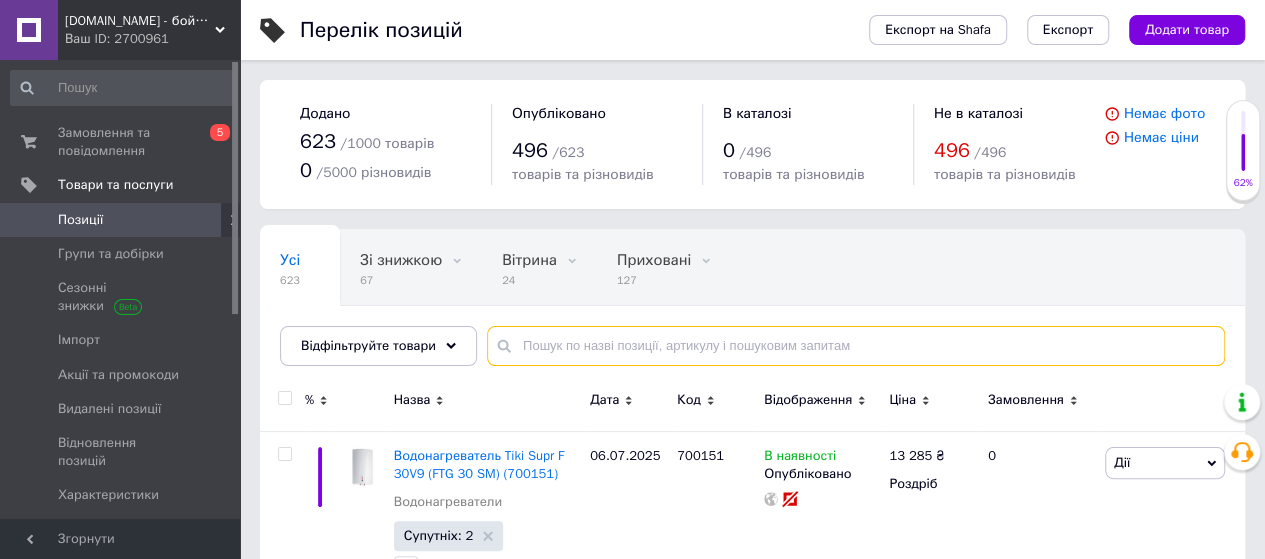 click at bounding box center (856, 346) 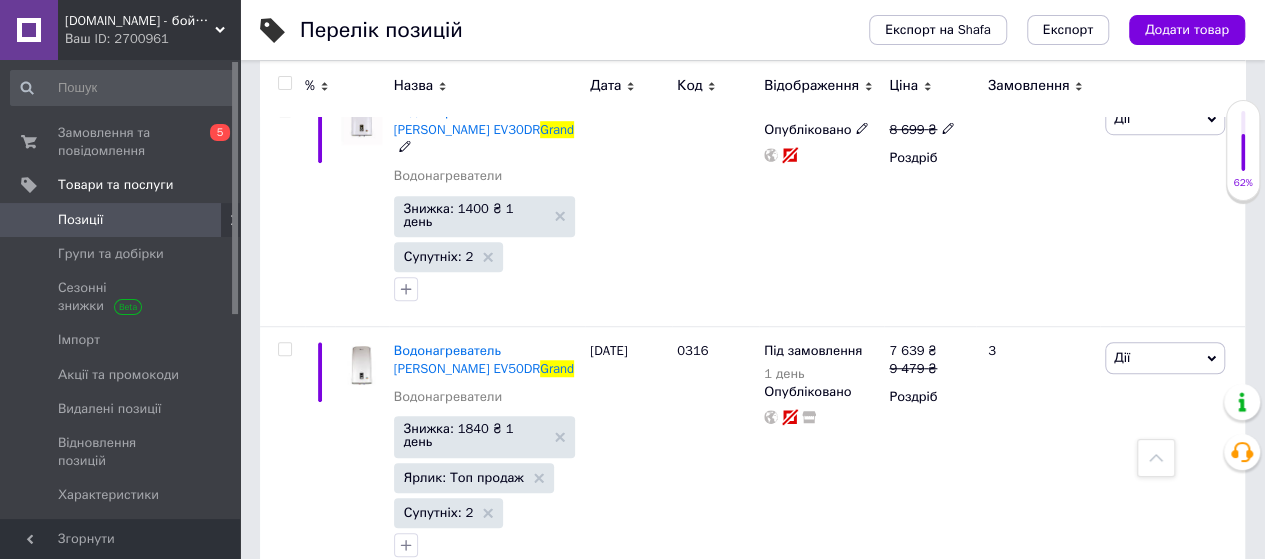 scroll, scrollTop: 733, scrollLeft: 0, axis: vertical 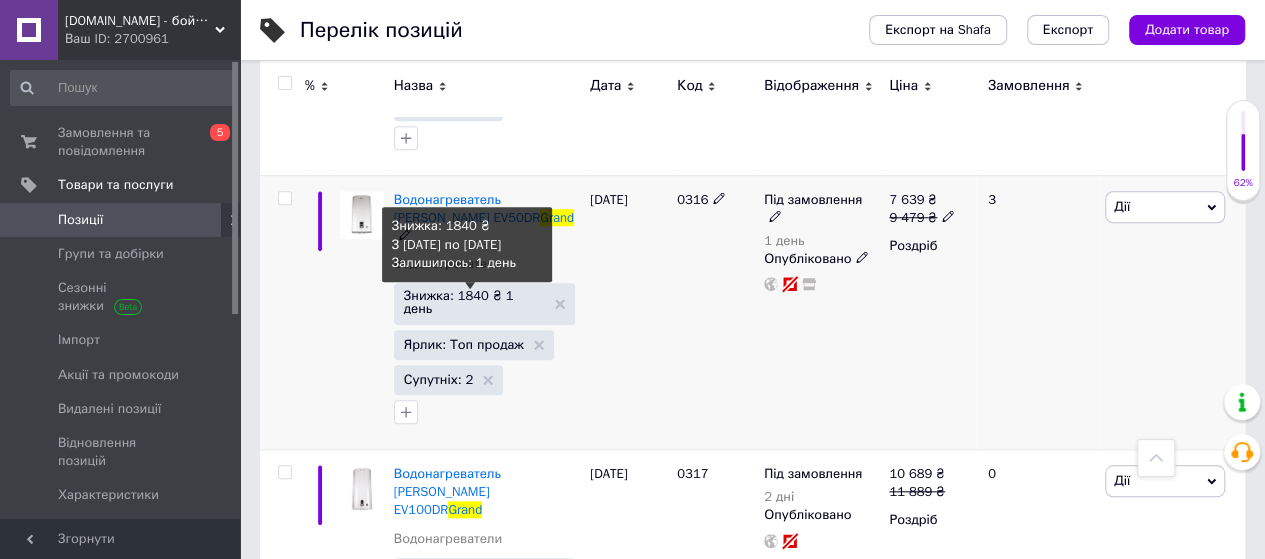 type on "grand" 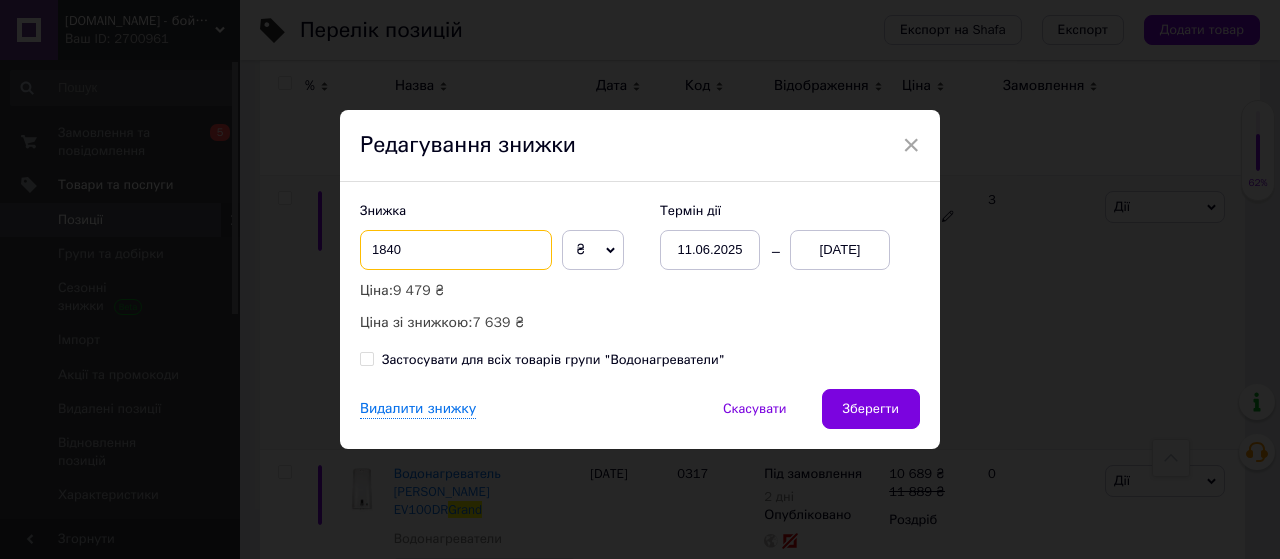 click on "1840" at bounding box center [456, 250] 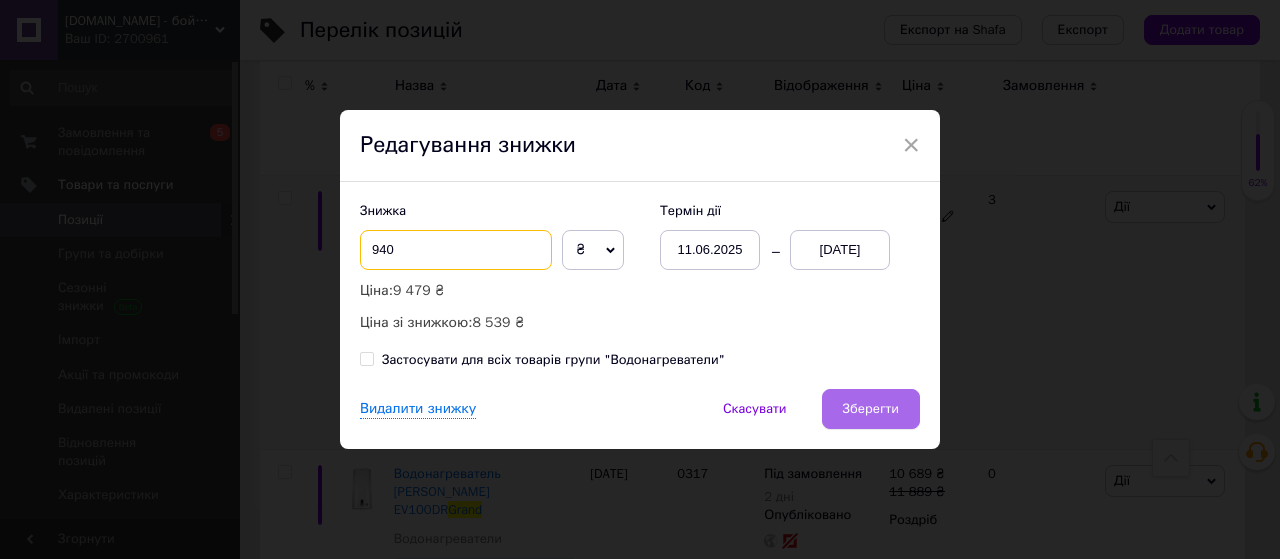 type on "940" 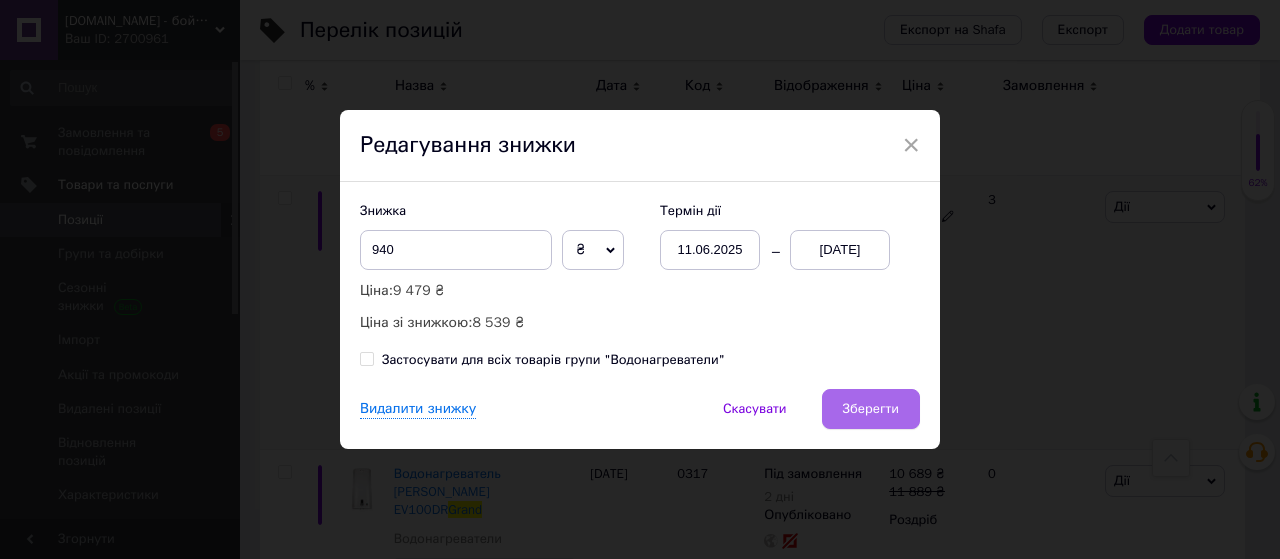 click on "Зберегти" at bounding box center (871, 409) 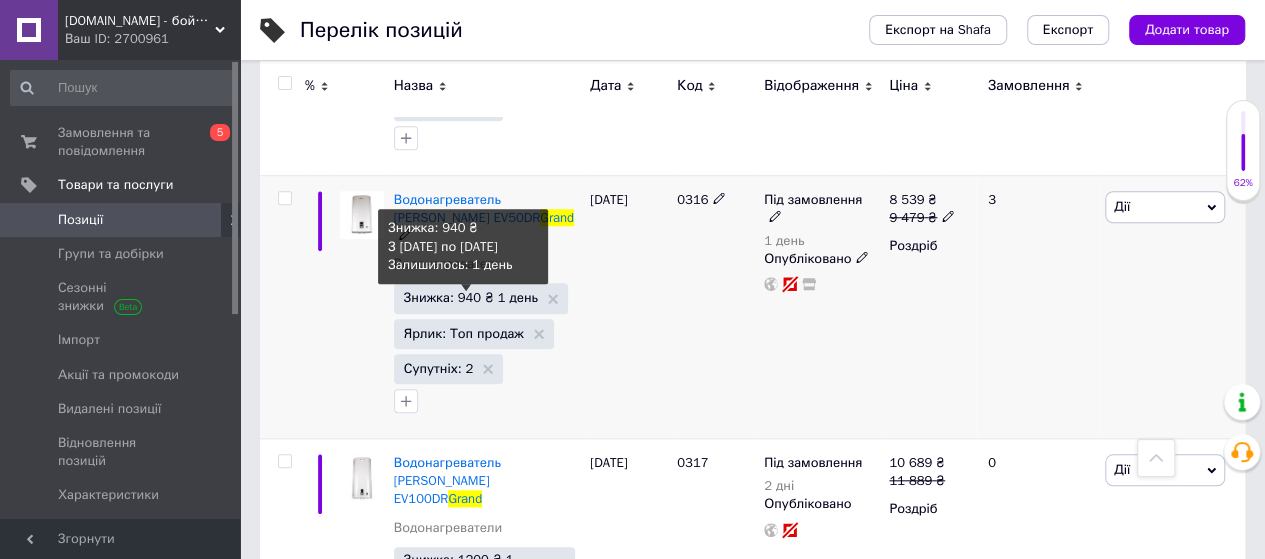 click on "Знижка: 940 ₴ 1 день" at bounding box center [471, 297] 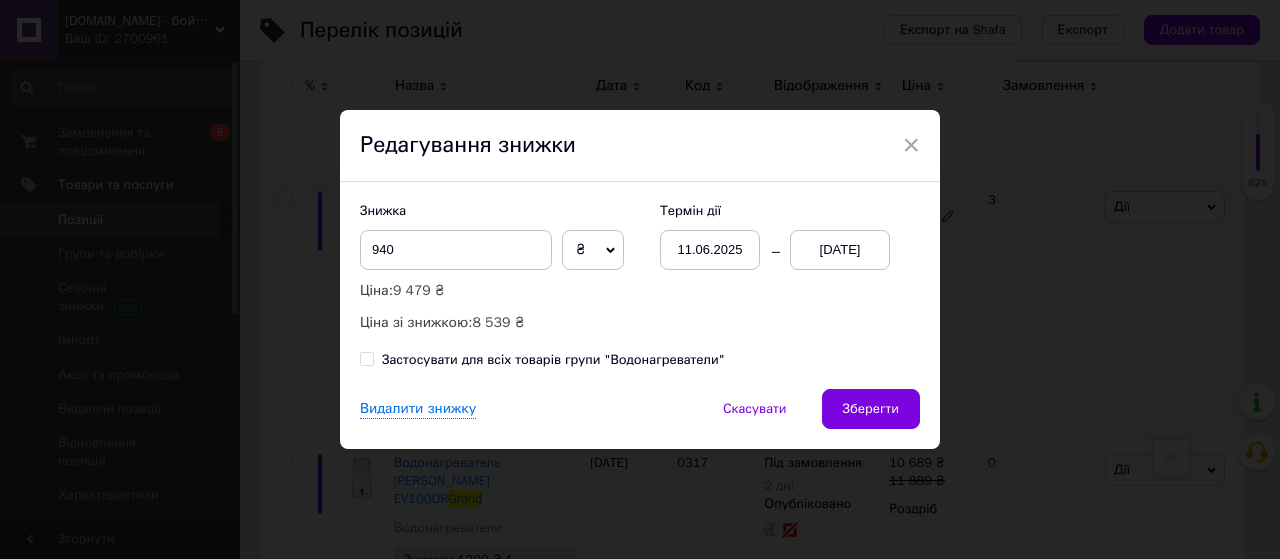 click on "13.07.2025" at bounding box center [840, 250] 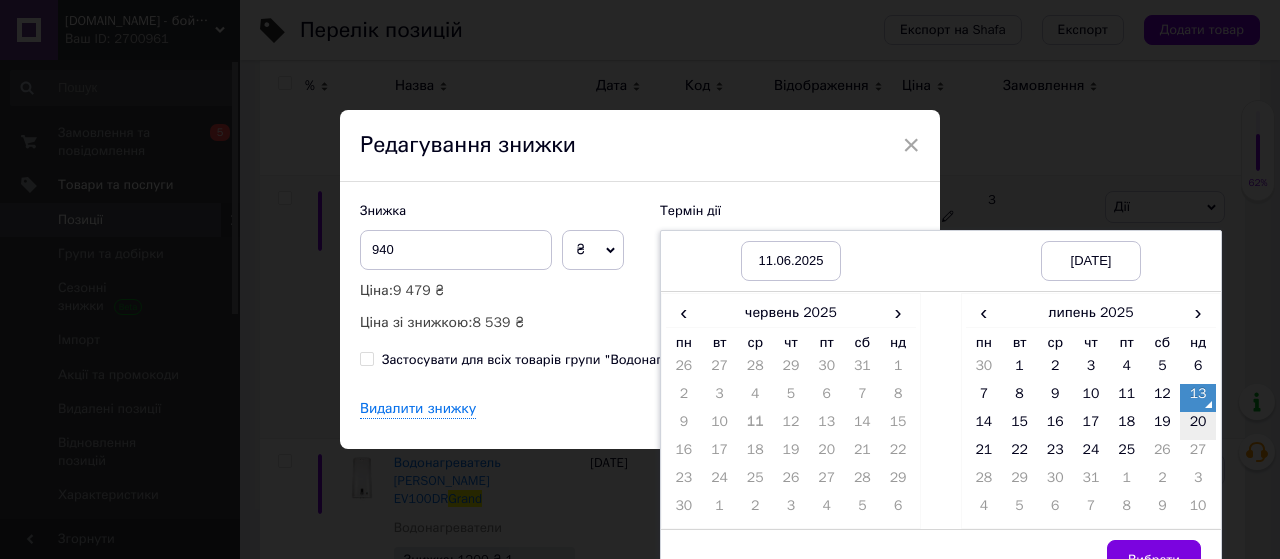 click on "20" at bounding box center [1198, 426] 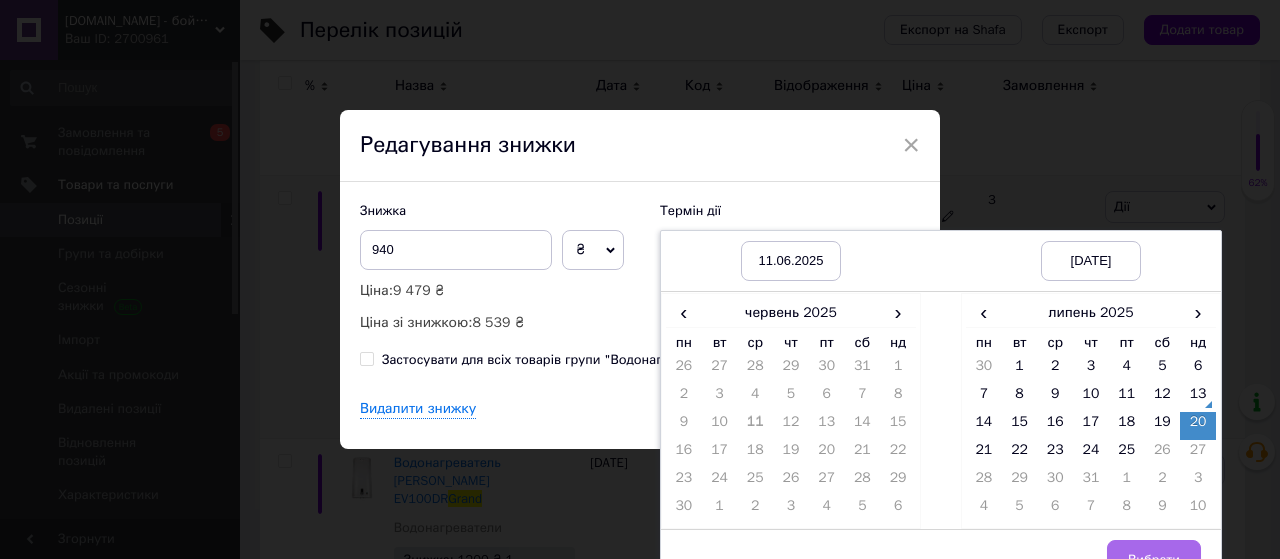 click on "Вибрати" at bounding box center [1154, 560] 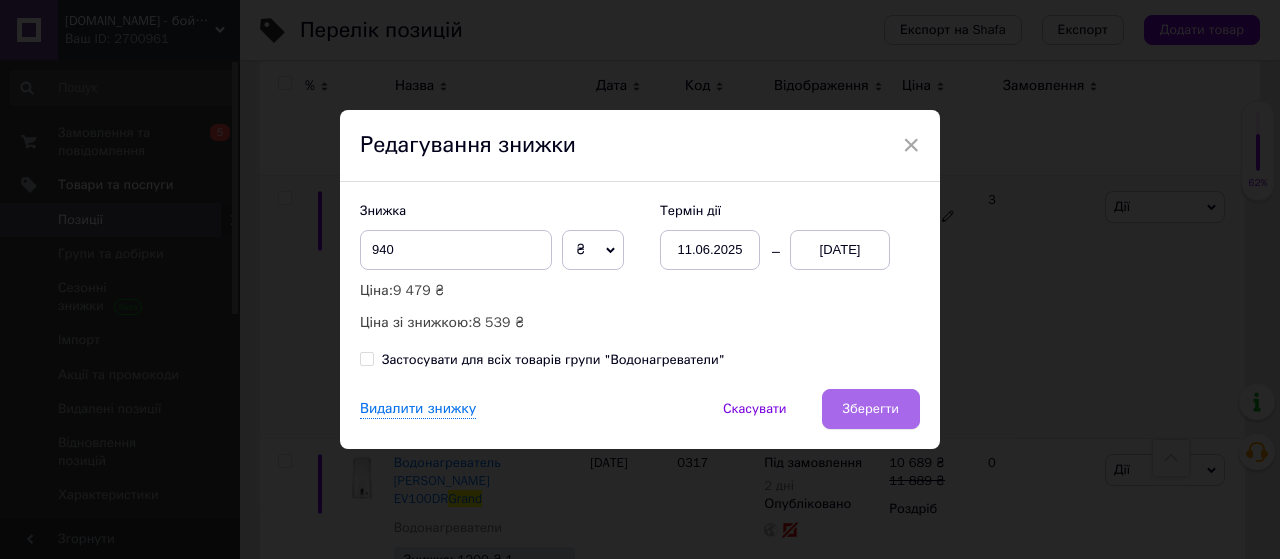 click on "Зберегти" at bounding box center [871, 409] 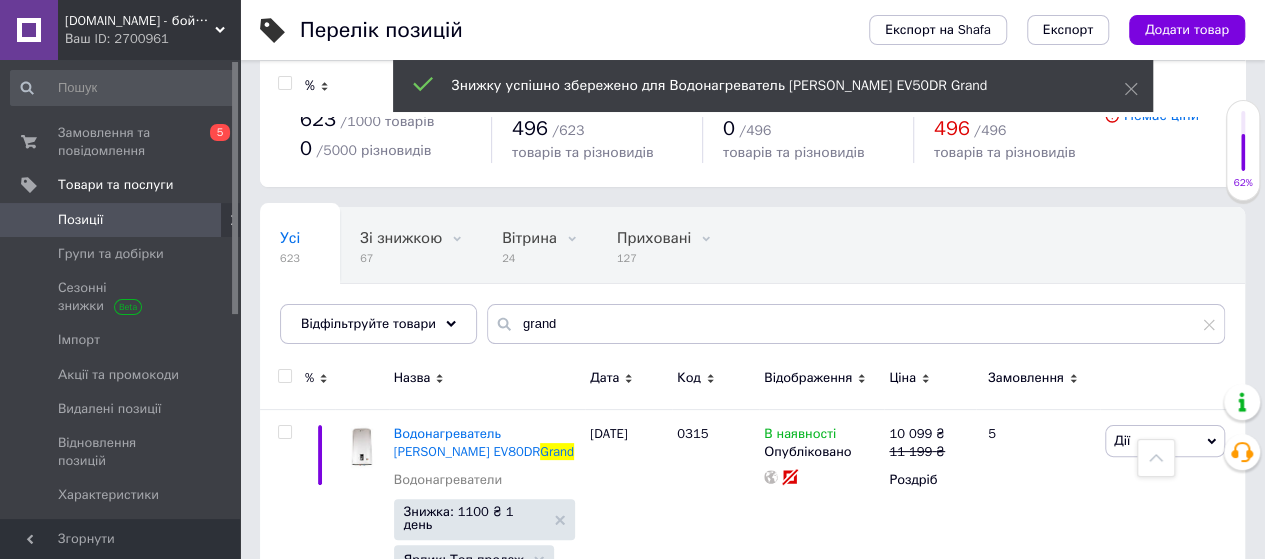 scroll, scrollTop: 0, scrollLeft: 0, axis: both 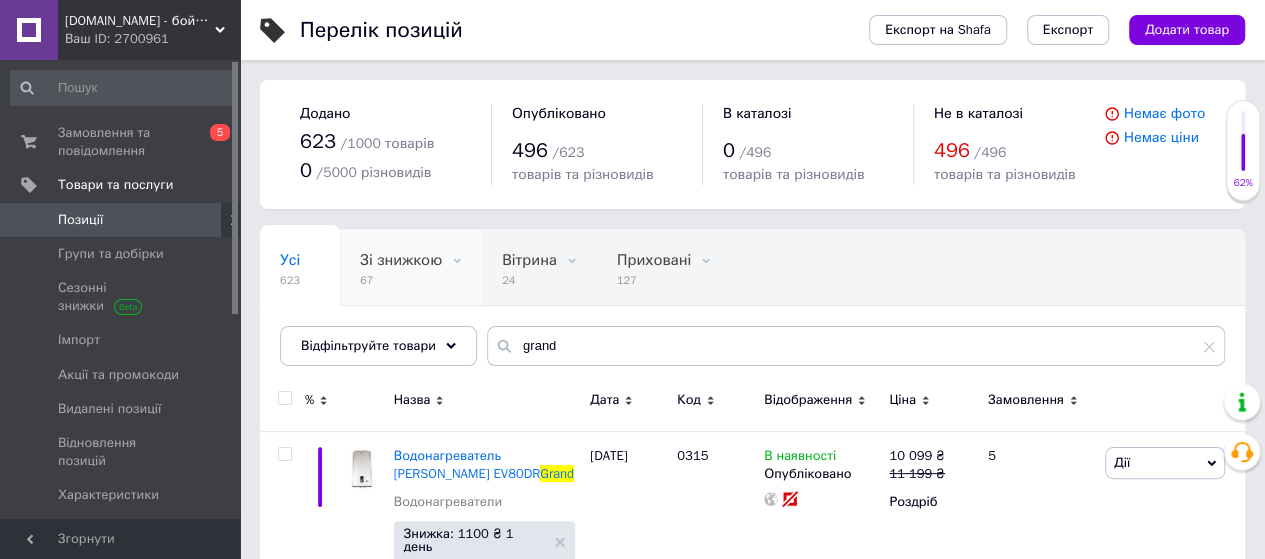 click on "67" at bounding box center [401, 280] 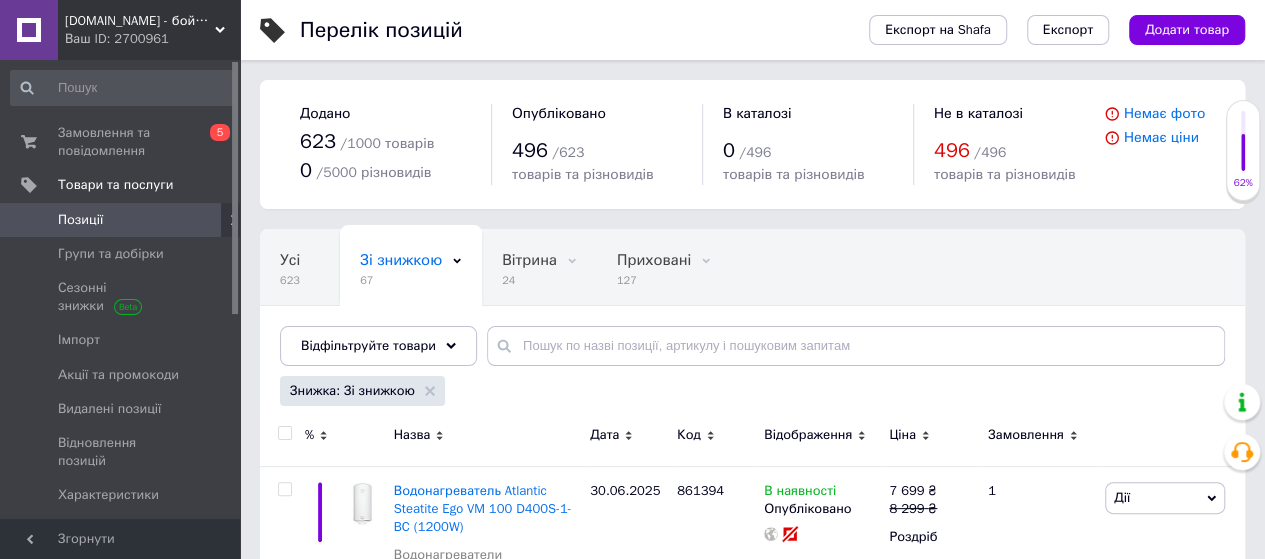 scroll, scrollTop: 400, scrollLeft: 0, axis: vertical 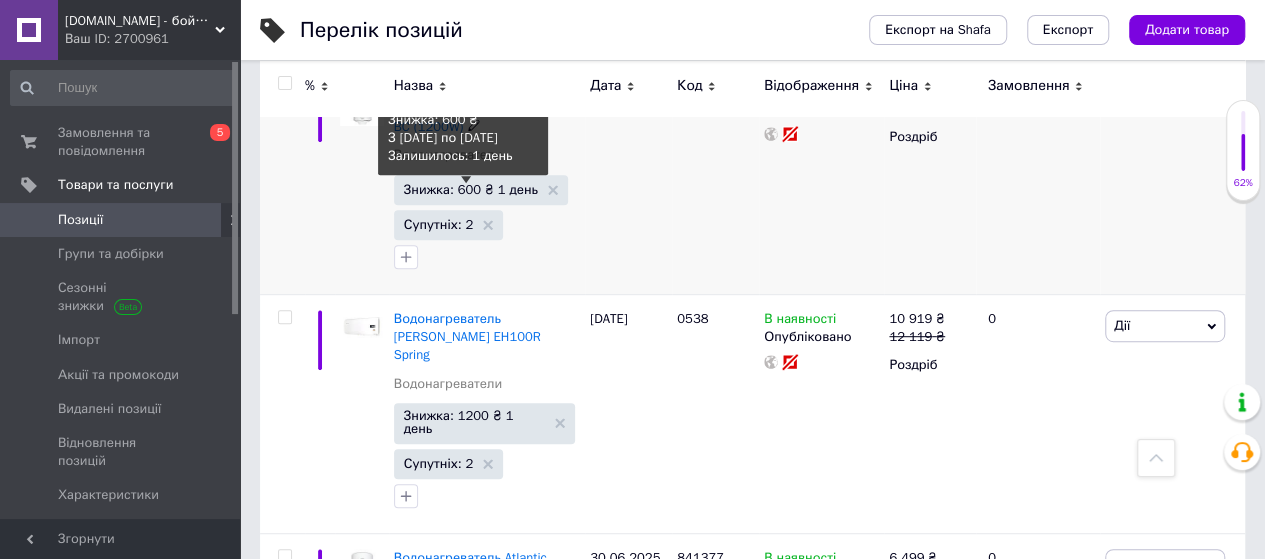 click on "Знижка: 600 ₴ 1 день" at bounding box center (471, 189) 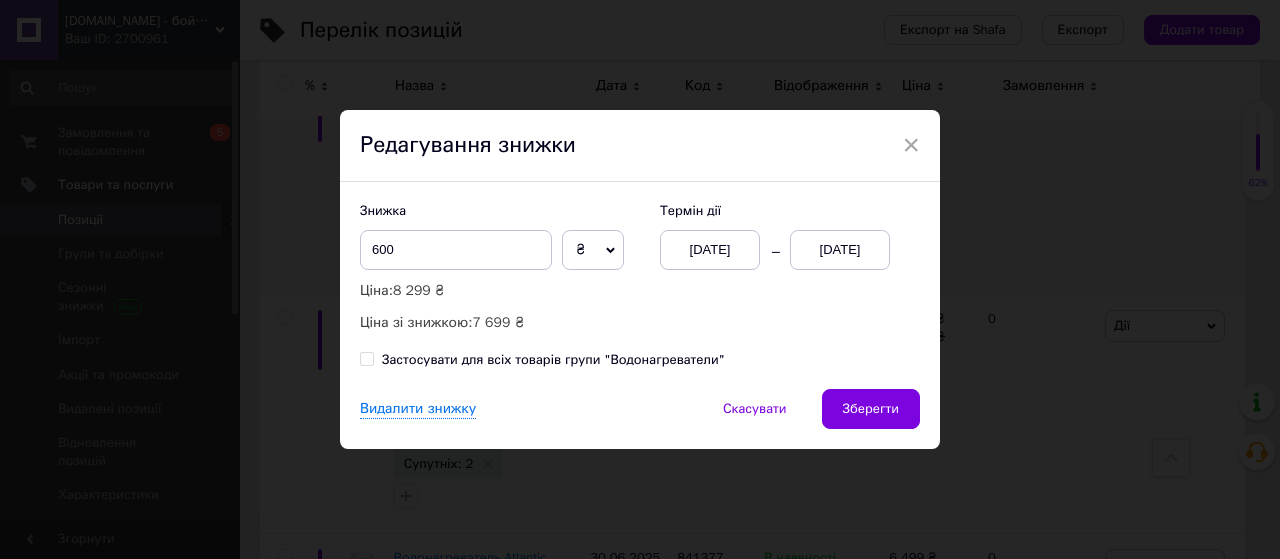 click on "13.07.2025" at bounding box center [840, 250] 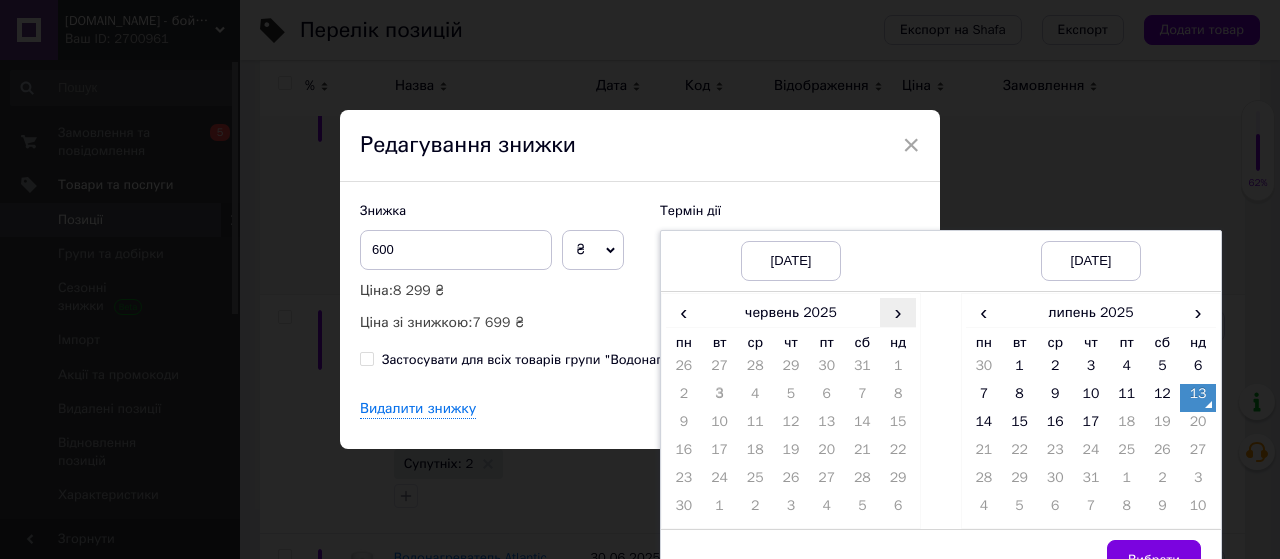 click on "›" at bounding box center (898, 312) 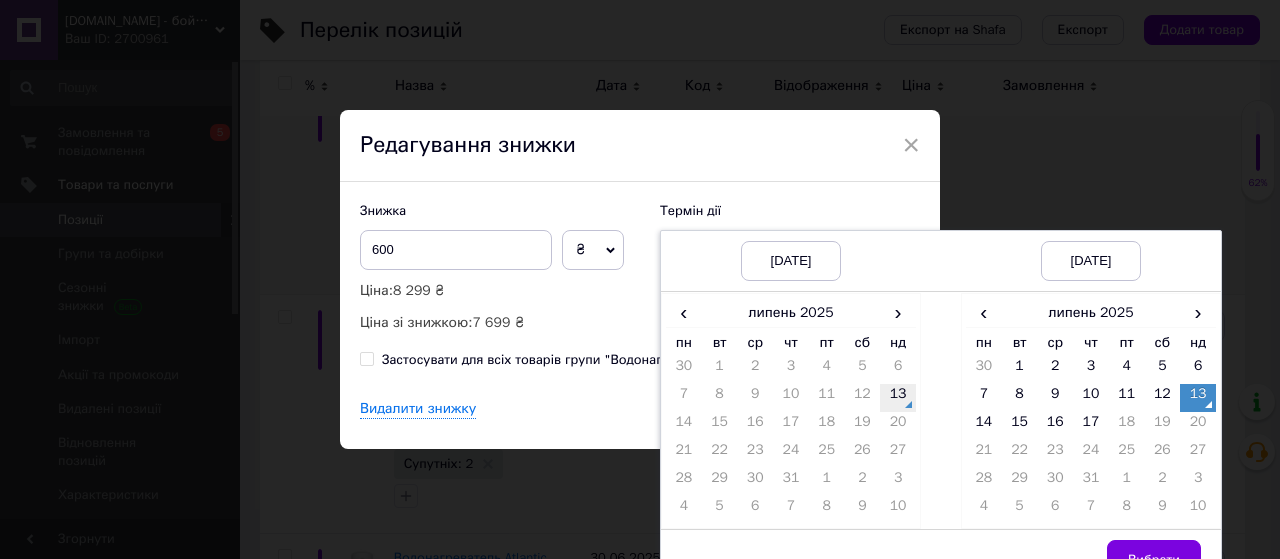 click on "13" at bounding box center (898, 398) 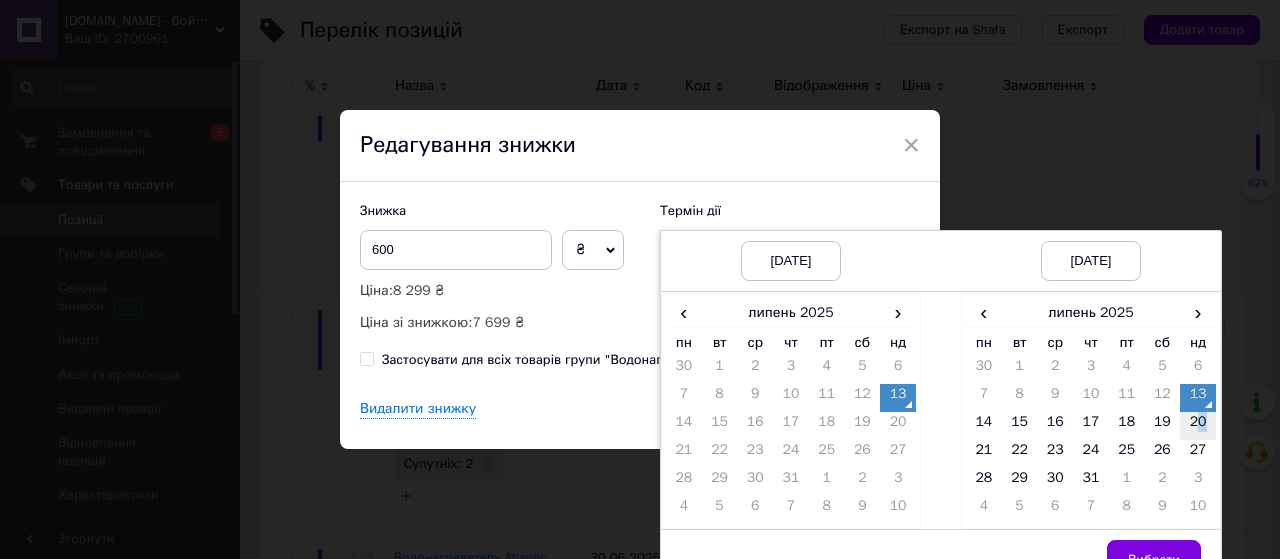 click on "20" at bounding box center (1198, 426) 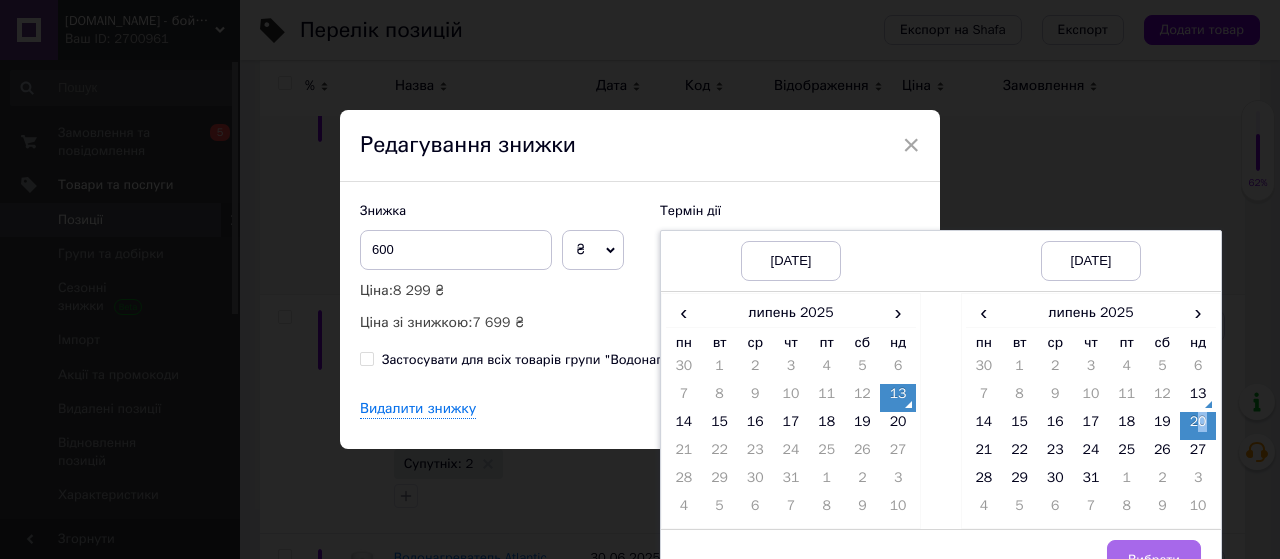 click on "Вибрати" at bounding box center (1154, 560) 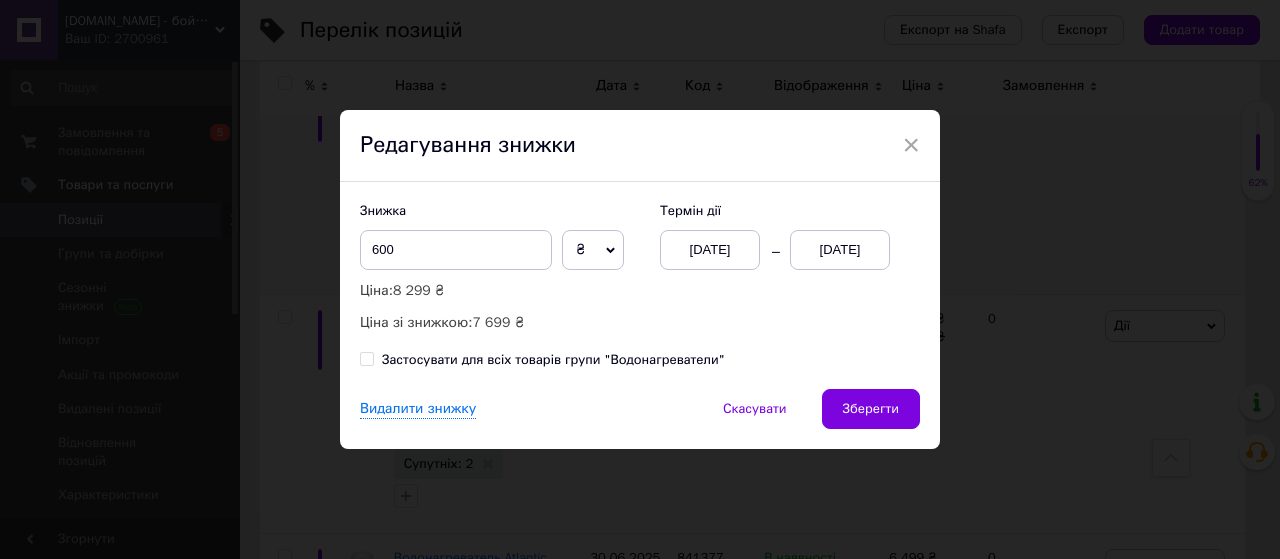 click on "Зберегти" at bounding box center [871, 409] 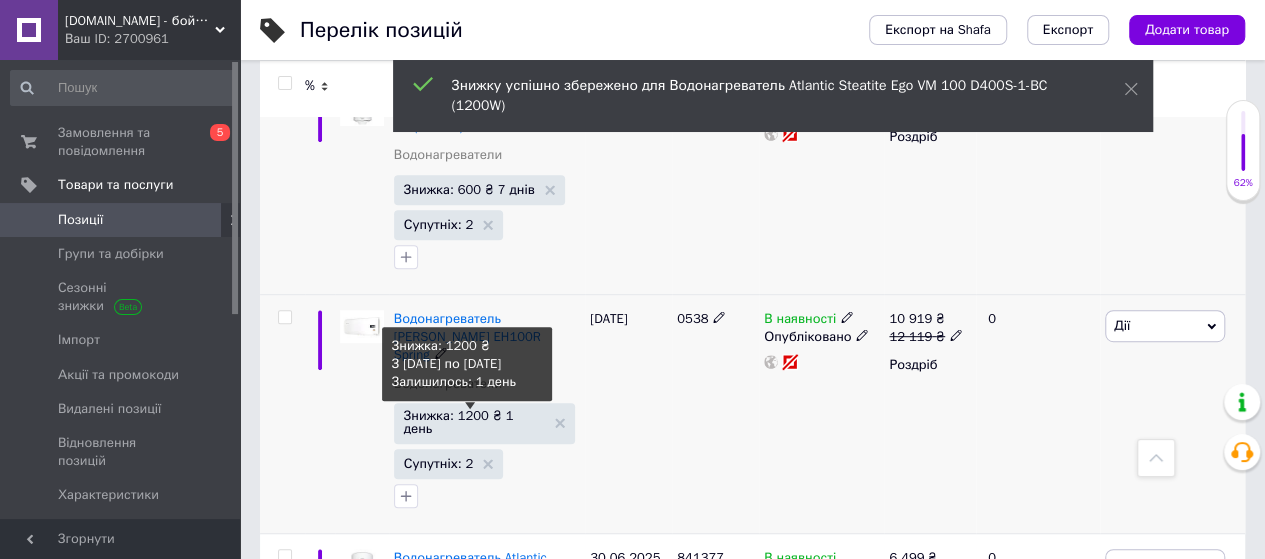 click on "Знижка: 1200 ₴ 1 день" at bounding box center [474, 422] 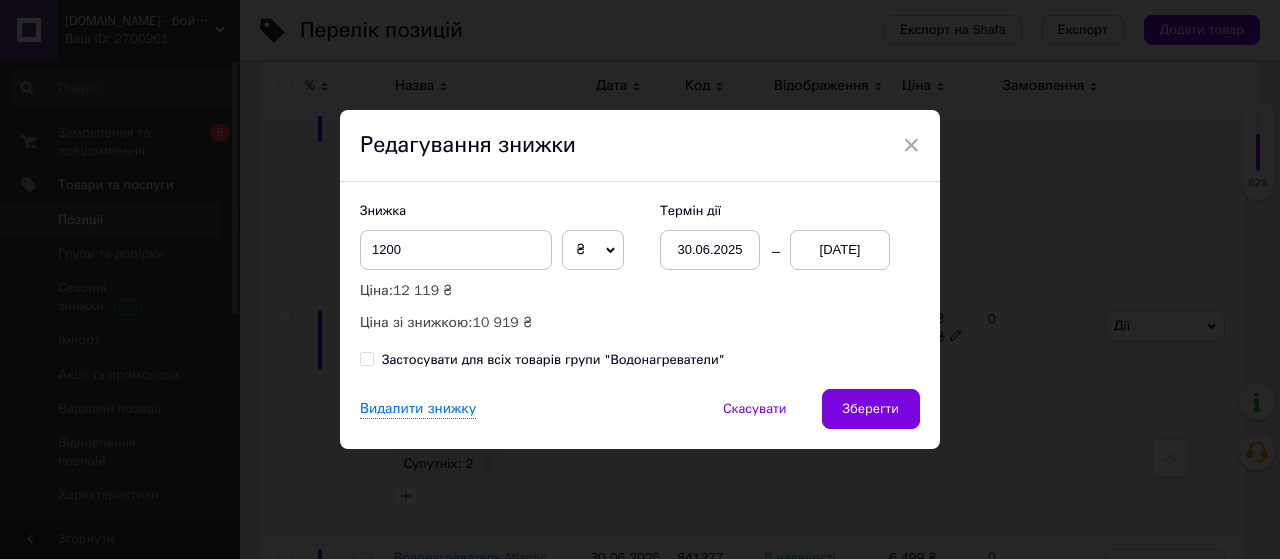 click on "13.07.2025" at bounding box center (840, 250) 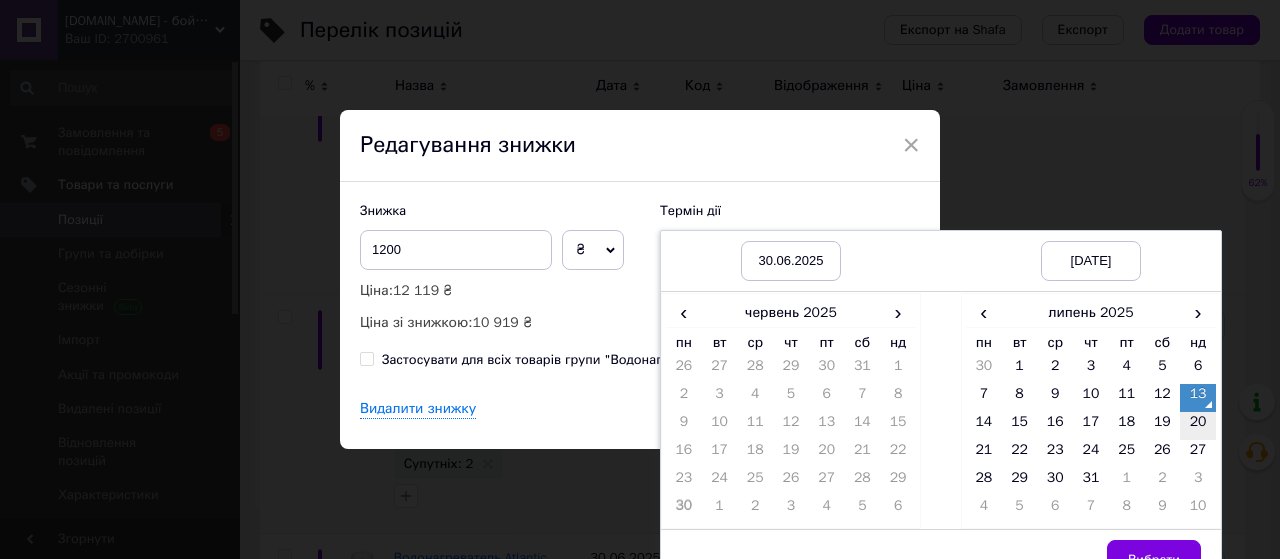 click on "20" at bounding box center (1198, 426) 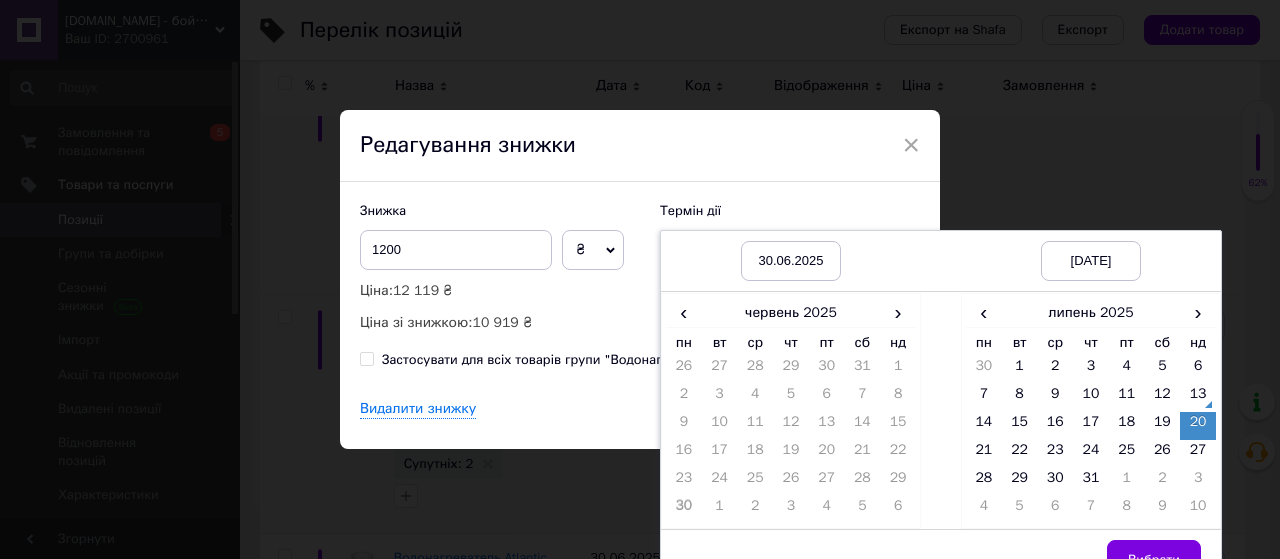 click on "Вибрати" at bounding box center (1154, 560) 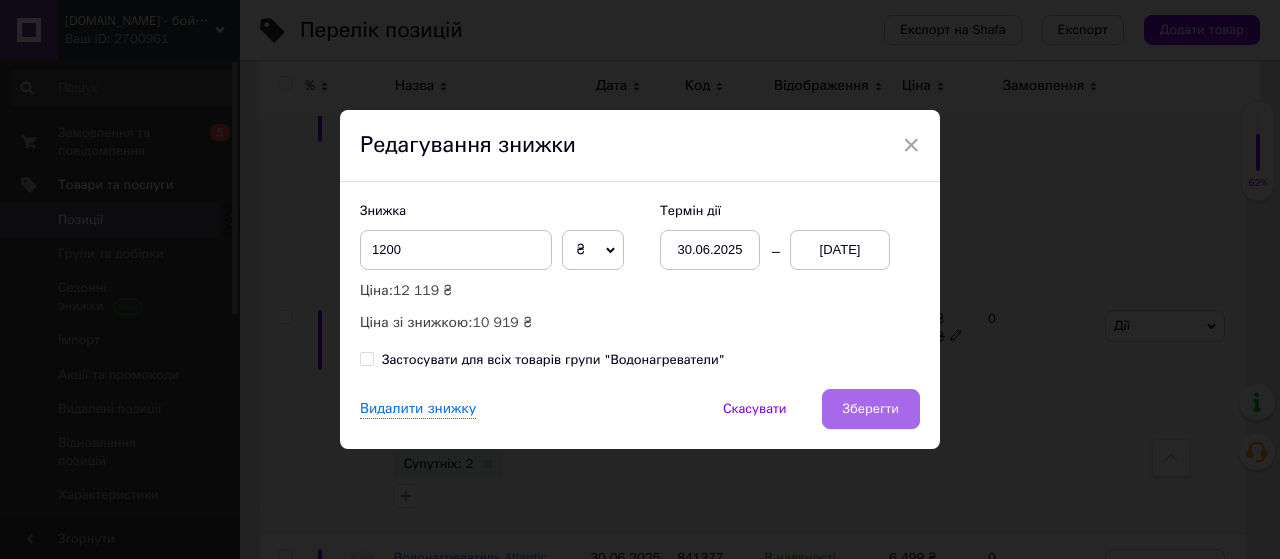 click on "Зберегти" at bounding box center [871, 409] 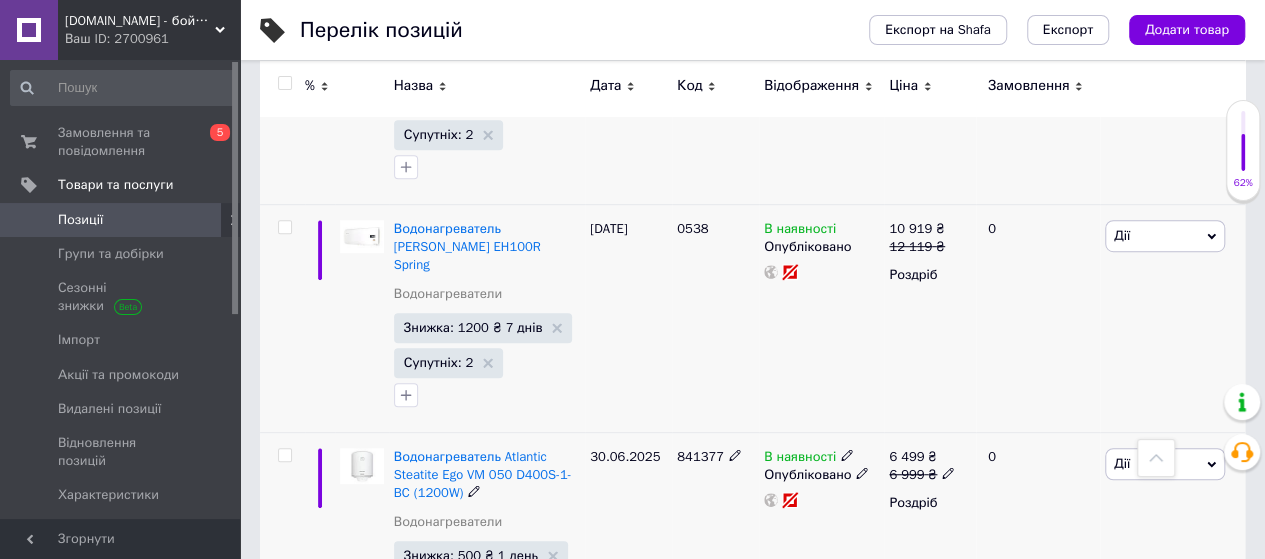 scroll, scrollTop: 666, scrollLeft: 0, axis: vertical 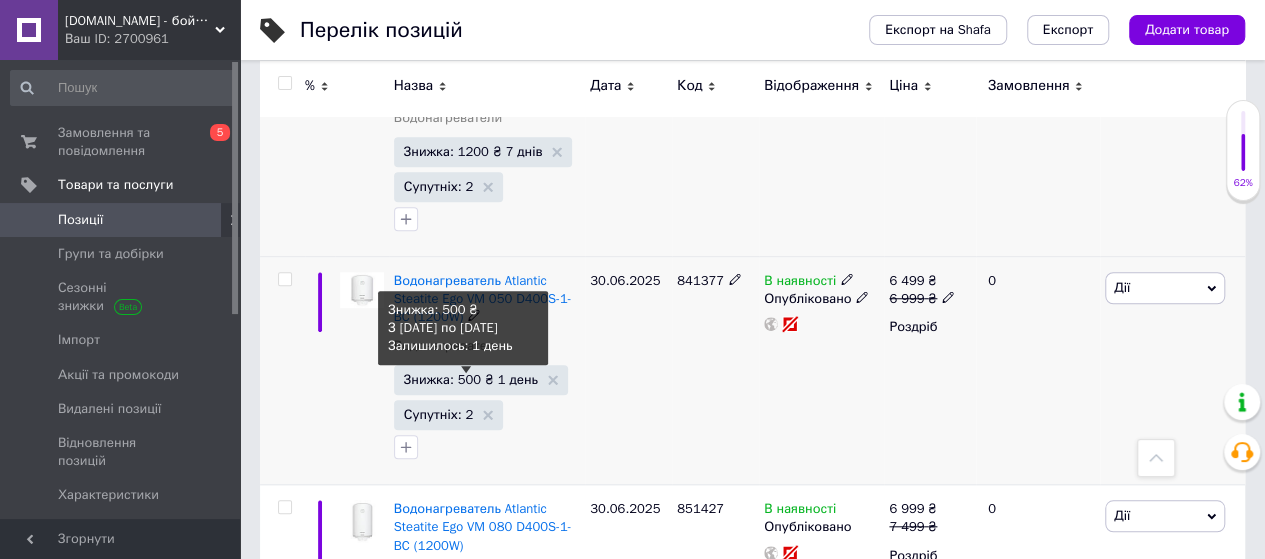 click on "Знижка: 500 ₴ 1 день" at bounding box center [471, 379] 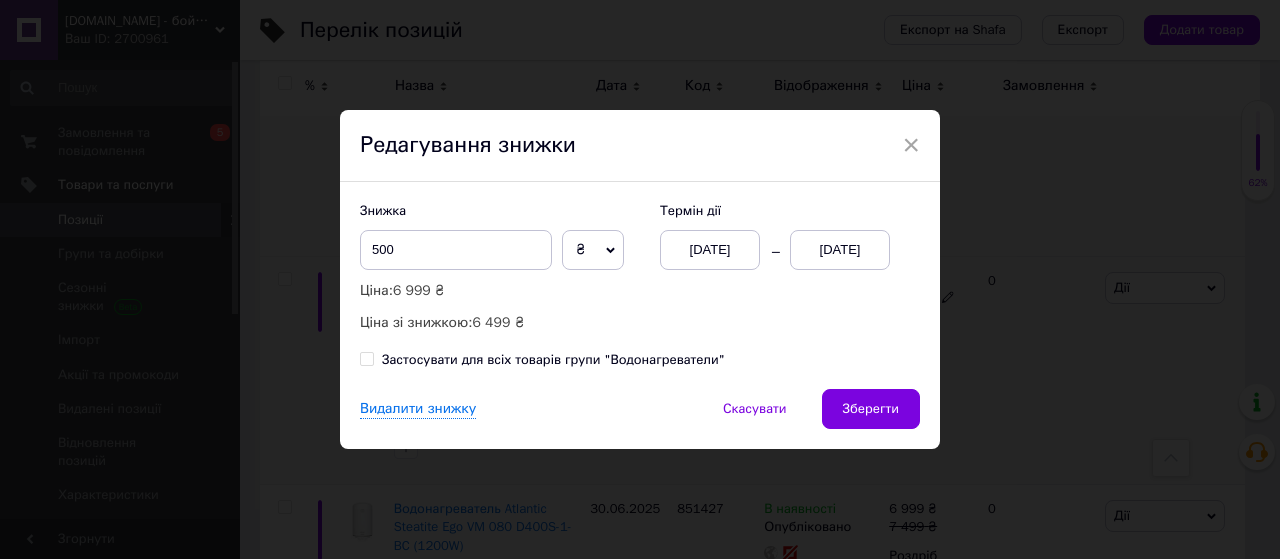 click on "13.07.2025" at bounding box center (840, 250) 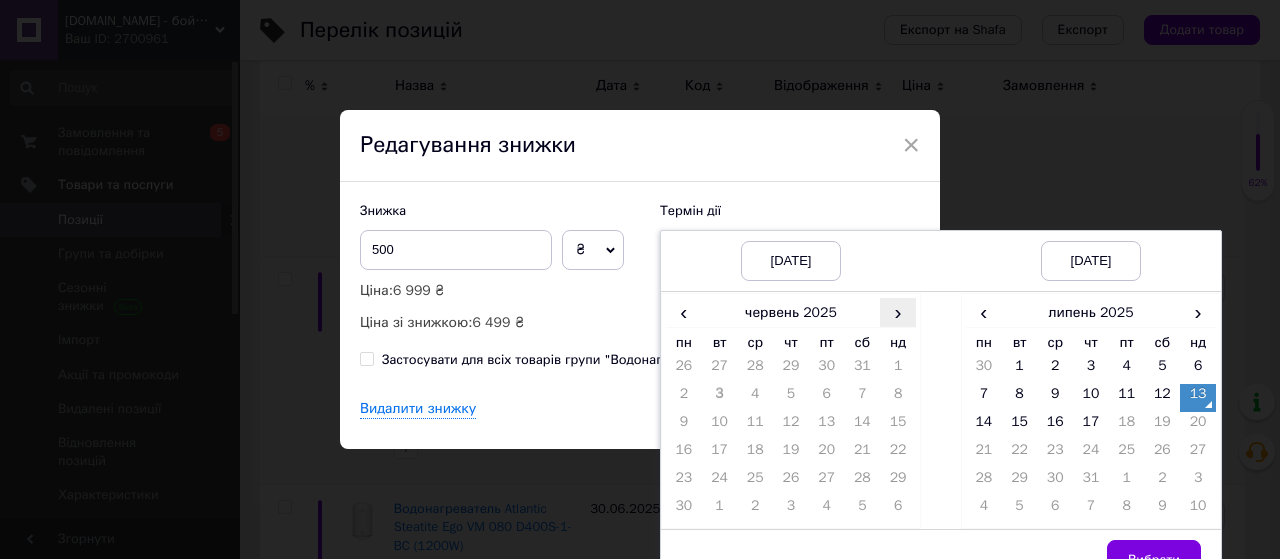 click on "›" at bounding box center [898, 312] 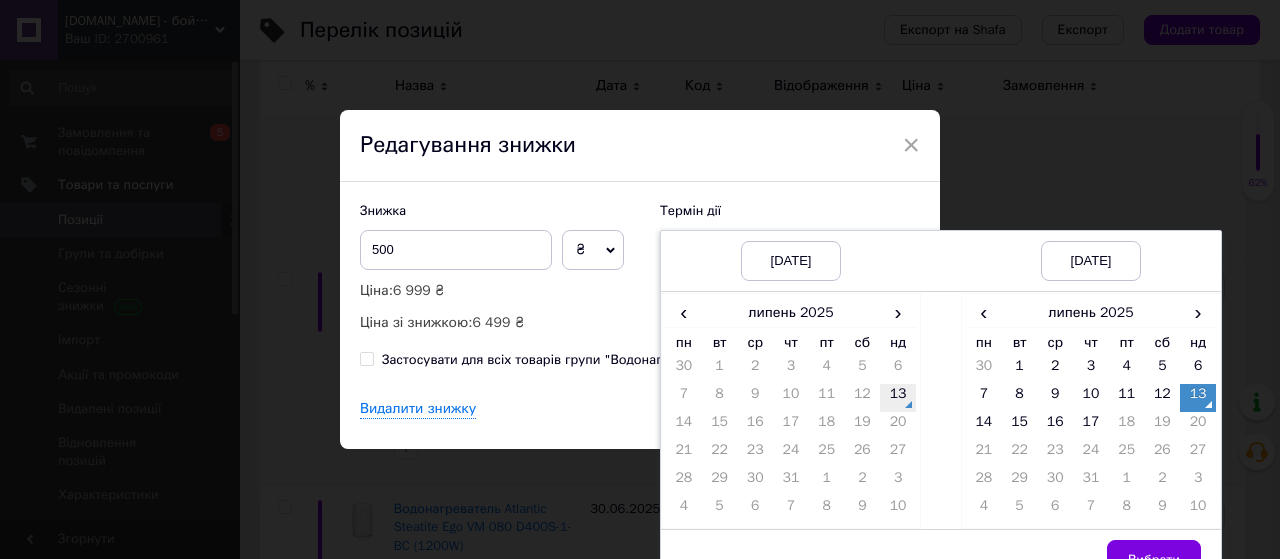 click on "13" at bounding box center (898, 398) 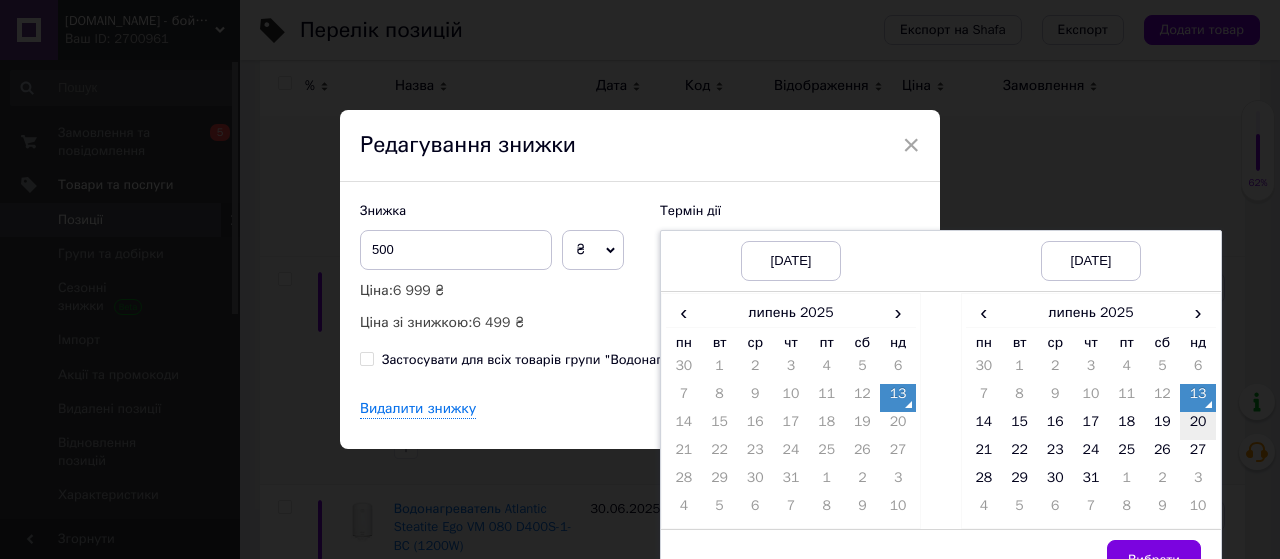click on "20" at bounding box center [1198, 426] 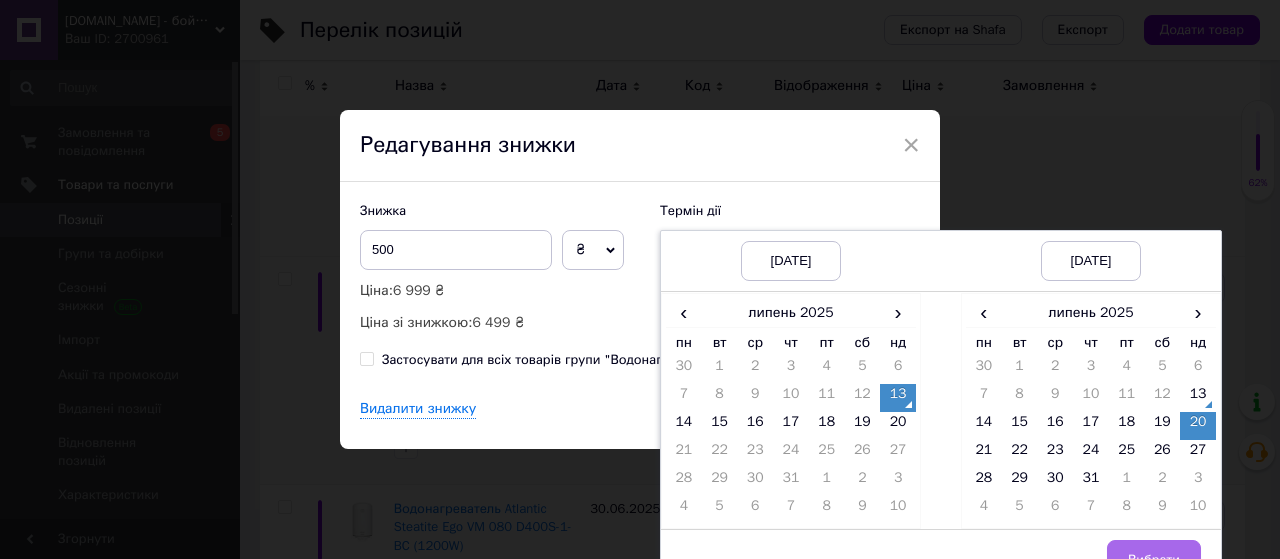 click on "Вибрати" at bounding box center (1154, 560) 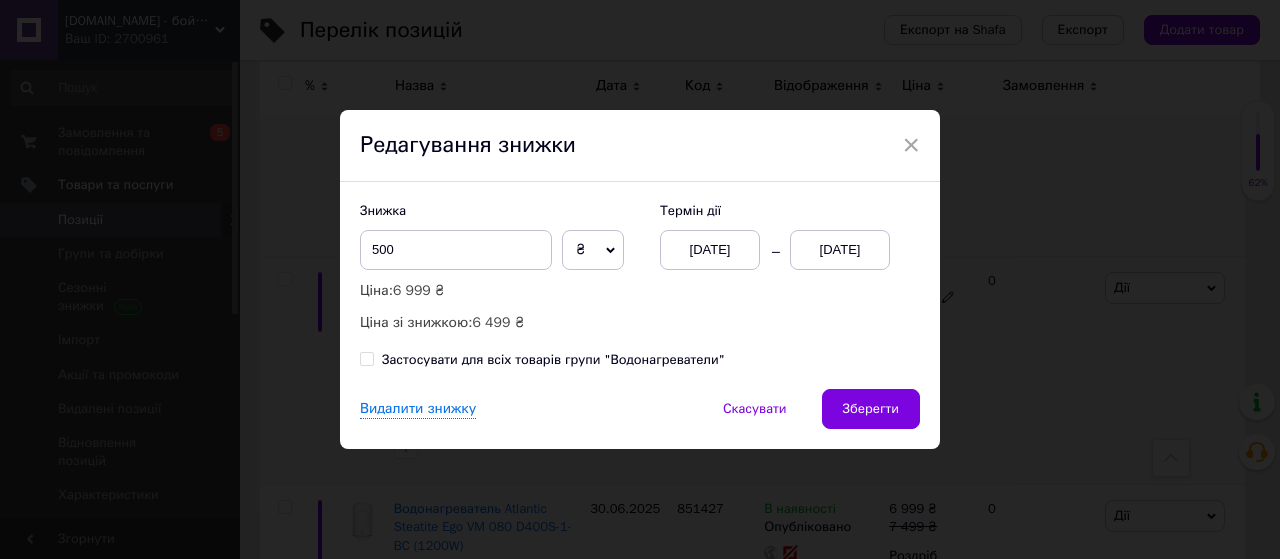 click on "Видалити знижку   Скасувати   Зберегти" at bounding box center (640, 419) 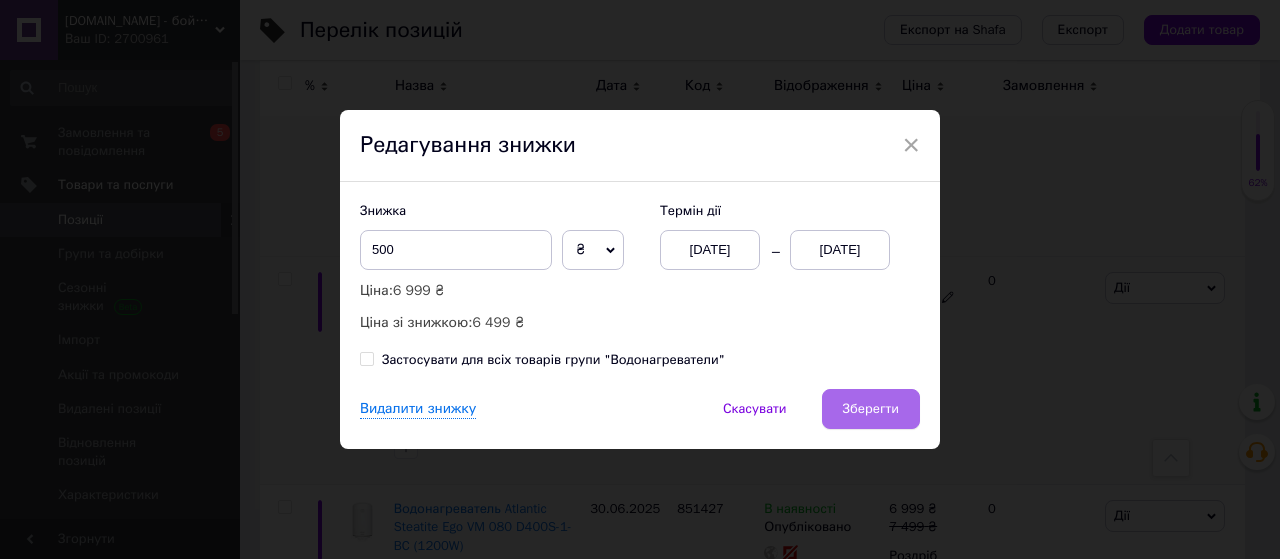 click on "Зберегти" at bounding box center (871, 409) 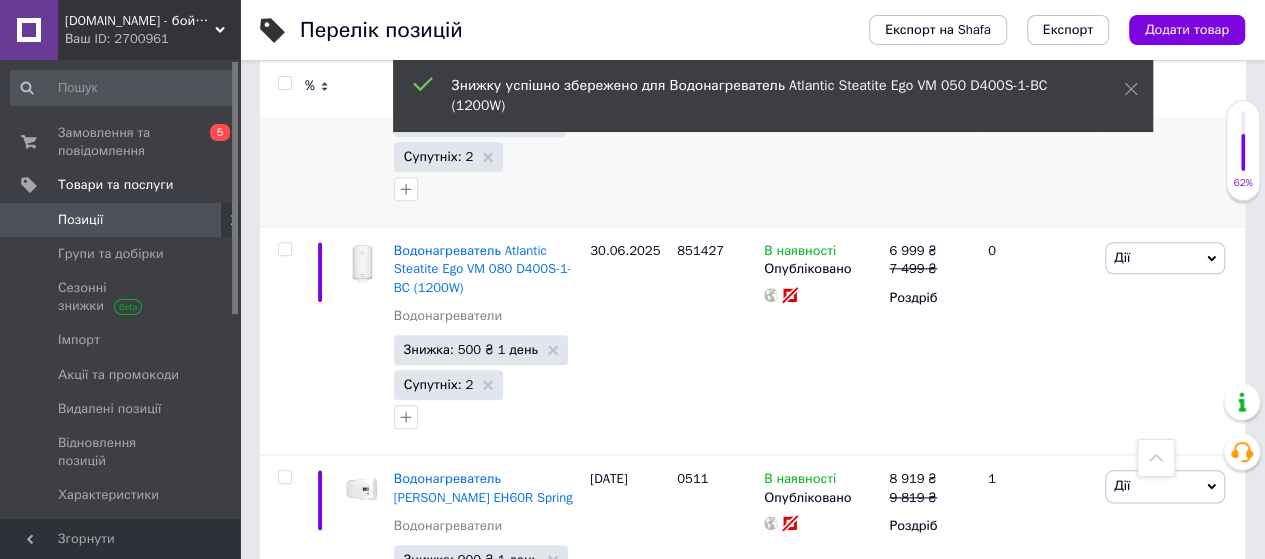 scroll, scrollTop: 933, scrollLeft: 0, axis: vertical 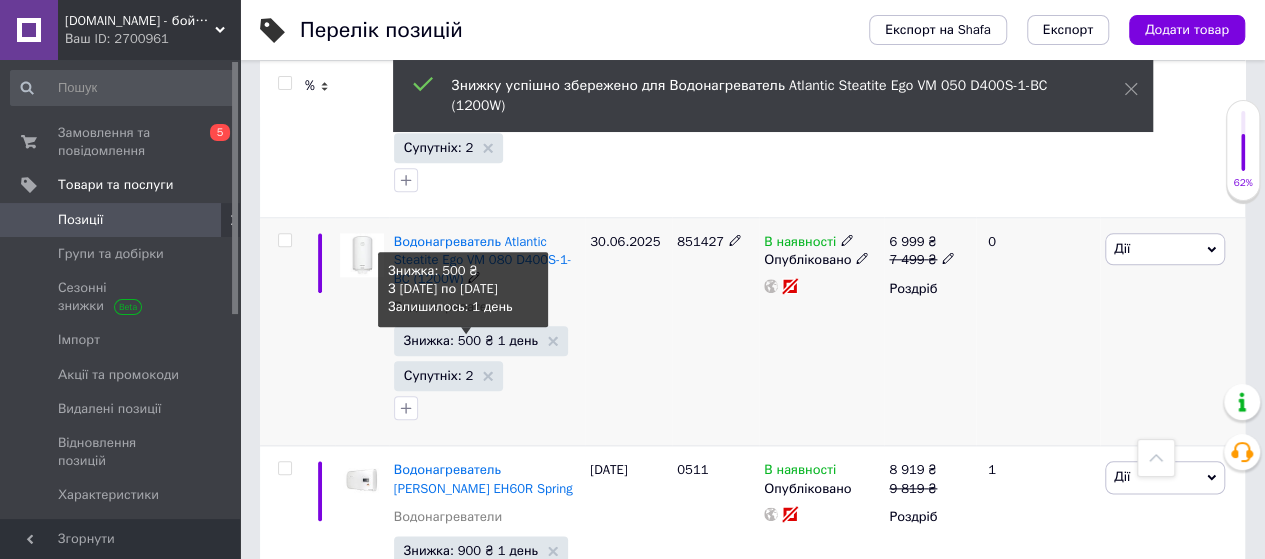 click on "Знижка: 500 ₴ 1 день" at bounding box center [471, 340] 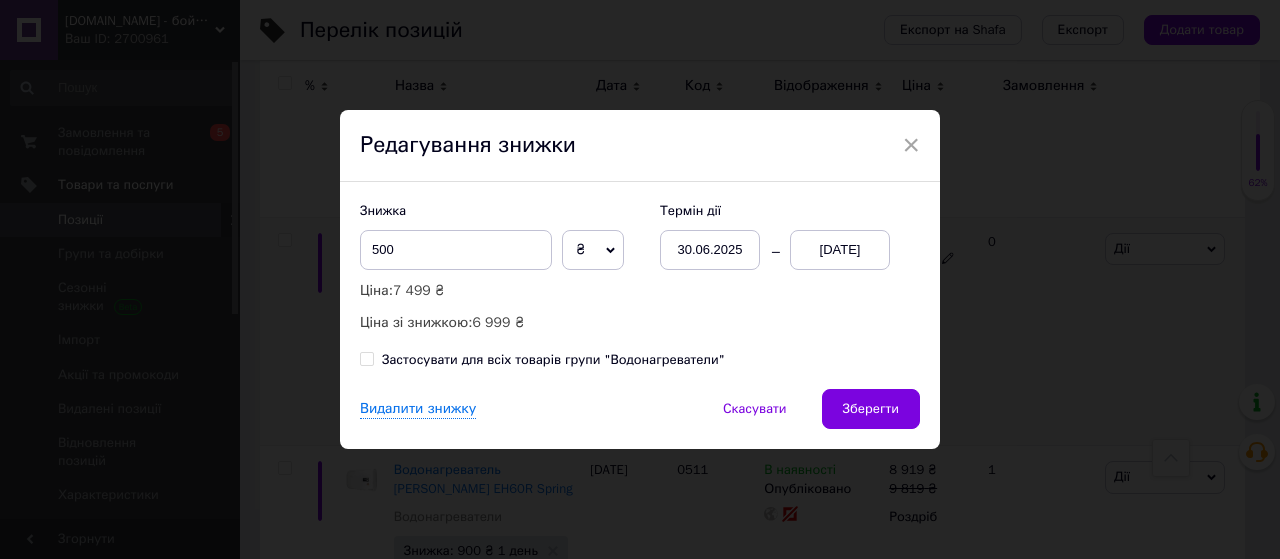 click on "13.07.2025" at bounding box center (840, 250) 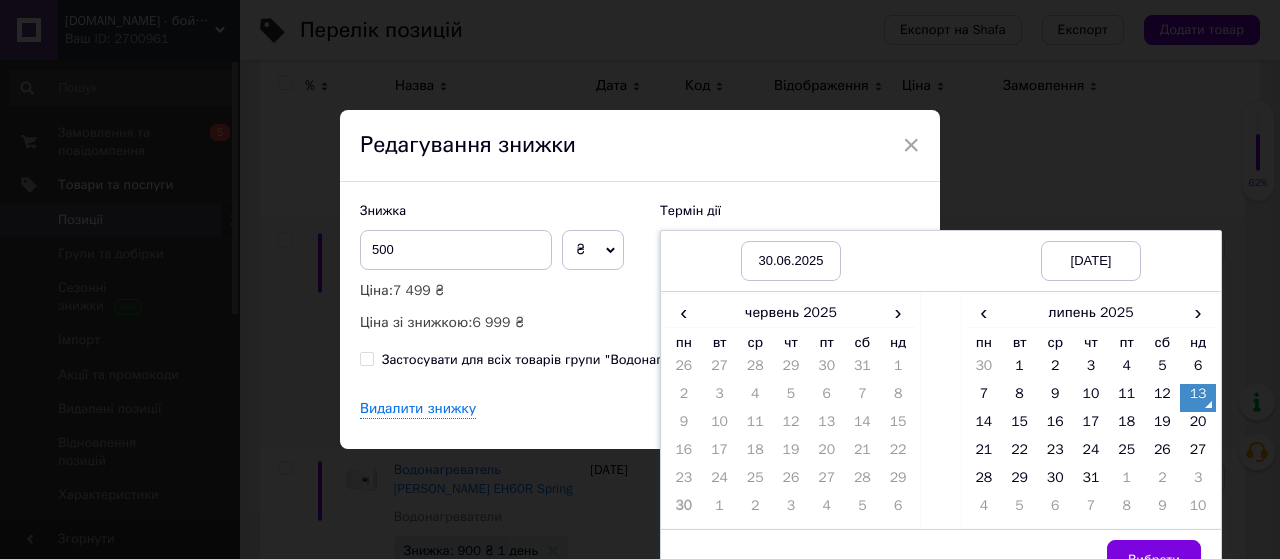 click on "нд" at bounding box center (898, 342) 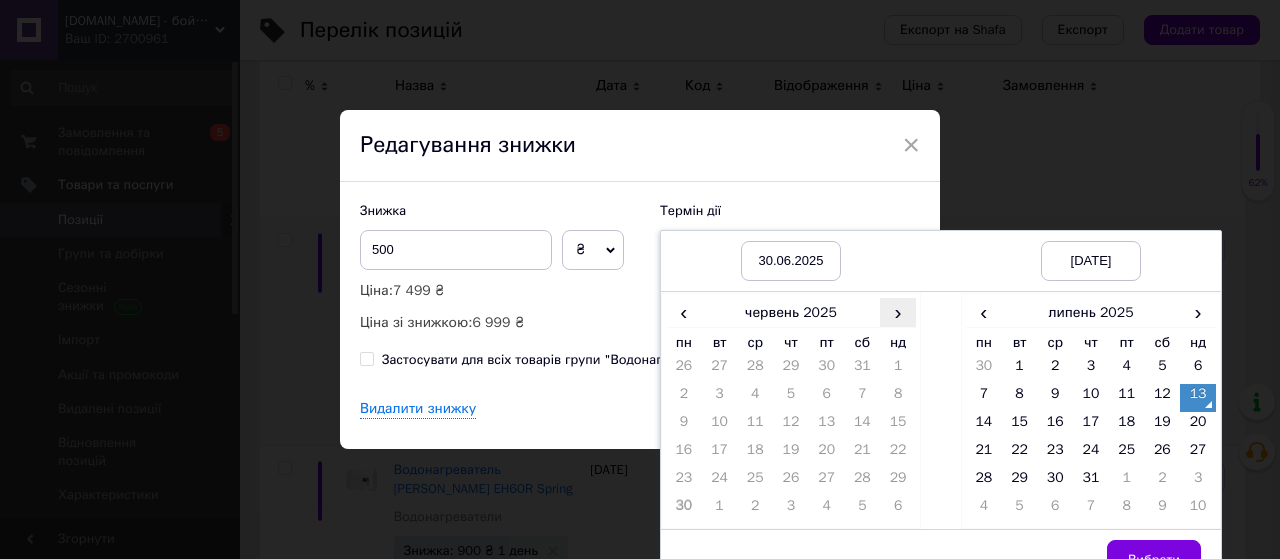 click on "›" at bounding box center [898, 312] 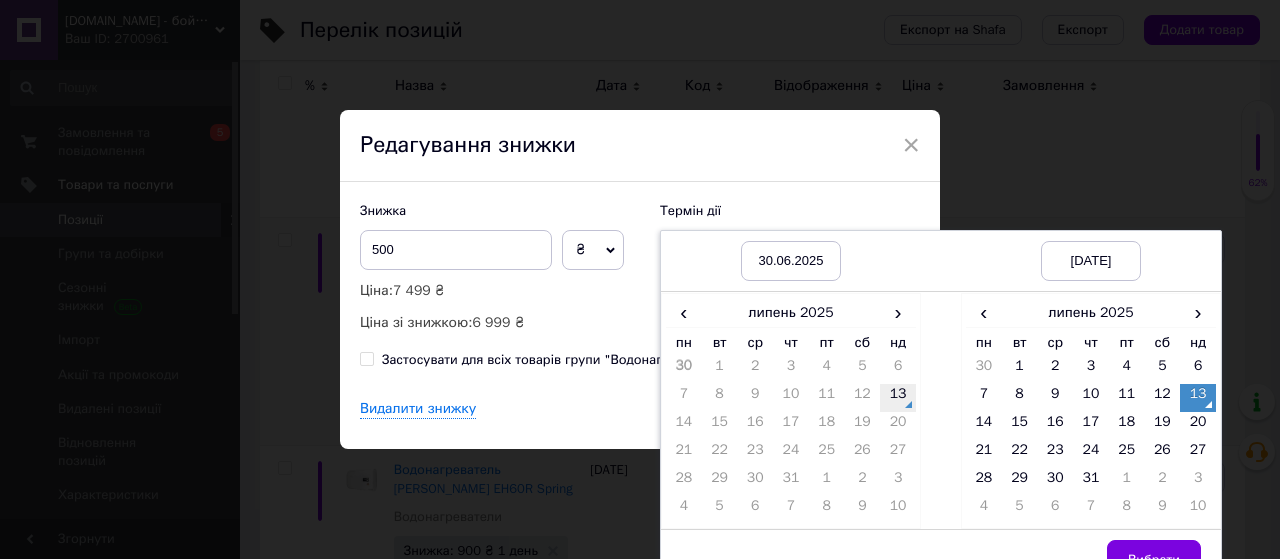 click on "13" at bounding box center (898, 398) 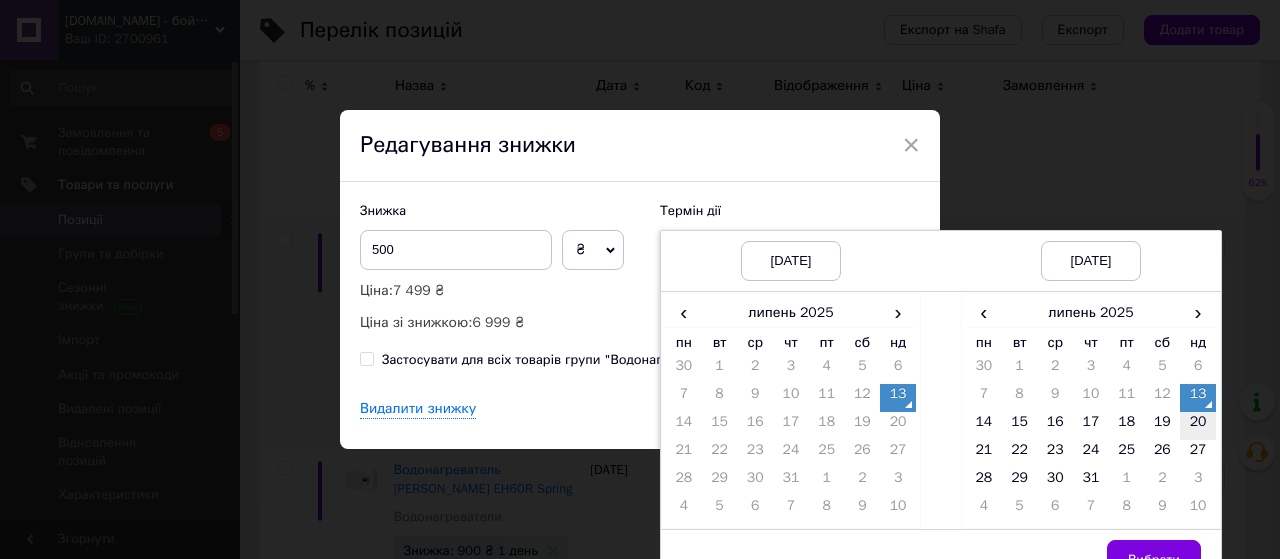click on "20" at bounding box center [1198, 426] 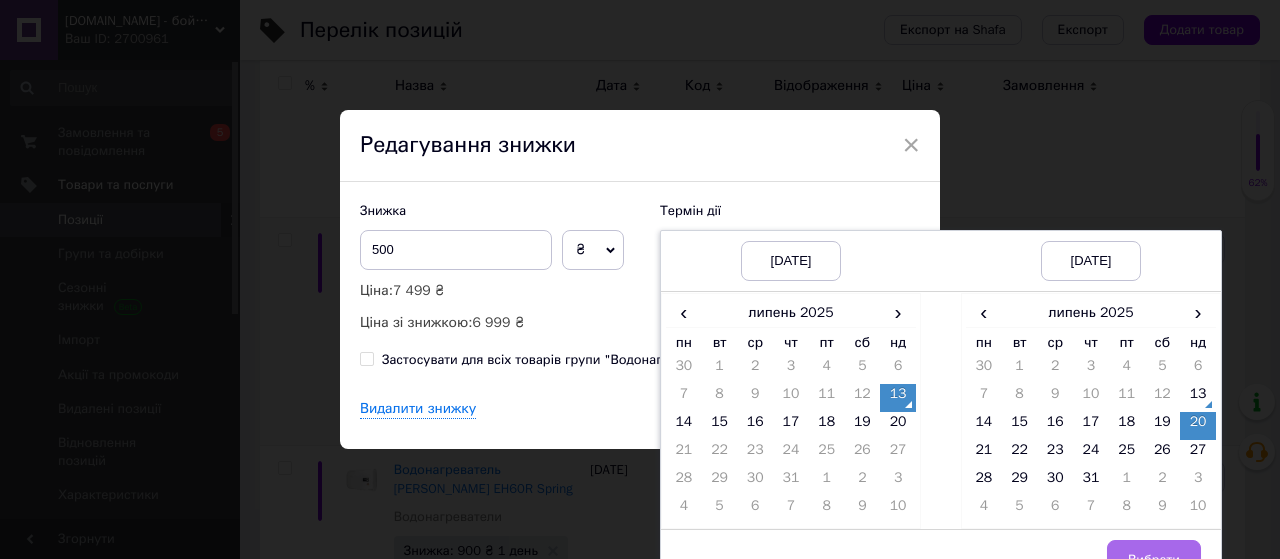 click on "Вибрати" at bounding box center (1154, 560) 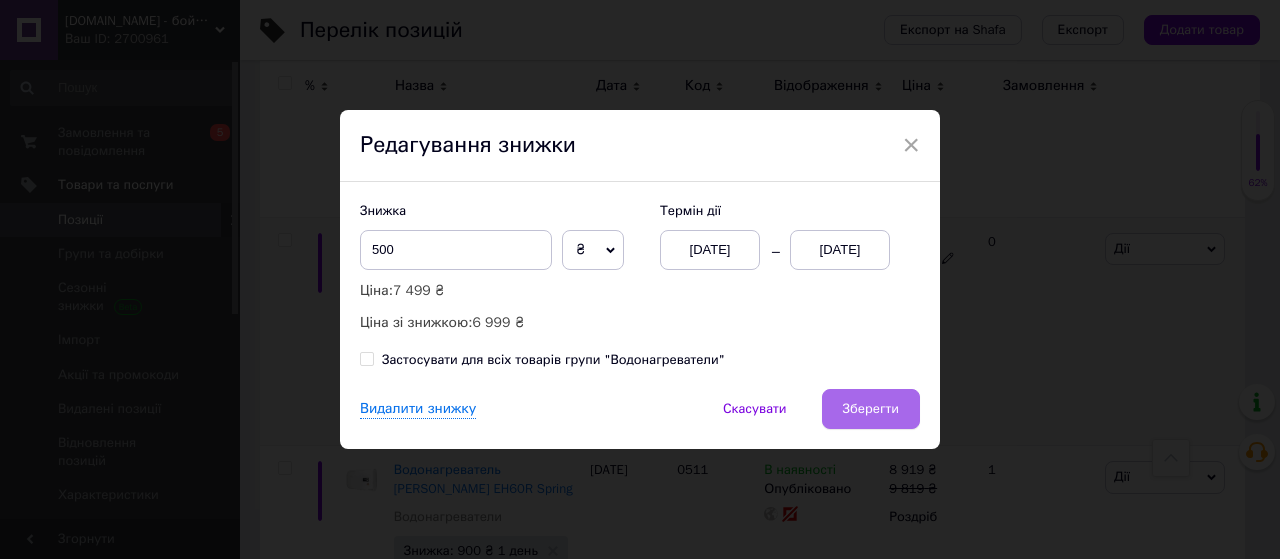 click on "Зберегти" at bounding box center [871, 409] 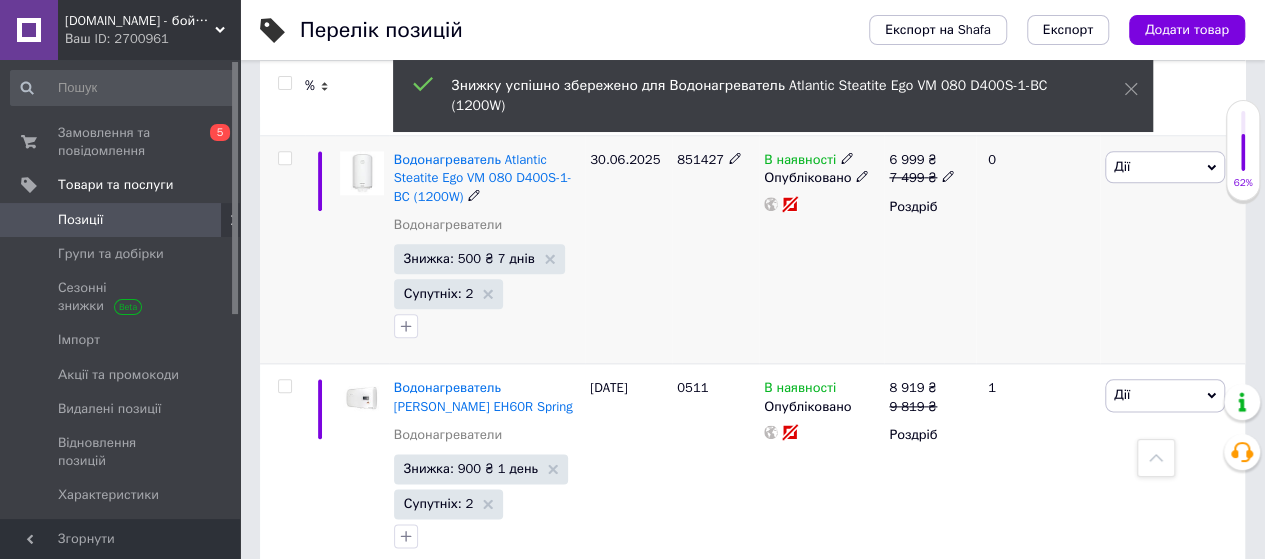 scroll, scrollTop: 1200, scrollLeft: 0, axis: vertical 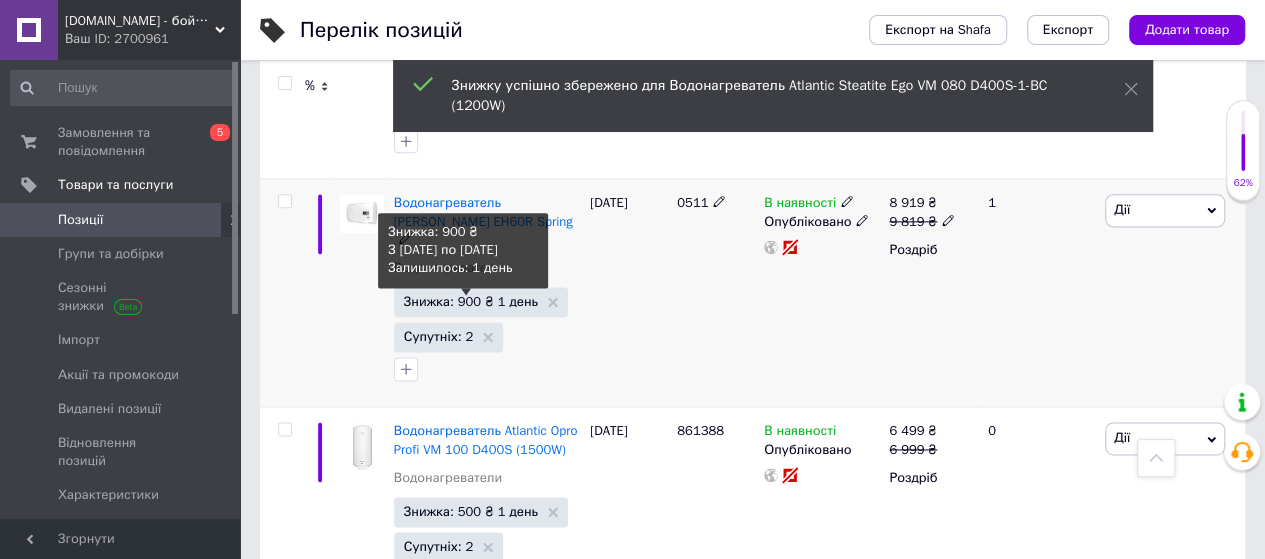 click on "Знижка: 900 ₴ 1 день" at bounding box center [471, 301] 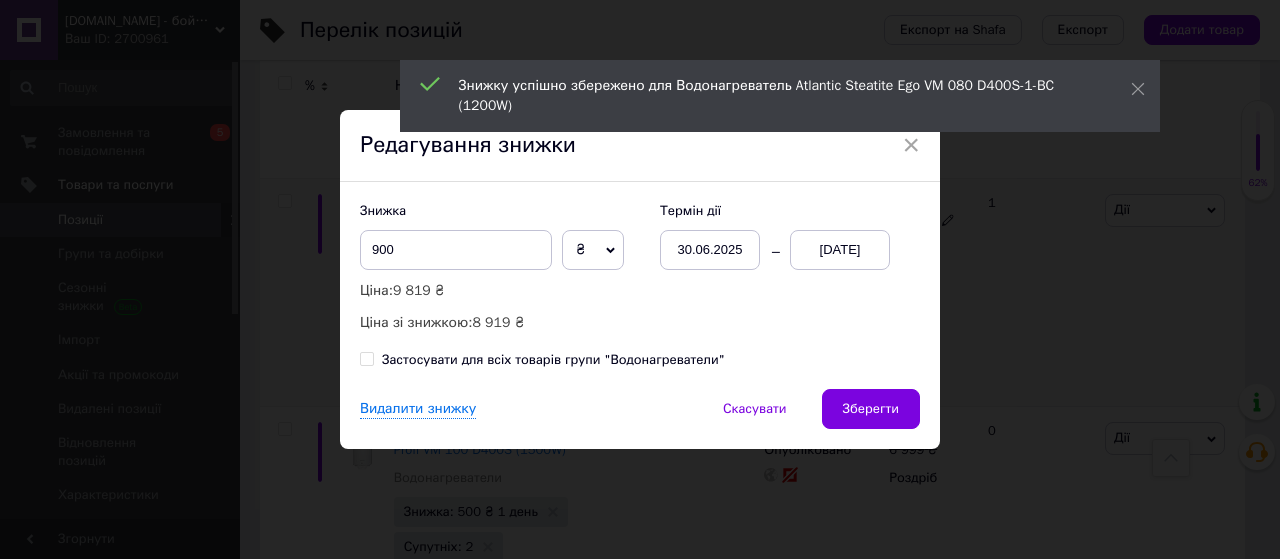 click on "13.07.2025" at bounding box center (840, 250) 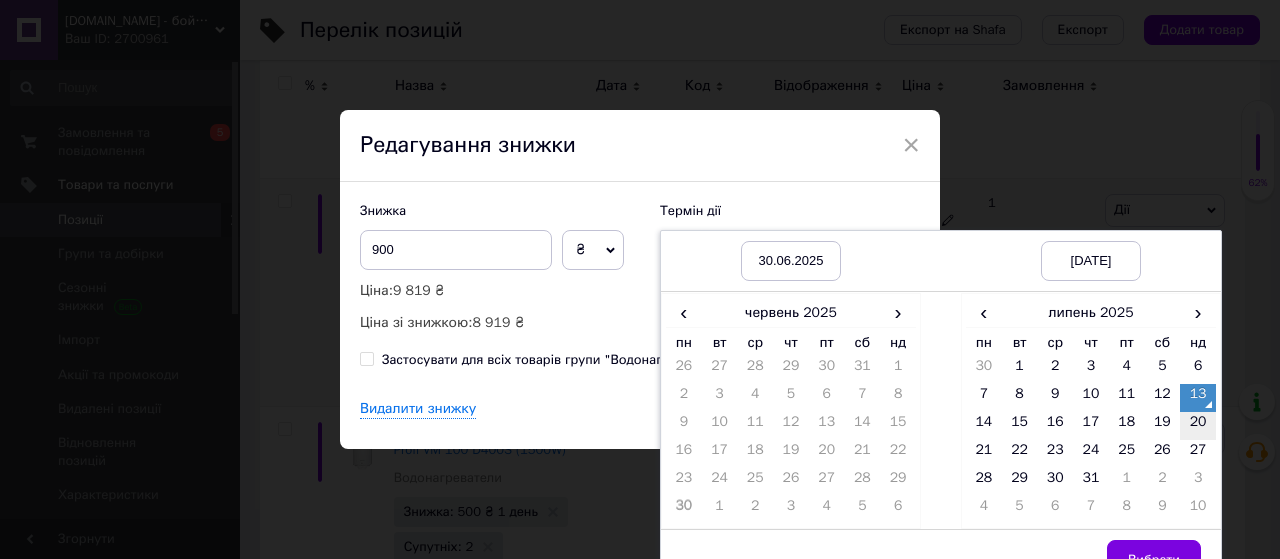 click on "20" at bounding box center (1198, 426) 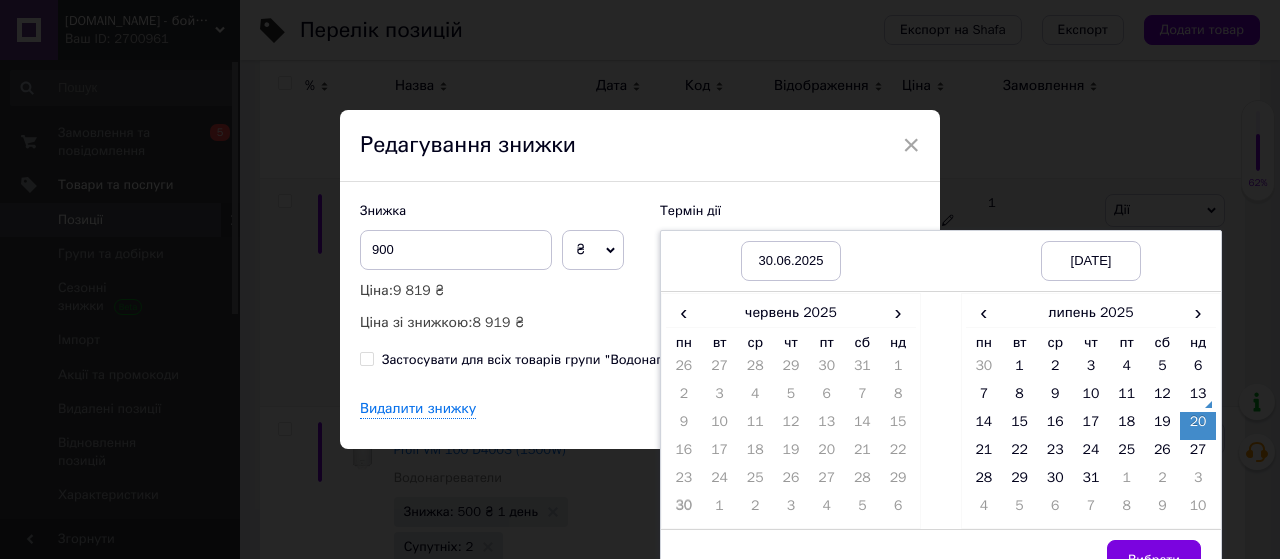 drag, startPoint x: 1160, startPoint y: 545, endPoint x: 1100, endPoint y: 469, distance: 96.82975 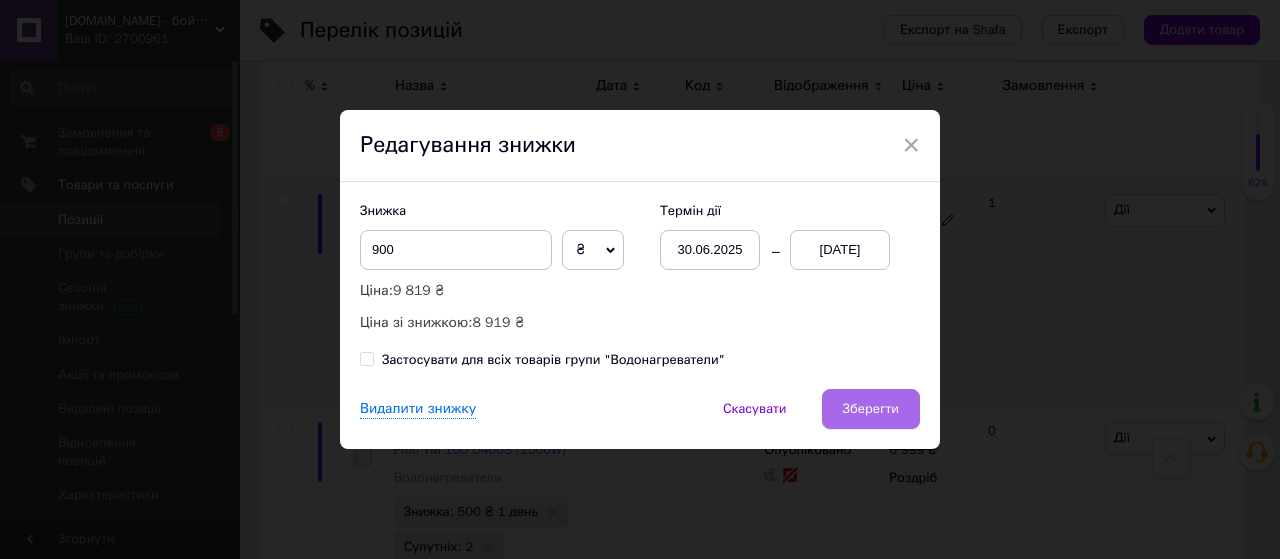 click on "Зберегти" at bounding box center (871, 409) 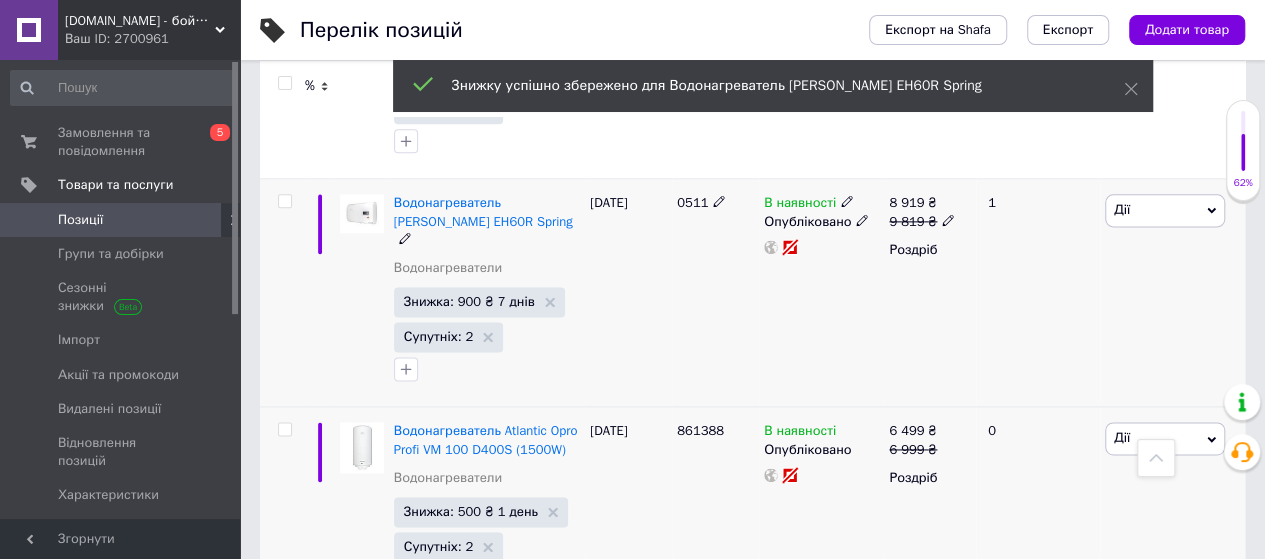 scroll, scrollTop: 1333, scrollLeft: 0, axis: vertical 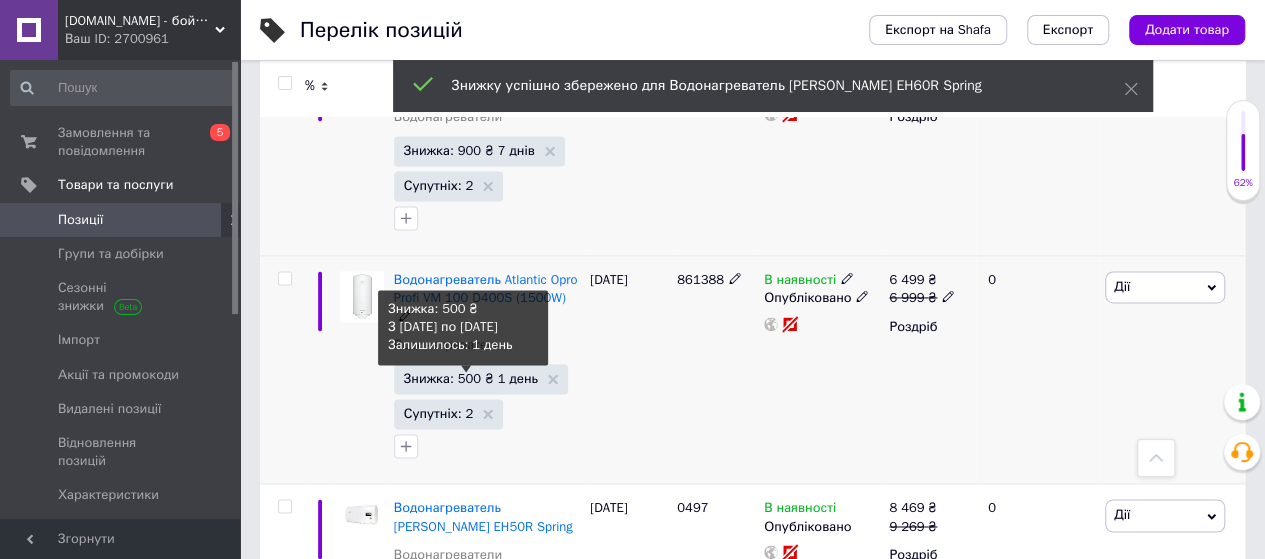 click on "Знижка: 500 ₴ 1 день" at bounding box center (471, 378) 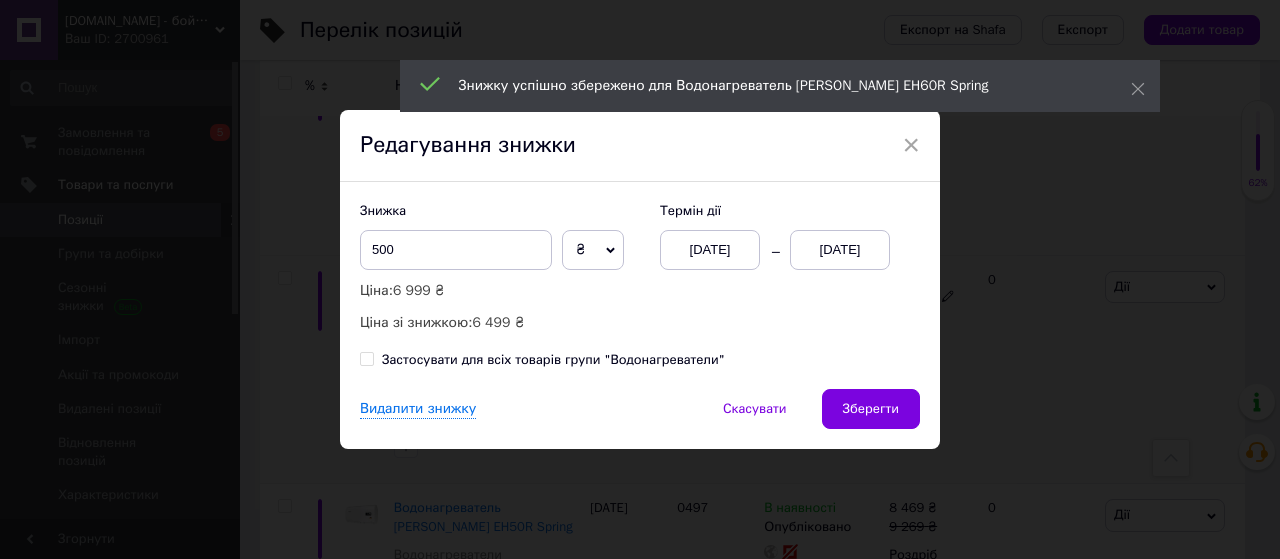 click on "13.07.2025" at bounding box center [840, 250] 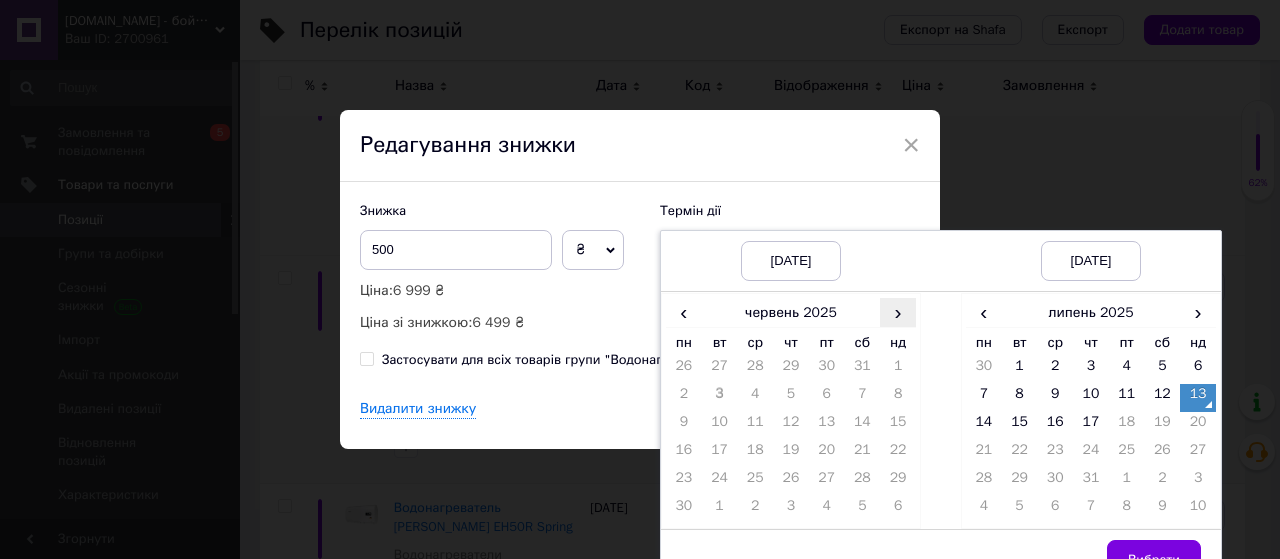 click on "›" at bounding box center (898, 312) 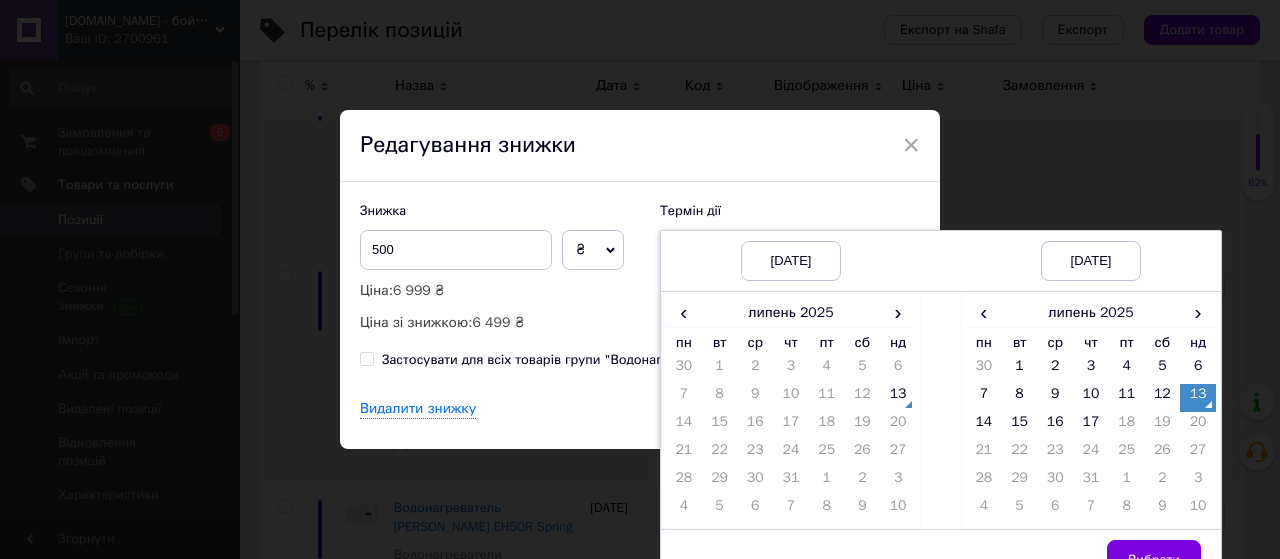 drag, startPoint x: 894, startPoint y: 396, endPoint x: 1149, endPoint y: 416, distance: 255.78311 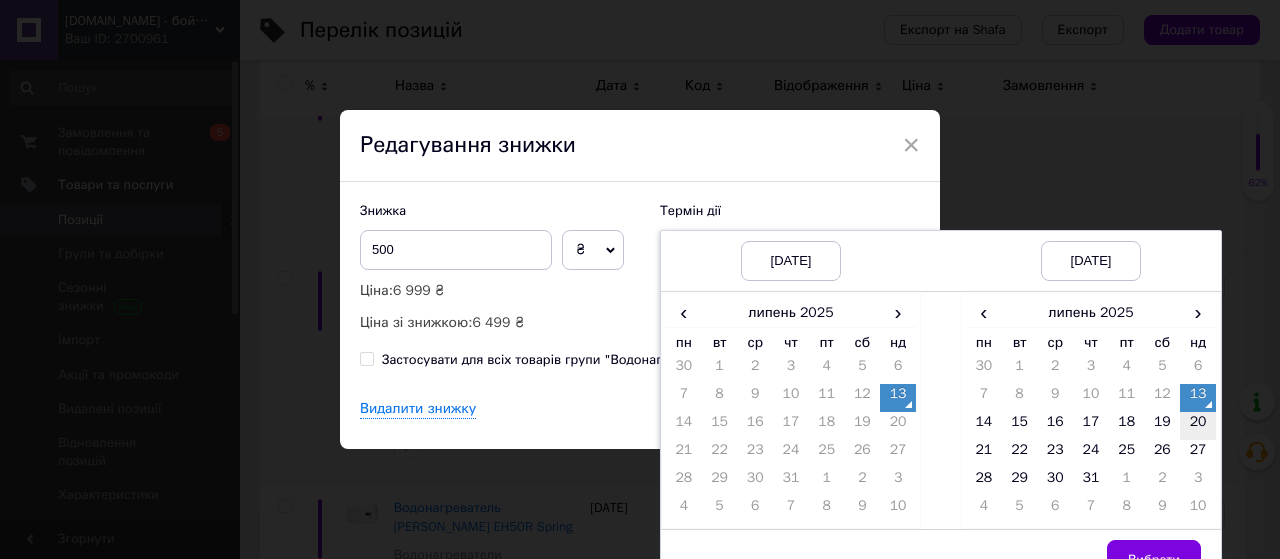 click on "20" at bounding box center (1198, 426) 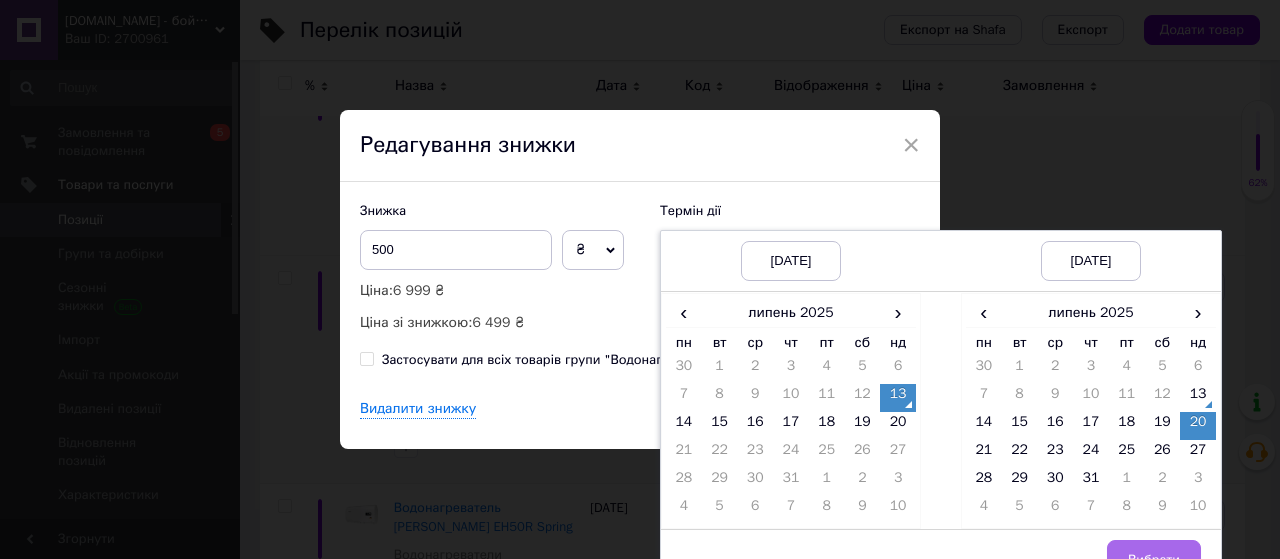 click on "Вибрати" at bounding box center (1154, 560) 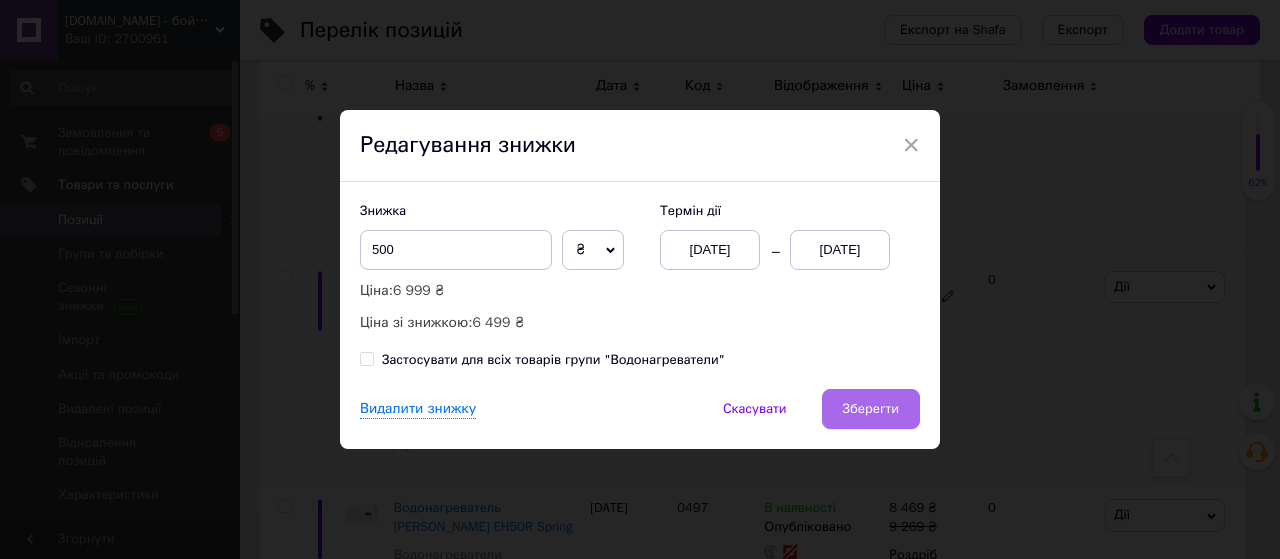 click on "Зберегти" at bounding box center [871, 409] 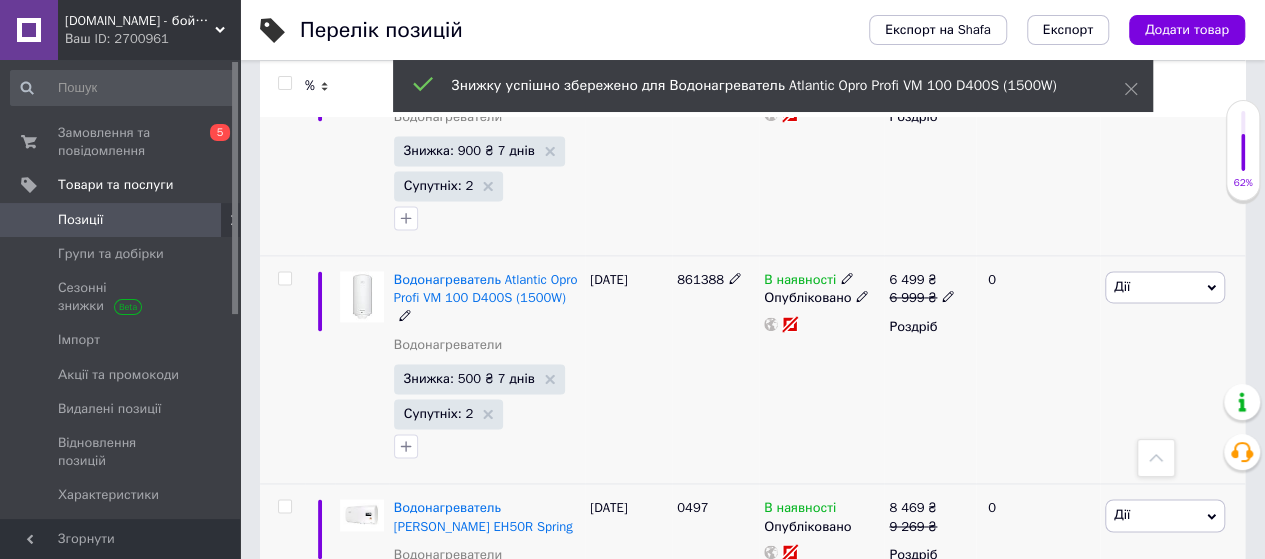 scroll, scrollTop: 1533, scrollLeft: 0, axis: vertical 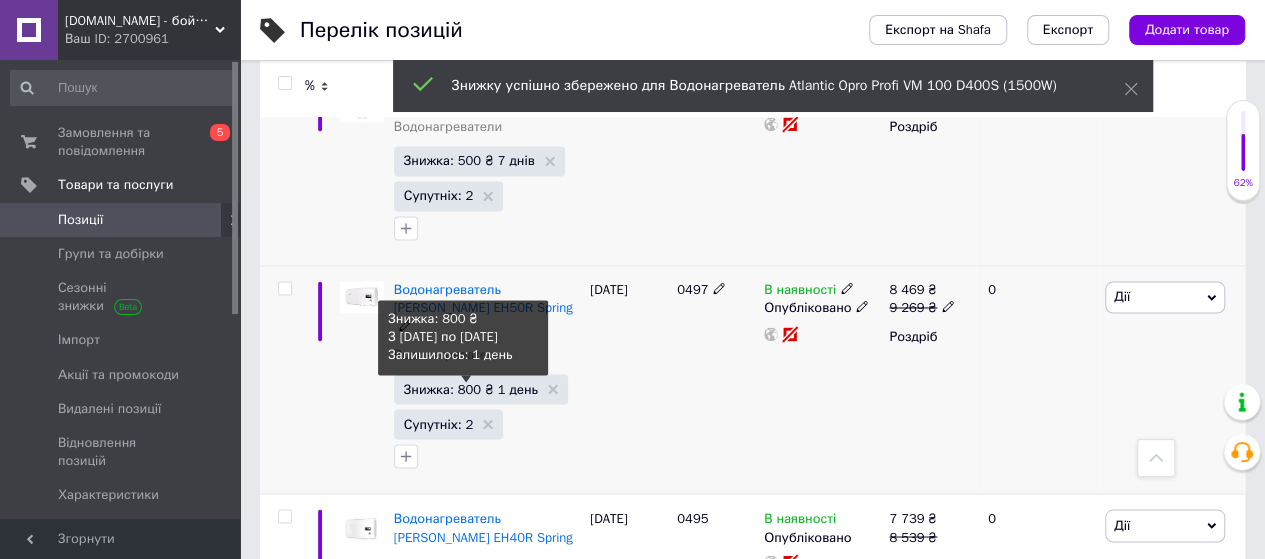 click on "Знижка: 800 ₴ 1 день" at bounding box center (471, 388) 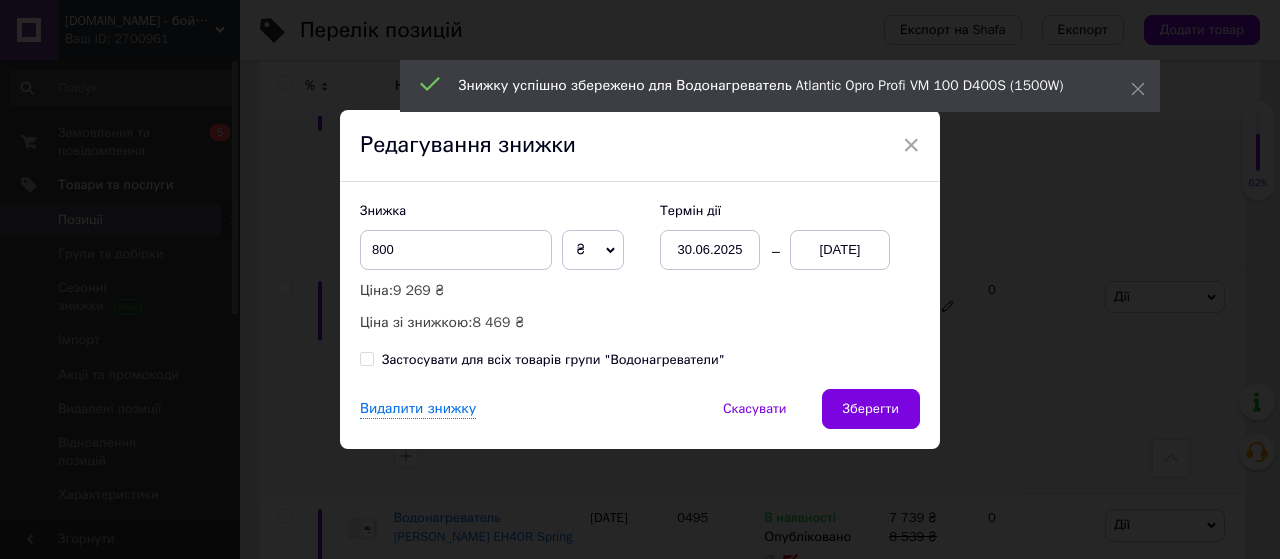 click on "13.07.2025" at bounding box center (840, 250) 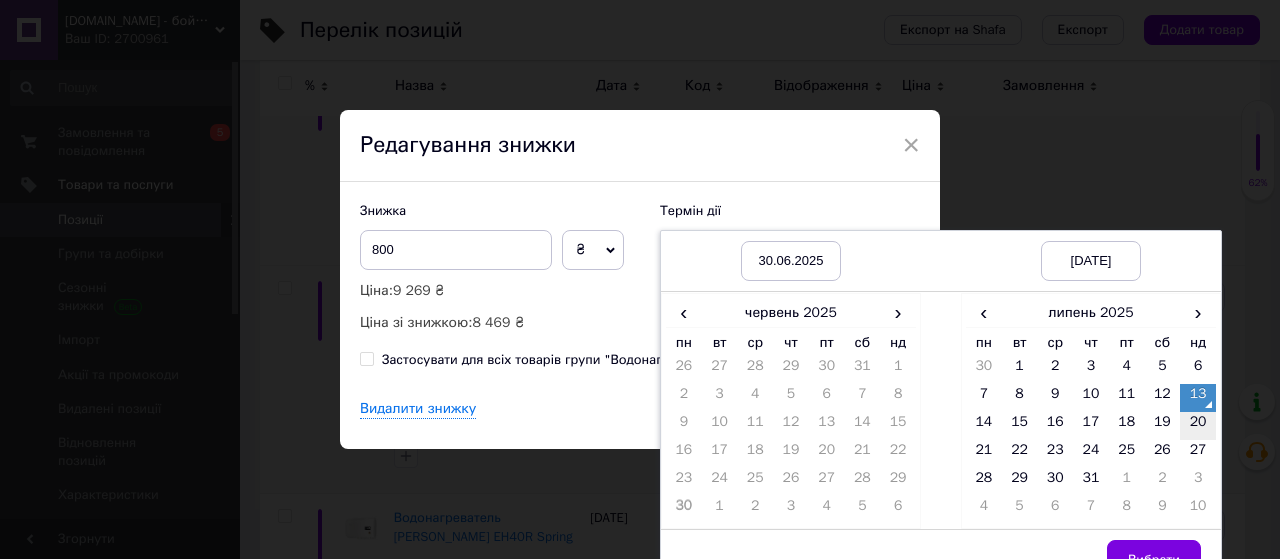 click on "20" at bounding box center [1198, 426] 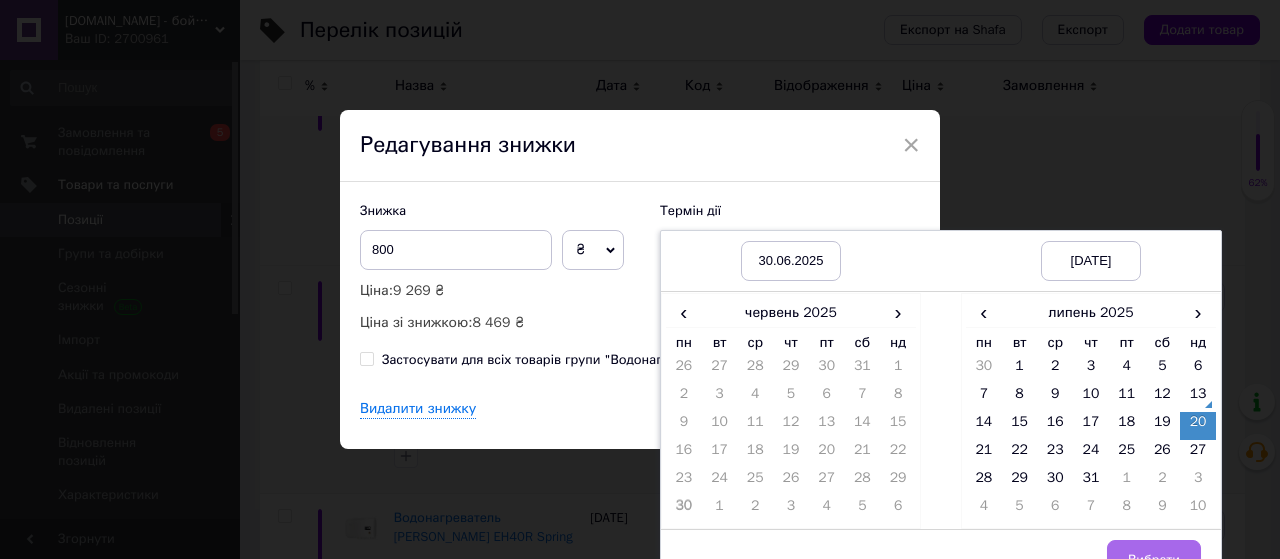 click on "Вибрати" at bounding box center [1154, 560] 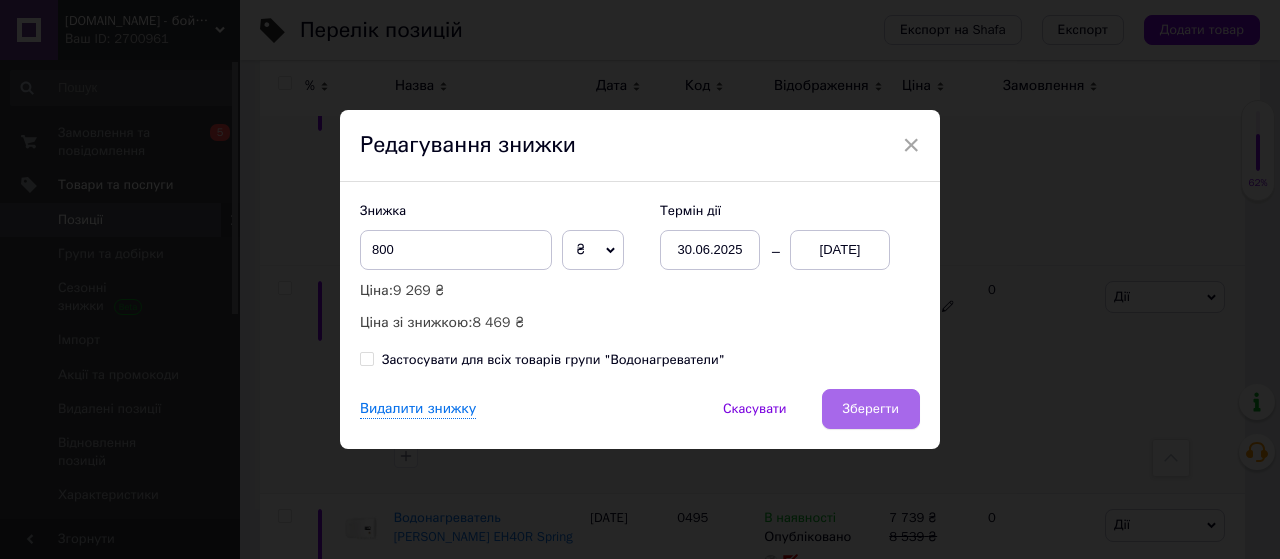 click on "Зберегти" at bounding box center (871, 409) 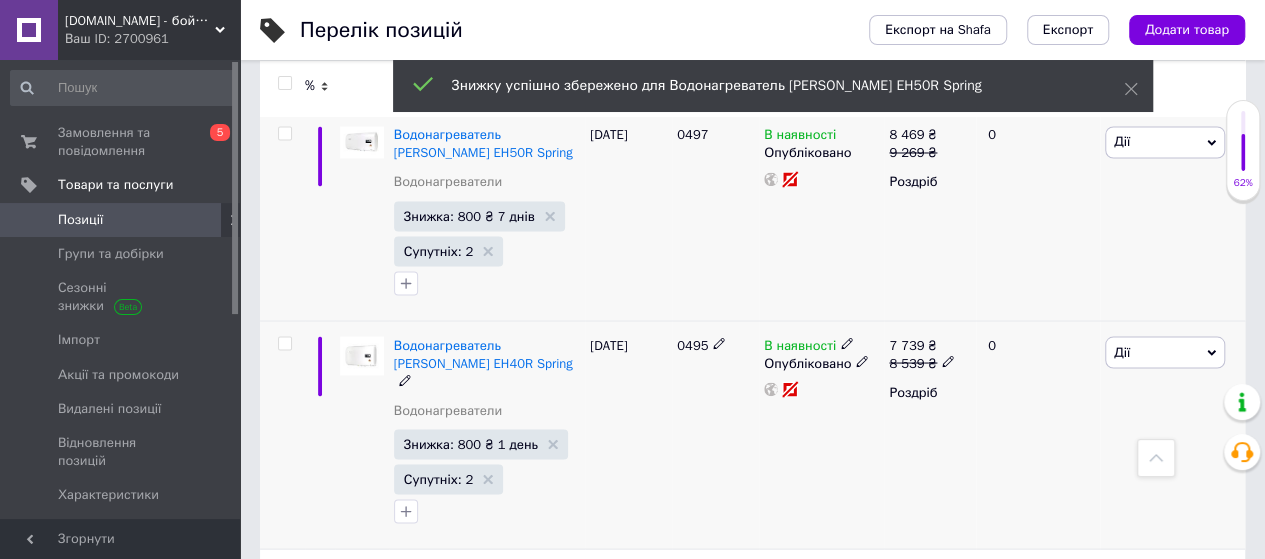 scroll, scrollTop: 1733, scrollLeft: 0, axis: vertical 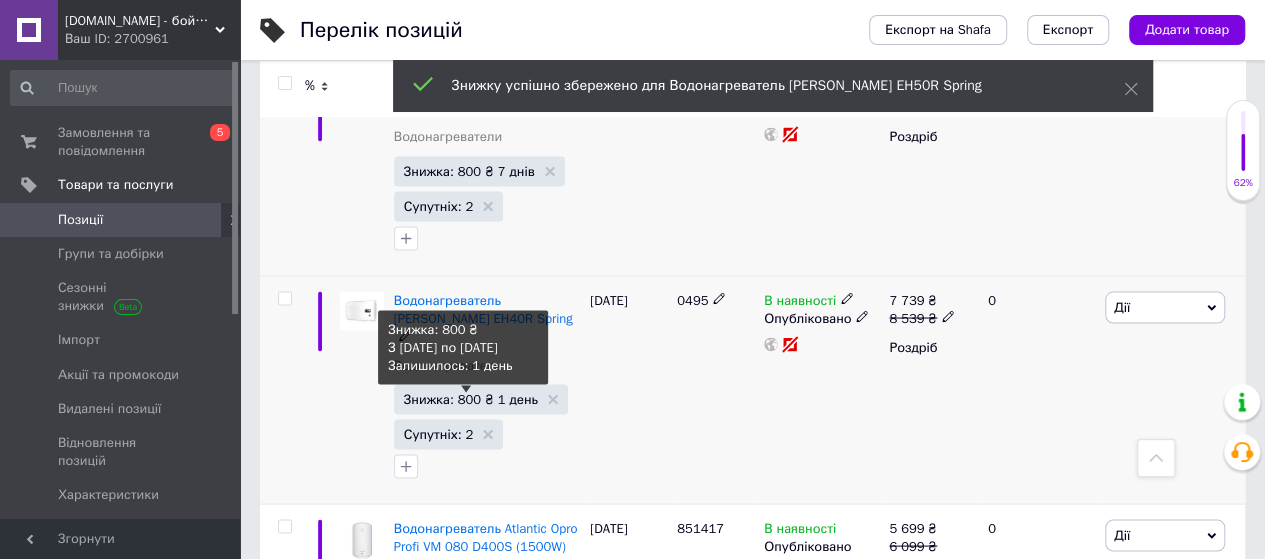 click on "Знижка: 800 ₴ 1 день" at bounding box center [471, 398] 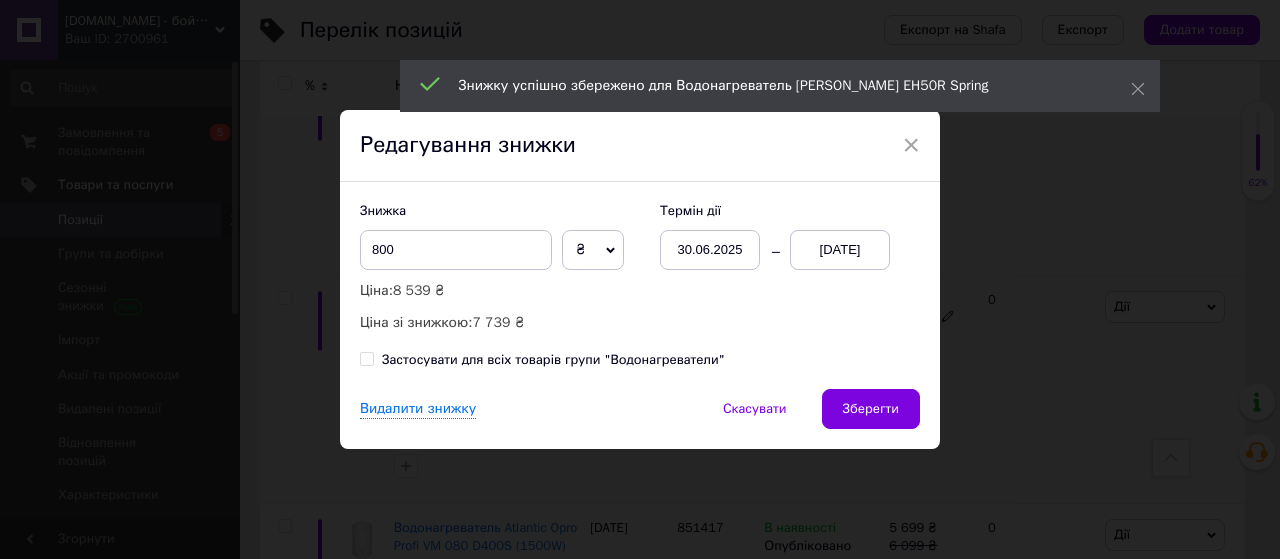 click on "13.07.2025" at bounding box center [840, 250] 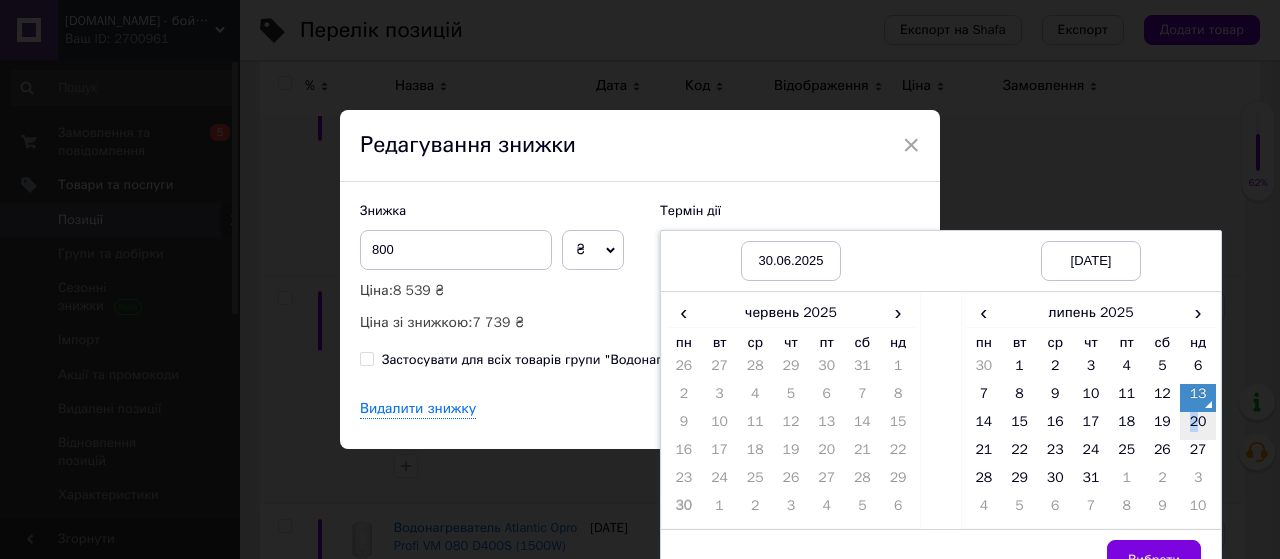 click on "20" at bounding box center [1198, 426] 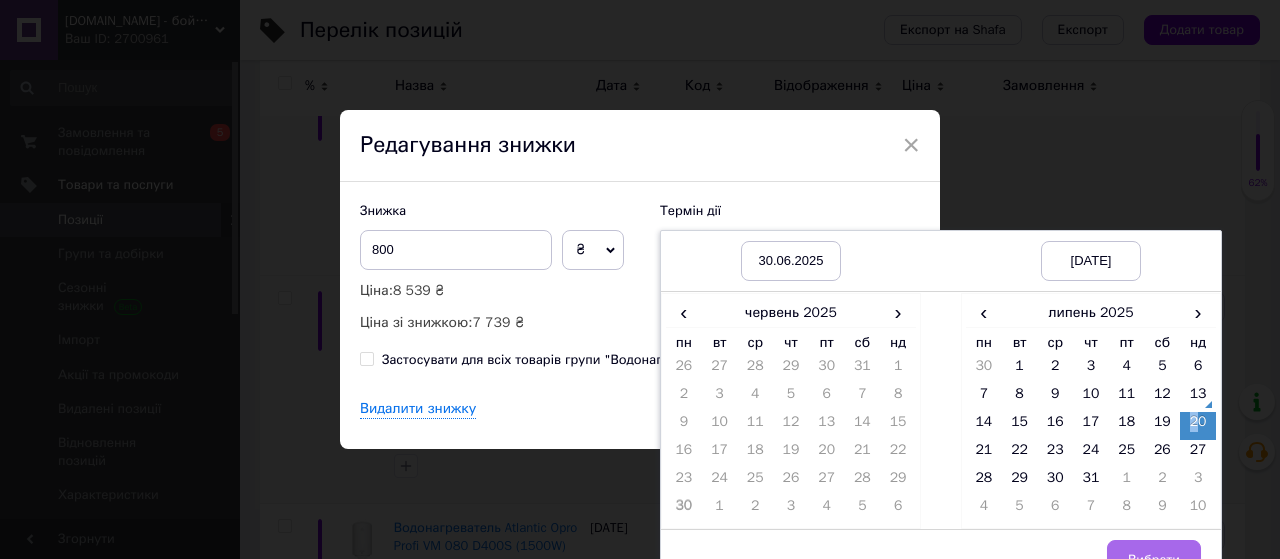 click on "Вибрати" at bounding box center (1154, 560) 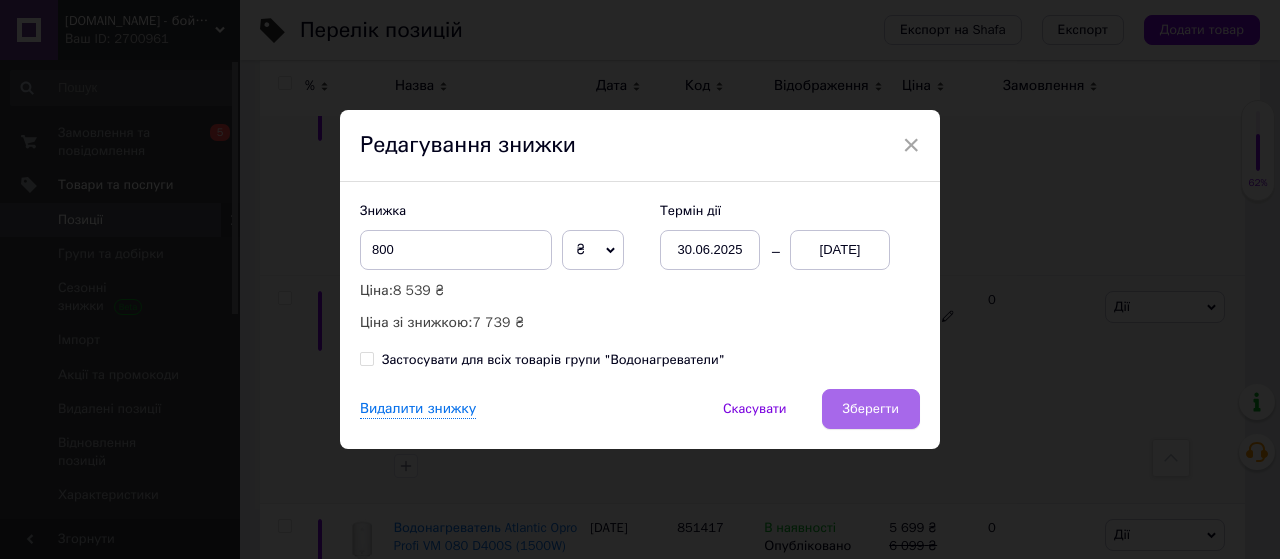 click on "Зберегти" at bounding box center [871, 409] 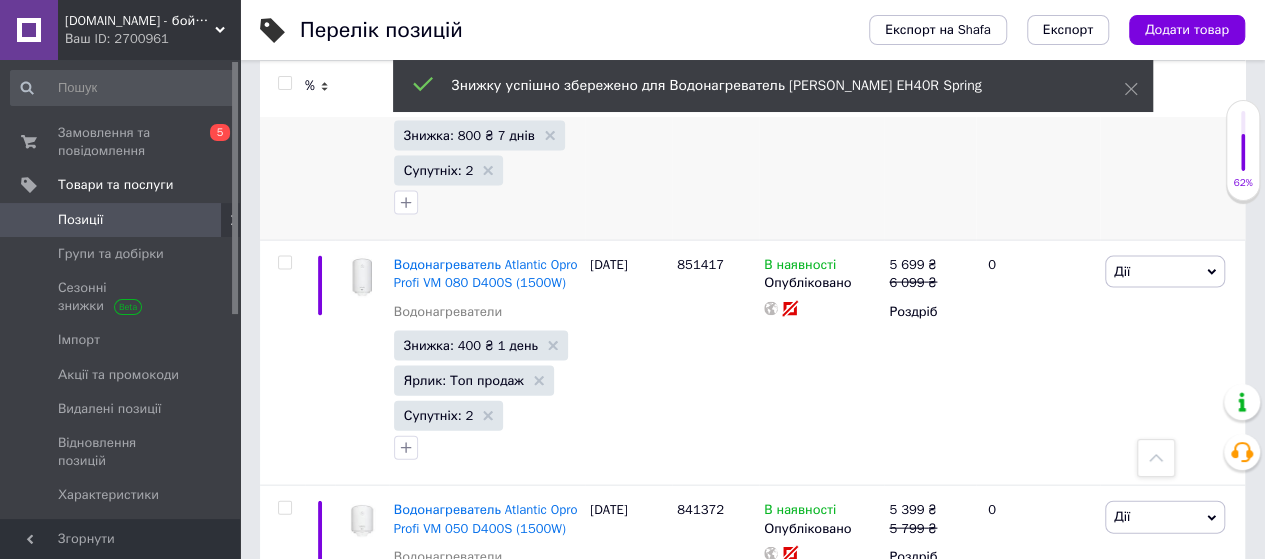 scroll, scrollTop: 2000, scrollLeft: 0, axis: vertical 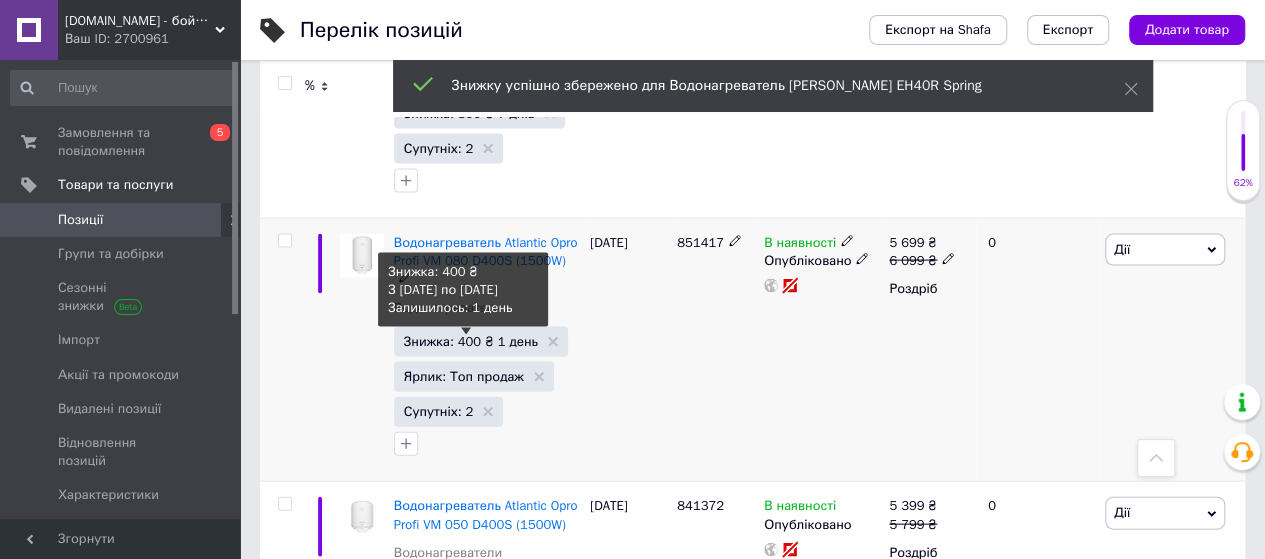 click on "Знижка: 400 ₴ 1 день" at bounding box center (471, 341) 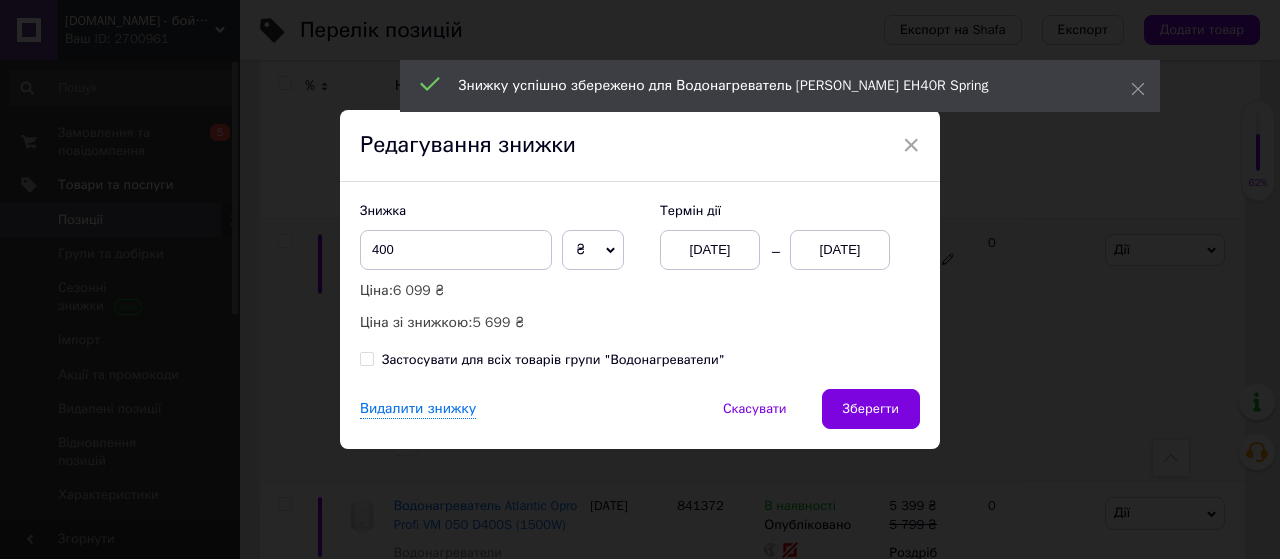 click on "13.07.2025" at bounding box center [840, 250] 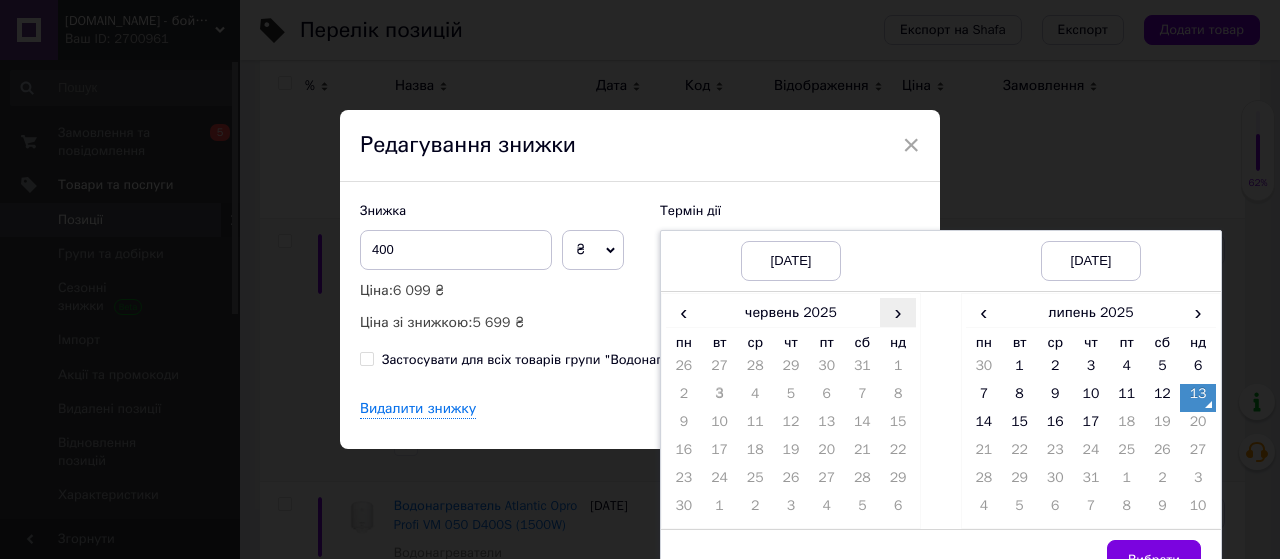 click on "›" at bounding box center [898, 312] 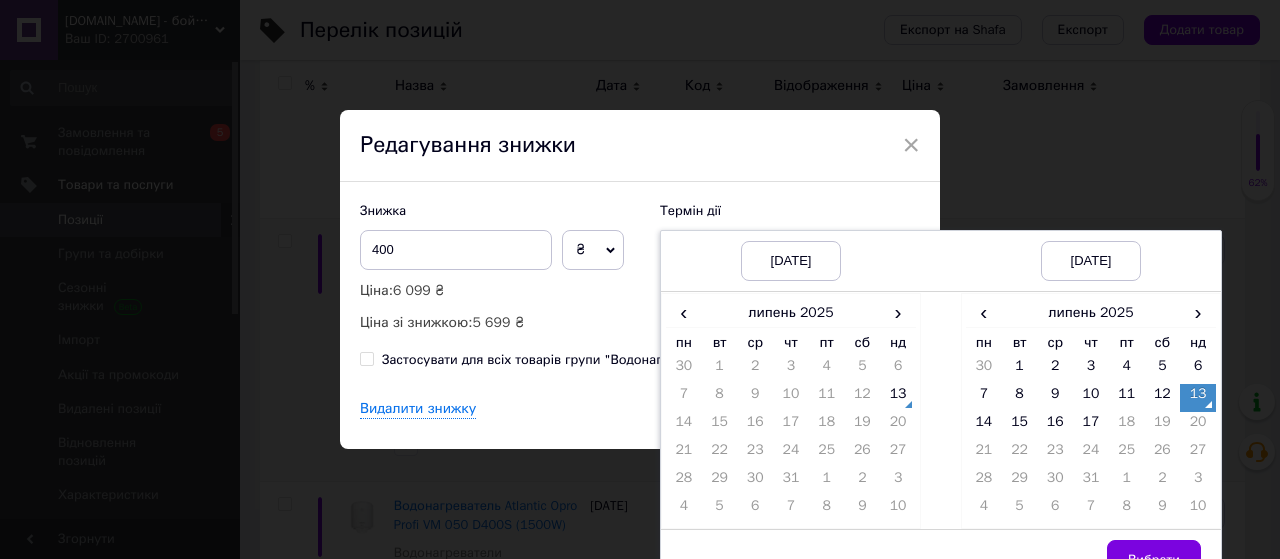 drag, startPoint x: 897, startPoint y: 397, endPoint x: 1126, endPoint y: 434, distance: 231.96982 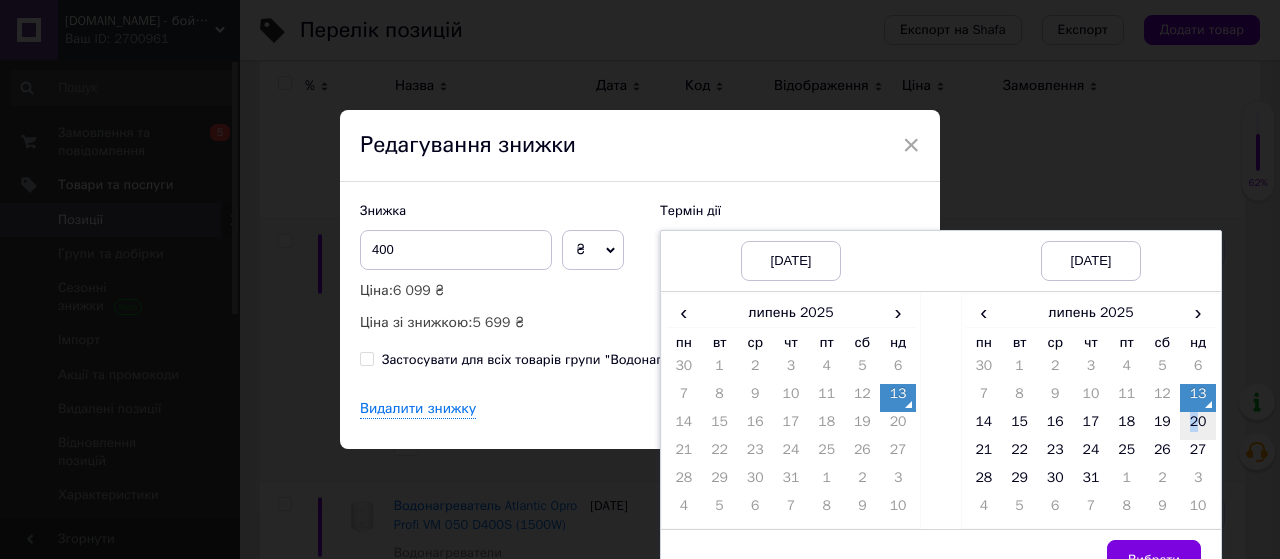 click on "20" at bounding box center (1198, 426) 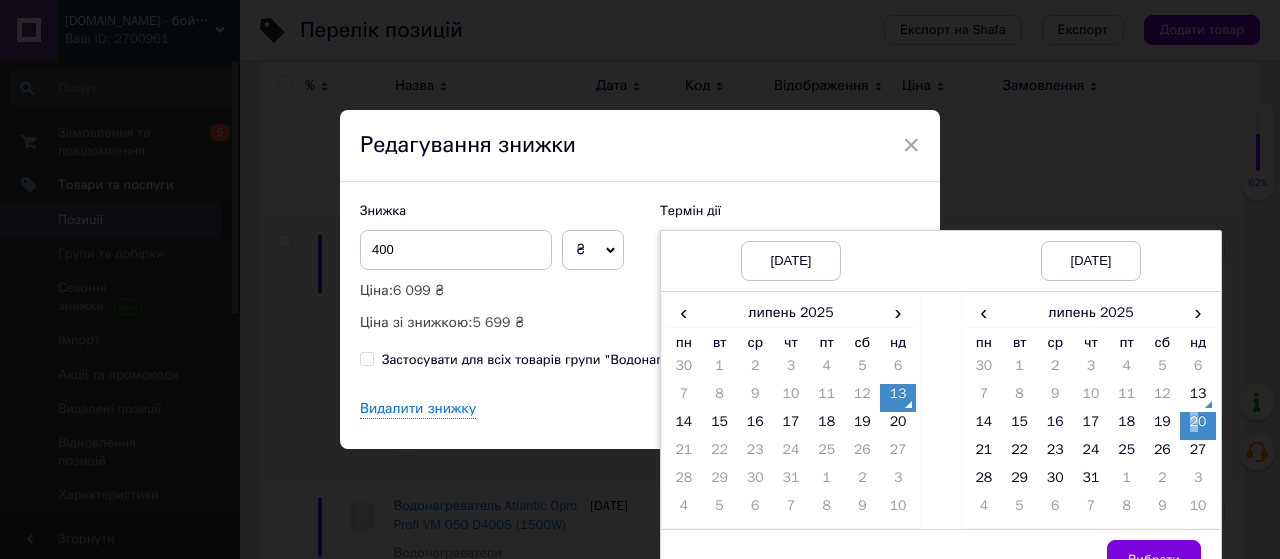 drag, startPoint x: 1164, startPoint y: 551, endPoint x: 1150, endPoint y: 529, distance: 26.076809 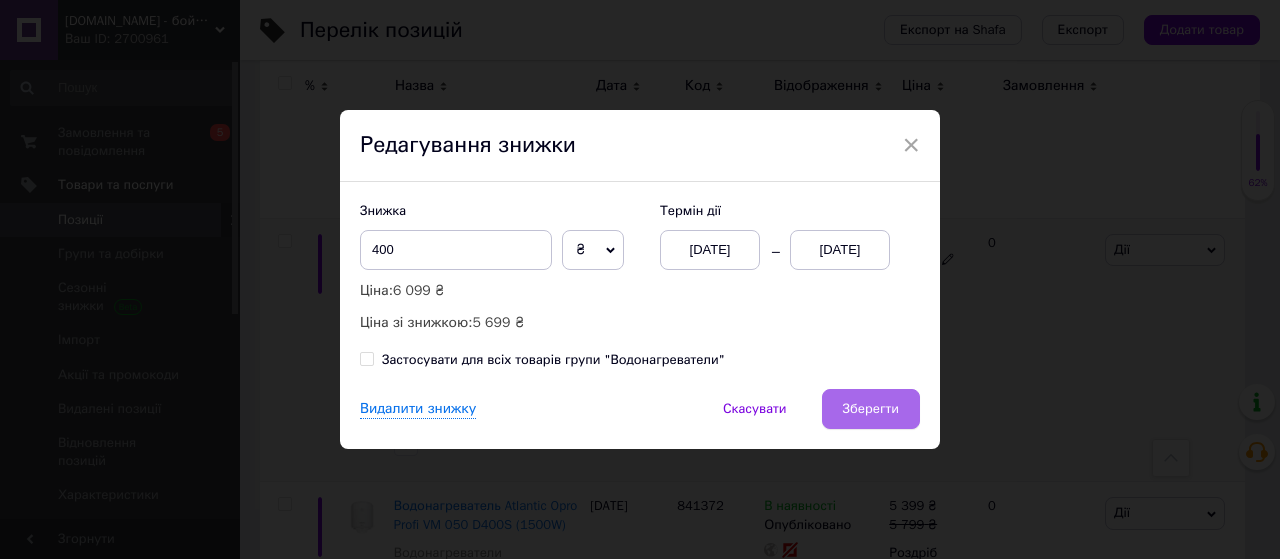 click on "Зберегти" at bounding box center [871, 409] 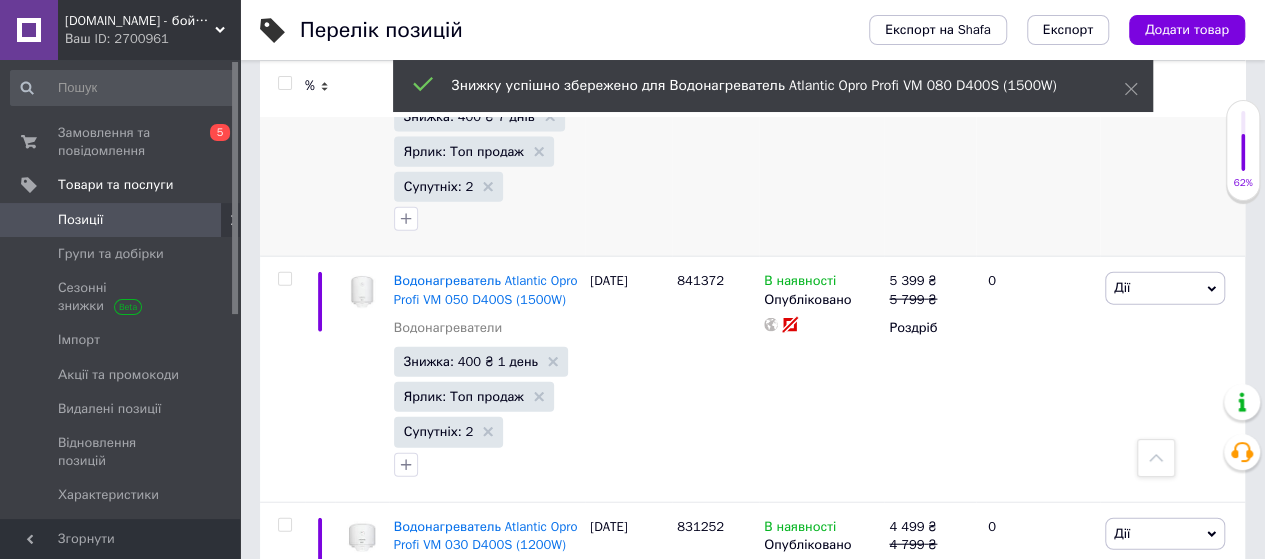scroll, scrollTop: 2266, scrollLeft: 0, axis: vertical 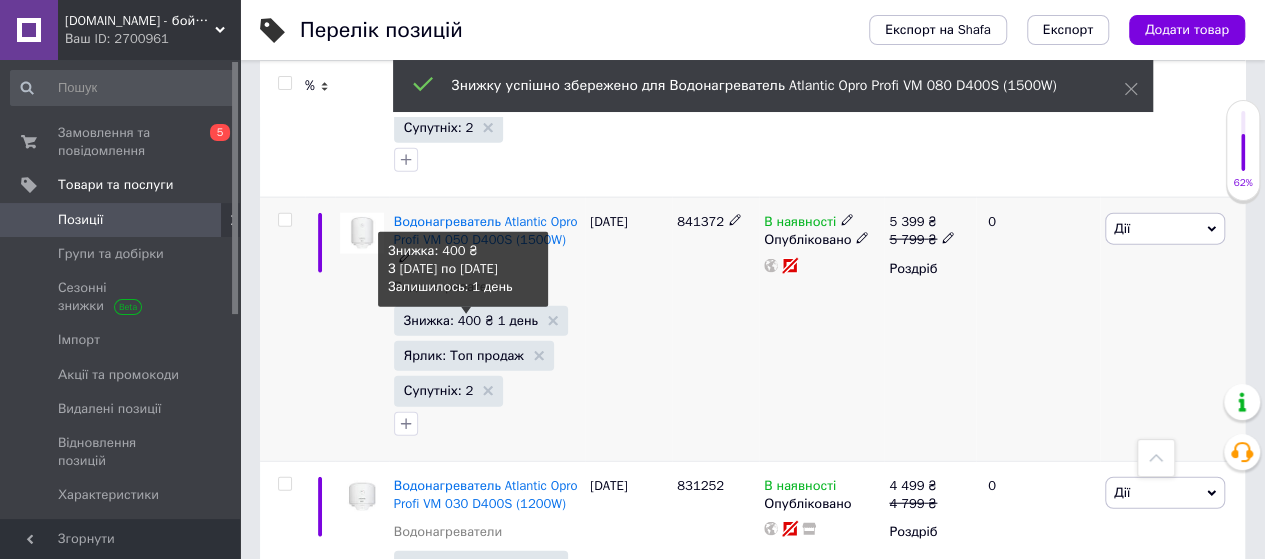 click on "Знижка: 400 ₴ 1 день" at bounding box center [471, 320] 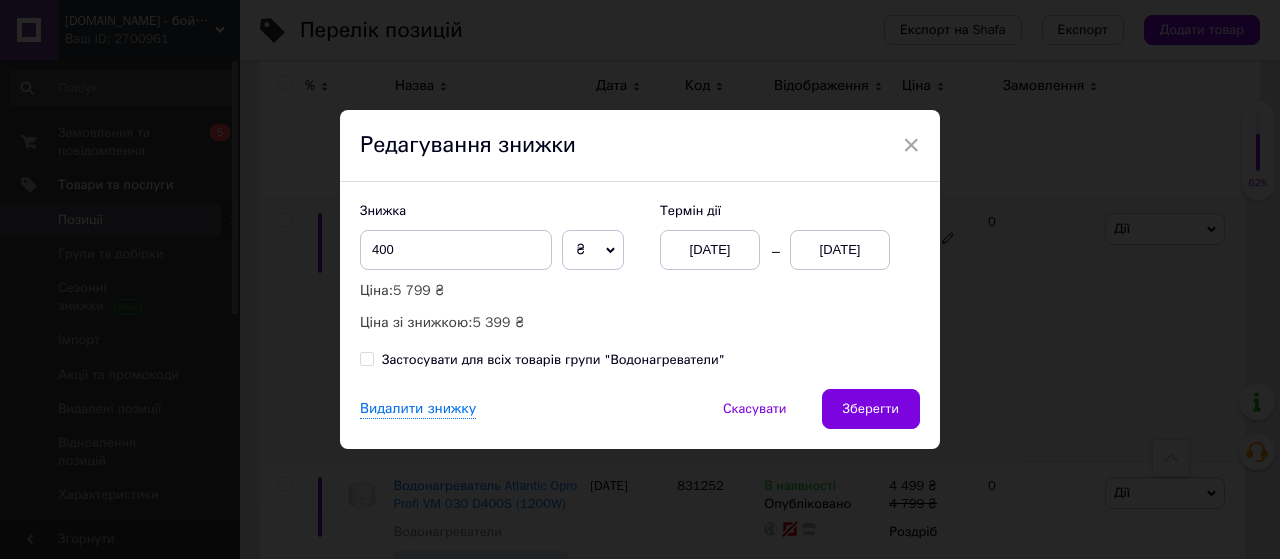 click on "13.07.2025" at bounding box center (840, 250) 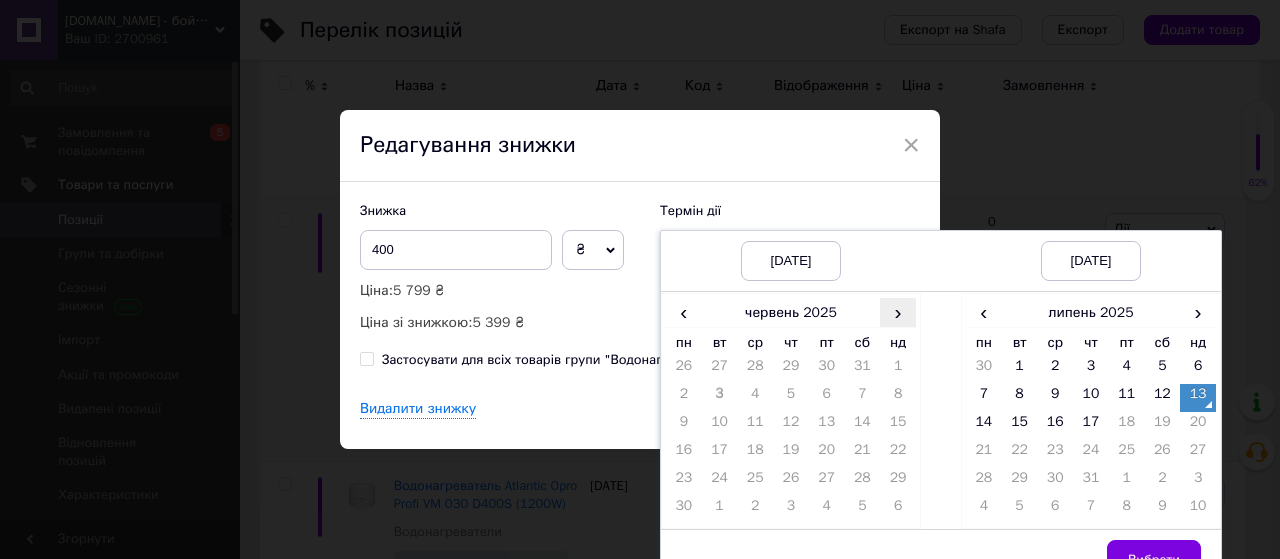 click on "›" at bounding box center (898, 312) 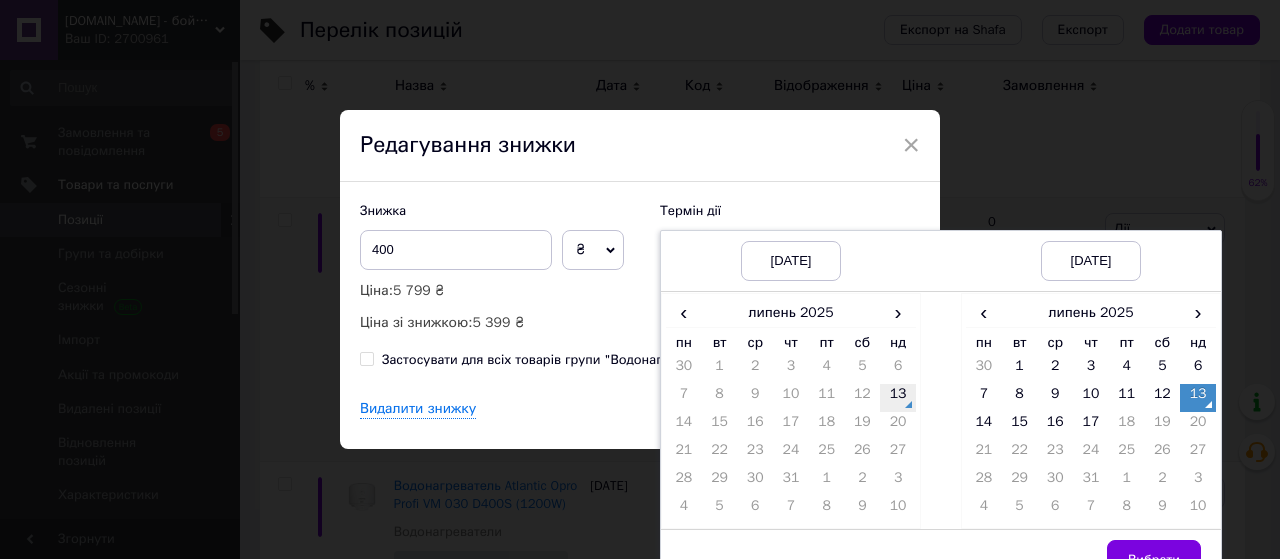 click on "13" at bounding box center [898, 398] 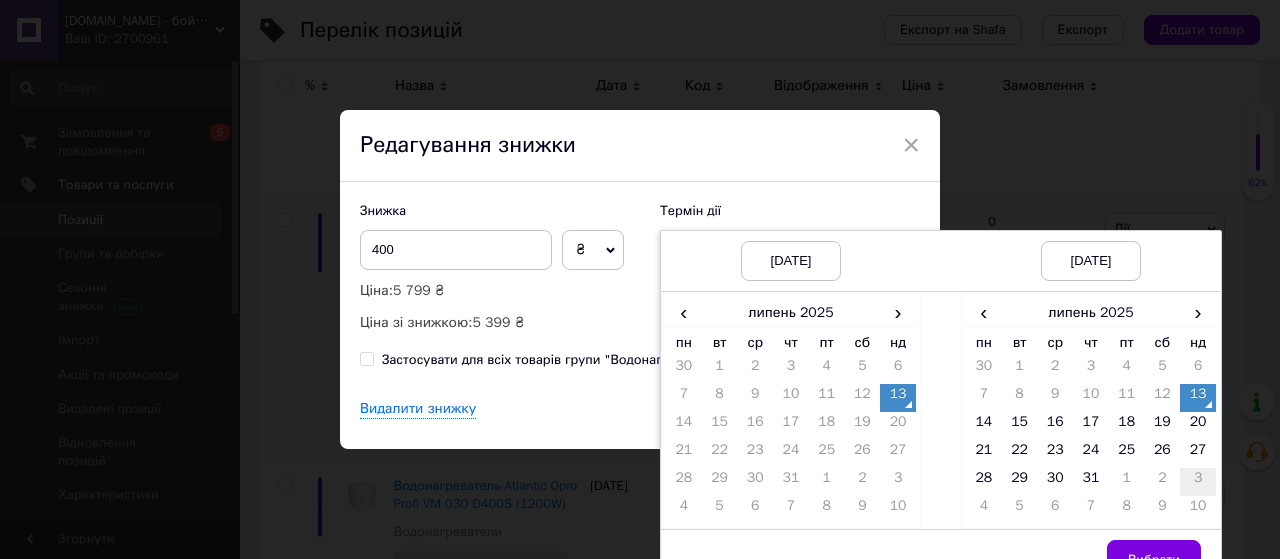 drag, startPoint x: 1191, startPoint y: 423, endPoint x: 1183, endPoint y: 479, distance: 56.568542 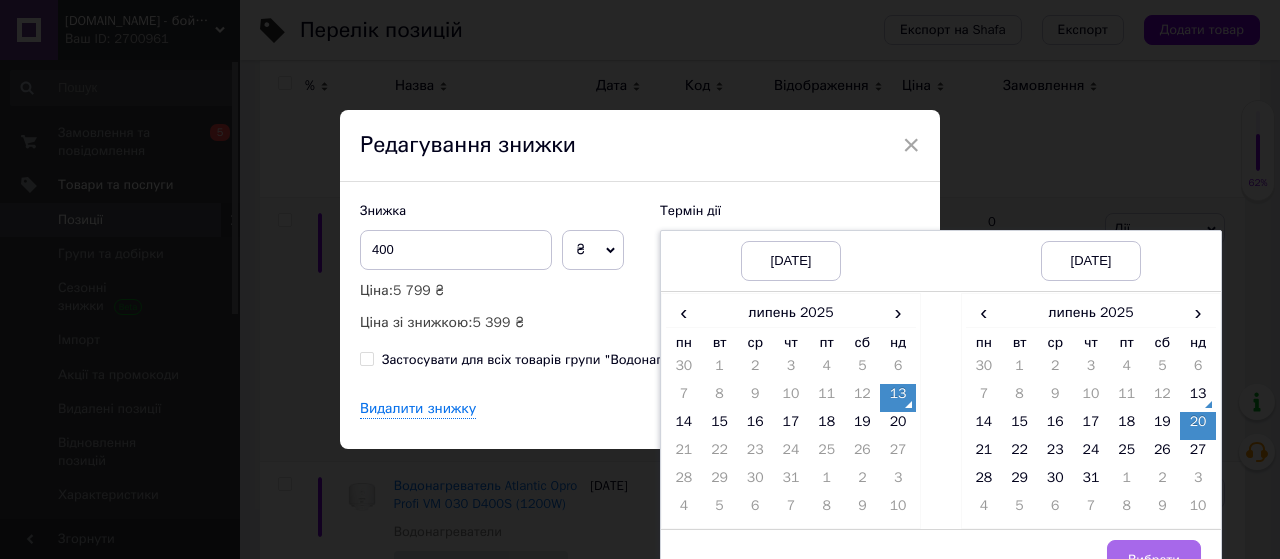 click on "Вибрати" at bounding box center [1154, 560] 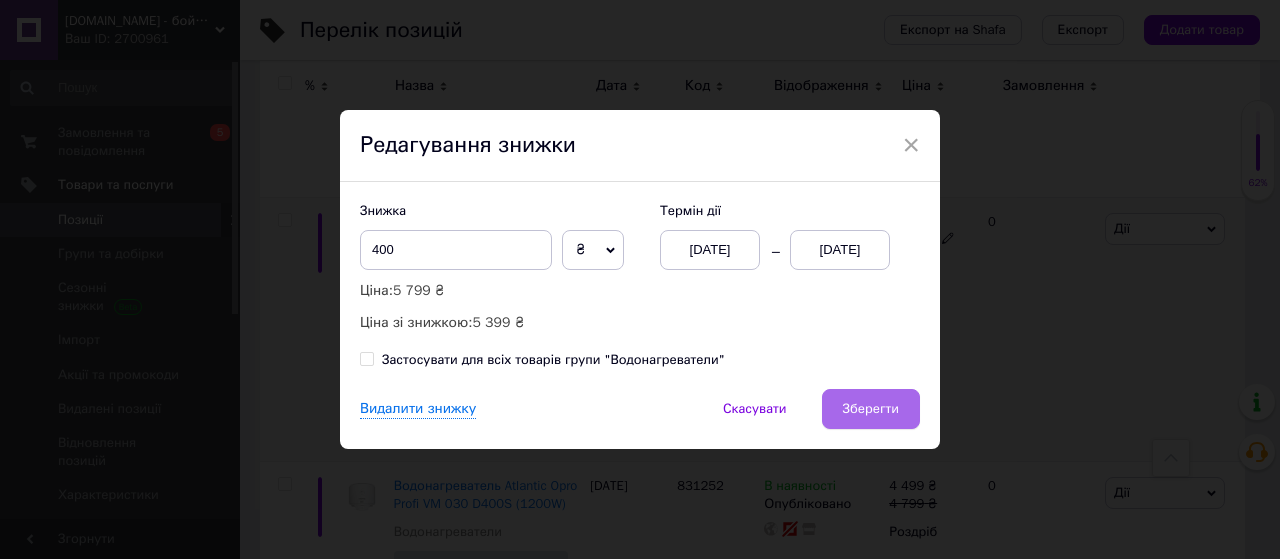 click on "Зберегти" at bounding box center (871, 409) 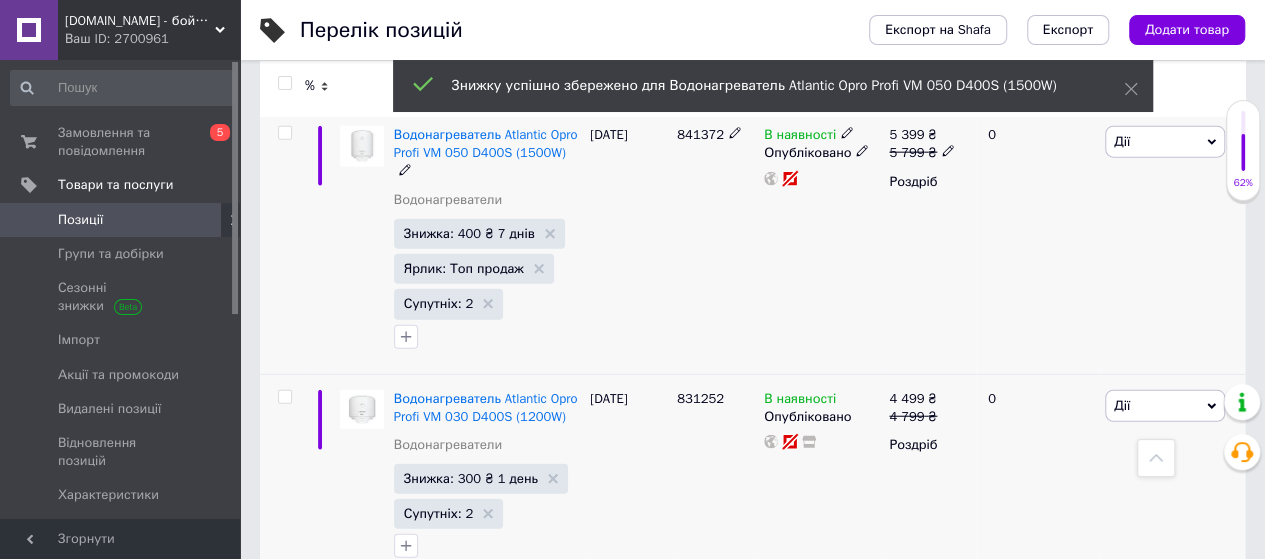 scroll, scrollTop: 2600, scrollLeft: 0, axis: vertical 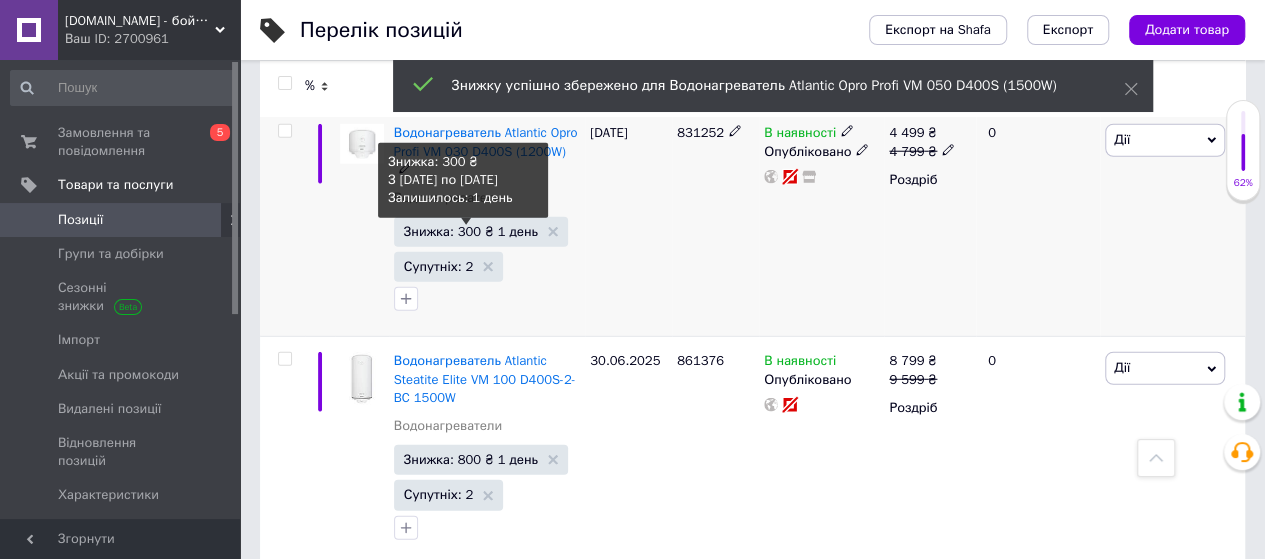 click on "Знижка: 300 ₴ 1 день" at bounding box center [471, 231] 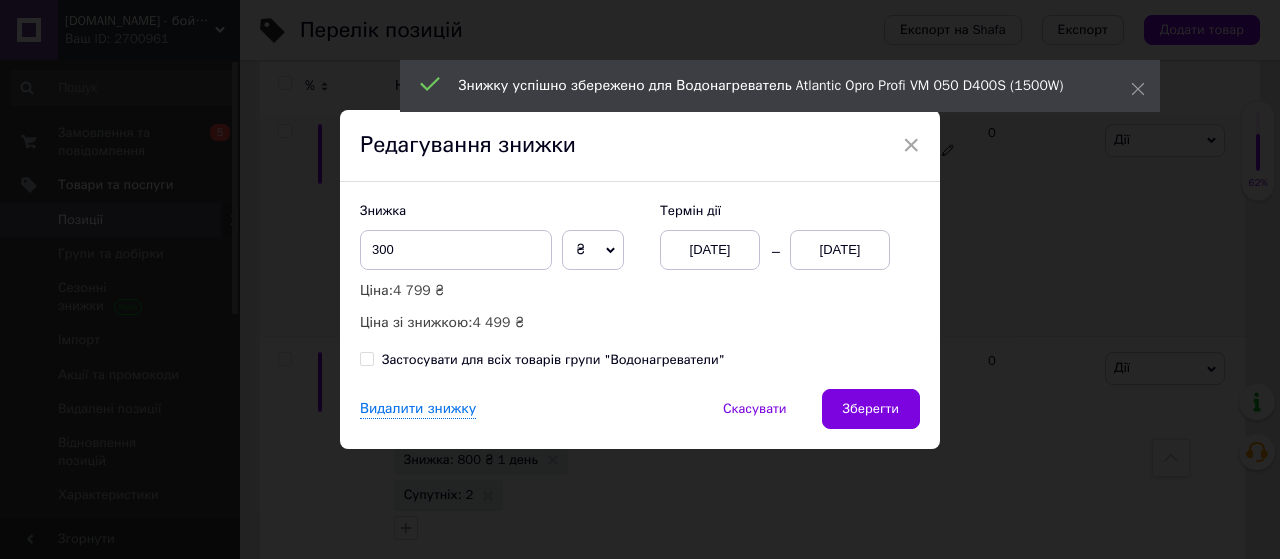 click on "13.07.2025" at bounding box center [840, 250] 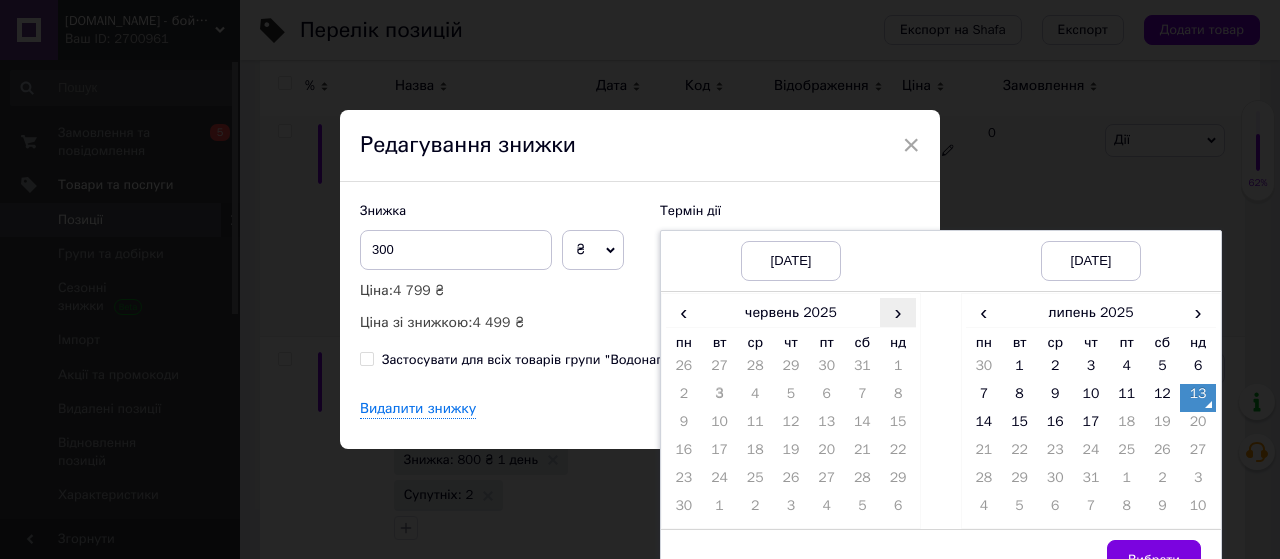 click on "›" at bounding box center [898, 312] 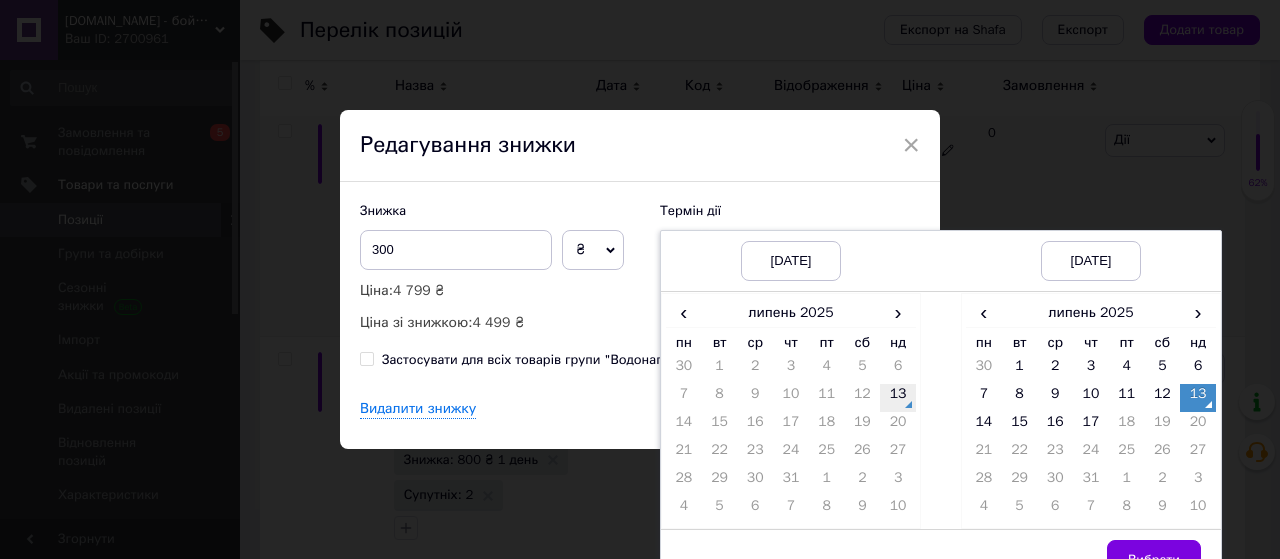 click on "13" at bounding box center (898, 398) 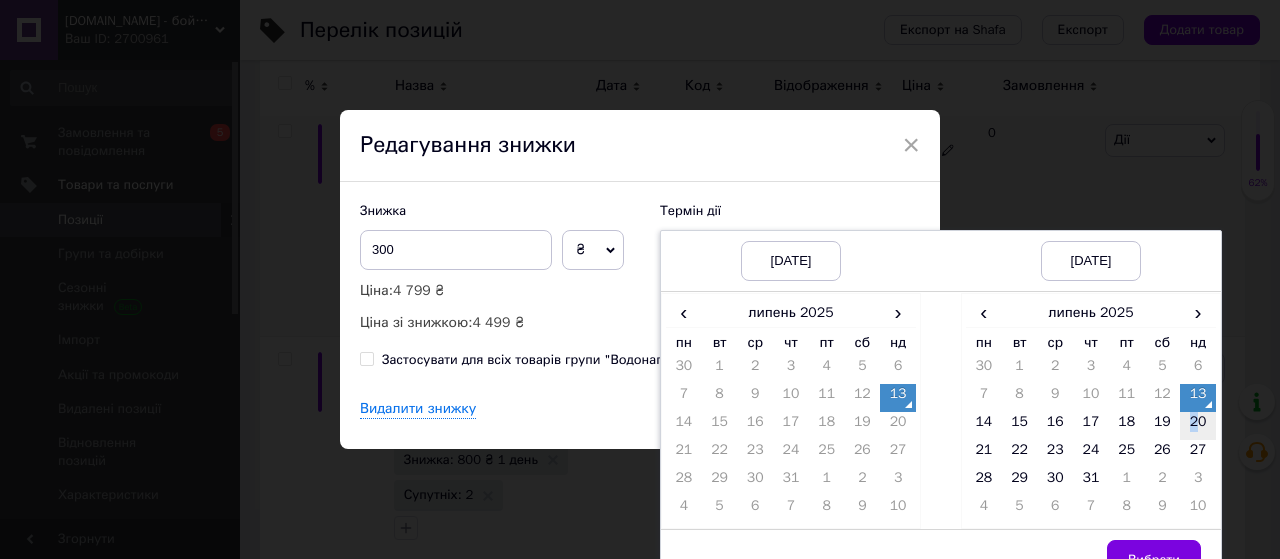 click on "20" at bounding box center (1198, 426) 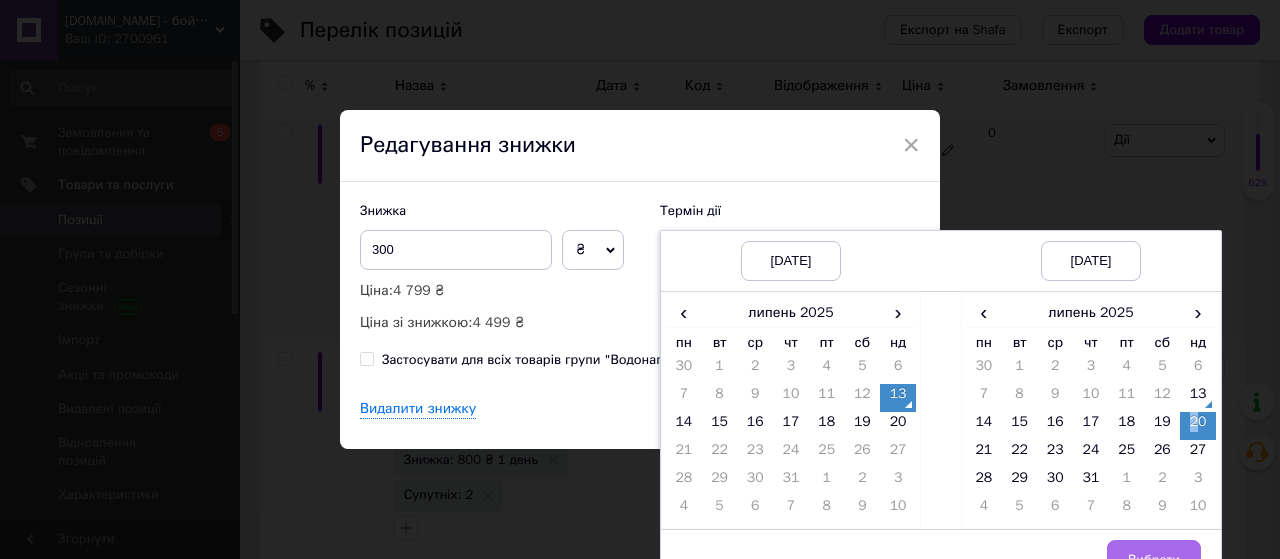 click on "Вибрати" at bounding box center (1154, 560) 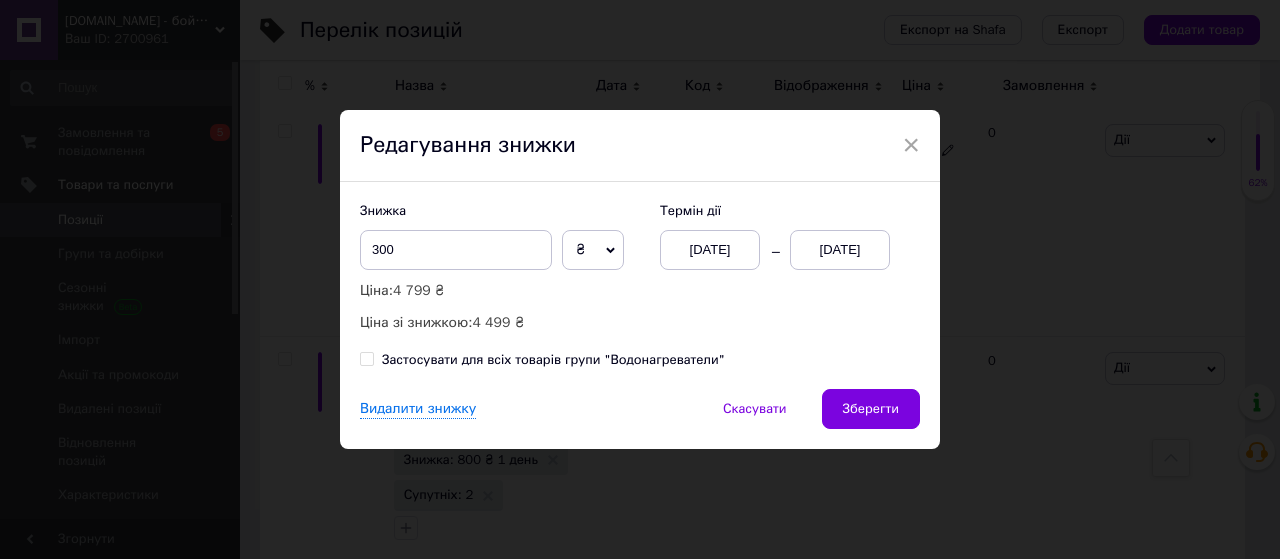drag, startPoint x: 887, startPoint y: 407, endPoint x: 876, endPoint y: 385, distance: 24.596748 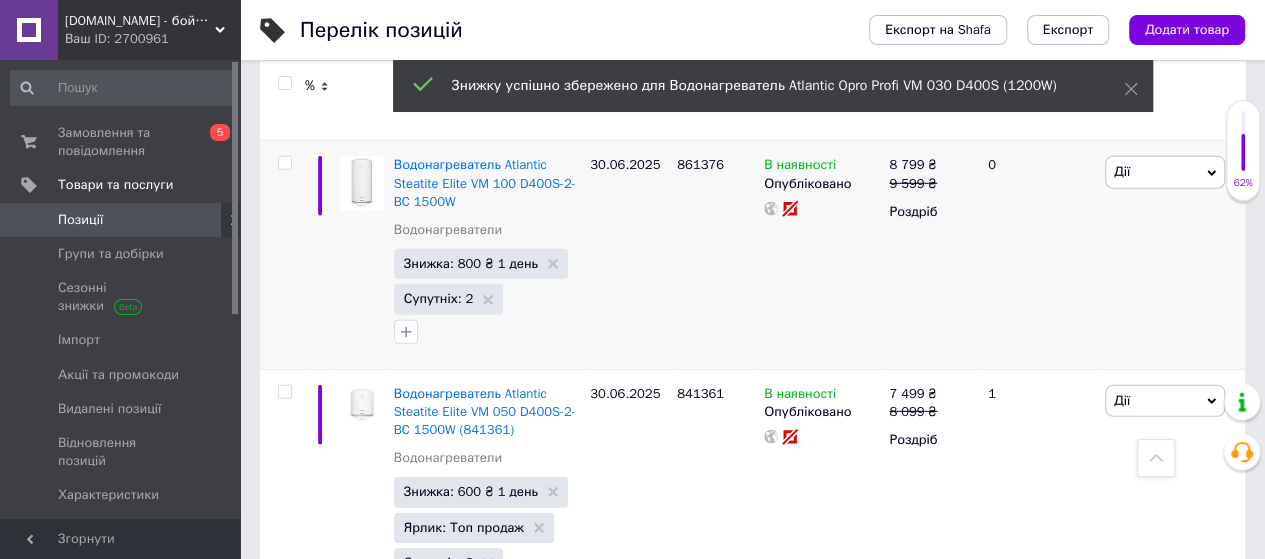 scroll, scrollTop: 2800, scrollLeft: 0, axis: vertical 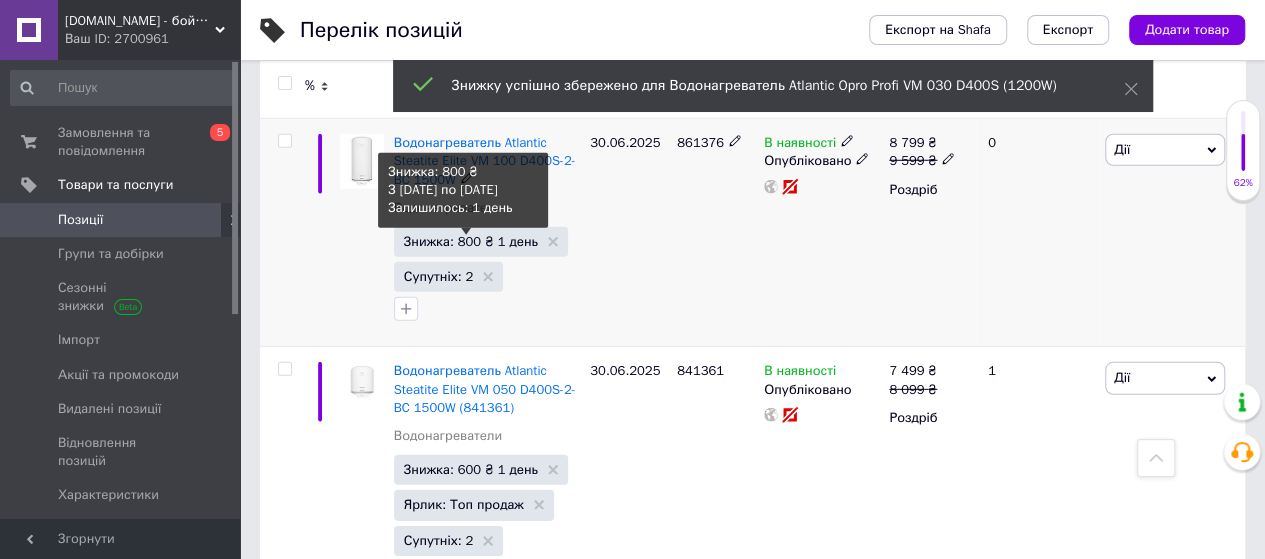 click on "Знижка: 800 ₴ 1 день" at bounding box center (471, 241) 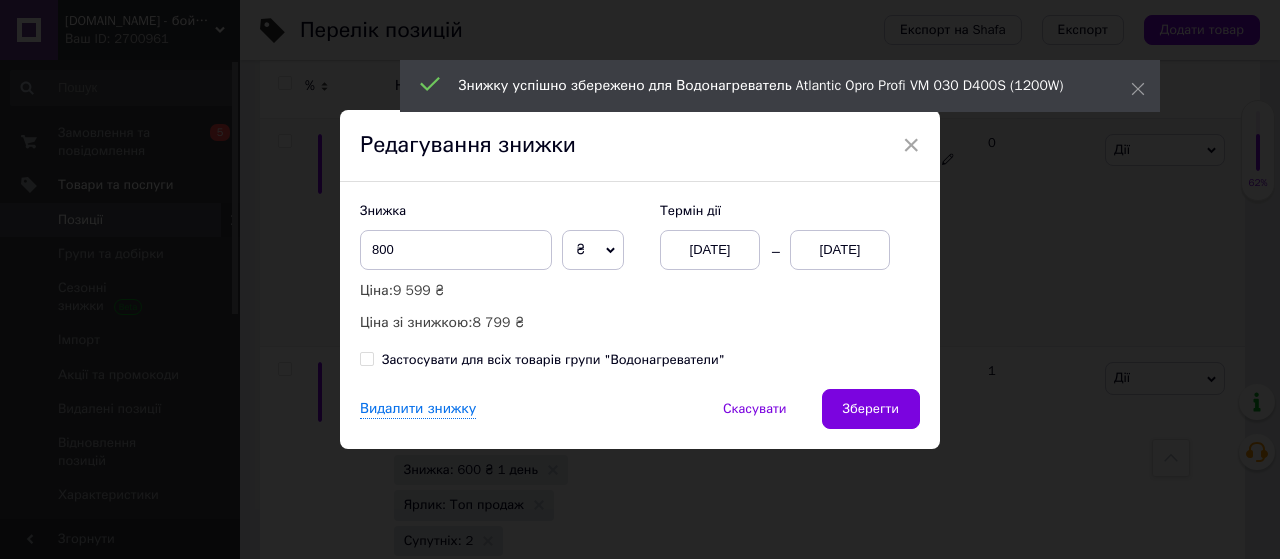 click on "13.07.2025" at bounding box center [840, 250] 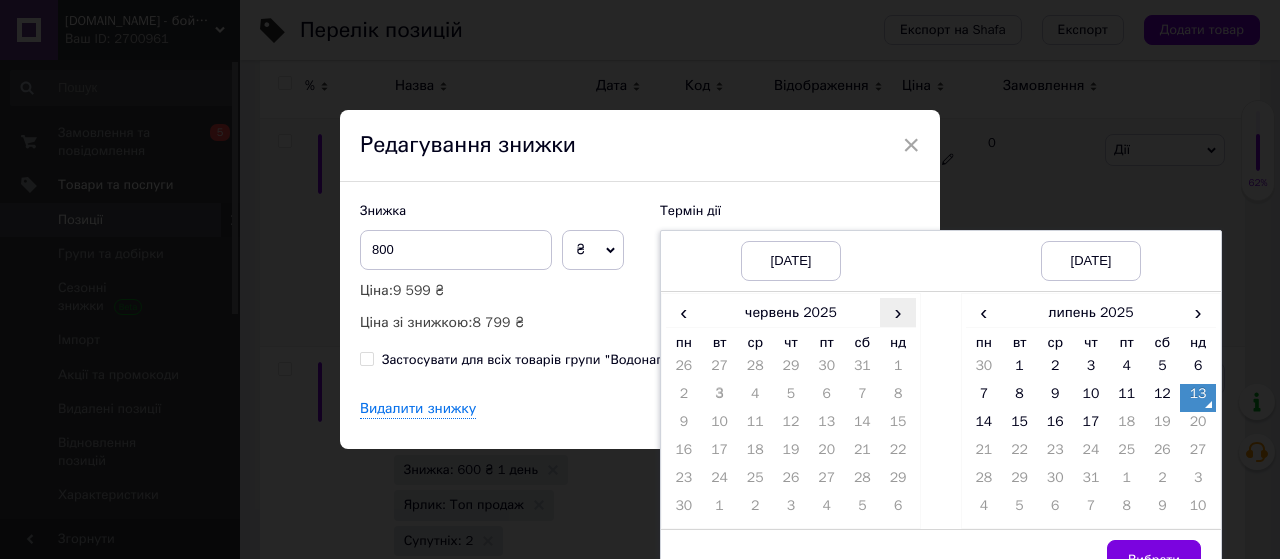 drag, startPoint x: 886, startPoint y: 303, endPoint x: 891, endPoint y: 325, distance: 22.561028 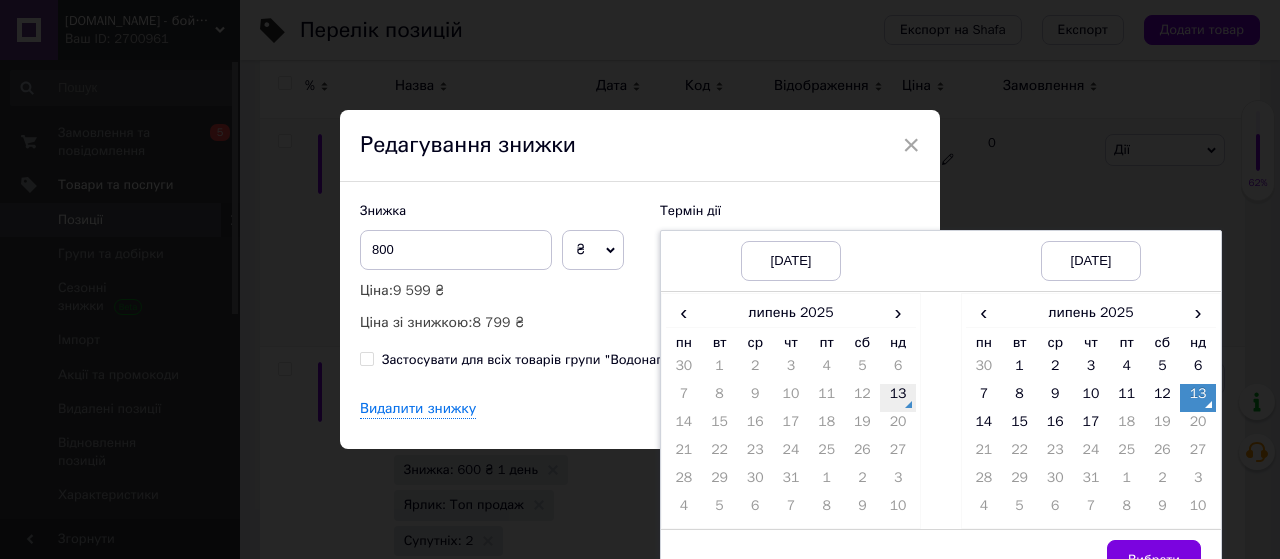 click on "13" at bounding box center [898, 398] 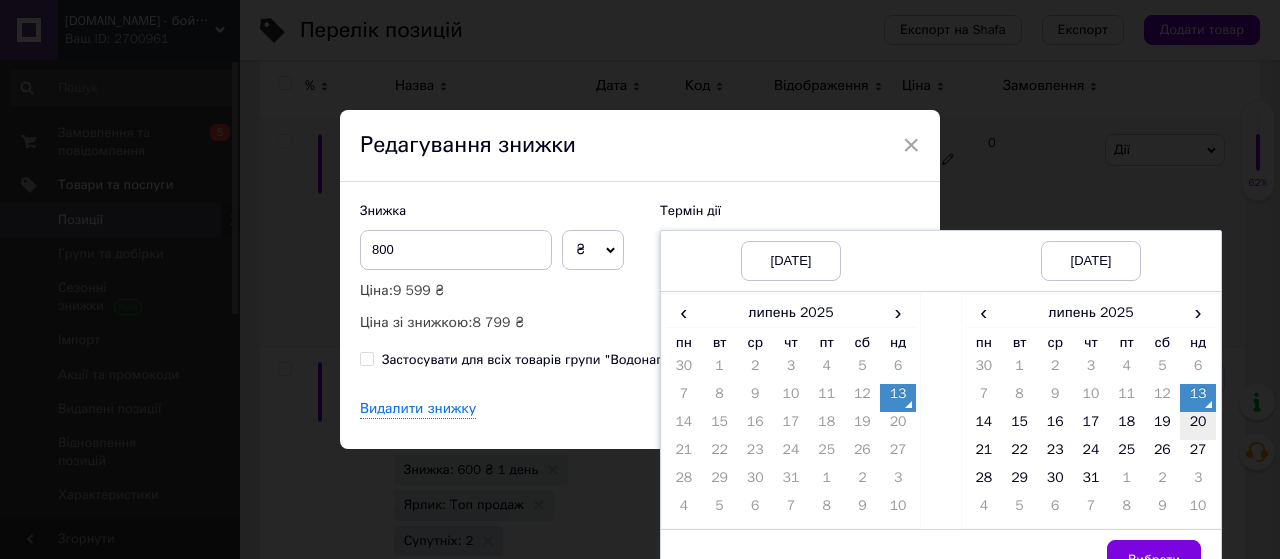 click on "20" at bounding box center (1198, 426) 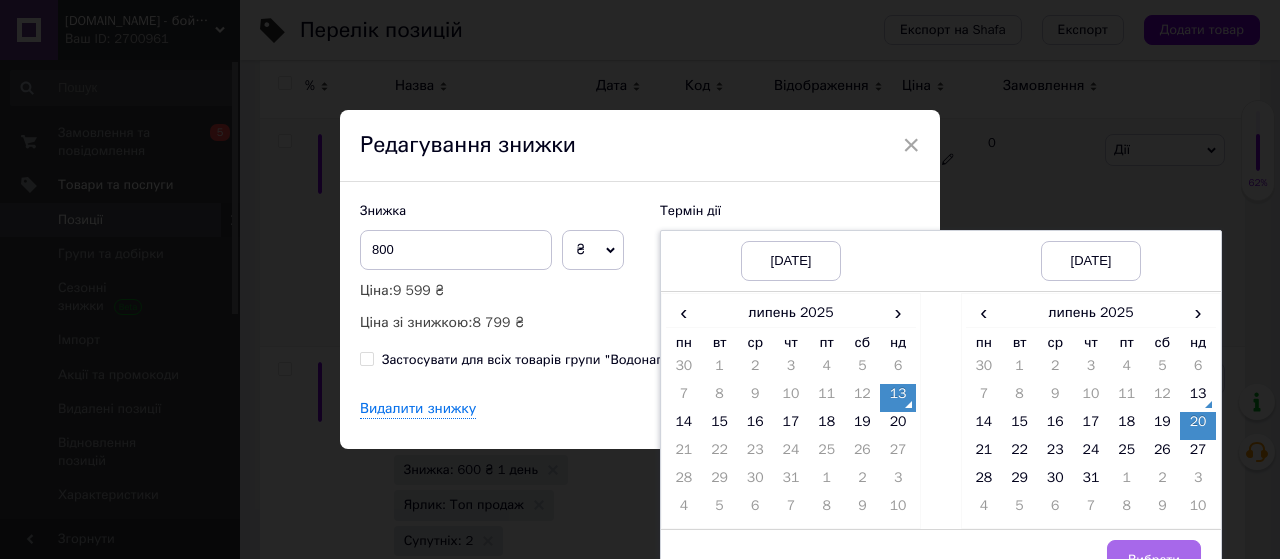 click on "Вибрати" at bounding box center (1154, 560) 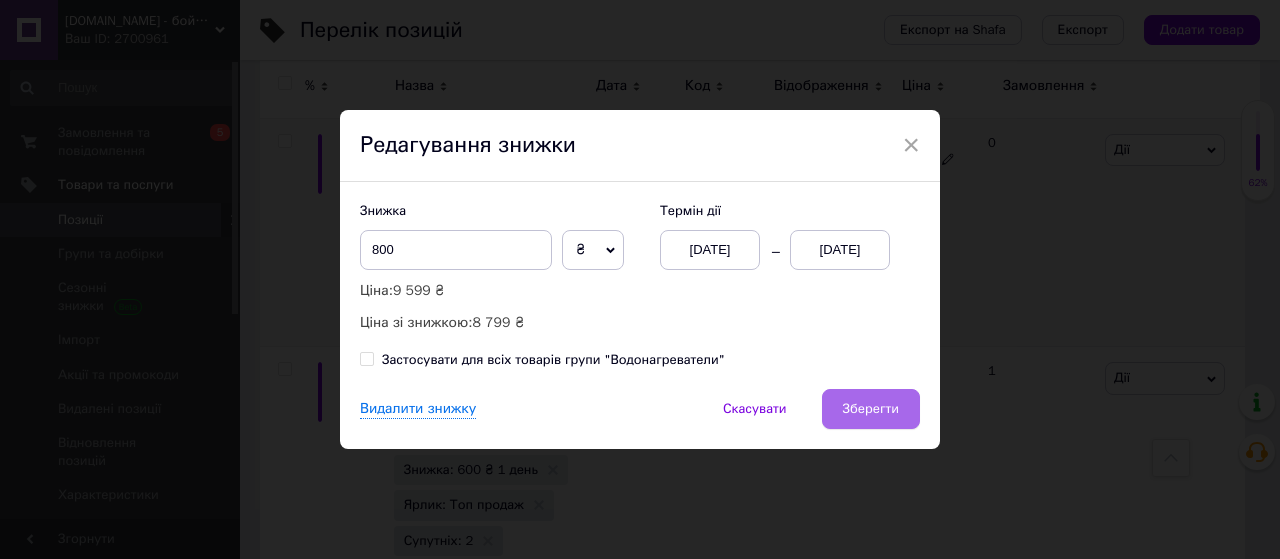 click on "Зберегти" at bounding box center [871, 409] 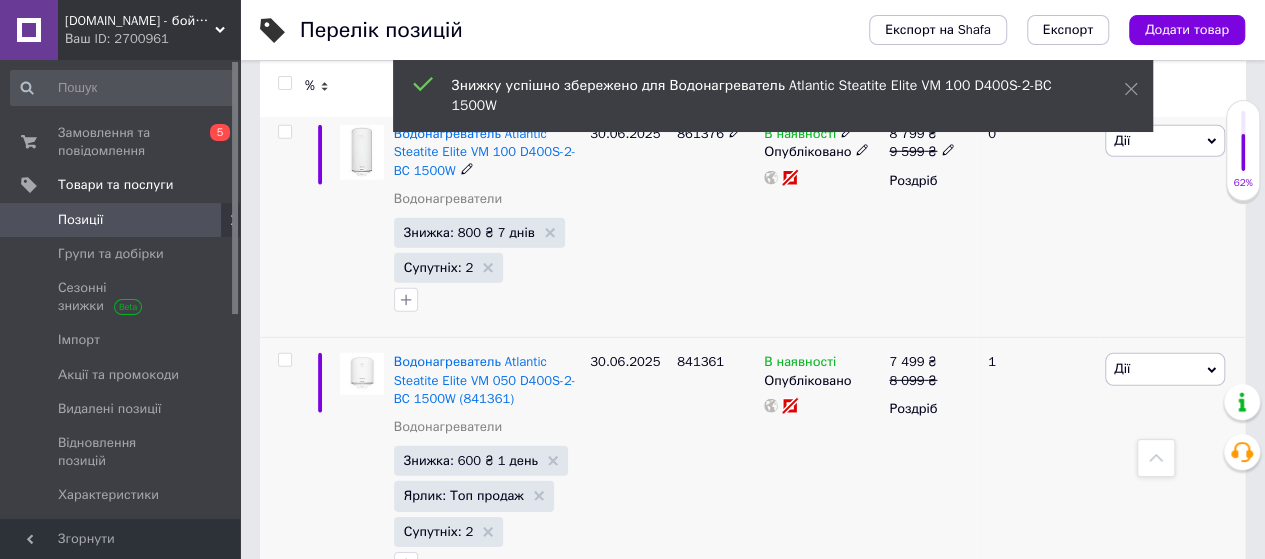 scroll, scrollTop: 2933, scrollLeft: 0, axis: vertical 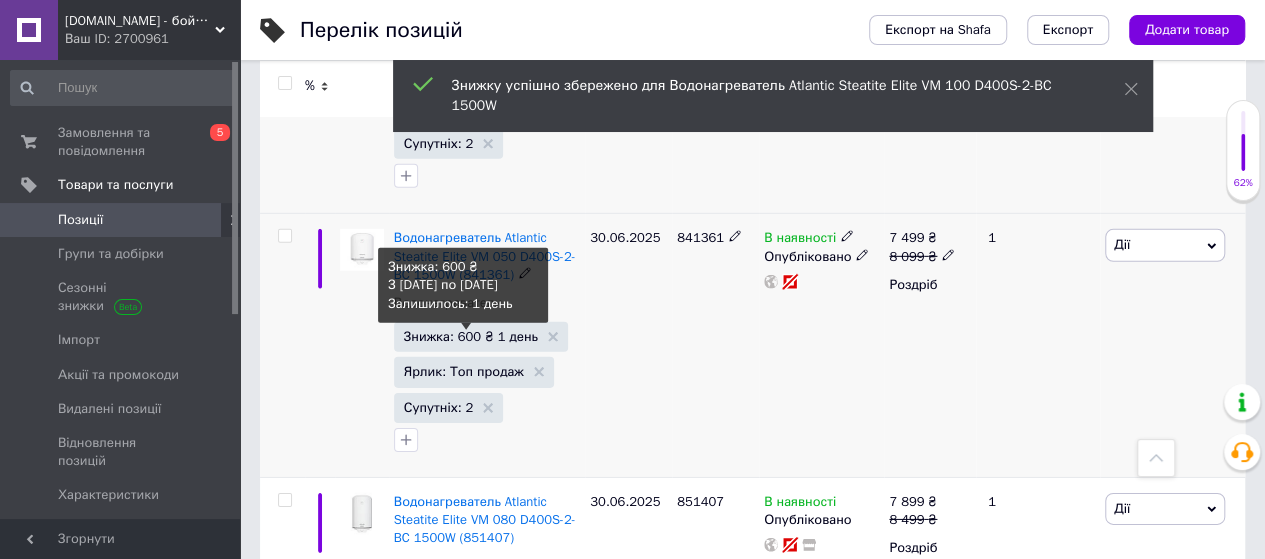 click on "Знижка: 600 ₴ 1 день" at bounding box center [471, 336] 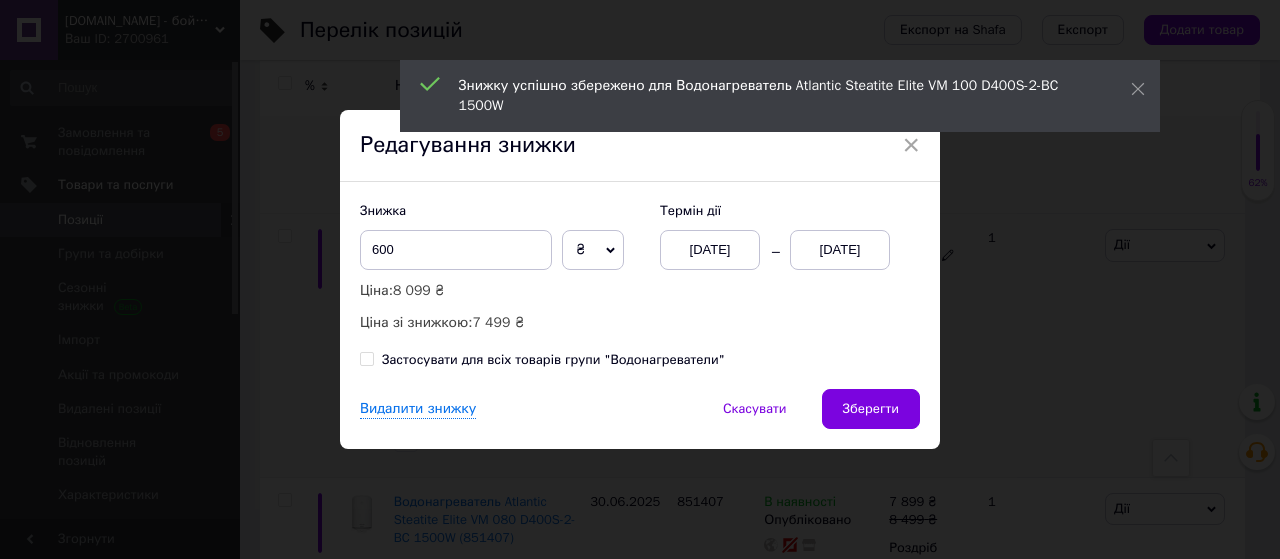 click on "13.07.2025" at bounding box center [840, 250] 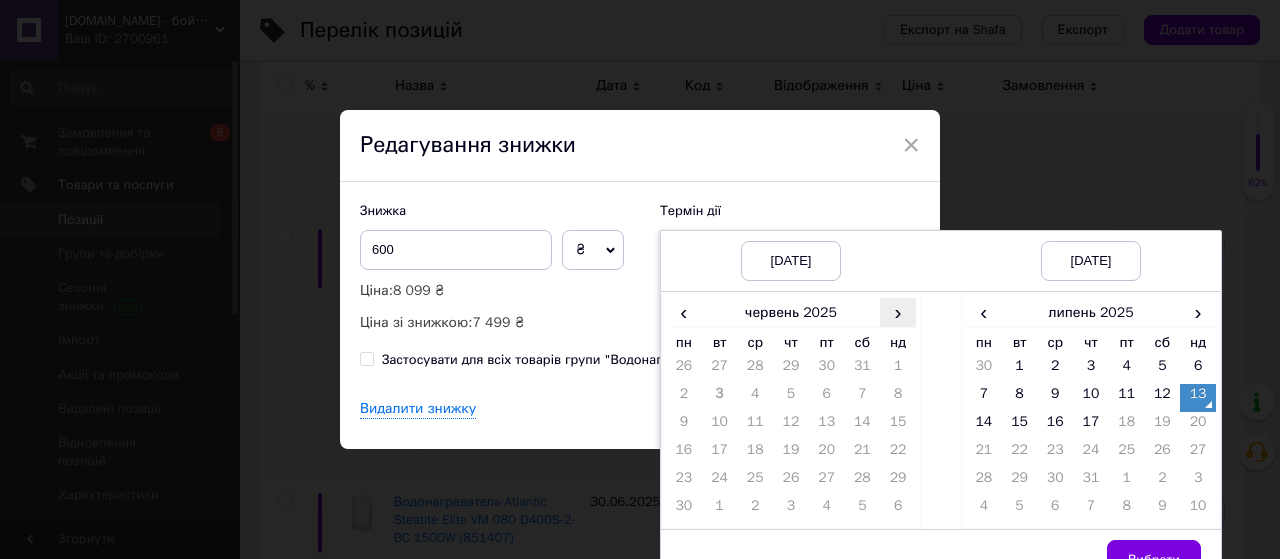 click on "›" at bounding box center (898, 312) 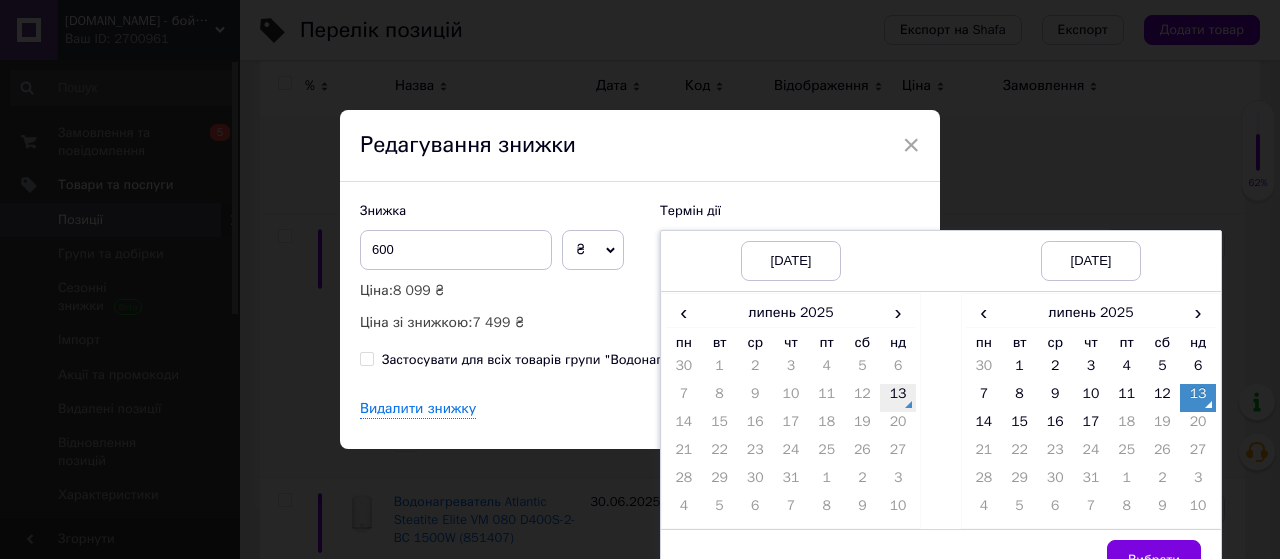 click on "13" at bounding box center [898, 398] 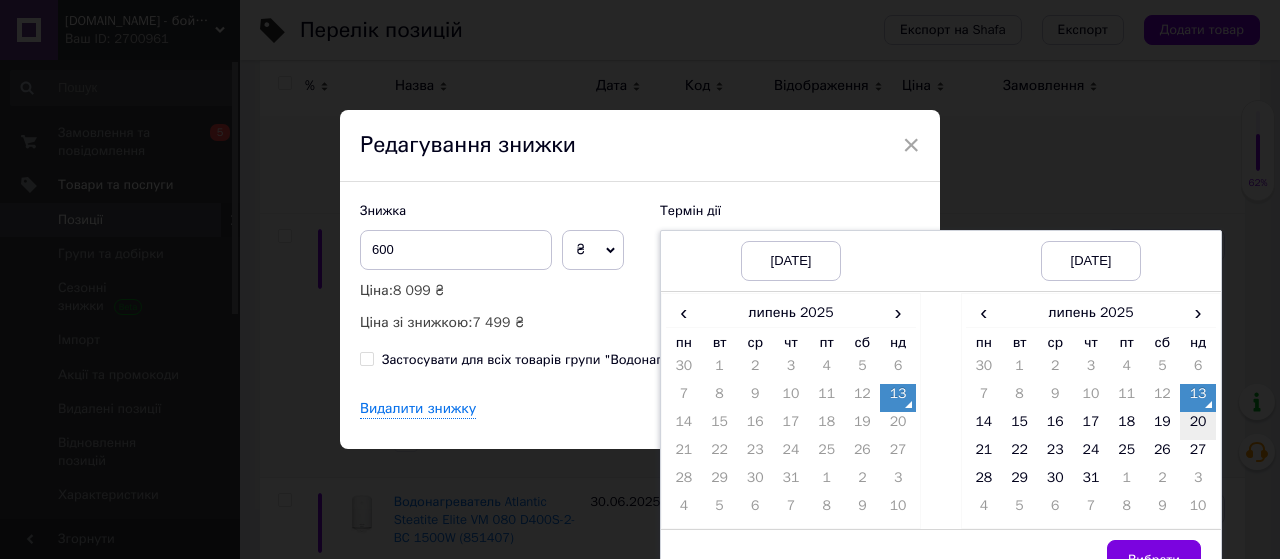 click on "20" at bounding box center (1198, 426) 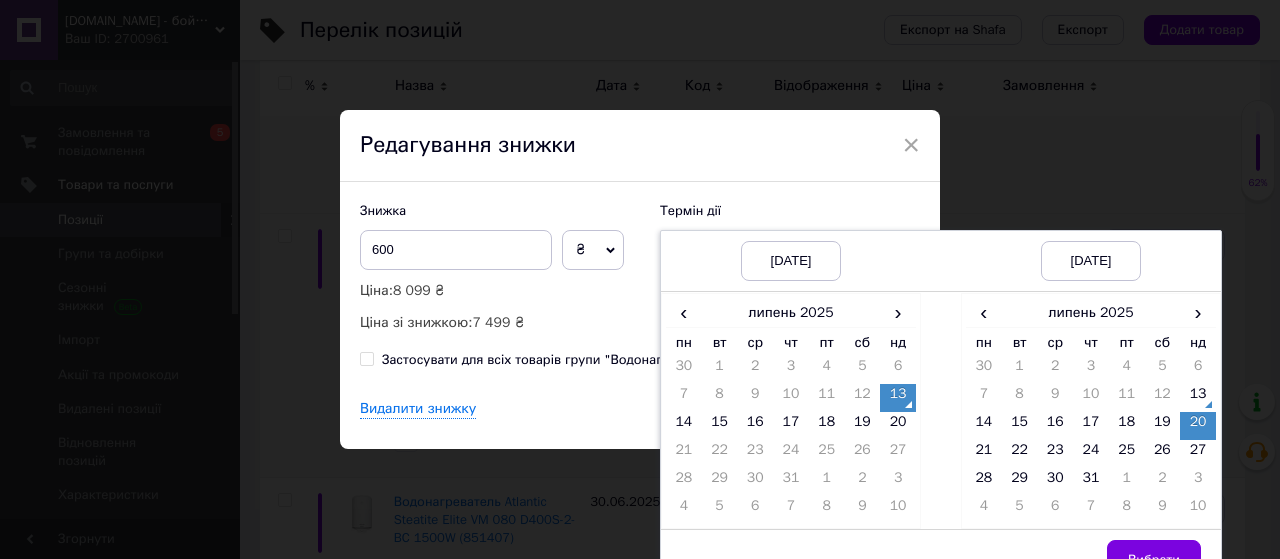 drag, startPoint x: 1136, startPoint y: 545, endPoint x: 1119, endPoint y: 525, distance: 26.24881 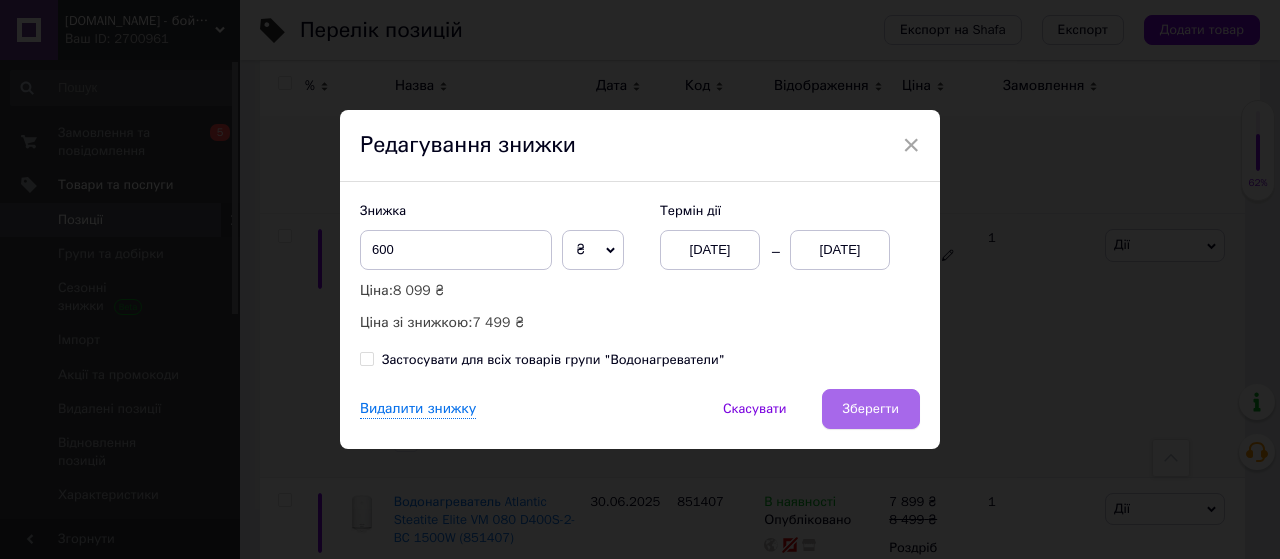 click on "Зберегти" at bounding box center [871, 409] 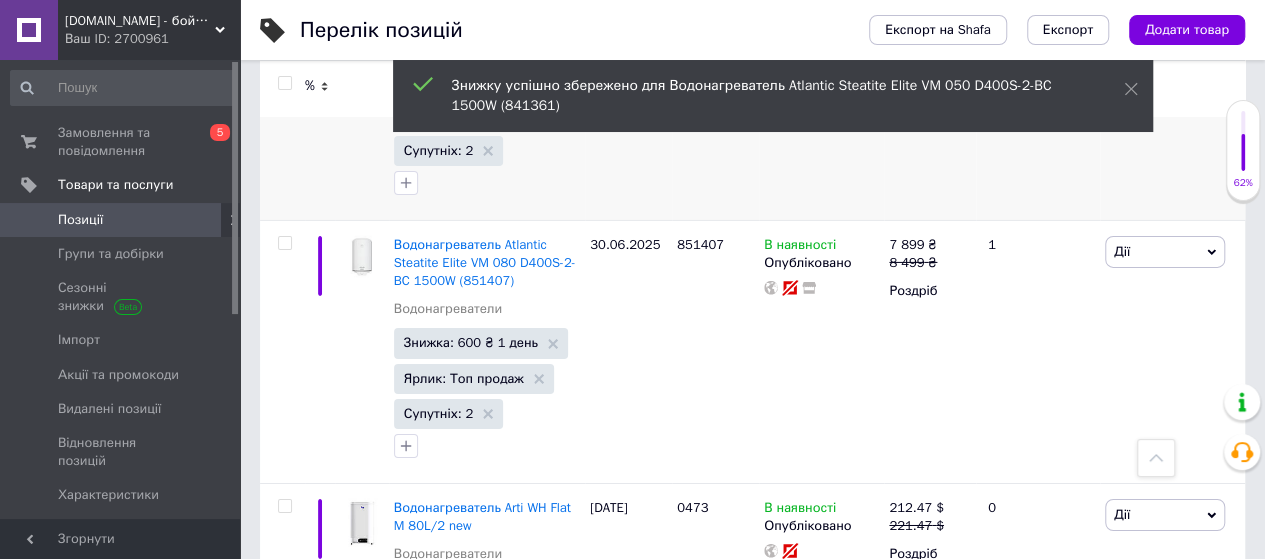 scroll, scrollTop: 3200, scrollLeft: 0, axis: vertical 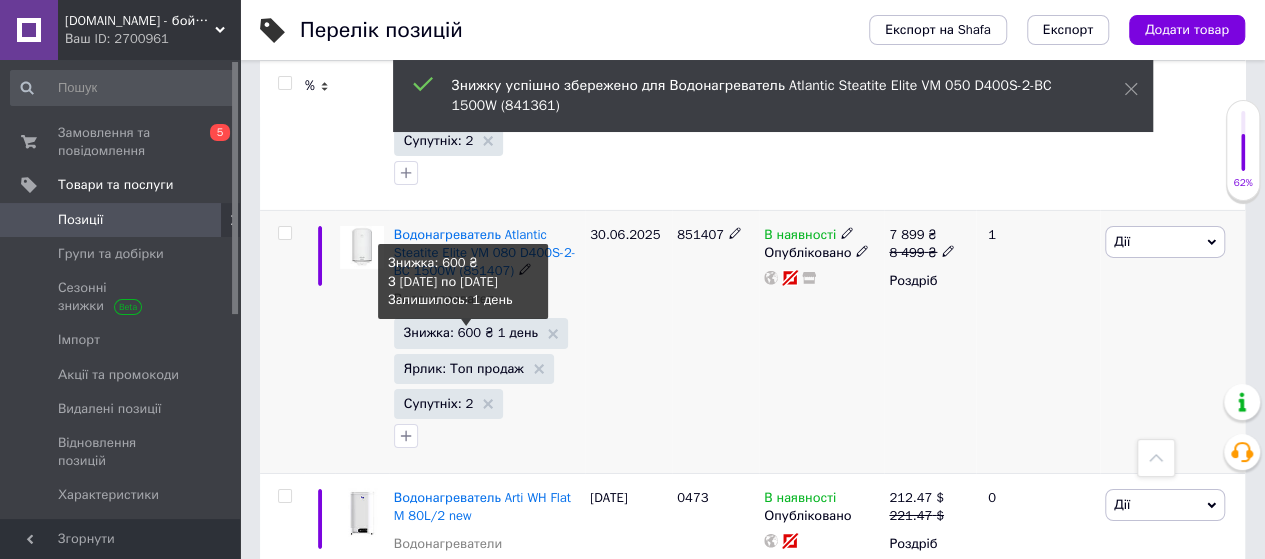 click on "Знижка: 600 ₴ 1 день" at bounding box center (471, 332) 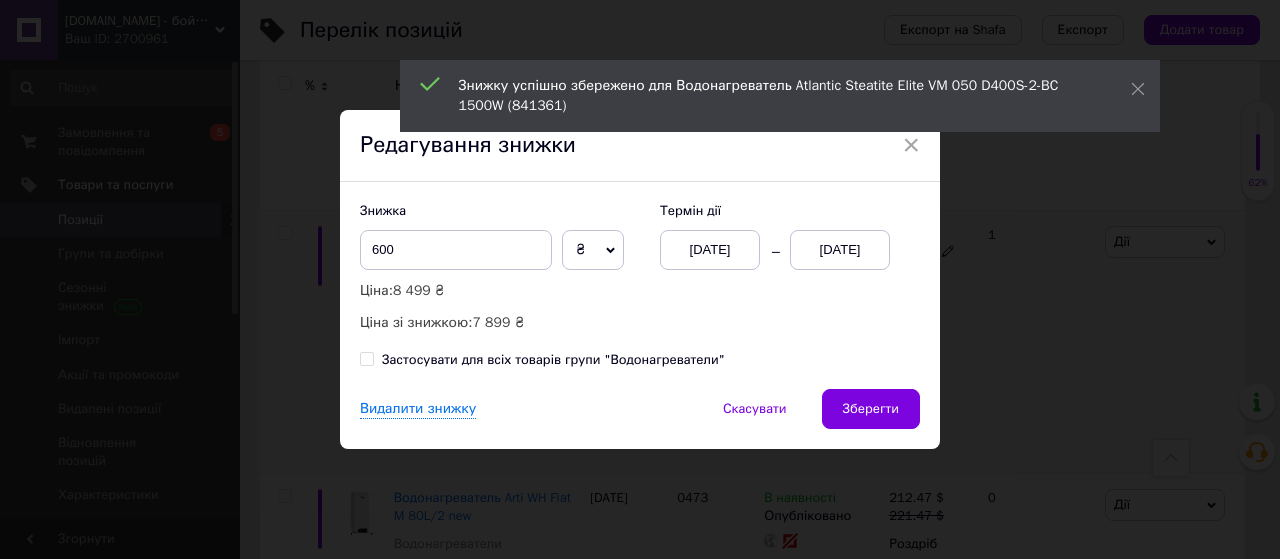 click on "13.07.2025" at bounding box center [840, 250] 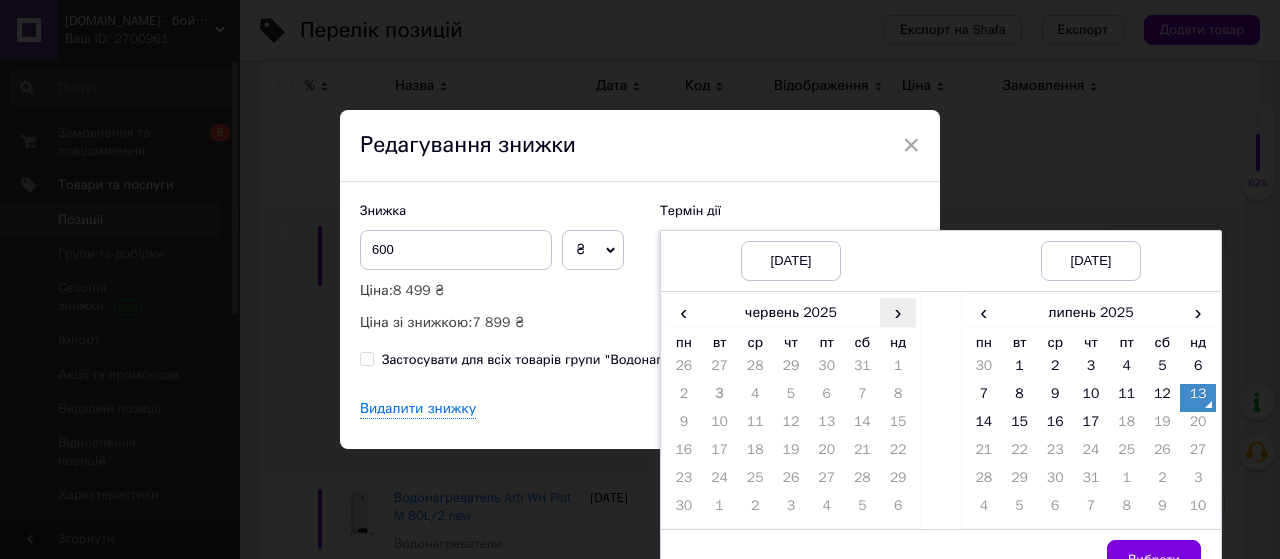 click on "›" at bounding box center (898, 312) 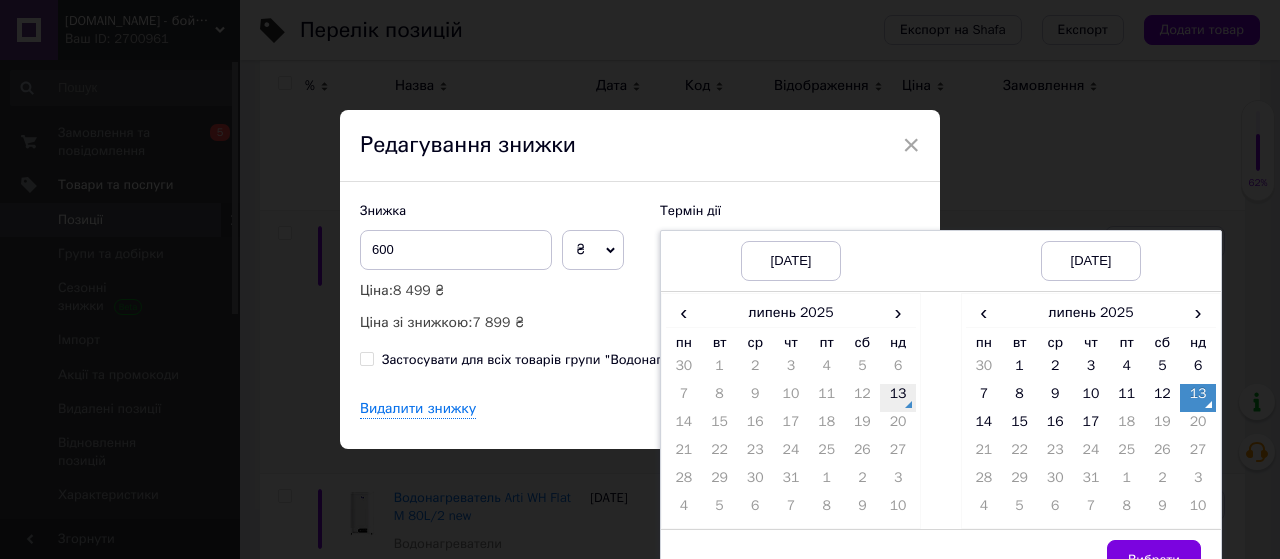 drag, startPoint x: 896, startPoint y: 403, endPoint x: 1055, endPoint y: 413, distance: 159.31415 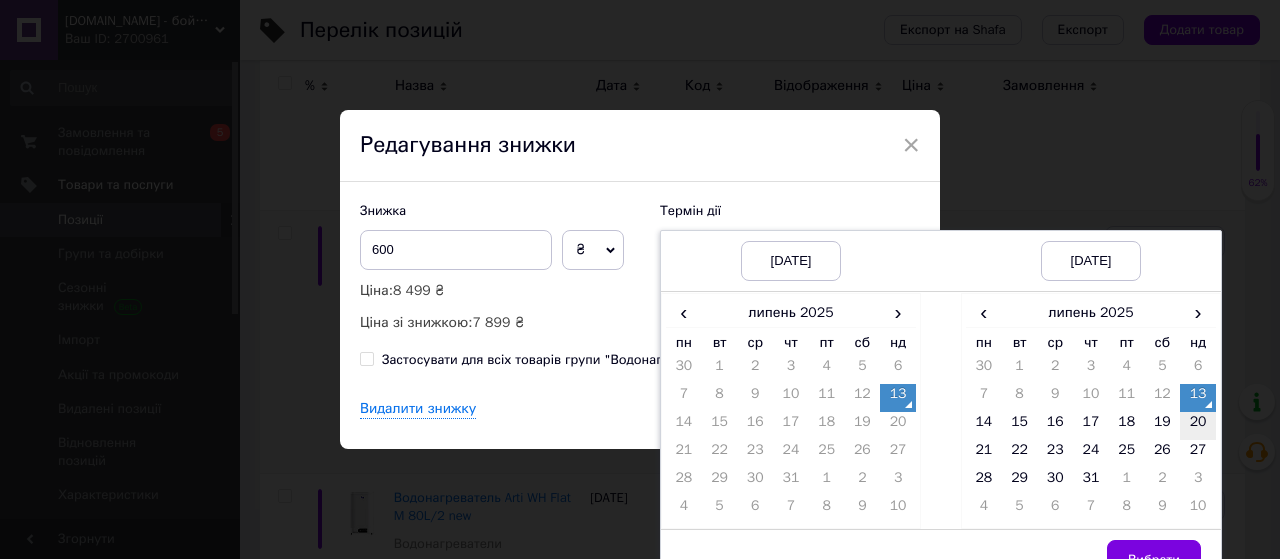 click on "20" at bounding box center [1198, 426] 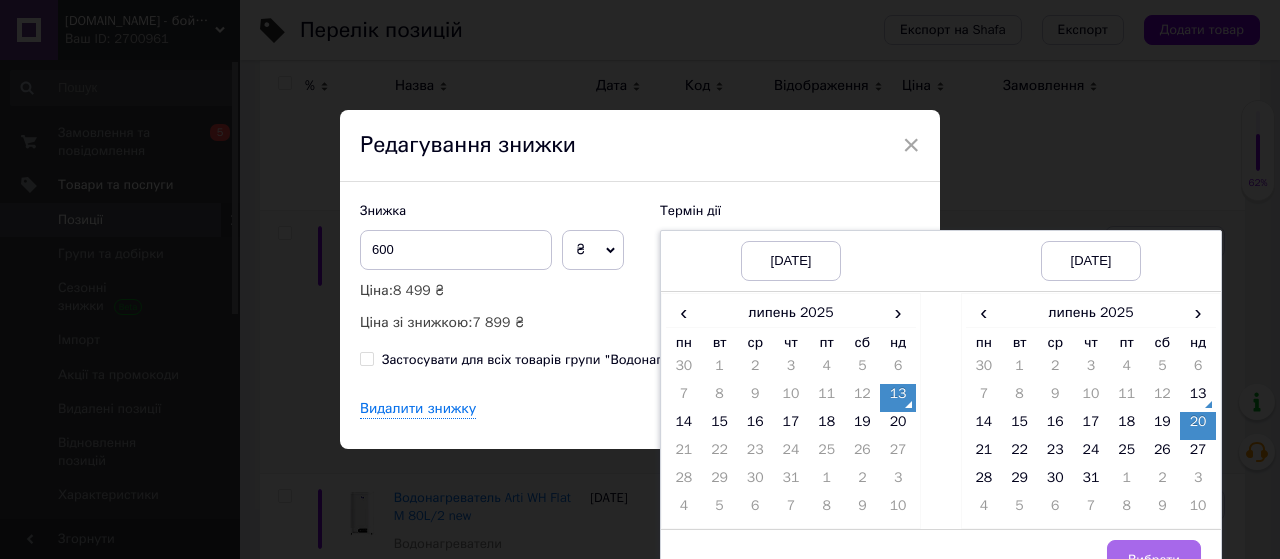 click on "Вибрати" at bounding box center [1154, 560] 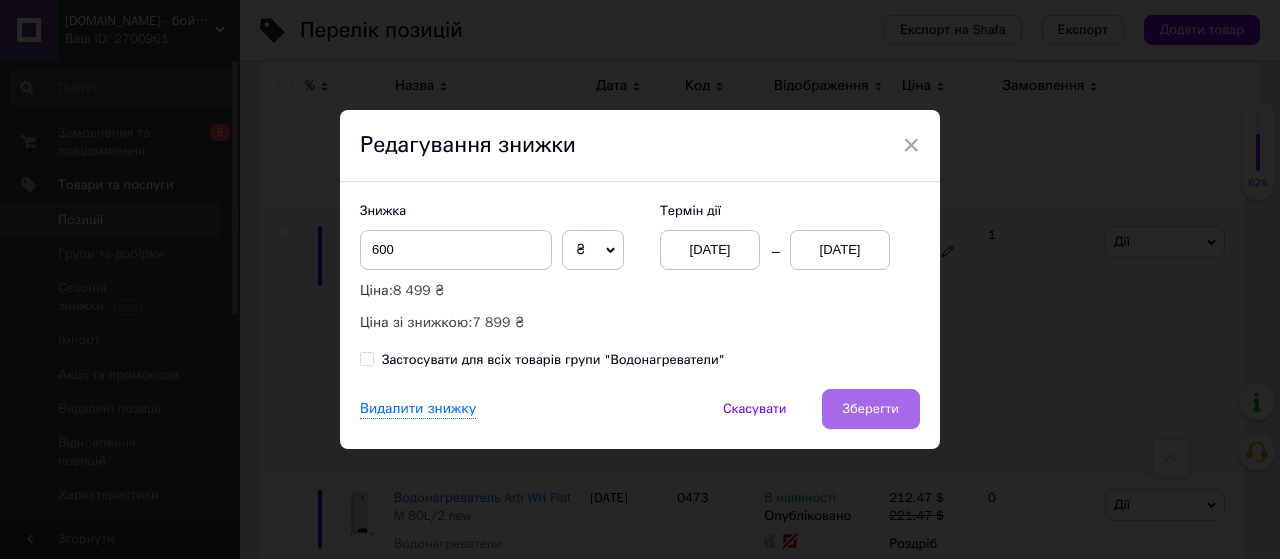 click on "Зберегти" at bounding box center [871, 409] 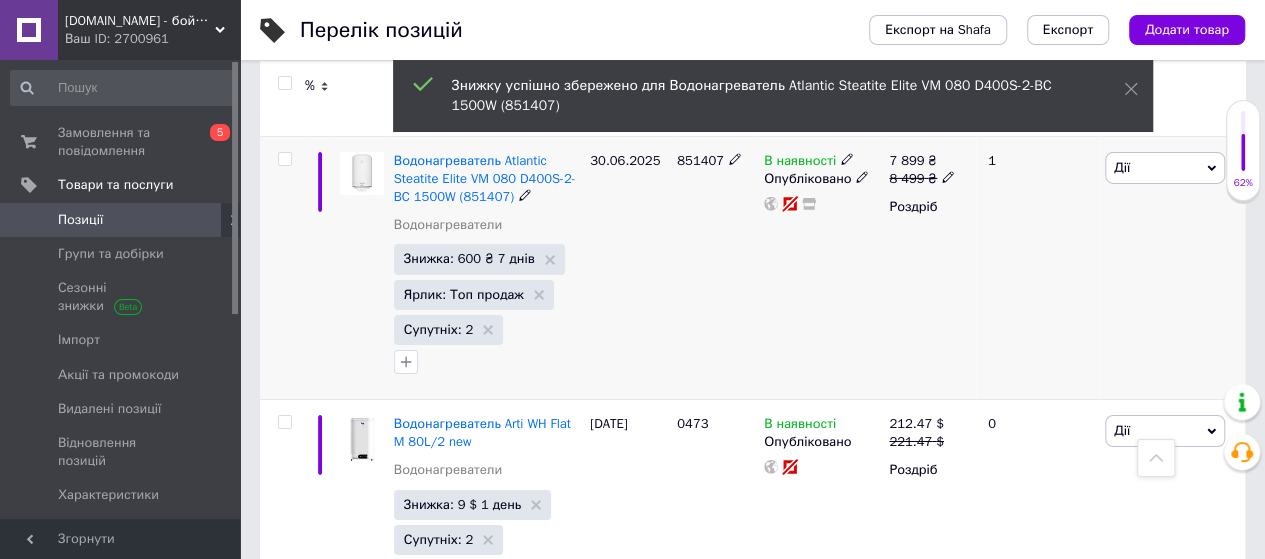 scroll, scrollTop: 3466, scrollLeft: 0, axis: vertical 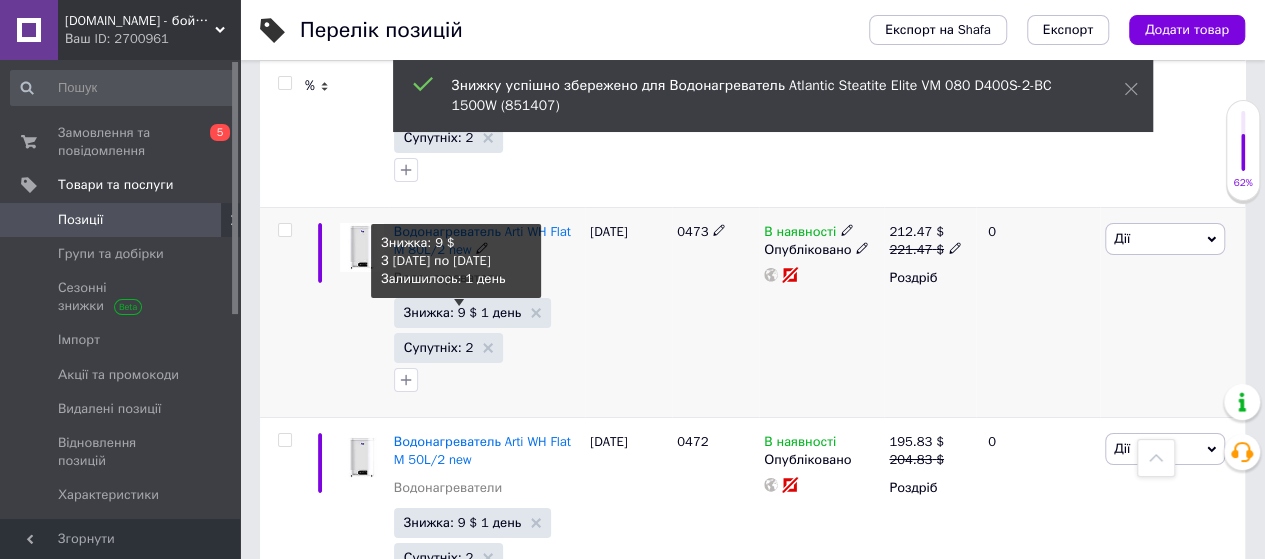 click on "Знижка: 9 $ 1 день" at bounding box center (462, 312) 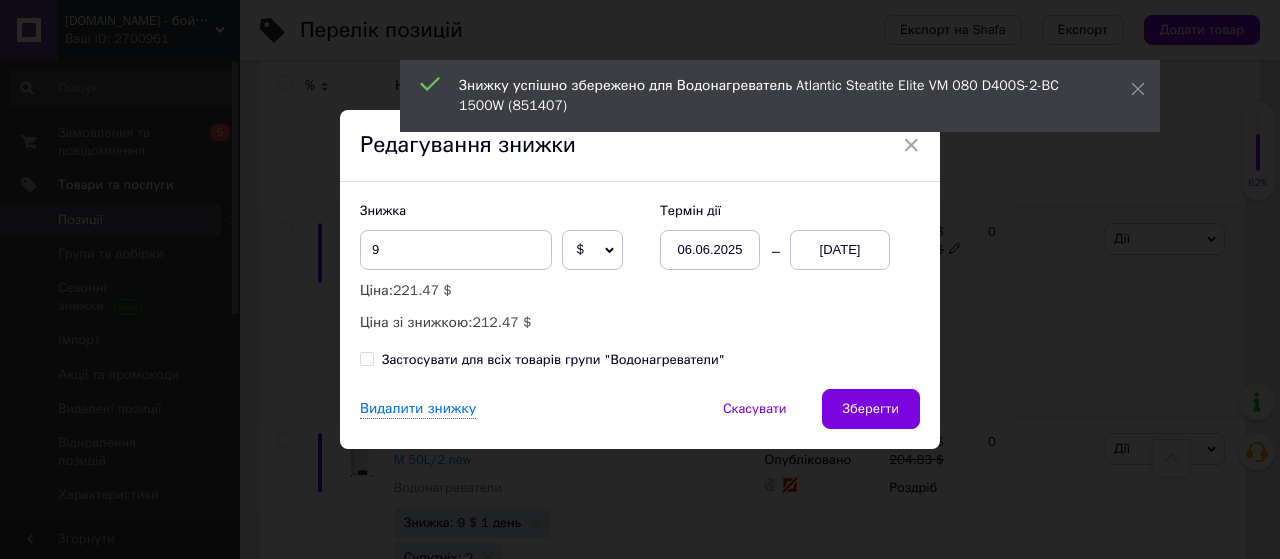 click on "13.07.2025" at bounding box center (840, 250) 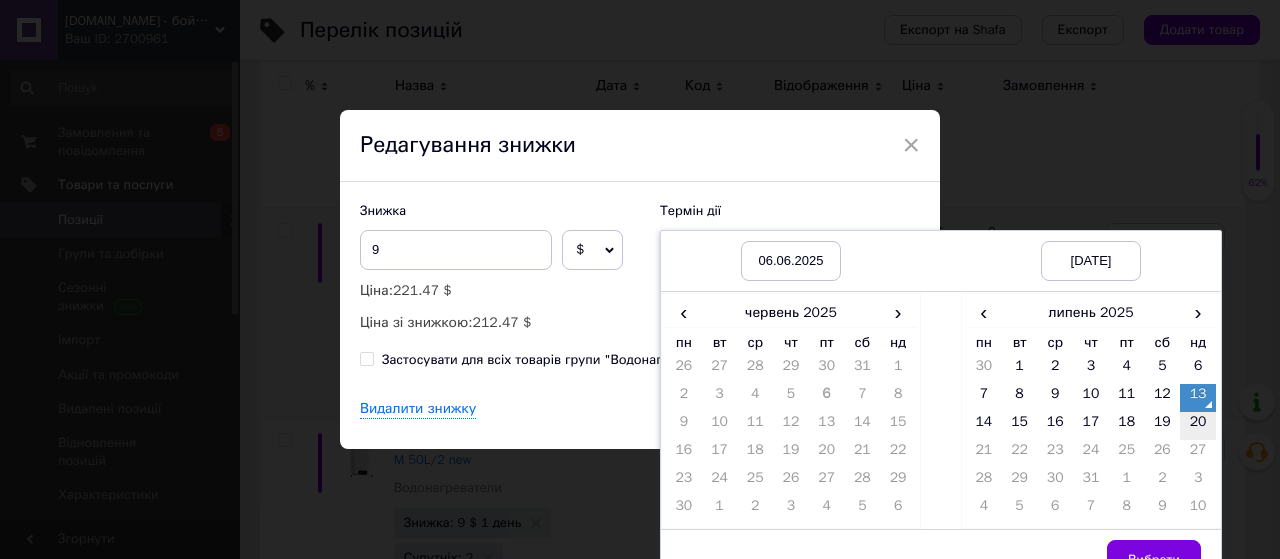 click on "20" at bounding box center (1198, 426) 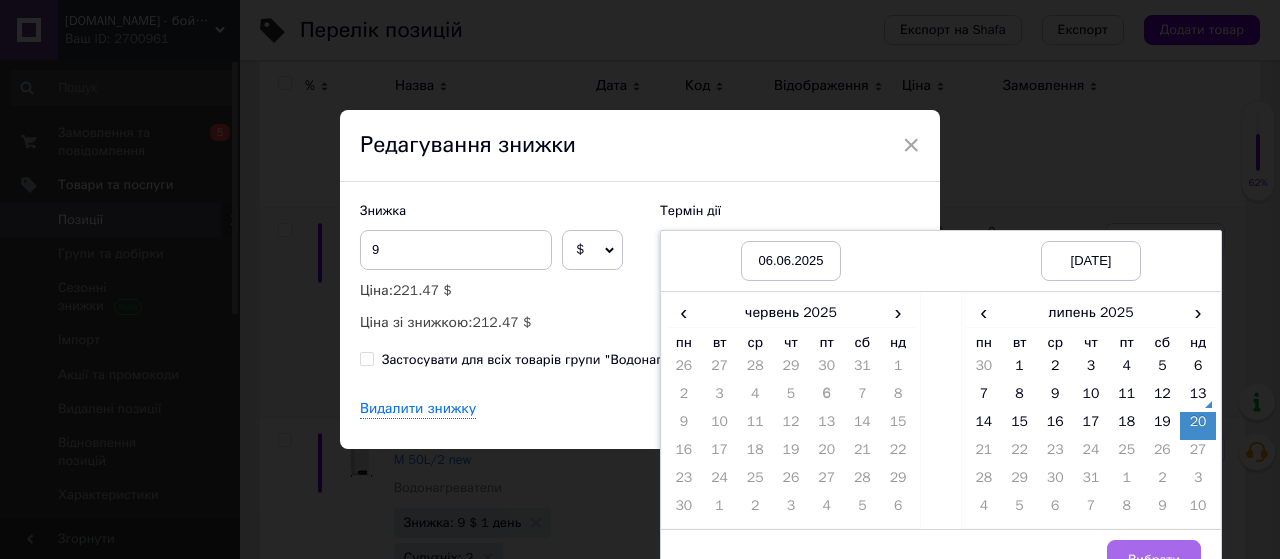 click on "Вибрати" at bounding box center [1154, 560] 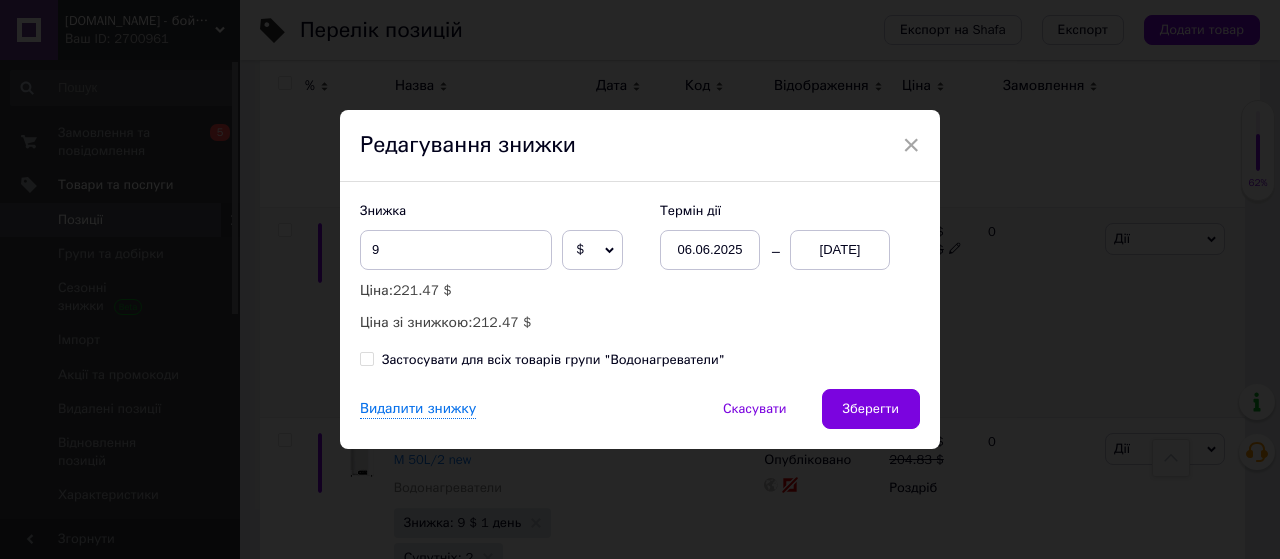 click on "Зберегти" at bounding box center (871, 409) 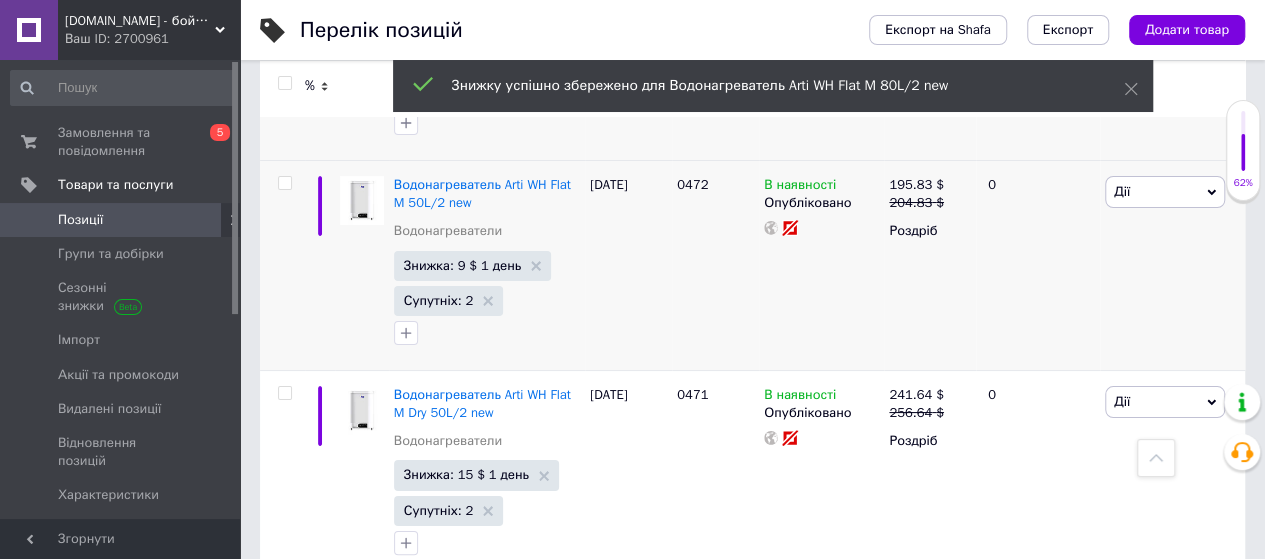 scroll, scrollTop: 3733, scrollLeft: 0, axis: vertical 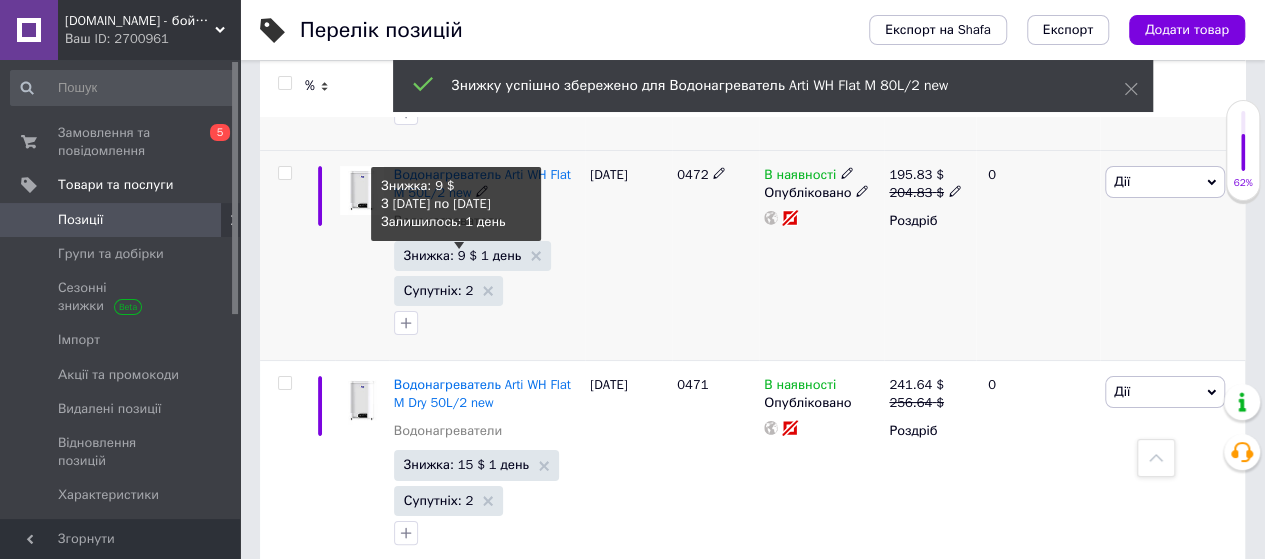 click on "Знижка: 9 $ 1 день" at bounding box center (462, 255) 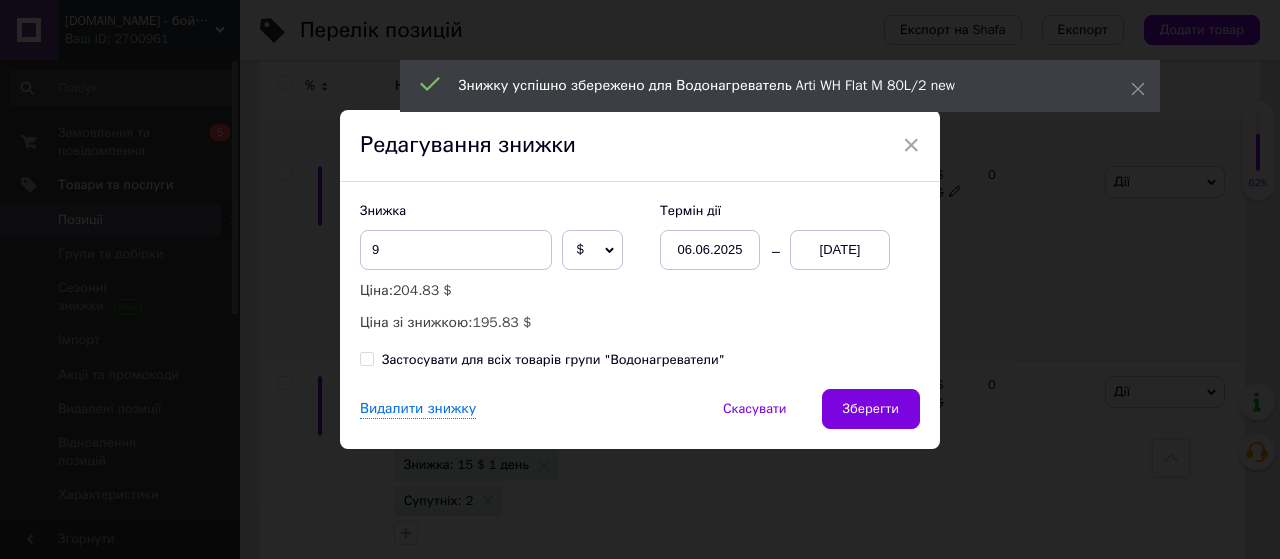 click on "13.07.2025" at bounding box center (840, 250) 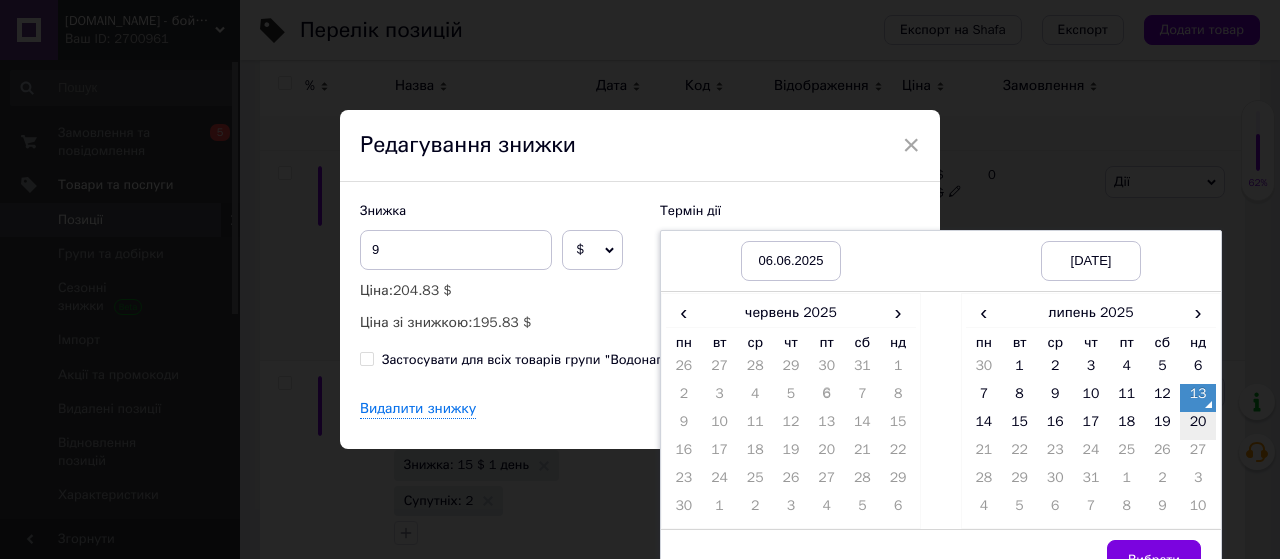 click on "20" at bounding box center (1198, 426) 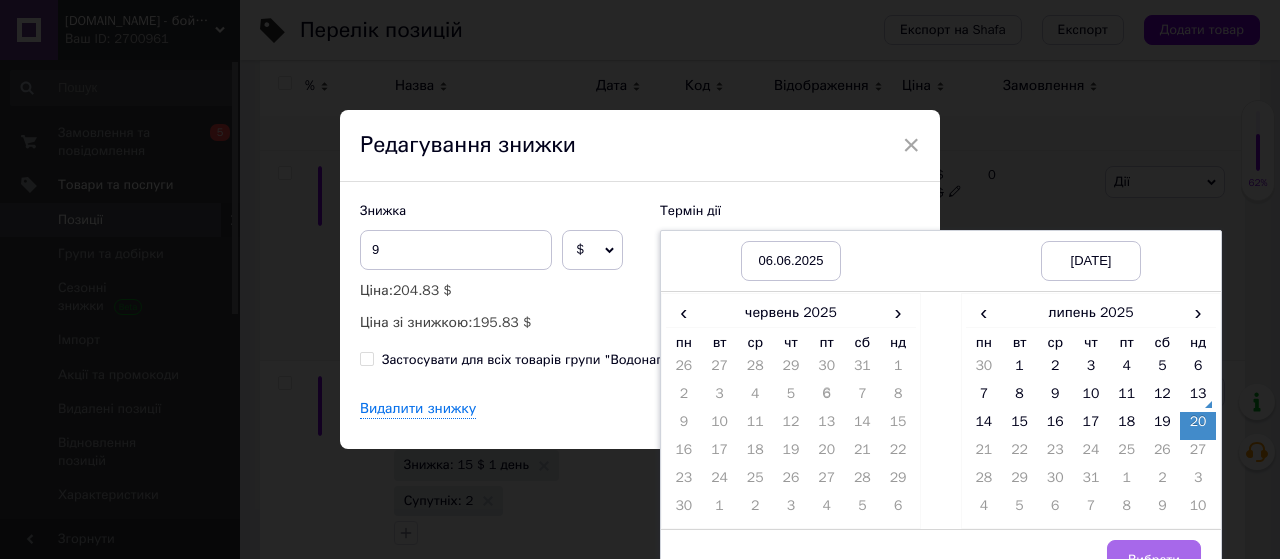 click on "Вибрати" at bounding box center (1154, 560) 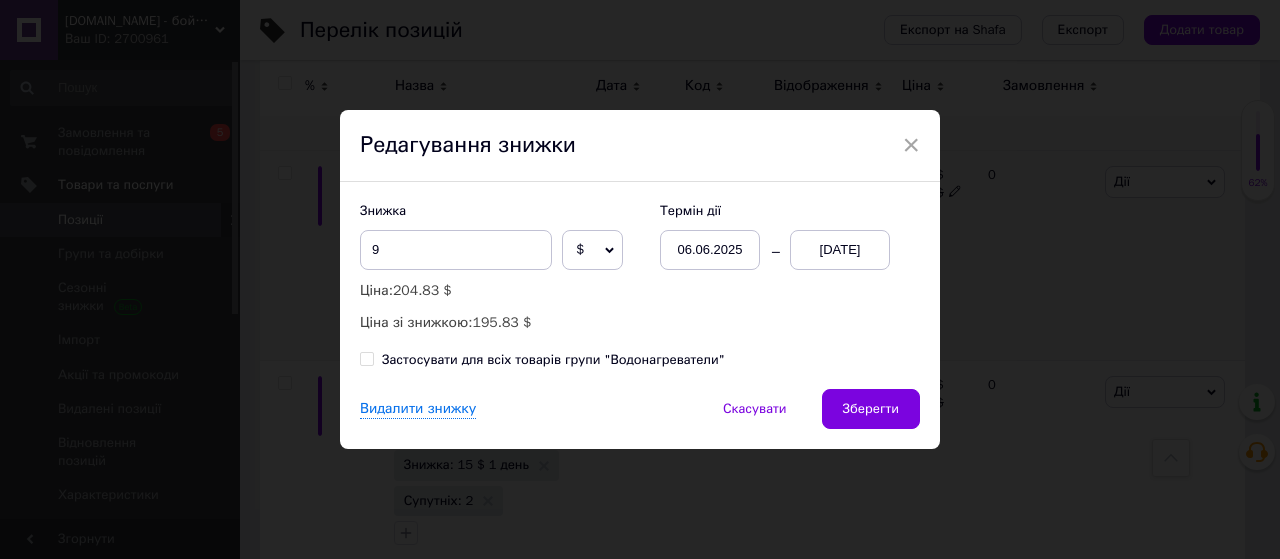 click on "Зберегти" at bounding box center [871, 409] 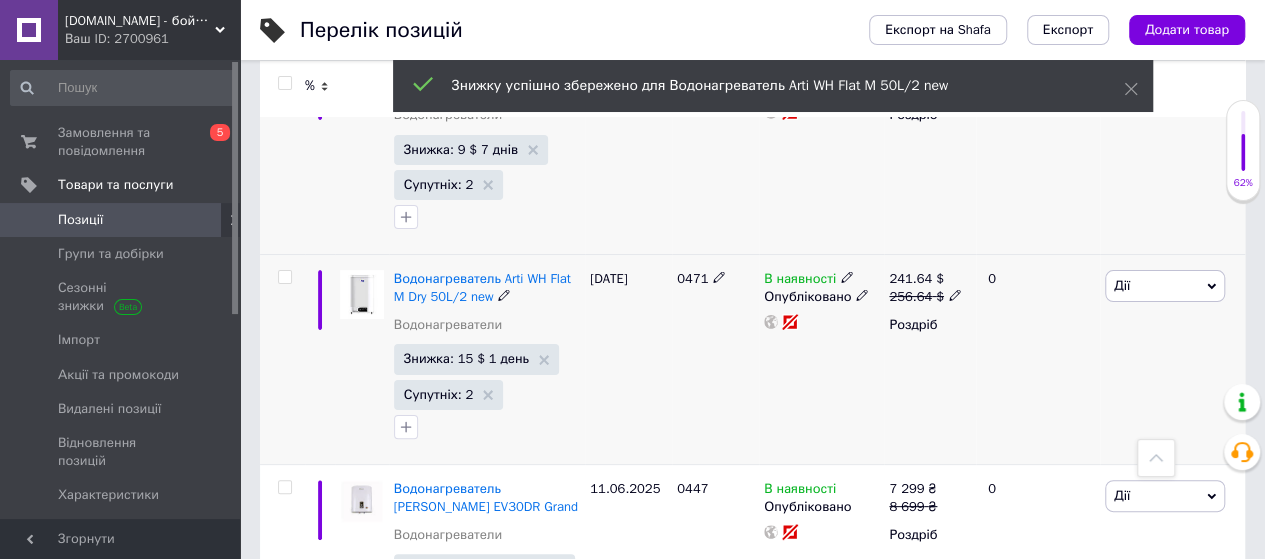 scroll, scrollTop: 3866, scrollLeft: 0, axis: vertical 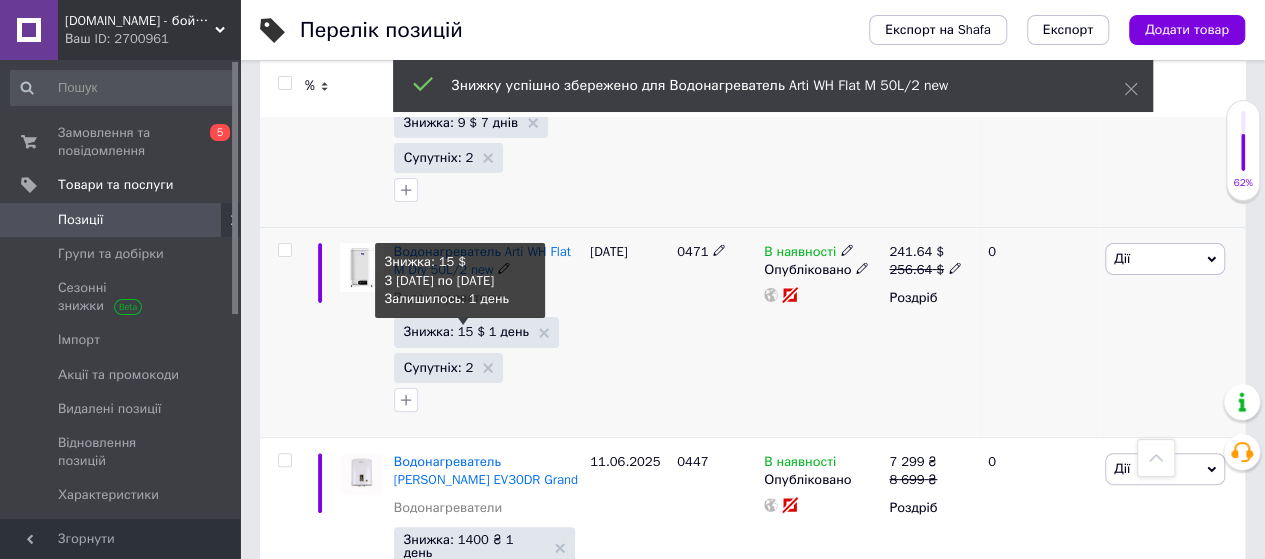 click on "Знижка: 15 $ 1 день" at bounding box center [466, 331] 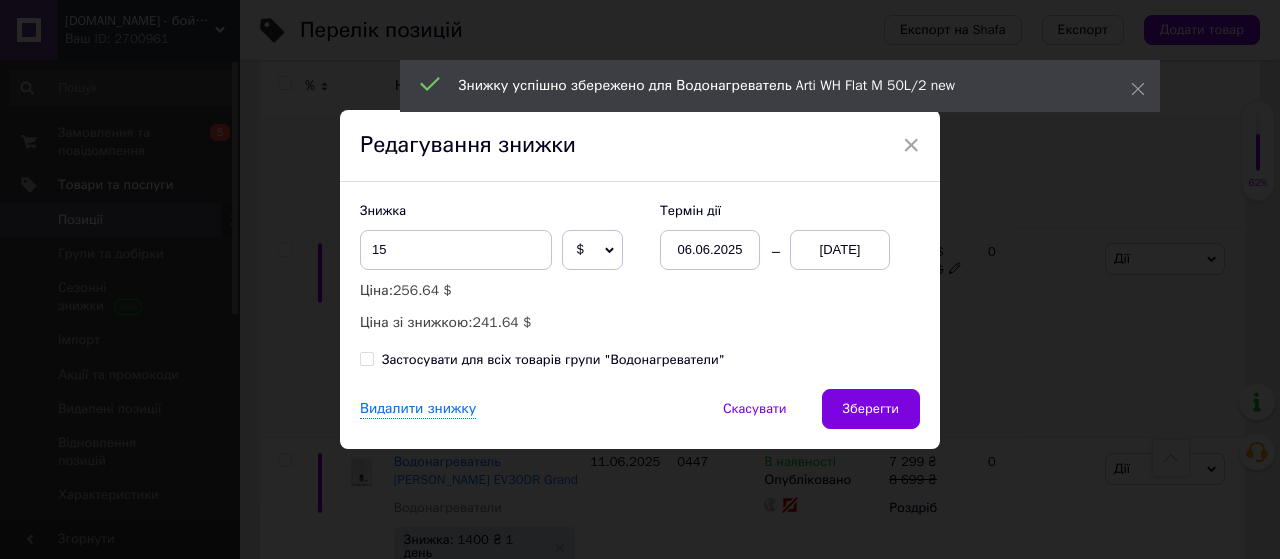 click on "13.07.2025" at bounding box center [840, 250] 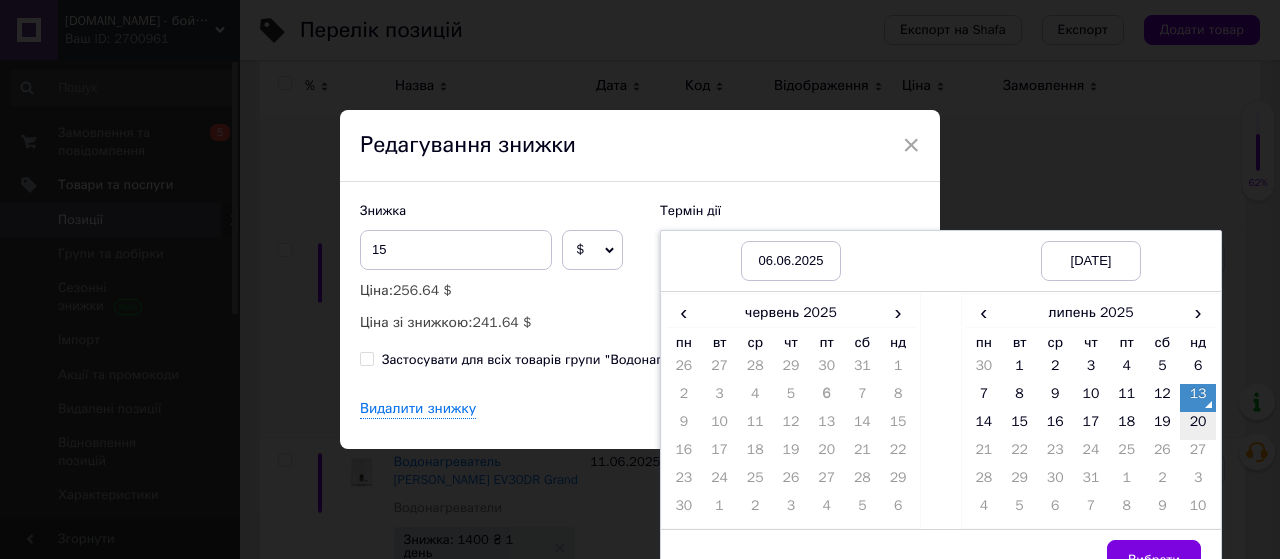 click on "20" at bounding box center (1198, 426) 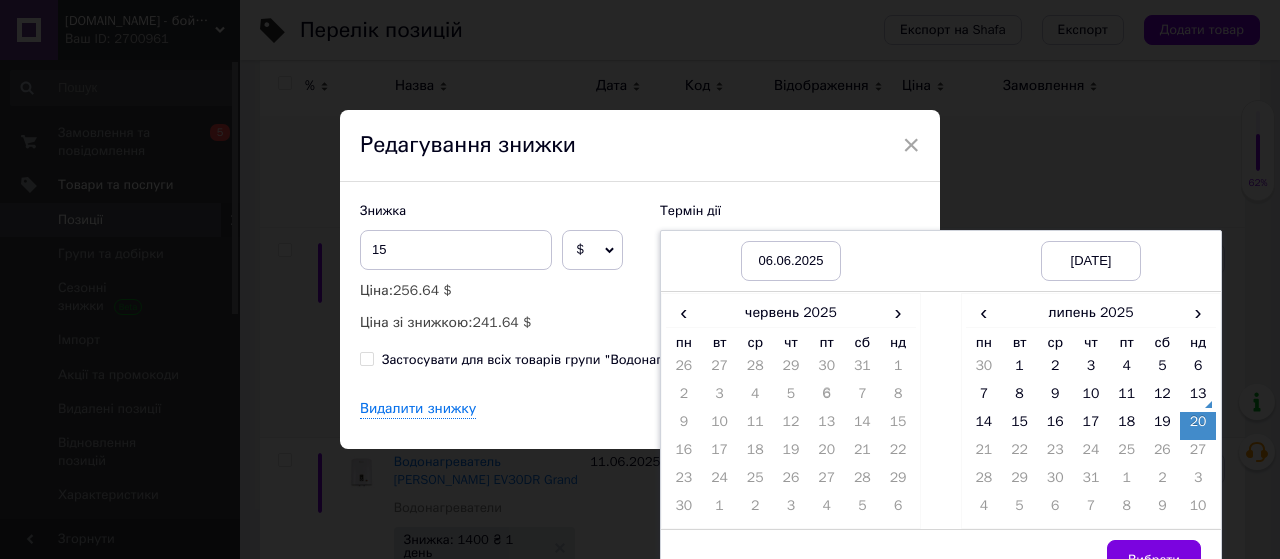 click on "Вибрати" at bounding box center (1154, 560) 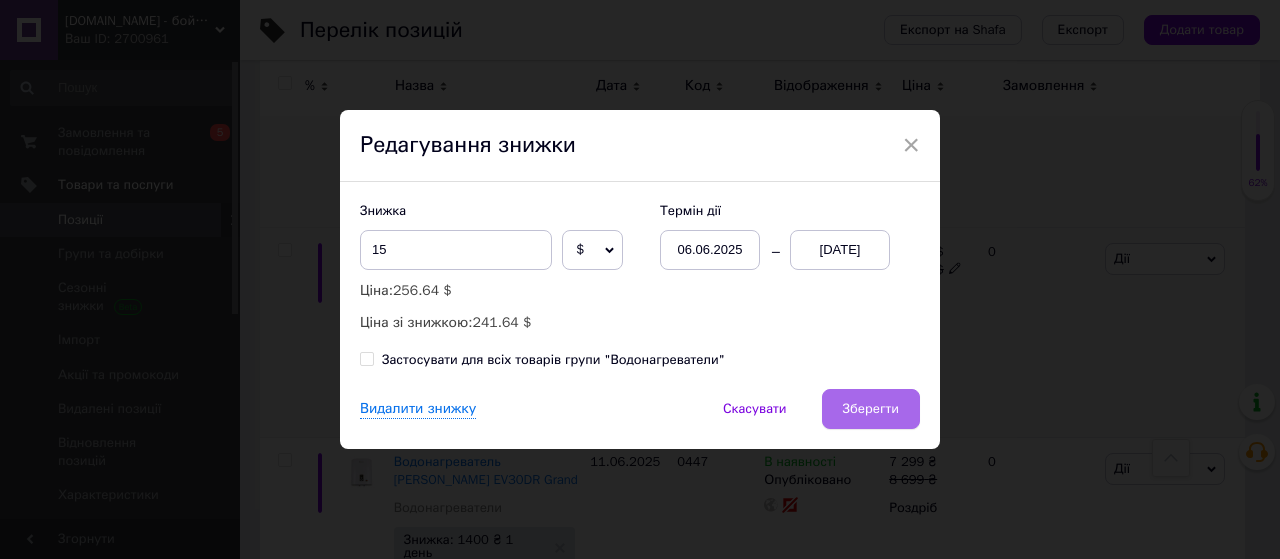 click on "Зберегти" at bounding box center [871, 409] 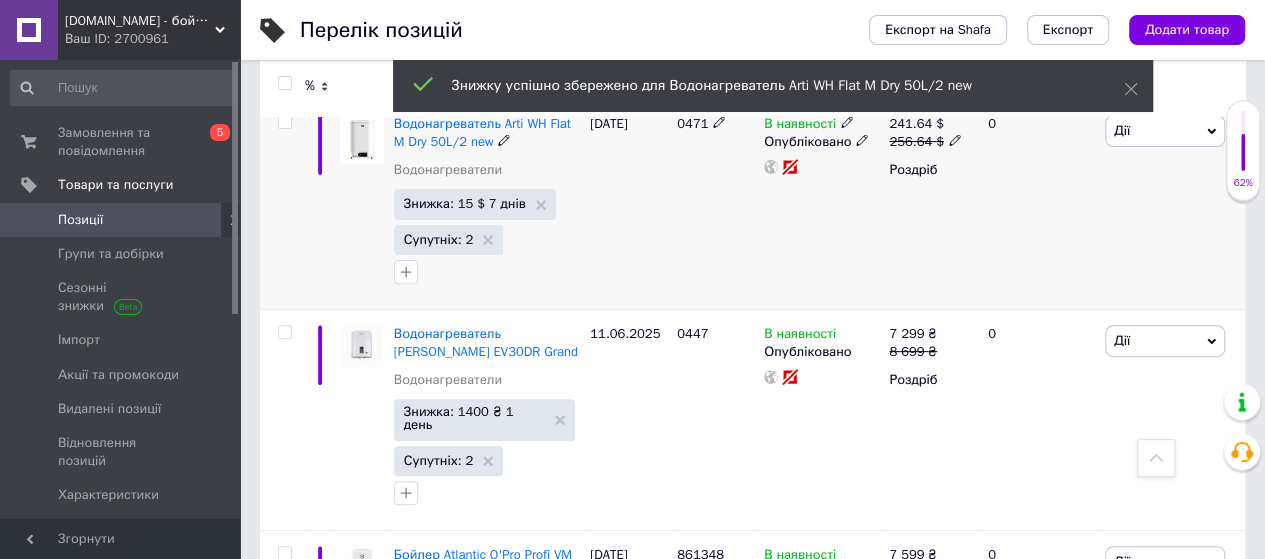 scroll, scrollTop: 4000, scrollLeft: 0, axis: vertical 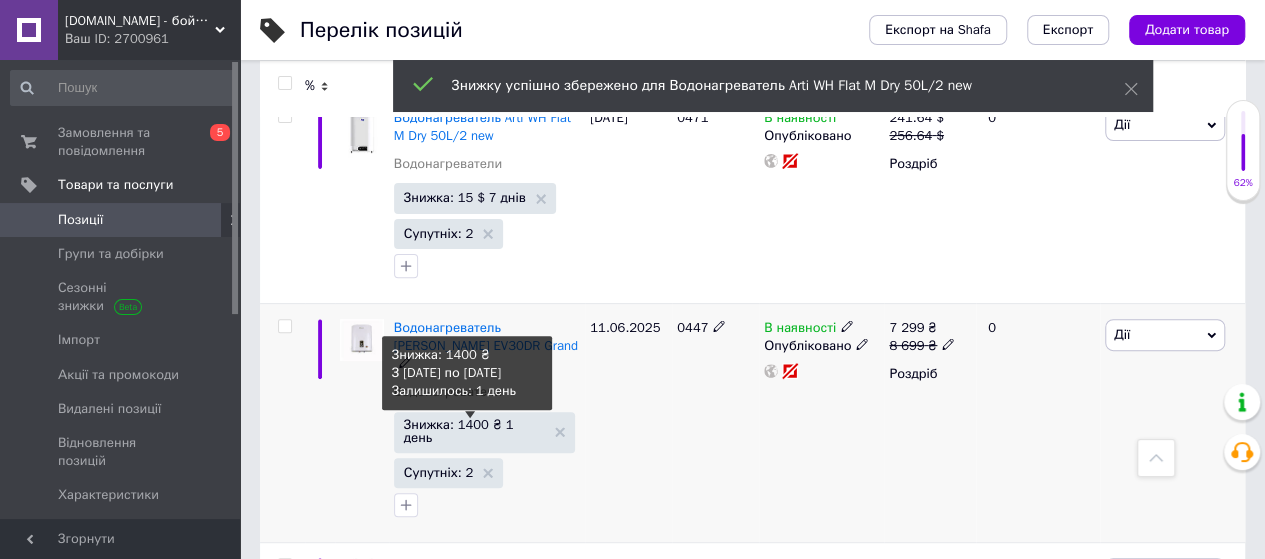 click on "Знижка: 1400 ₴ 1 день" at bounding box center [474, 431] 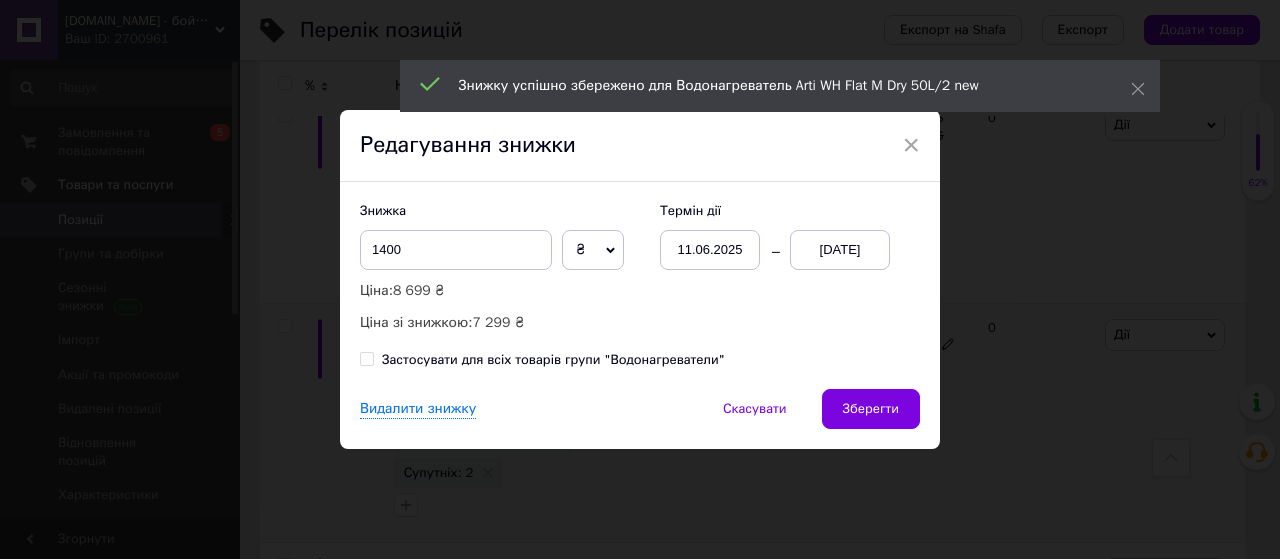 click on "13.07.2025" at bounding box center [840, 250] 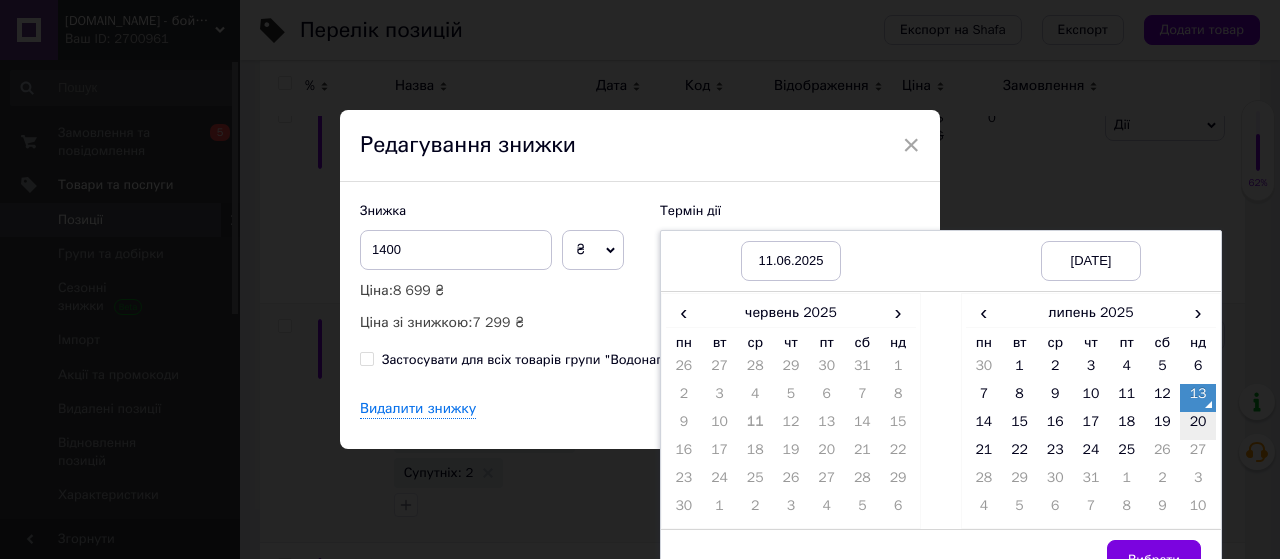click on "20" at bounding box center [1198, 426] 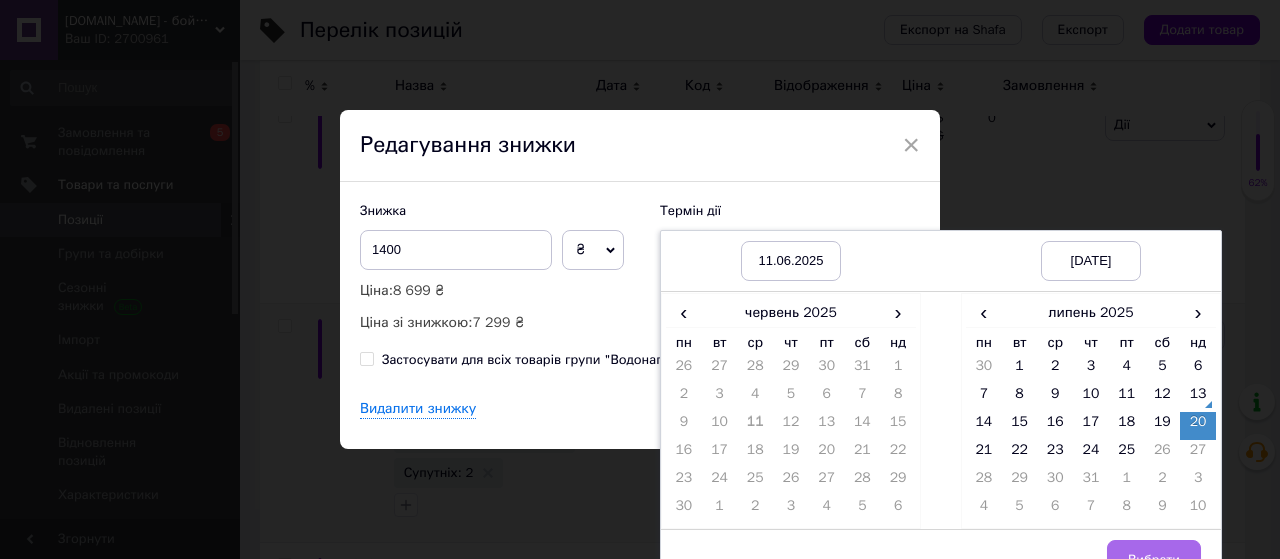 click on "Вибрати" at bounding box center [1154, 560] 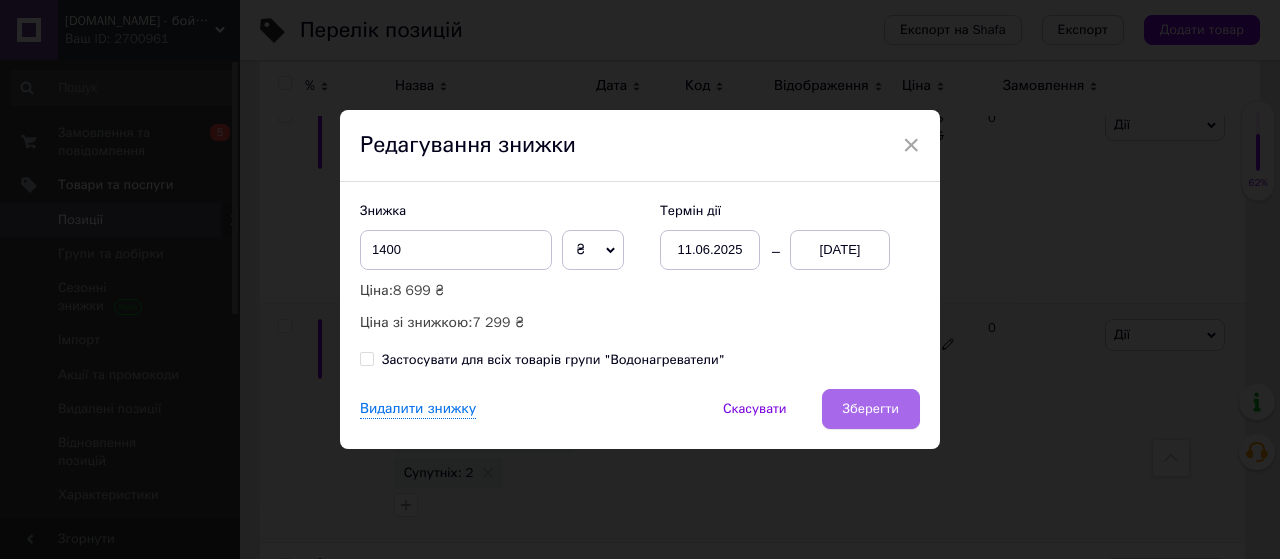 click on "Зберегти" at bounding box center (871, 409) 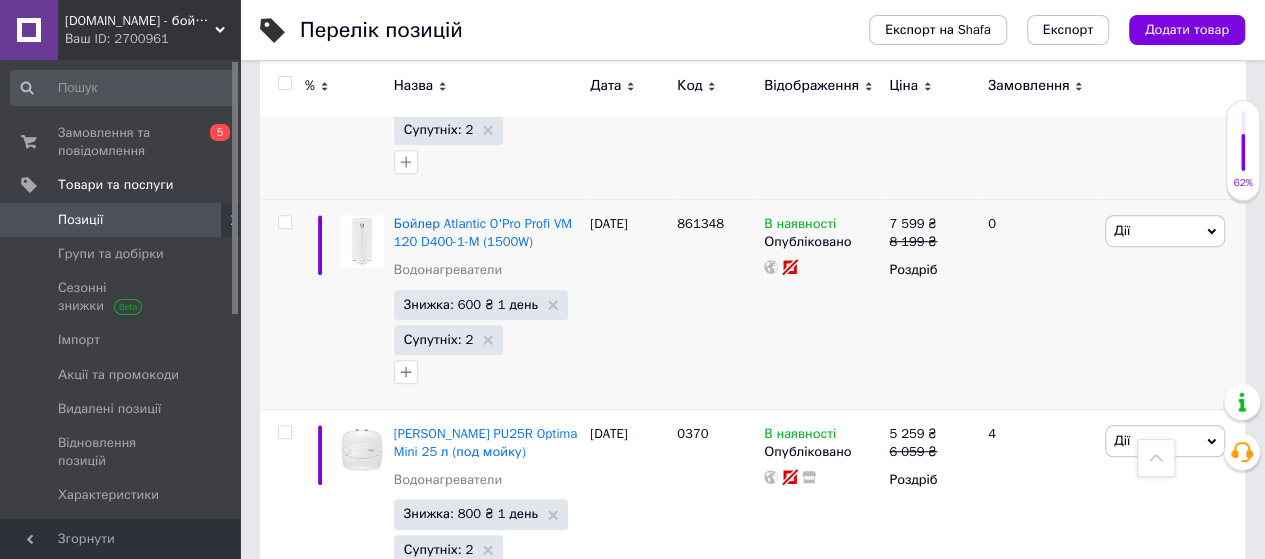 scroll, scrollTop: 4333, scrollLeft: 0, axis: vertical 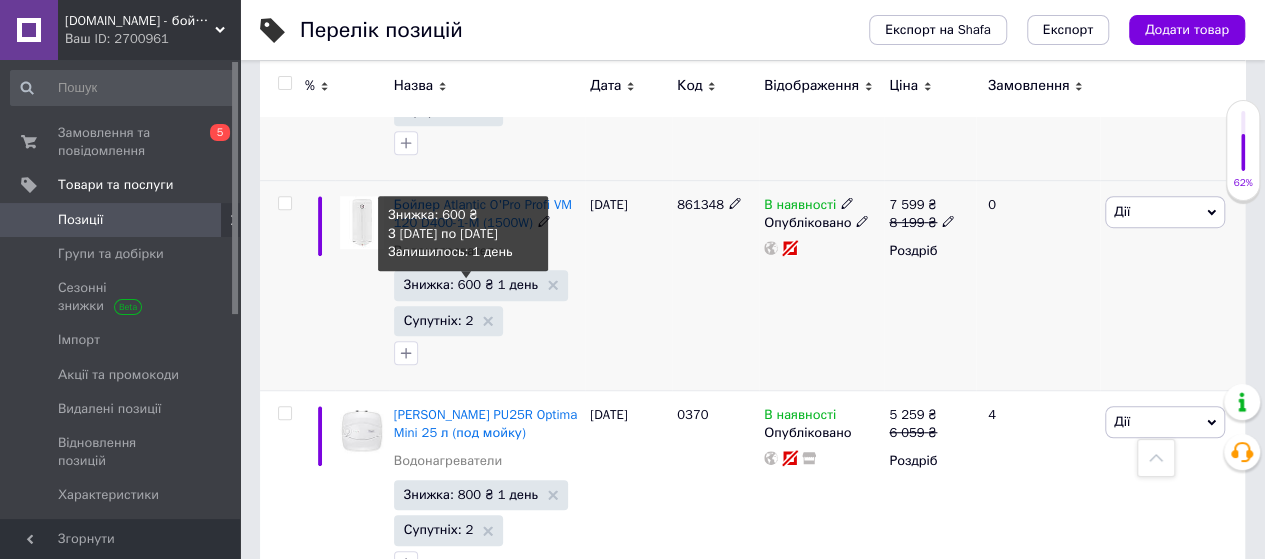 click on "Знижка: 600 ₴ 1 день" at bounding box center (471, 284) 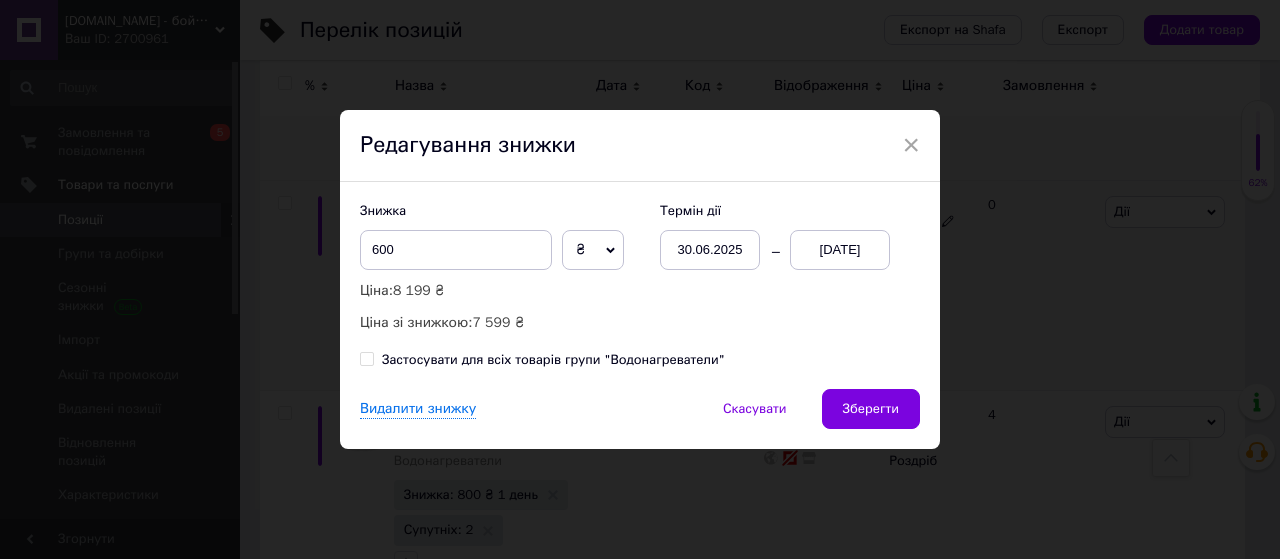 click on "13.07.2025" at bounding box center (840, 250) 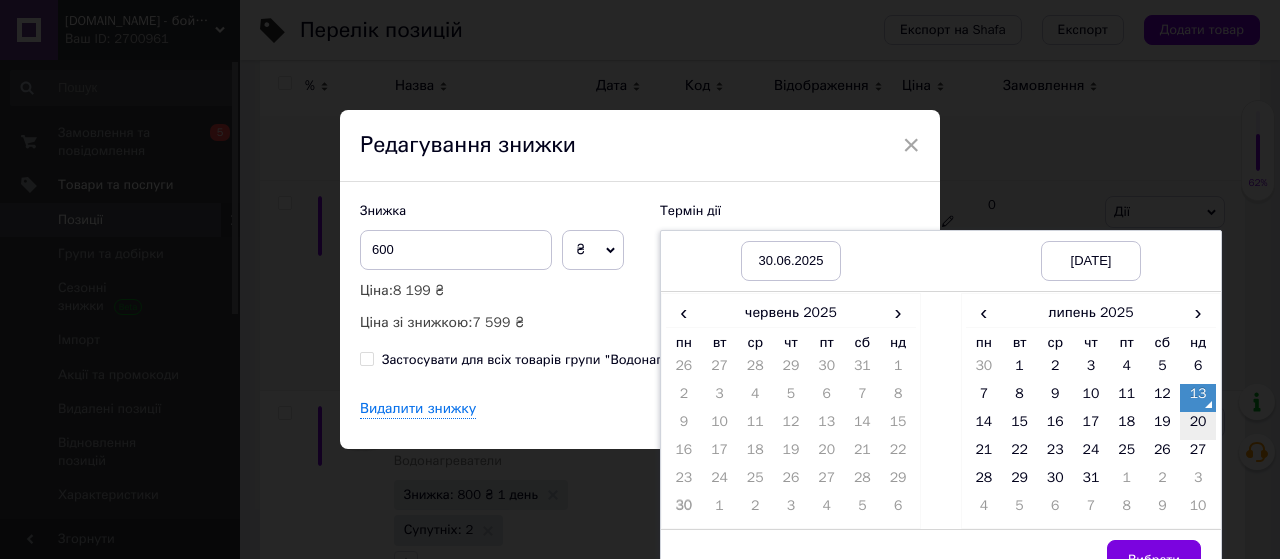 click on "20" at bounding box center [1198, 426] 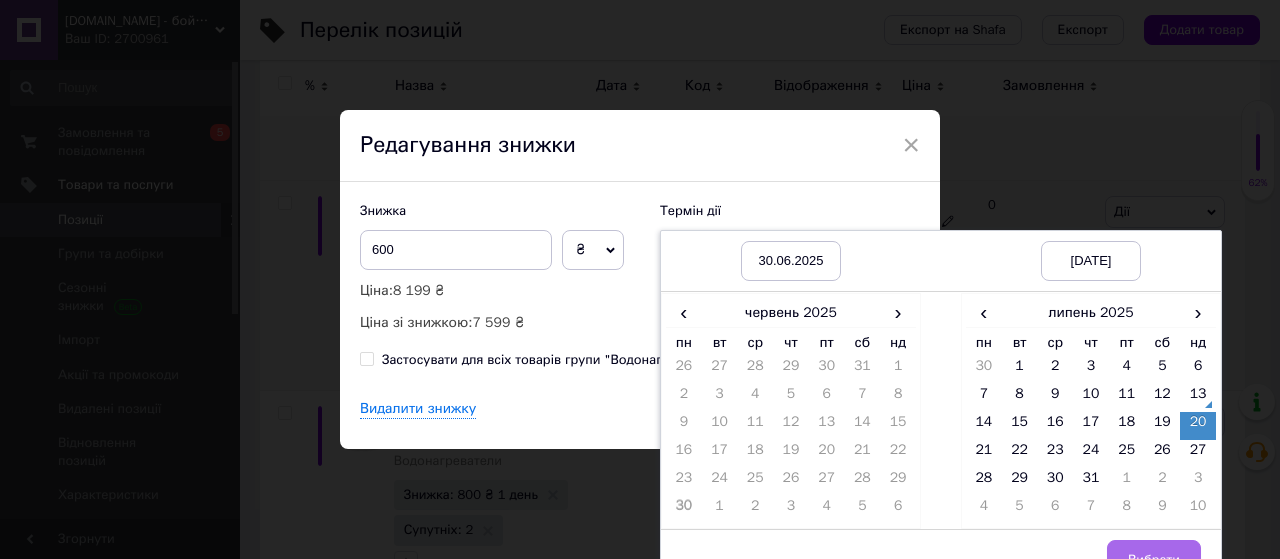 drag, startPoint x: 1165, startPoint y: 549, endPoint x: 1129, endPoint y: 539, distance: 37.363083 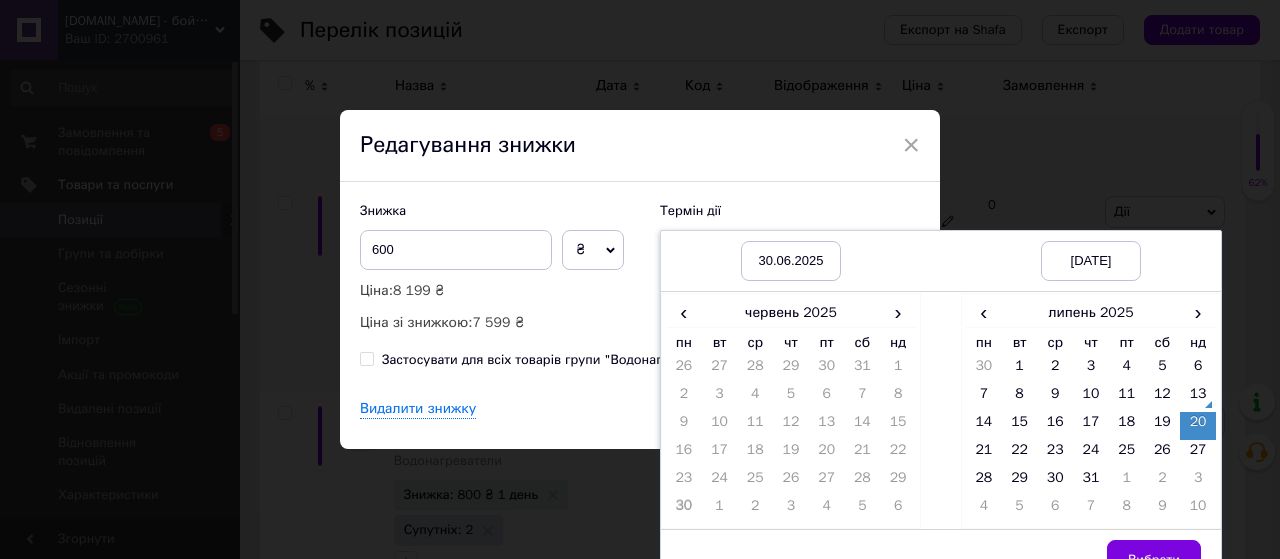 click on "Вибрати" at bounding box center [1154, 560] 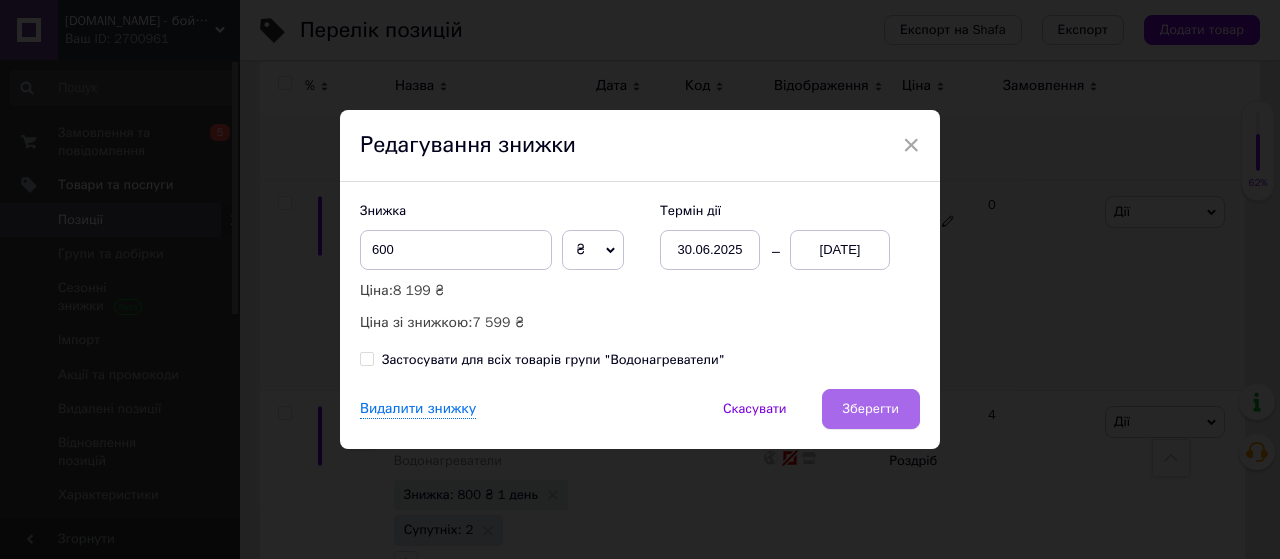 click on "Зберегти" at bounding box center (871, 409) 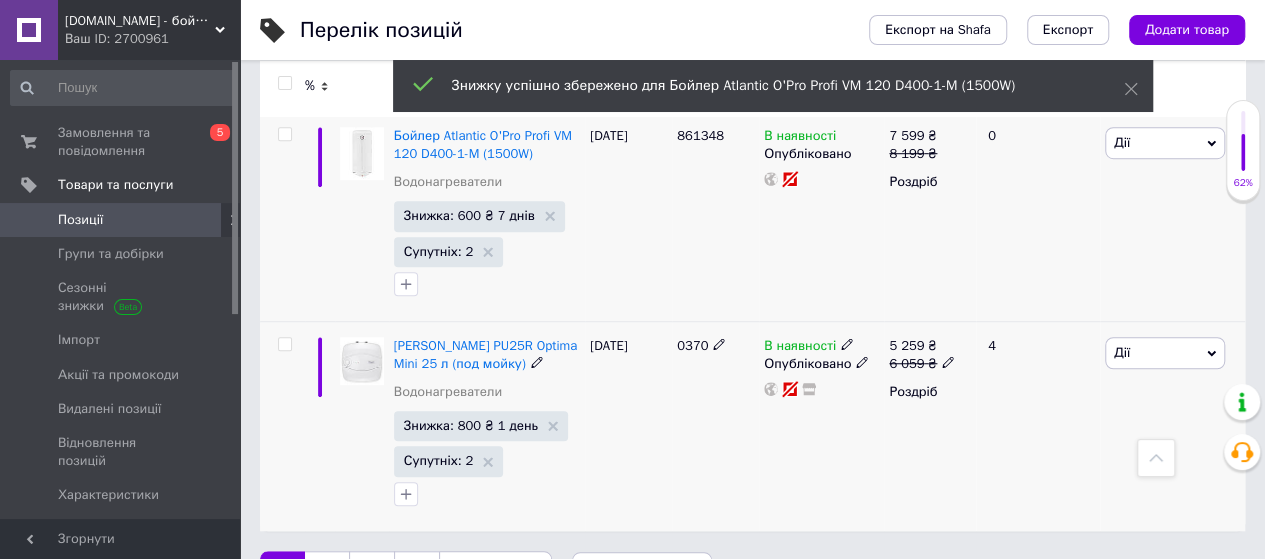 scroll, scrollTop: 4430, scrollLeft: 0, axis: vertical 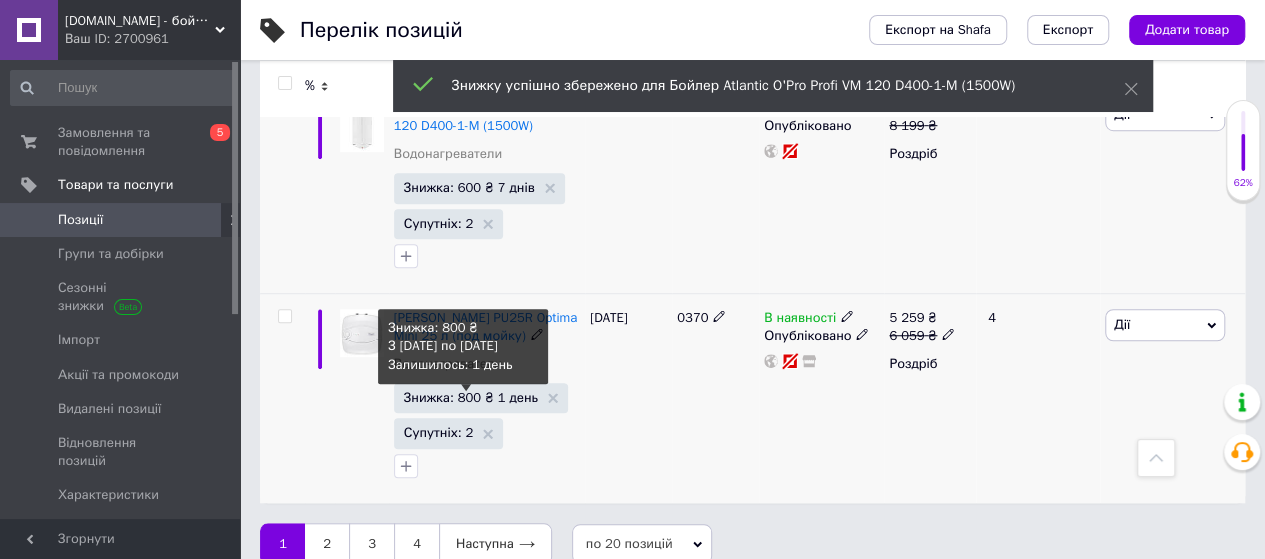 click on "Знижка: 800 ₴ 1 день" at bounding box center [471, 397] 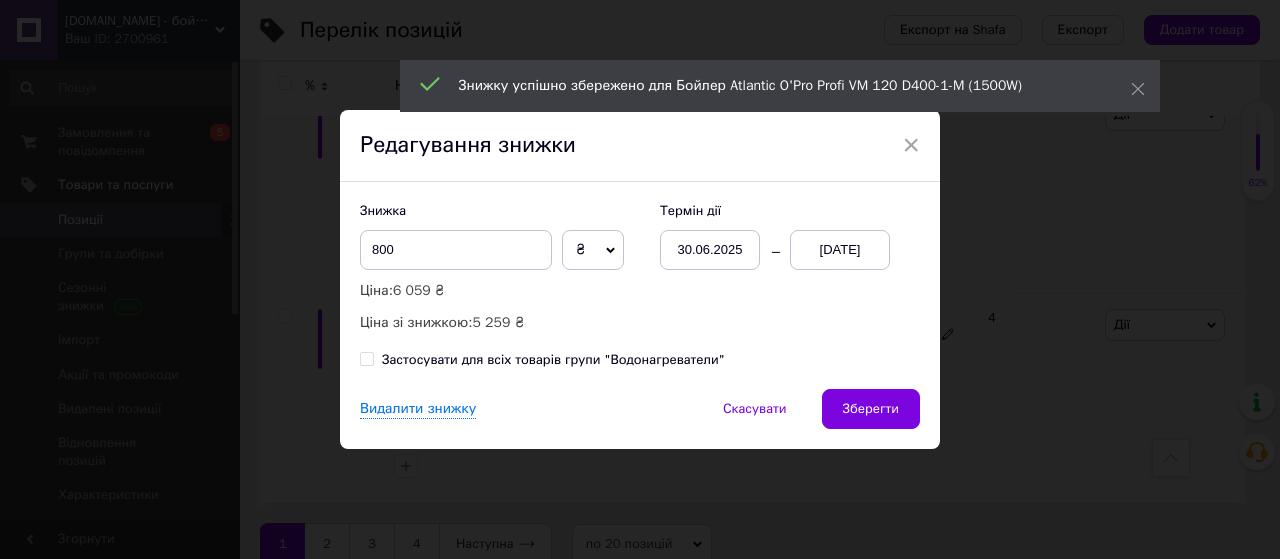 click on "13.07.2025" at bounding box center [840, 250] 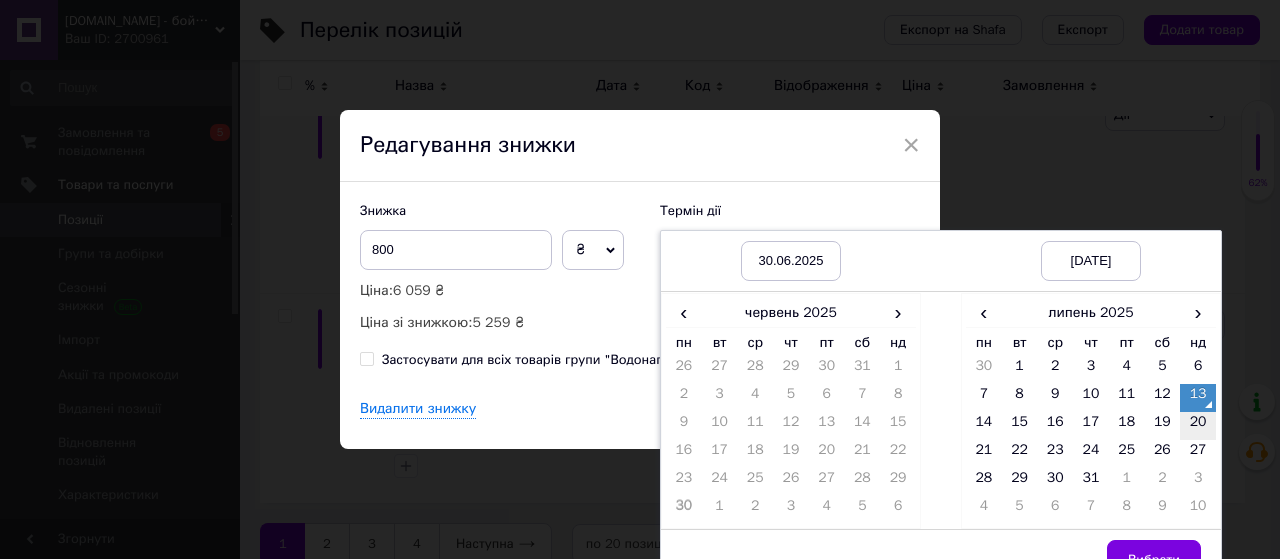 click on "20" at bounding box center (1198, 426) 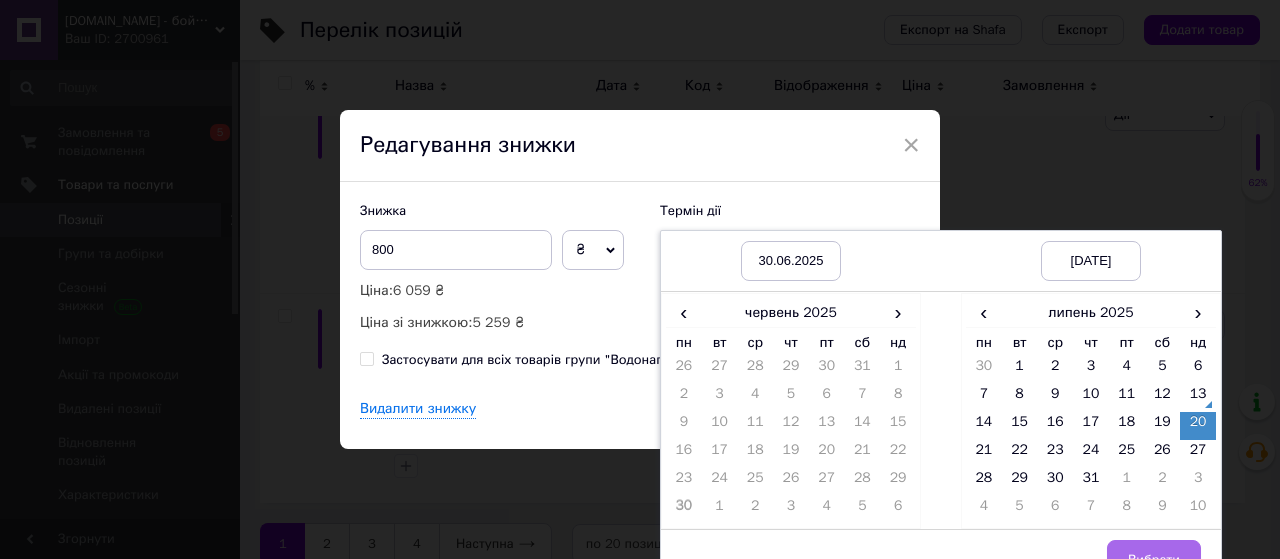 click on "Вибрати" at bounding box center [1154, 560] 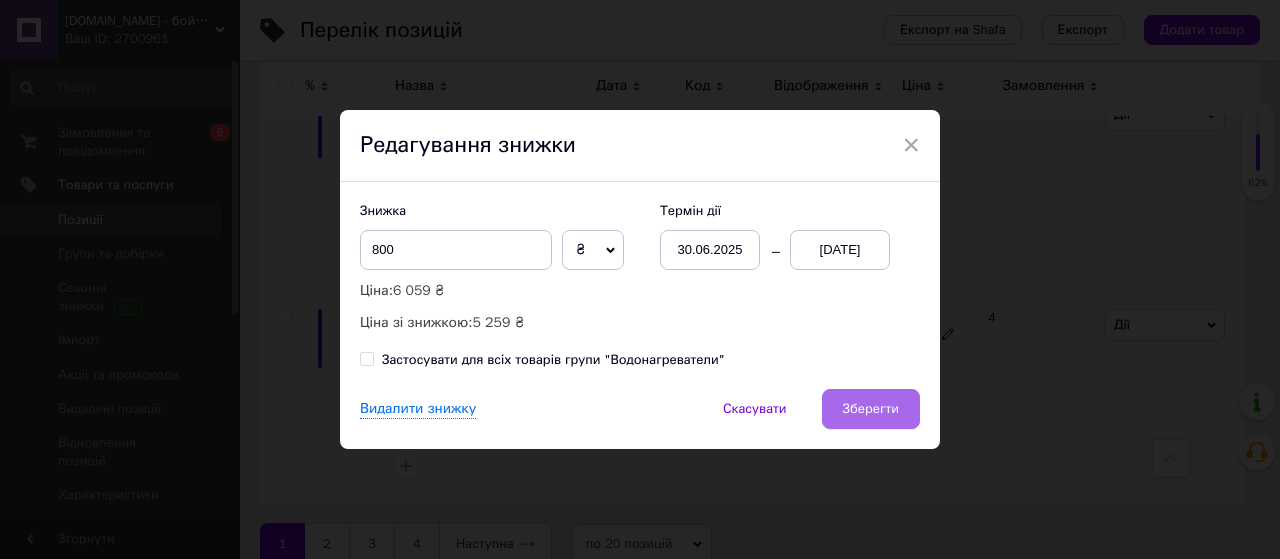 click on "Зберегти" at bounding box center [871, 409] 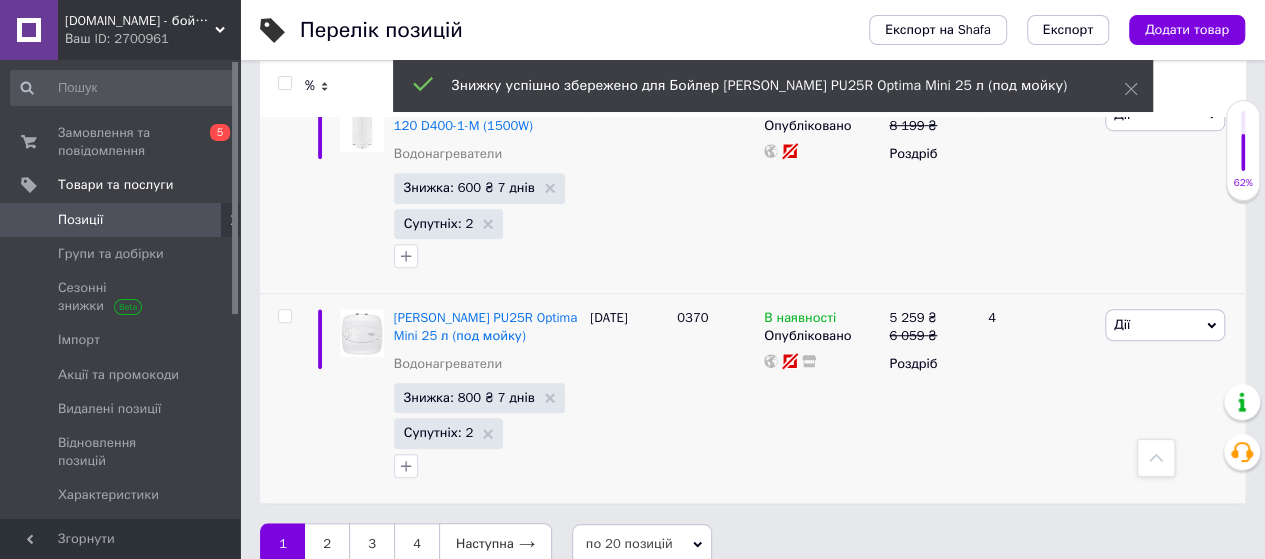 click on "по 20 позицій" at bounding box center (642, 544) 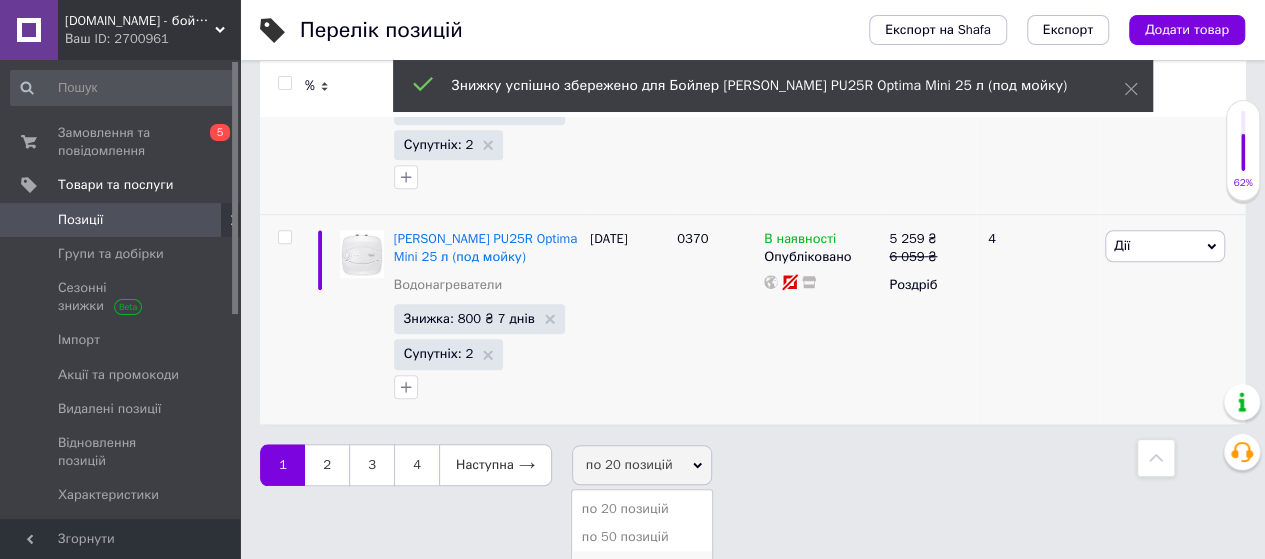 click on "по 100 позицій" at bounding box center [642, 565] 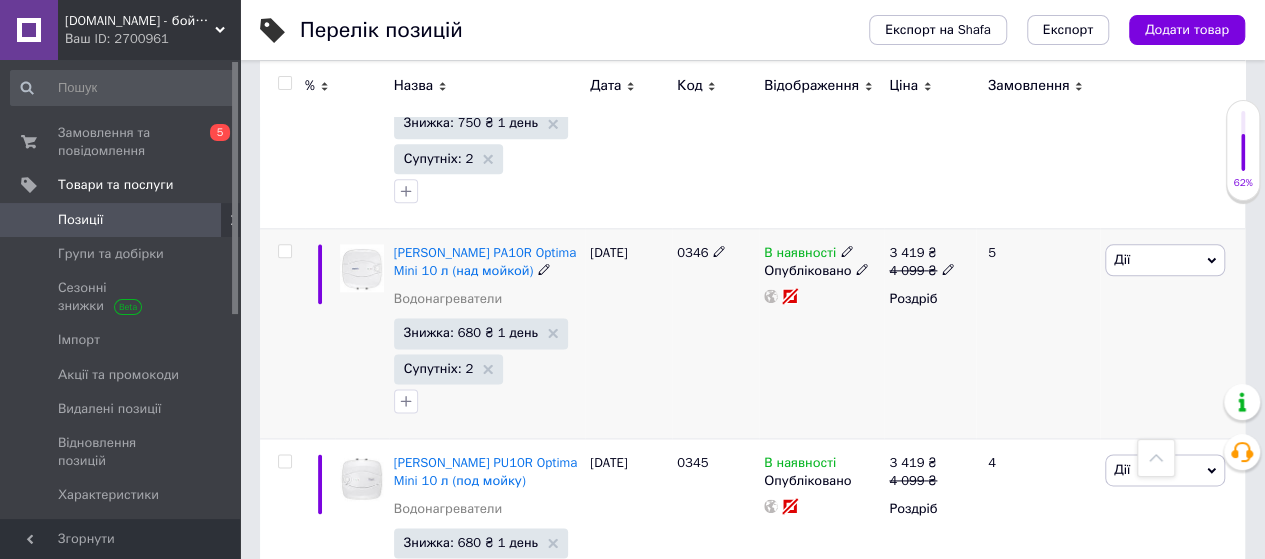 scroll, scrollTop: 4666, scrollLeft: 0, axis: vertical 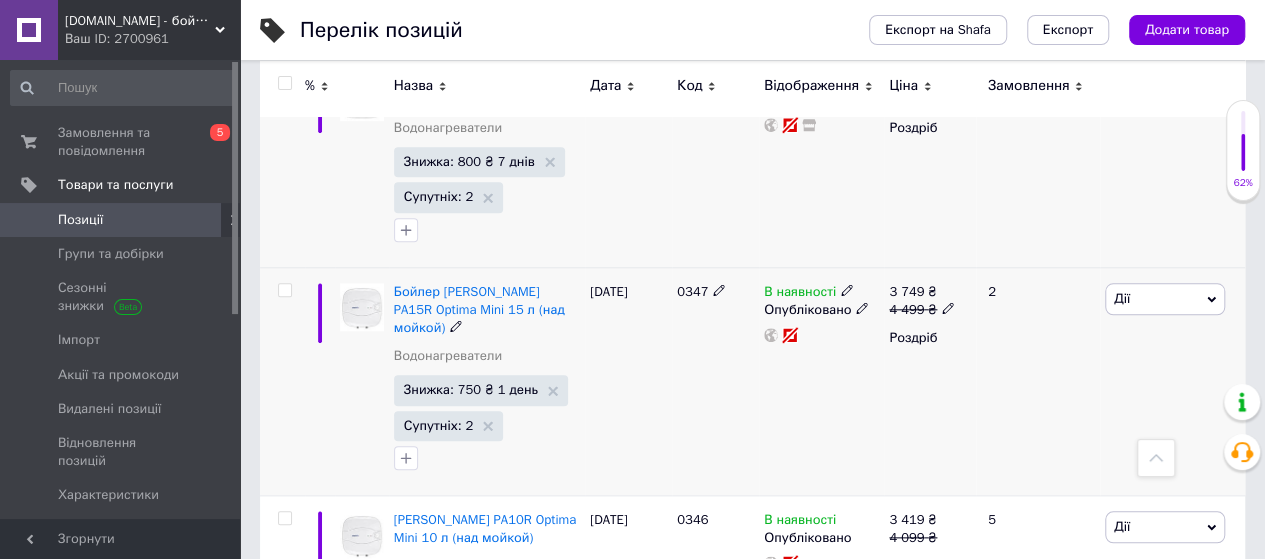 click on "Знижка: 750 ₴ 1 день" at bounding box center [471, 389] 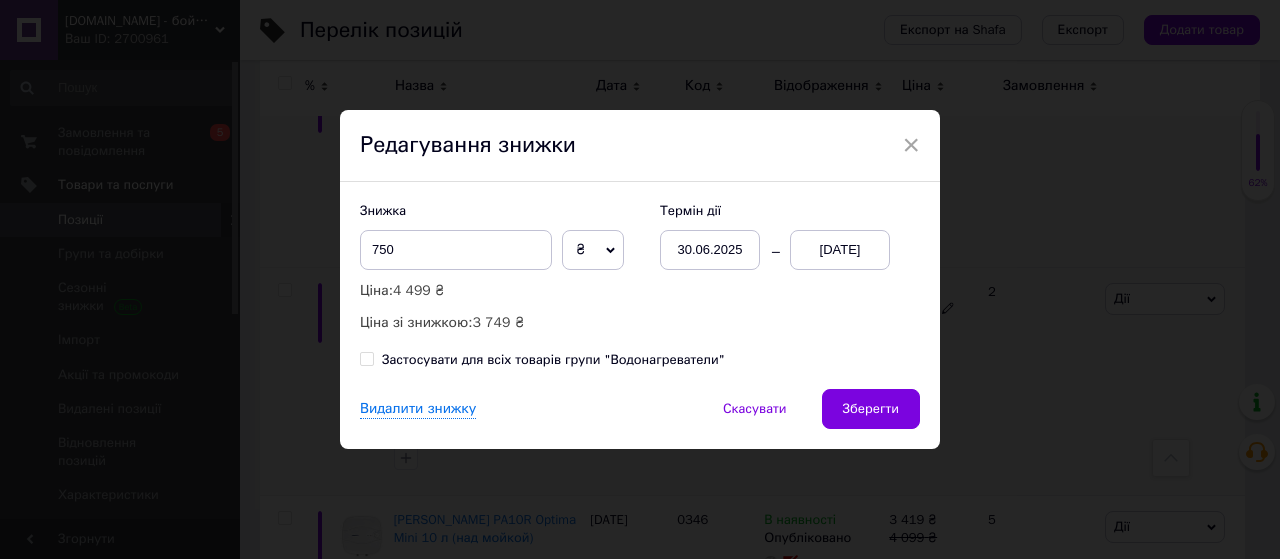 click on "13.07.2025" at bounding box center (840, 250) 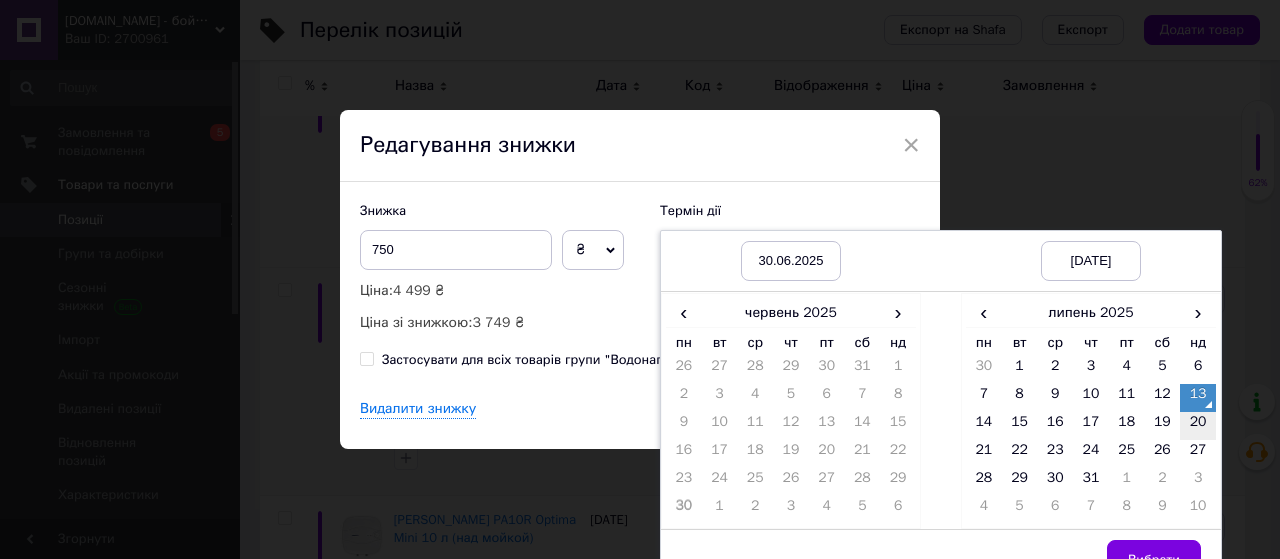 click on "20" at bounding box center (1198, 426) 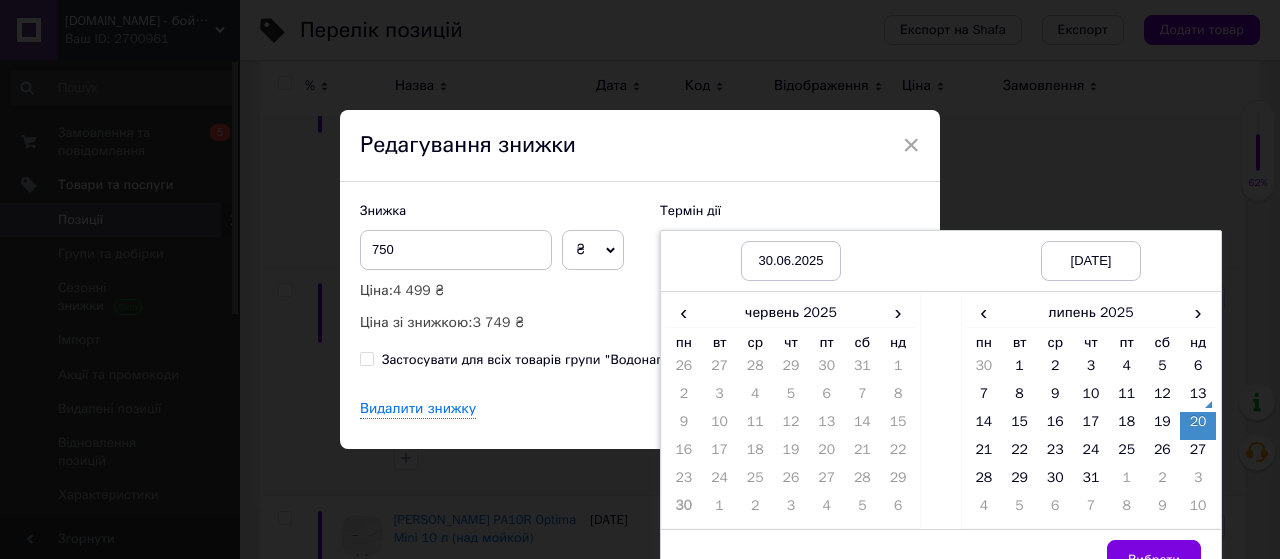 click on "Вибрати" at bounding box center (1154, 560) 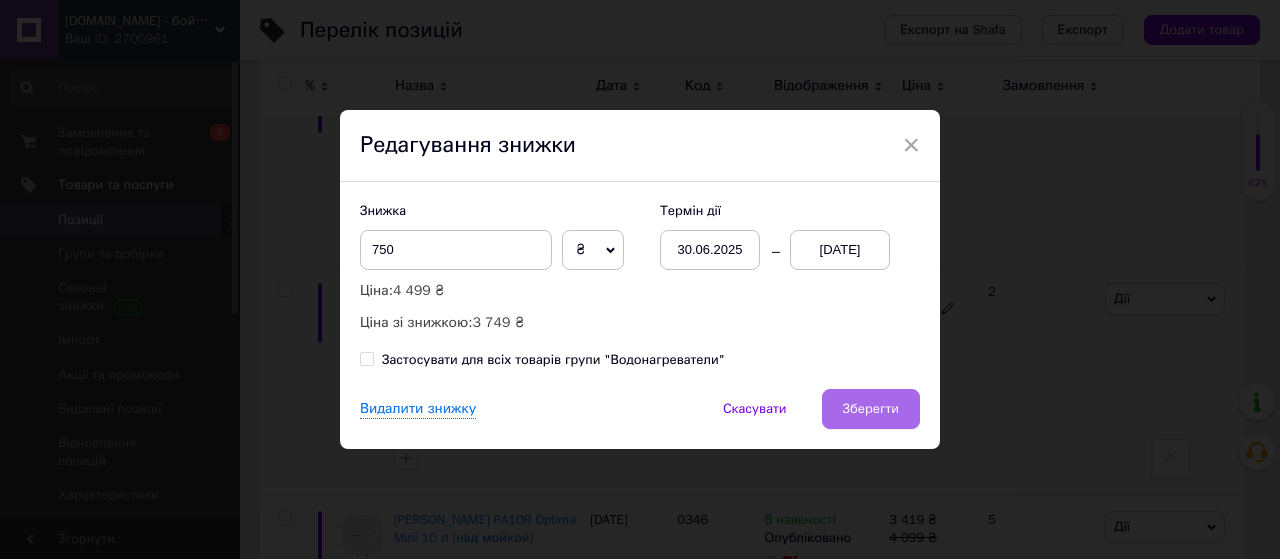 click on "Зберегти" at bounding box center (871, 409) 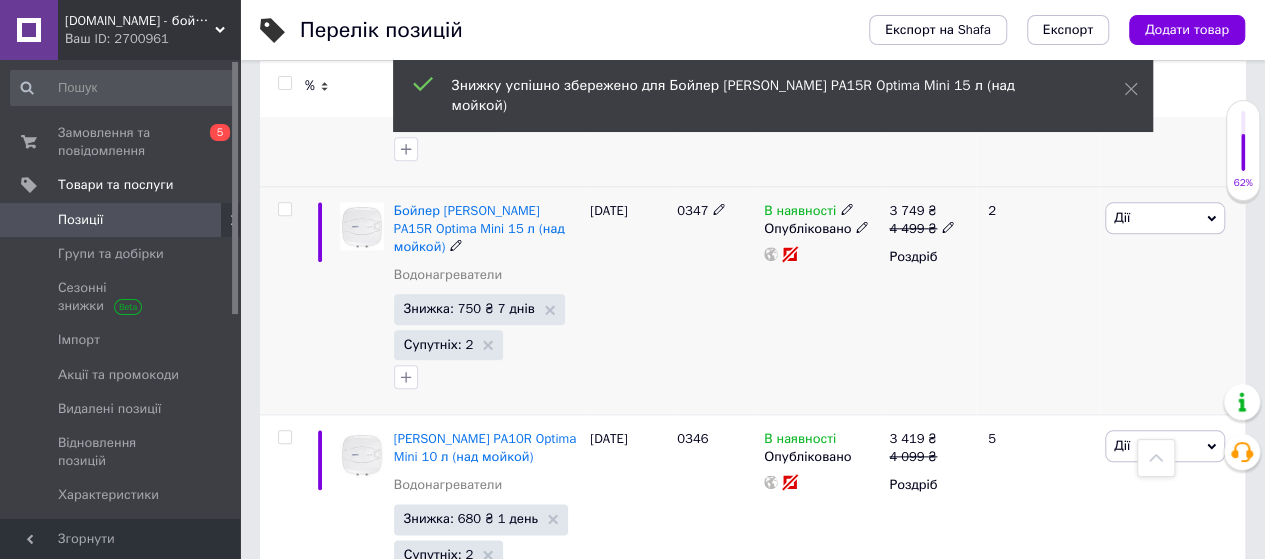 scroll, scrollTop: 4933, scrollLeft: 0, axis: vertical 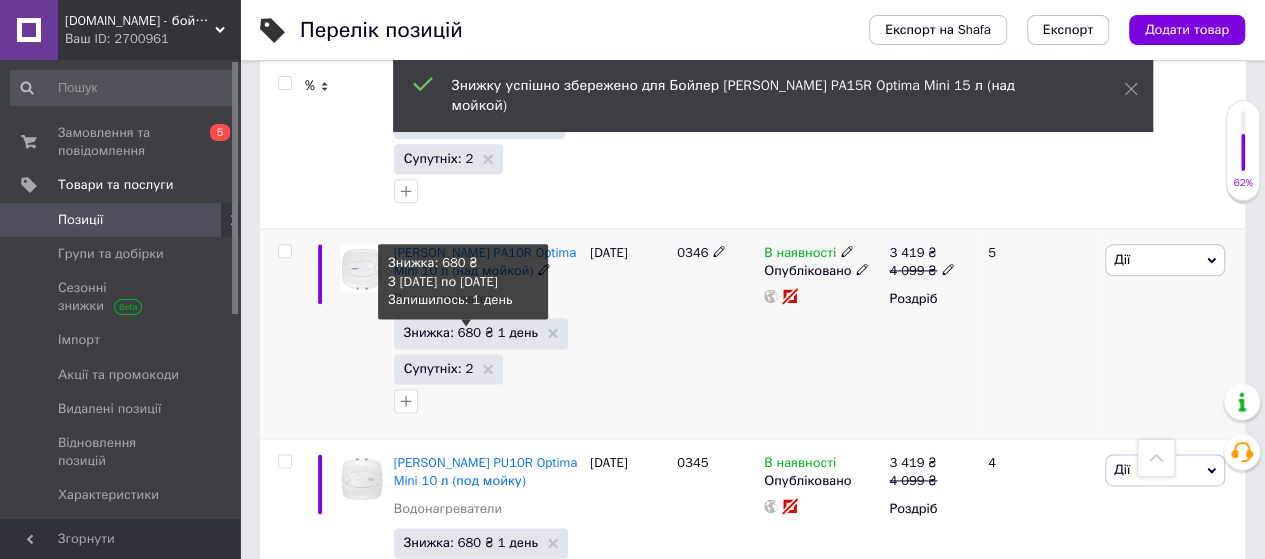 click on "Знижка: 680 ₴ 1 день" at bounding box center [471, 332] 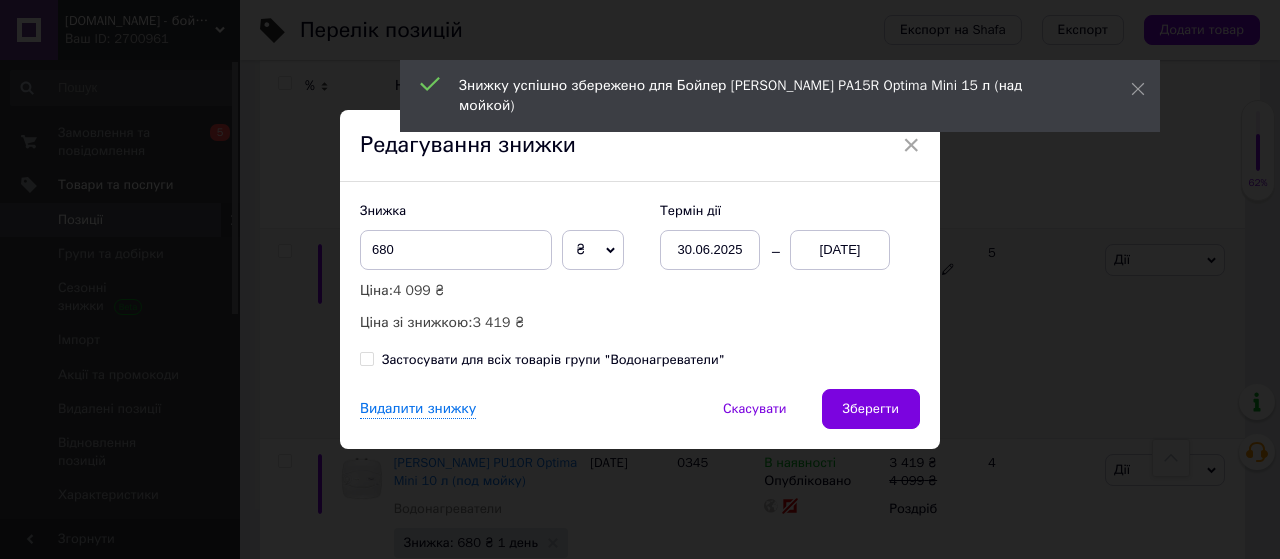 click on "13.07.2025" at bounding box center [840, 250] 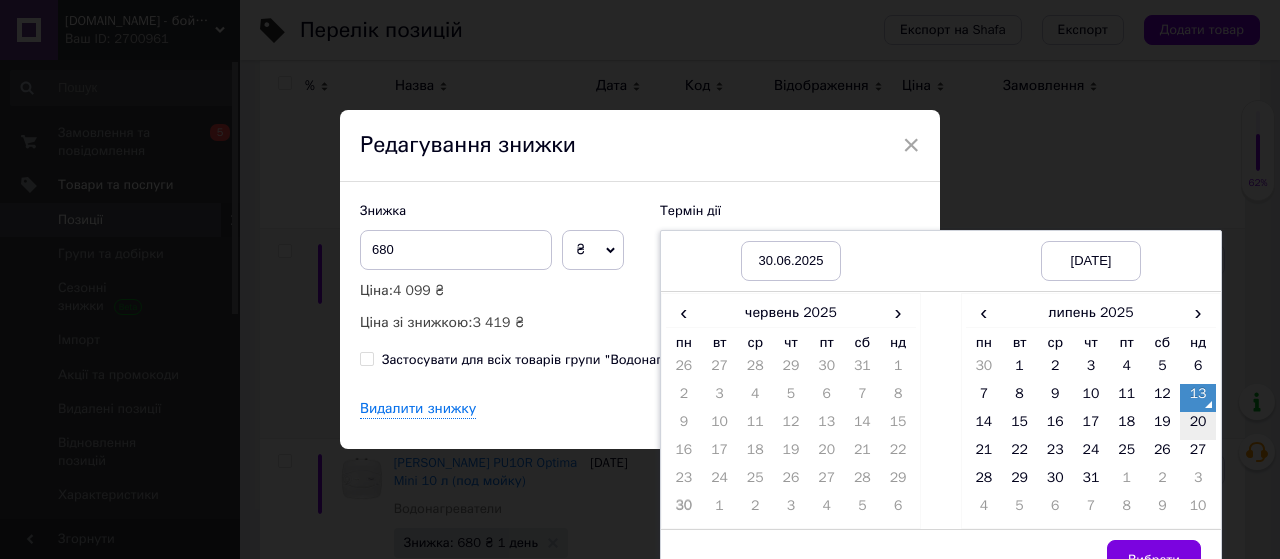 click on "20" at bounding box center (1198, 426) 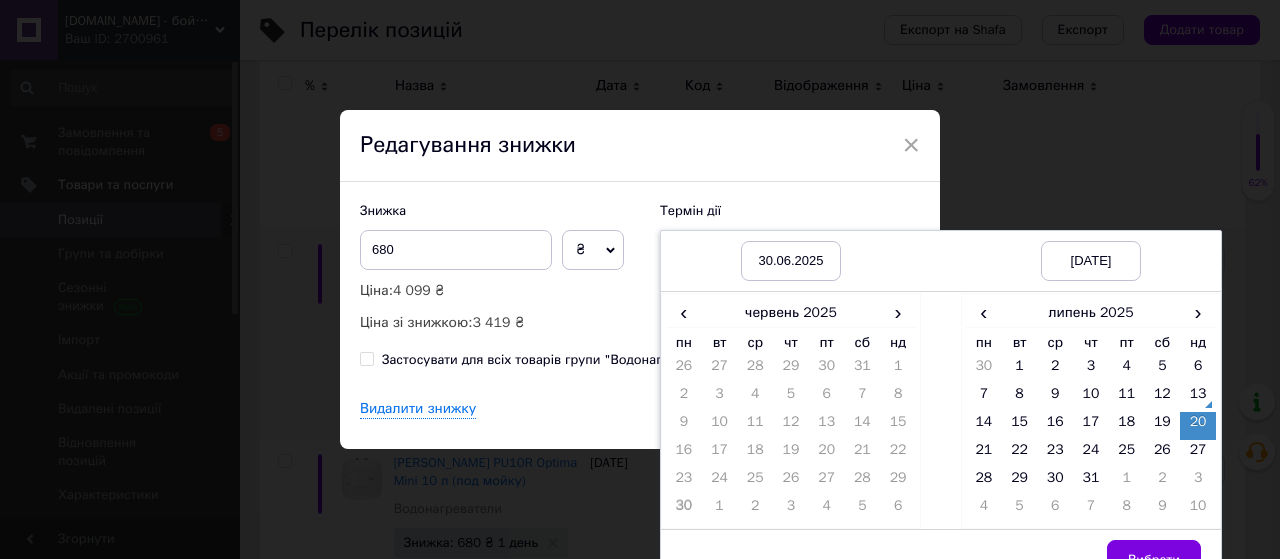 click on "Вибрати" at bounding box center (1154, 560) 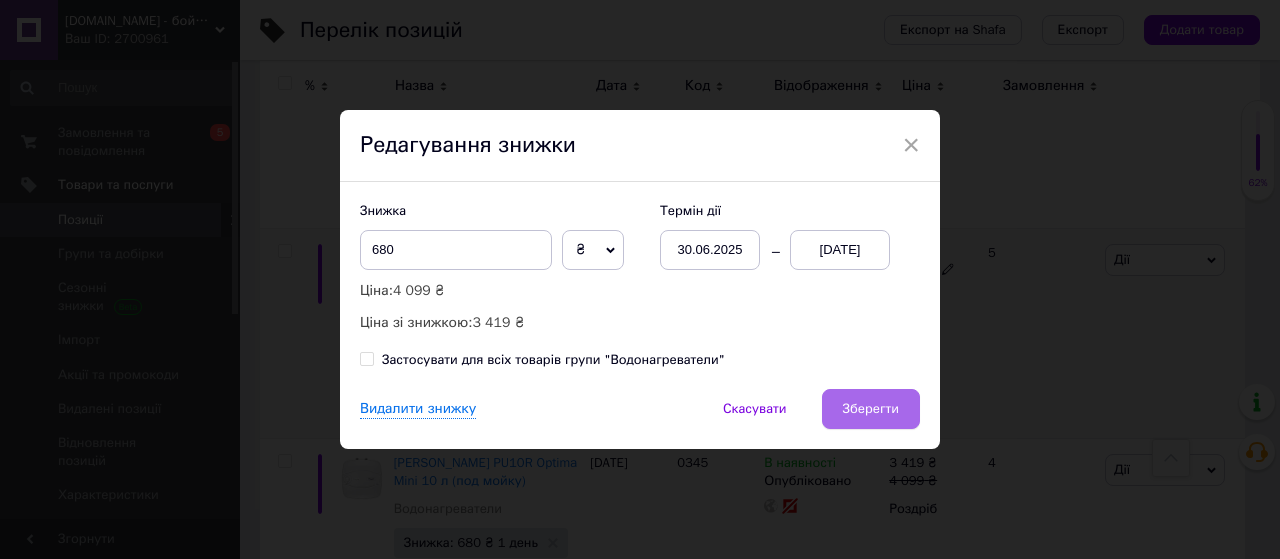 click on "Зберегти" at bounding box center [871, 409] 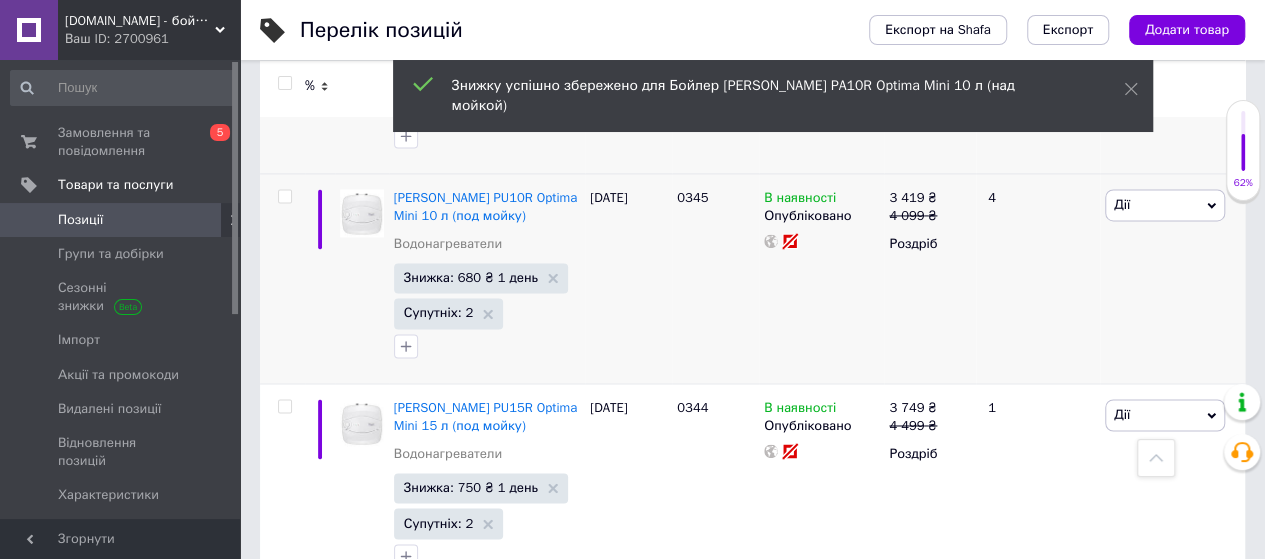 scroll, scrollTop: 5200, scrollLeft: 0, axis: vertical 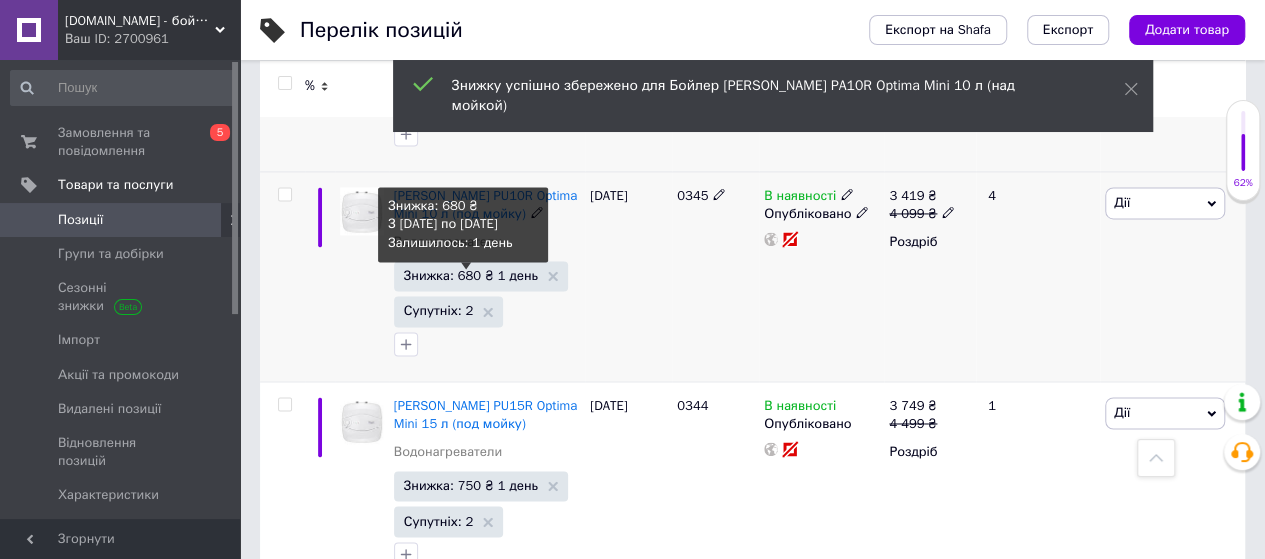 click on "Знижка: 680 ₴ 1 день" at bounding box center (471, 275) 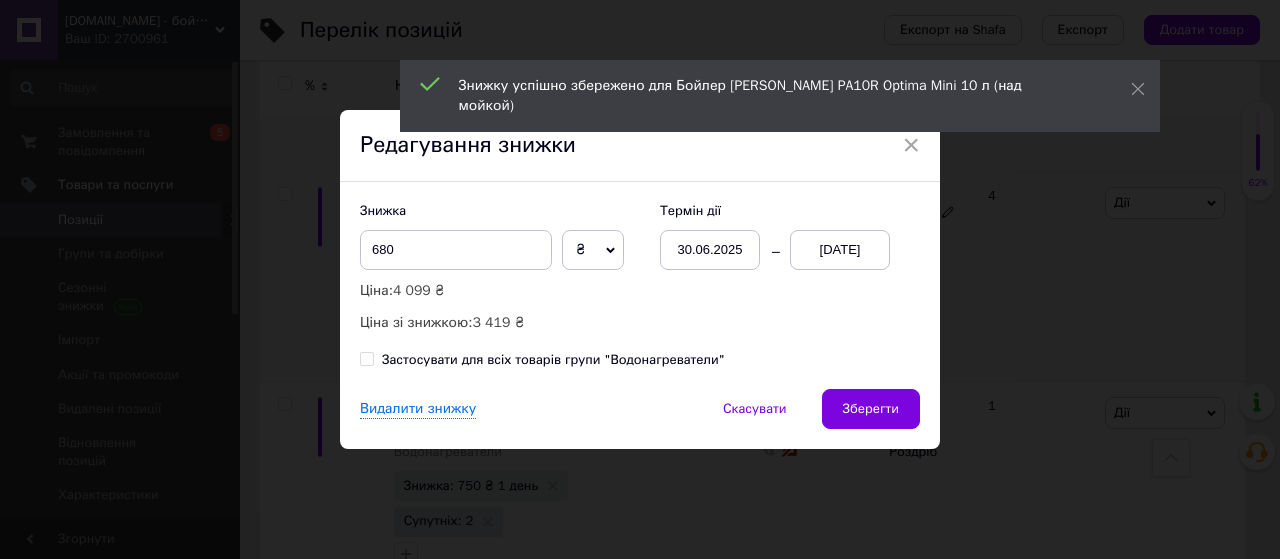 click on "13.07.2025" at bounding box center (840, 250) 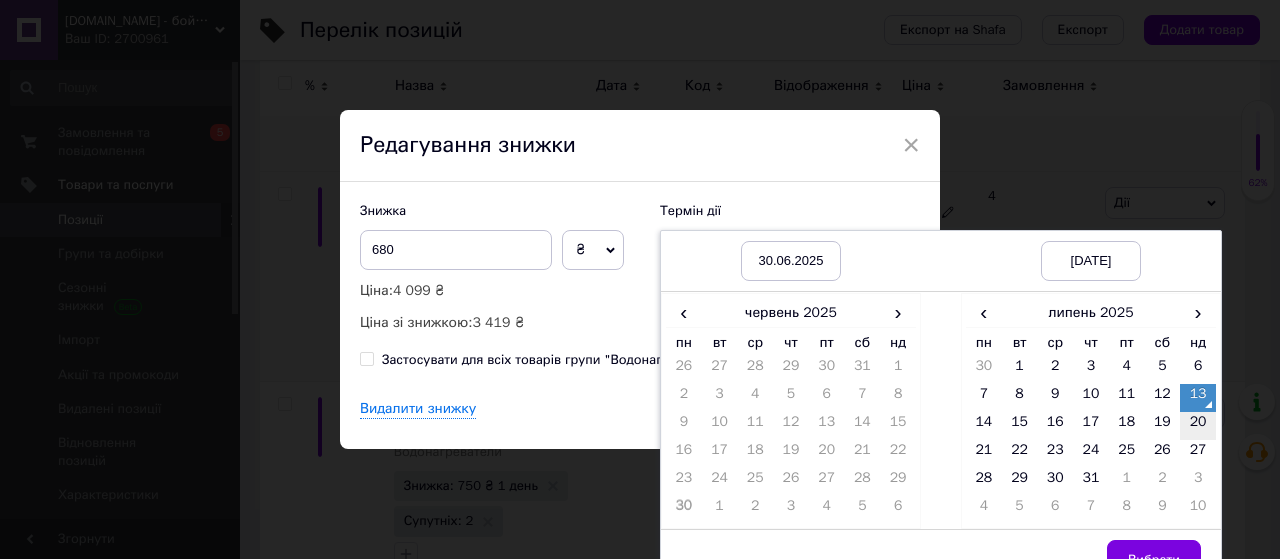 click on "20" at bounding box center (1198, 426) 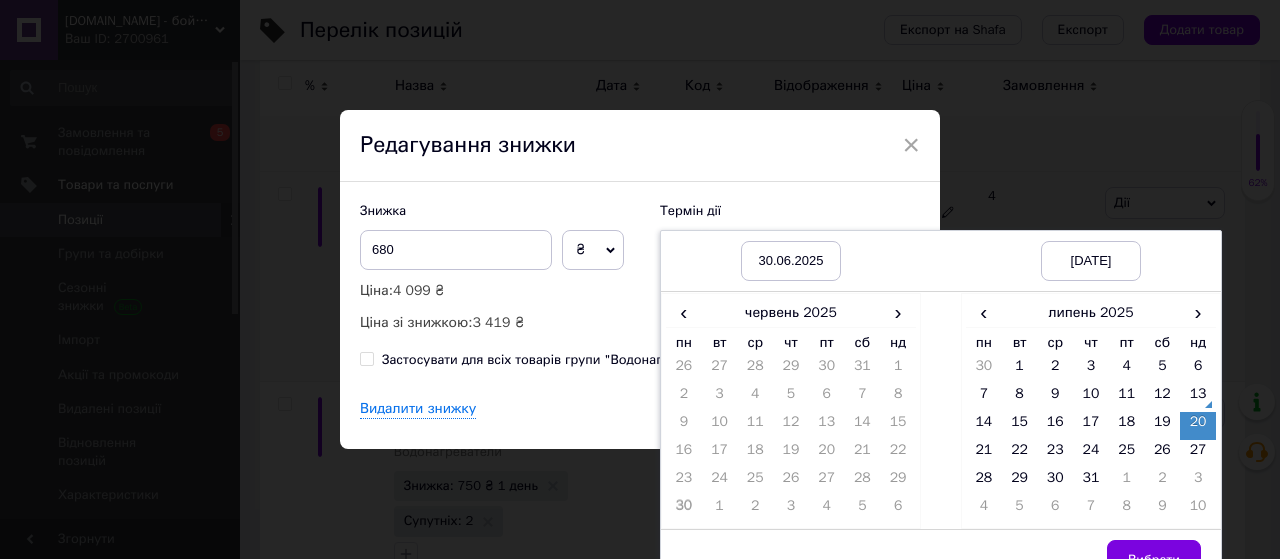 click on "Вибрати" at bounding box center (1154, 560) 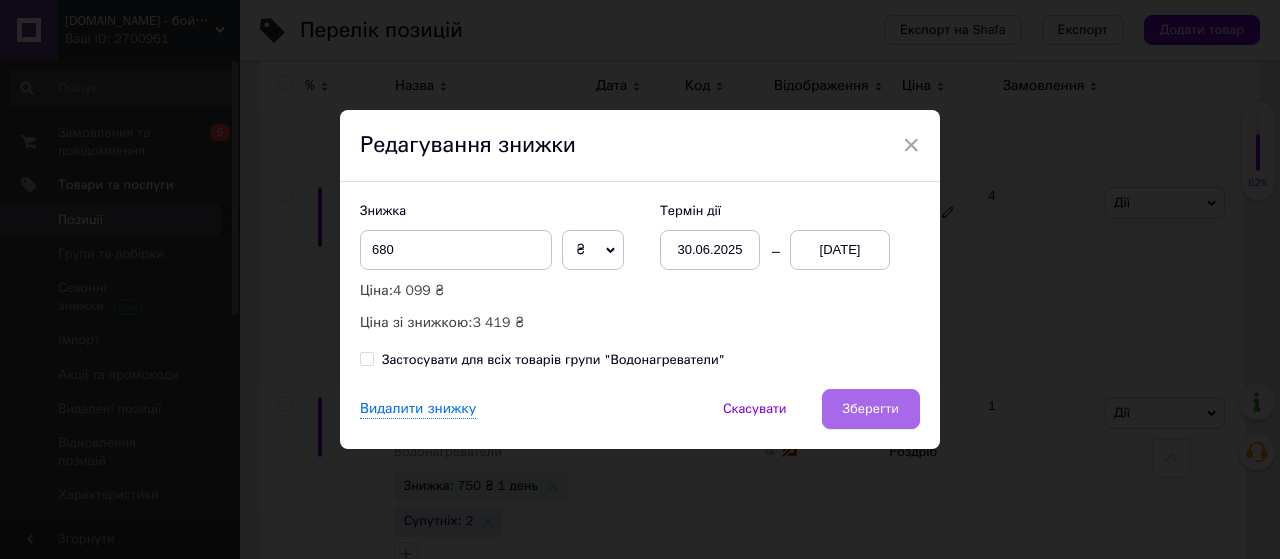 click on "Зберегти" at bounding box center [871, 409] 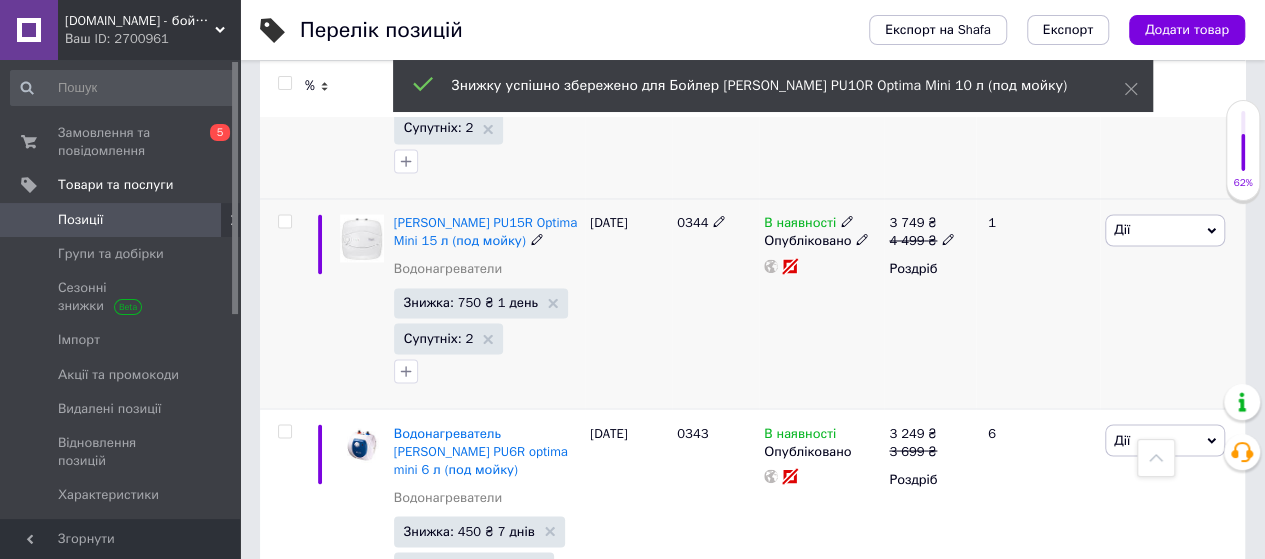 scroll, scrollTop: 5466, scrollLeft: 0, axis: vertical 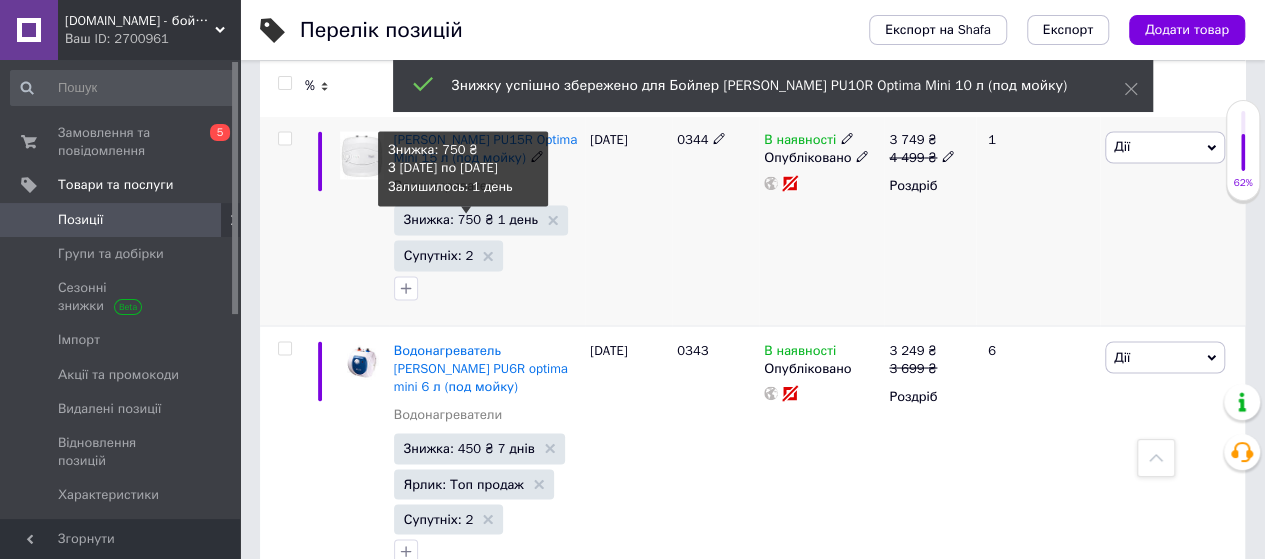 click on "Знижка: 750 ₴ 1 день" at bounding box center (471, 219) 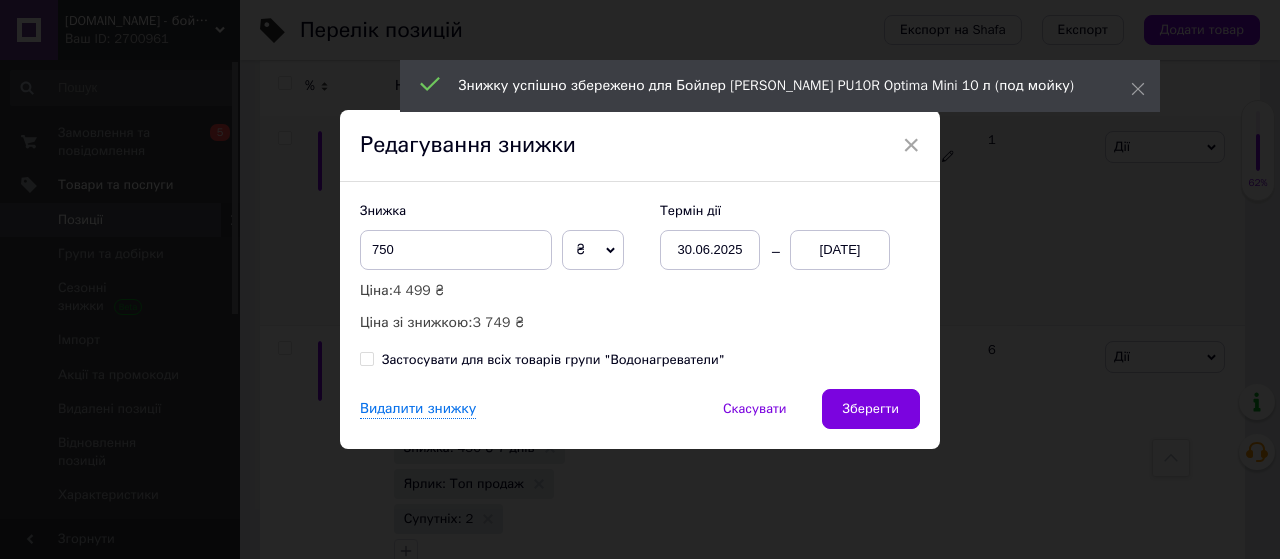 click on "13.07.2025" at bounding box center [840, 250] 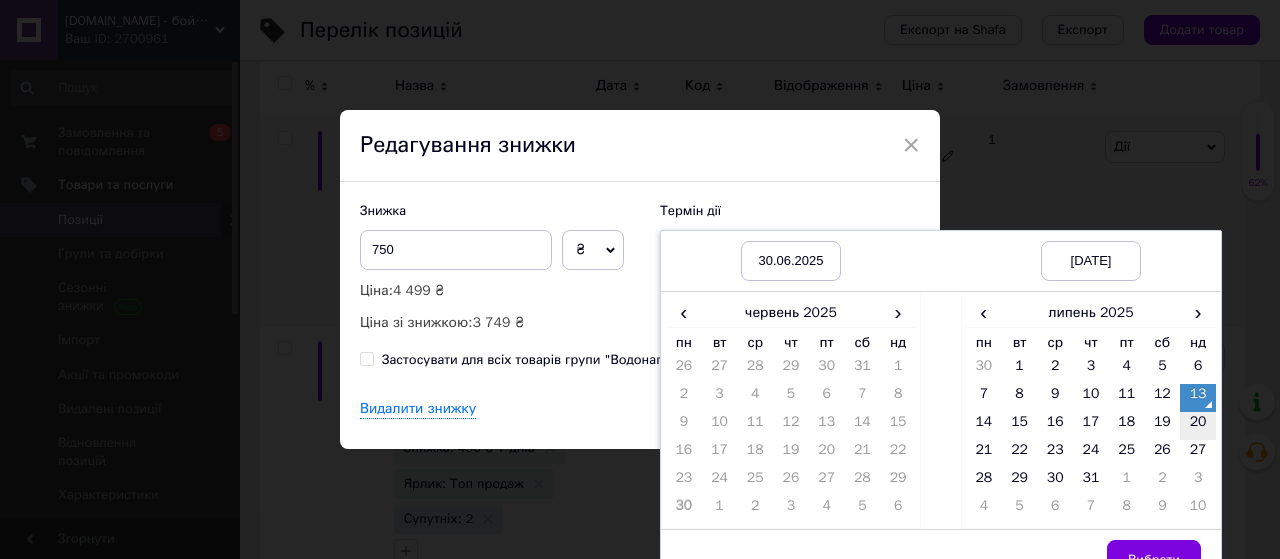 click on "20" at bounding box center (1198, 426) 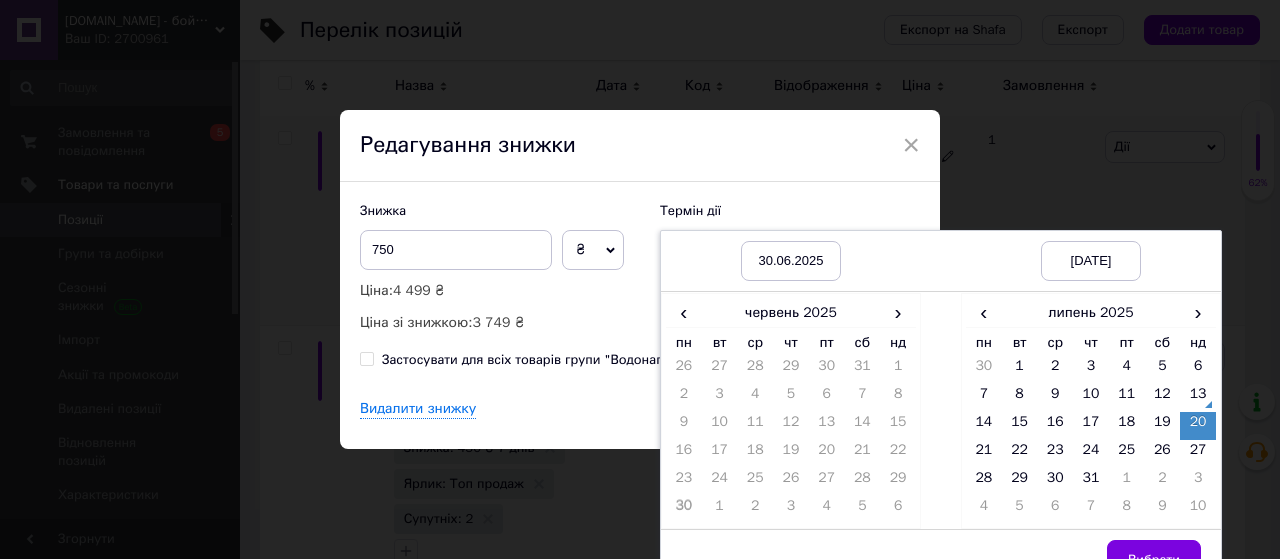 click on "Вибрати" at bounding box center (1154, 560) 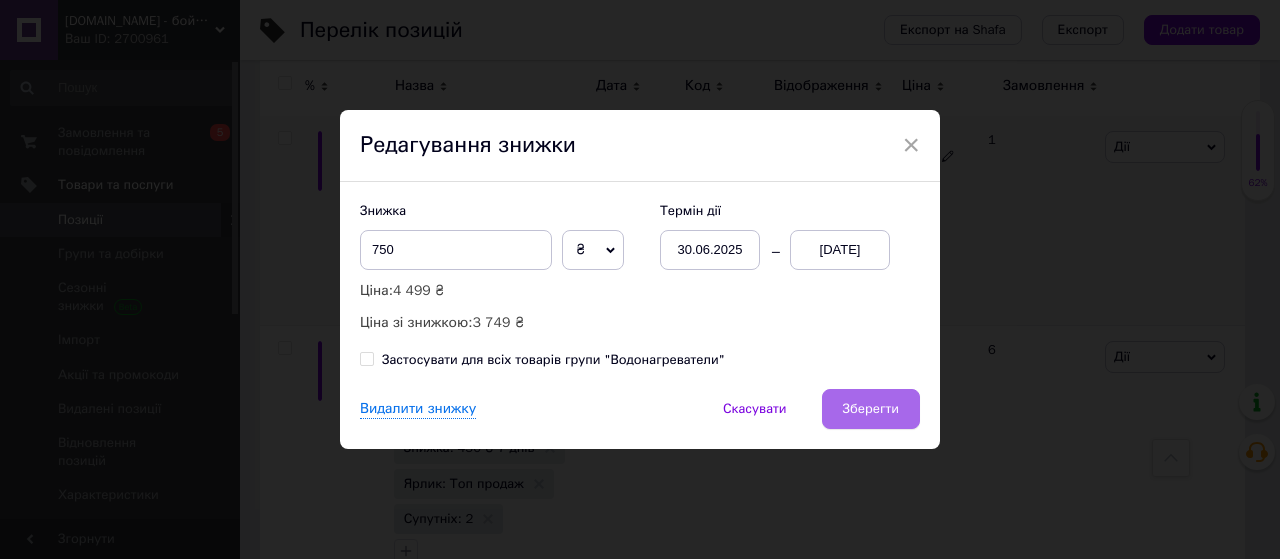 click on "Зберегти" at bounding box center [871, 409] 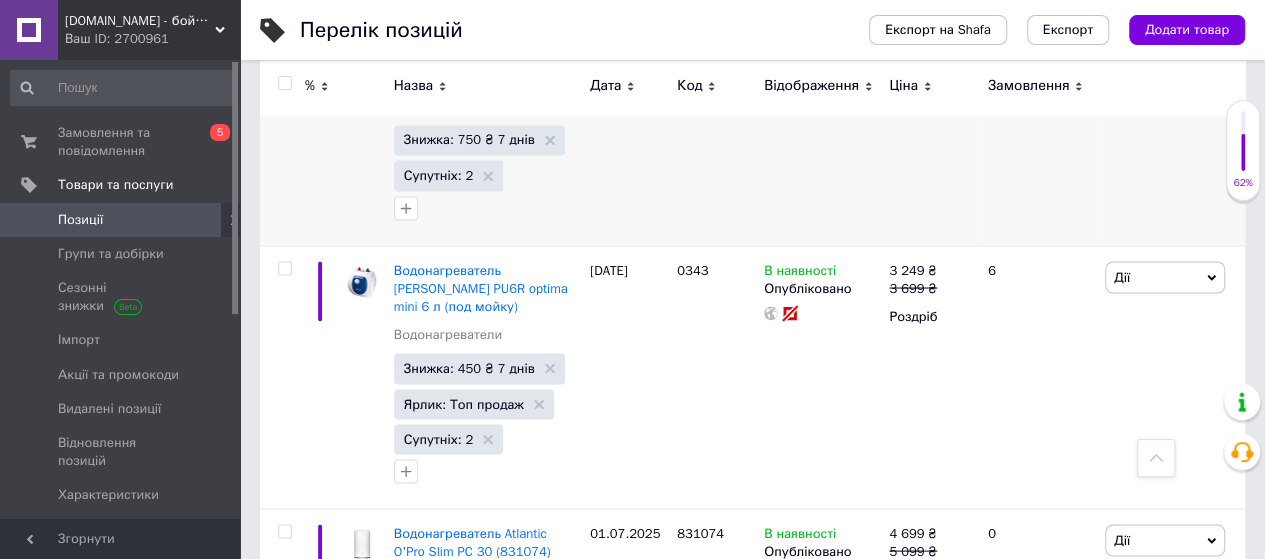 scroll, scrollTop: 5600, scrollLeft: 0, axis: vertical 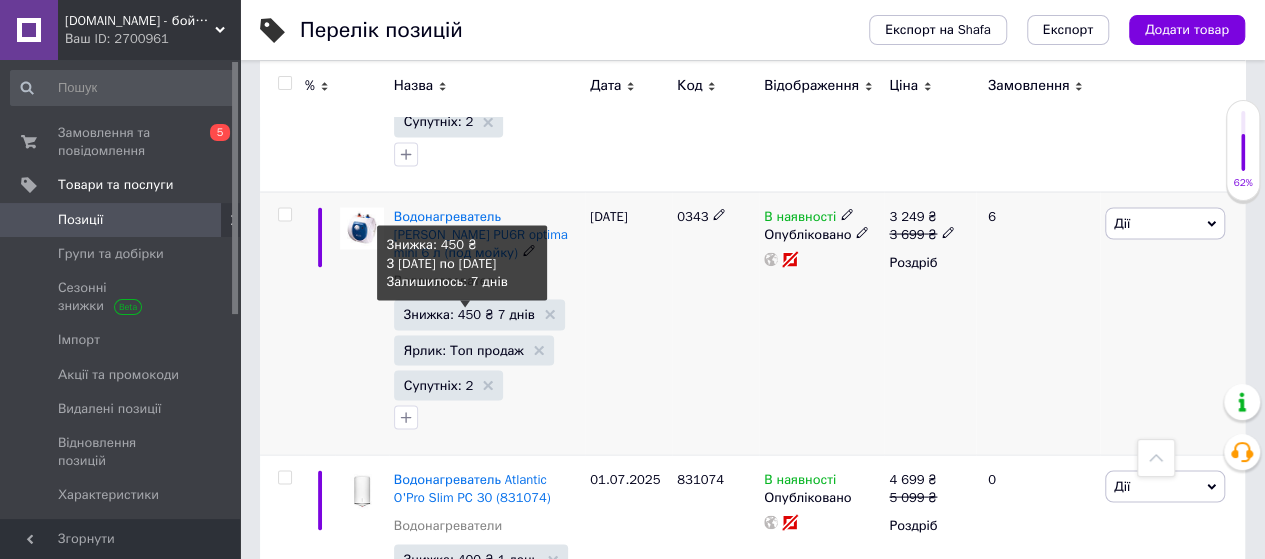 click on "Знижка: 450 ₴ 7 днів" at bounding box center [469, 313] 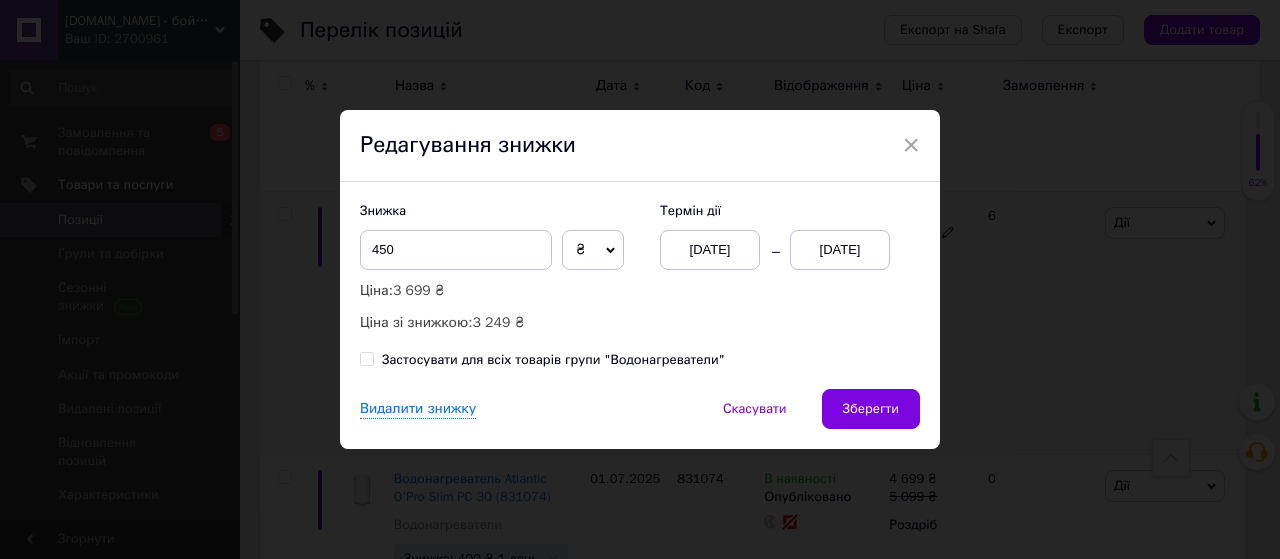 click on "20.07.2025" at bounding box center (840, 250) 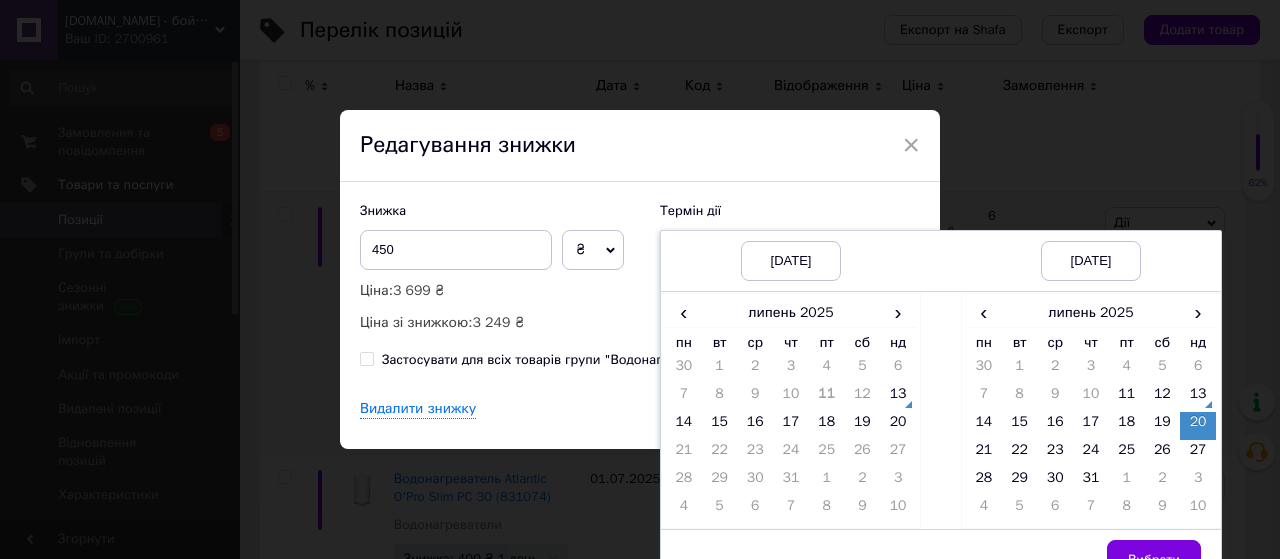 click on "20" at bounding box center [1198, 426] 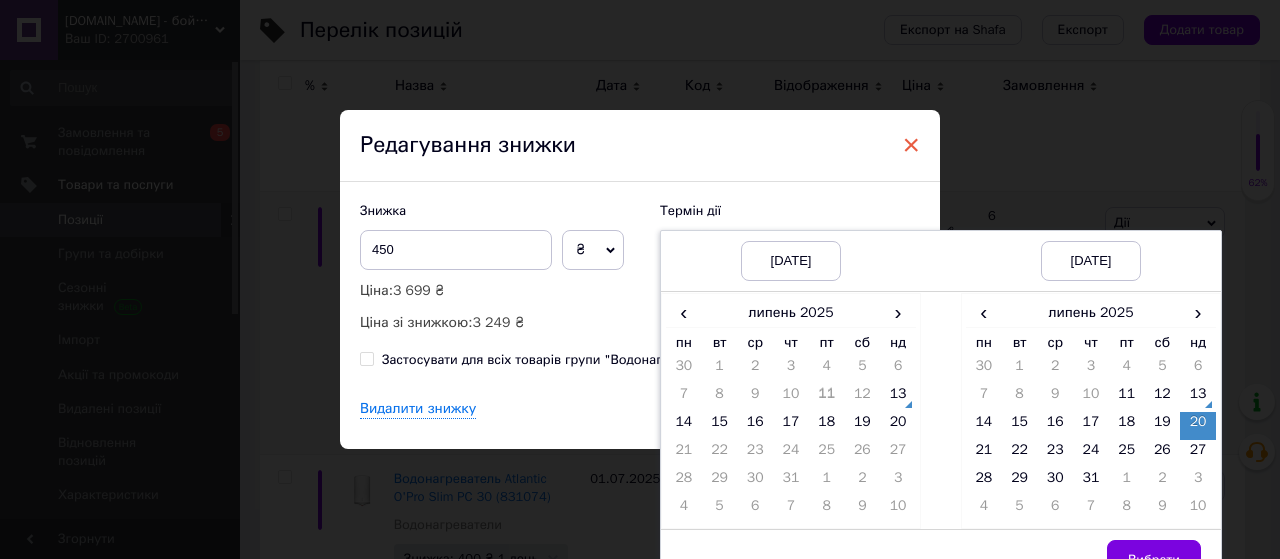 click on "×" at bounding box center (911, 145) 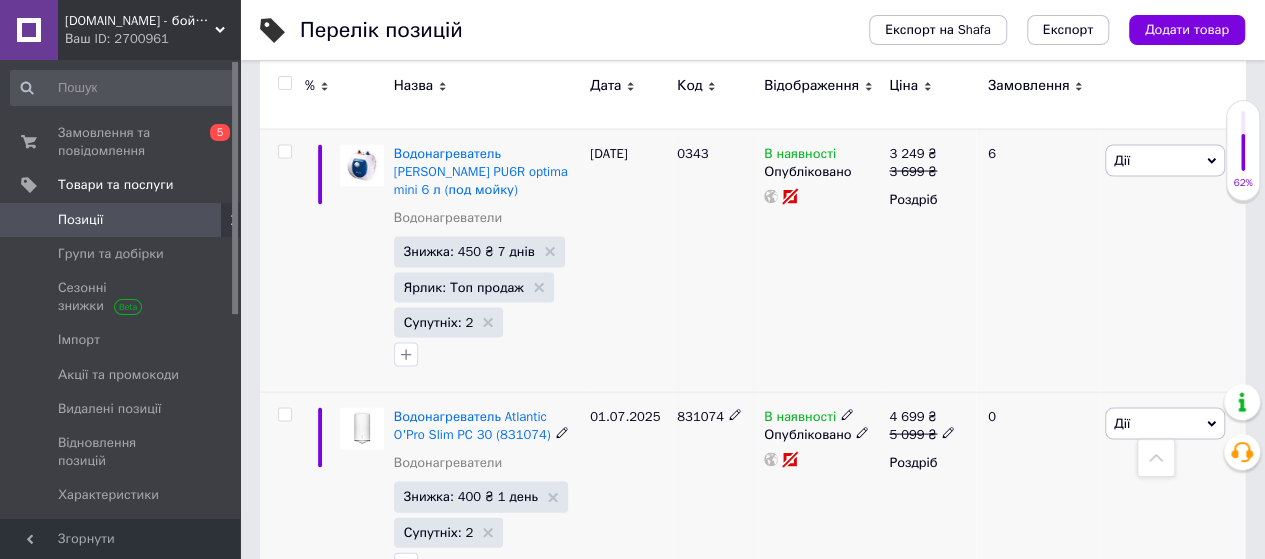 scroll, scrollTop: 5866, scrollLeft: 0, axis: vertical 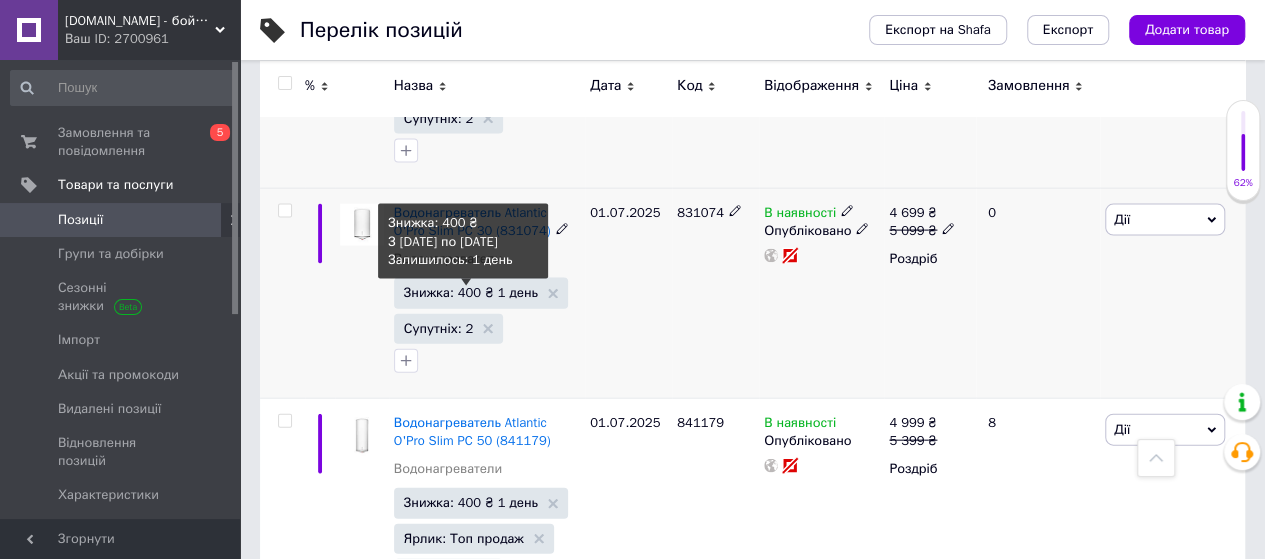click on "Знижка: 400 ₴ 1 день" at bounding box center (471, 292) 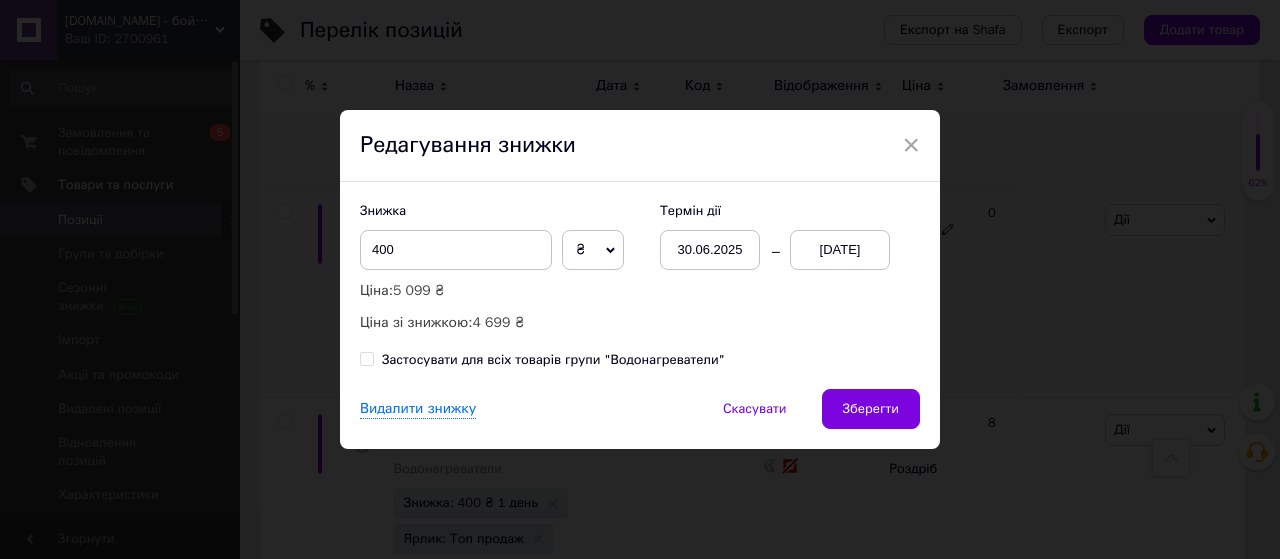 click on "13.07.2025" at bounding box center (840, 250) 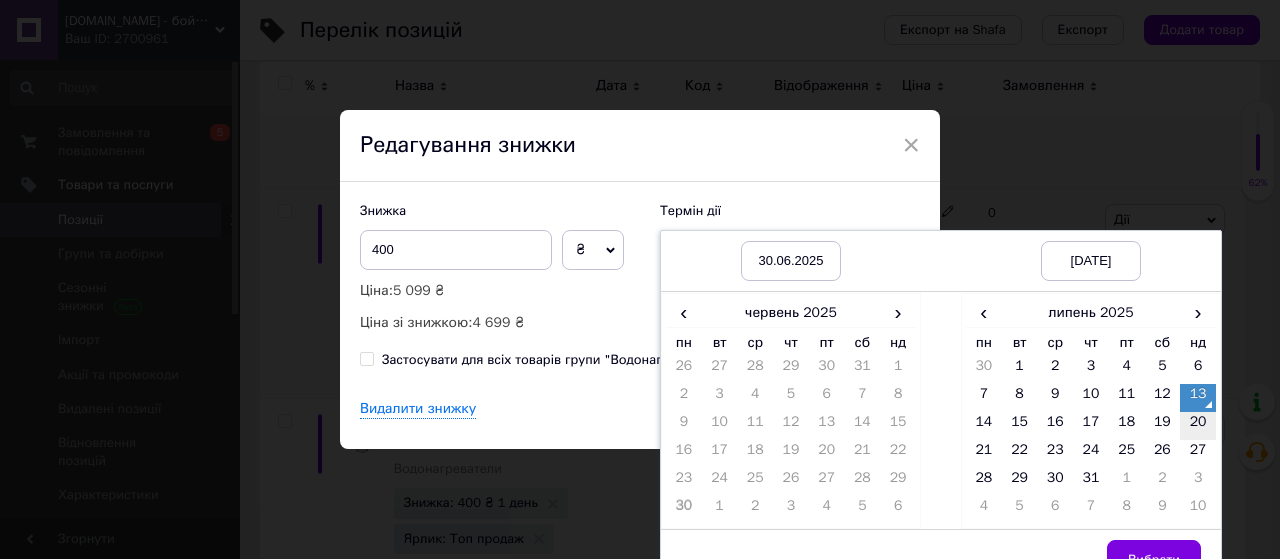click on "20" at bounding box center [1198, 426] 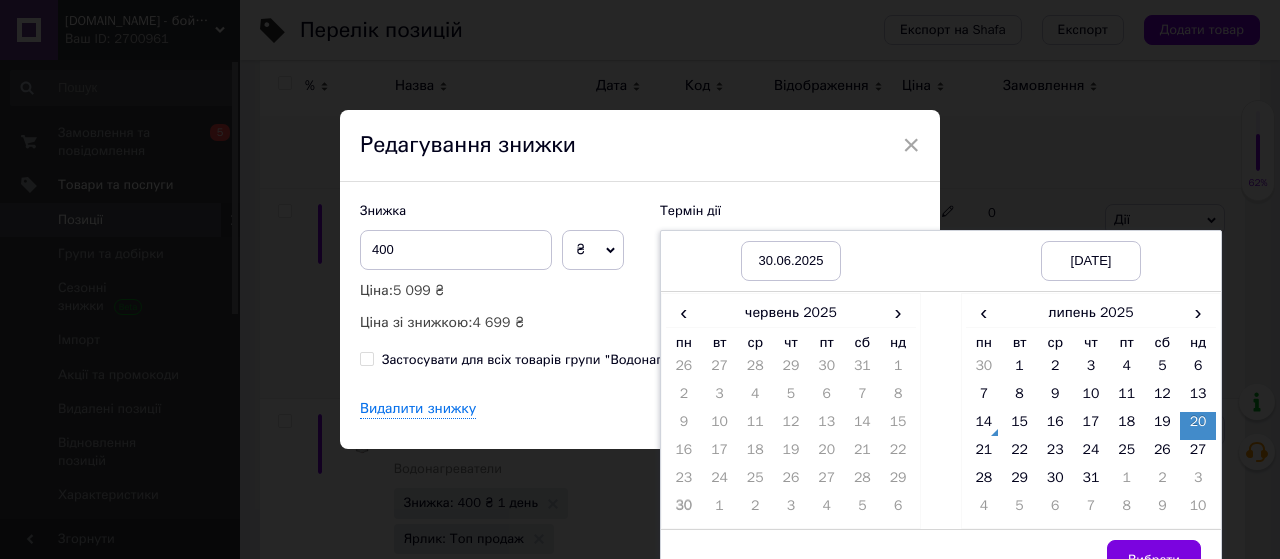 click on "Вибрати" at bounding box center [1154, 560] 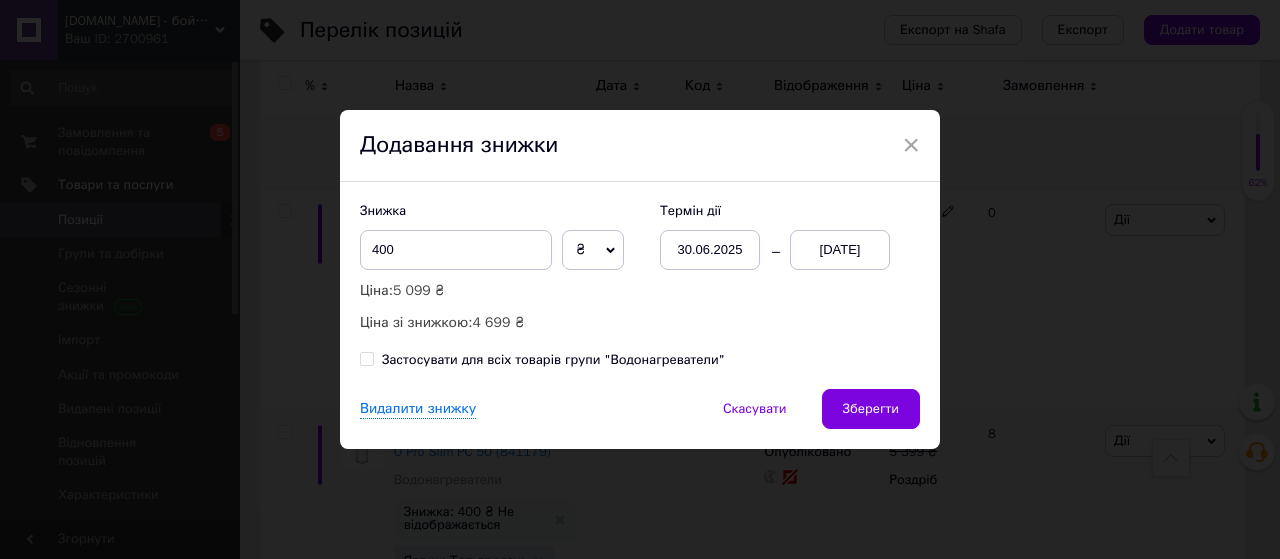 click on "× Додавання знижки Знижка 400 ₴ % Ціна:  5 099   ₴ Ціна зі знижкою:  4 699   ₴ Термін дії 30.06.2025 20.07.2025 Застосувати для всіх товарів групи "Водонагреватели" Видалити знижку   Скасувати   Зберегти" at bounding box center [640, 279] 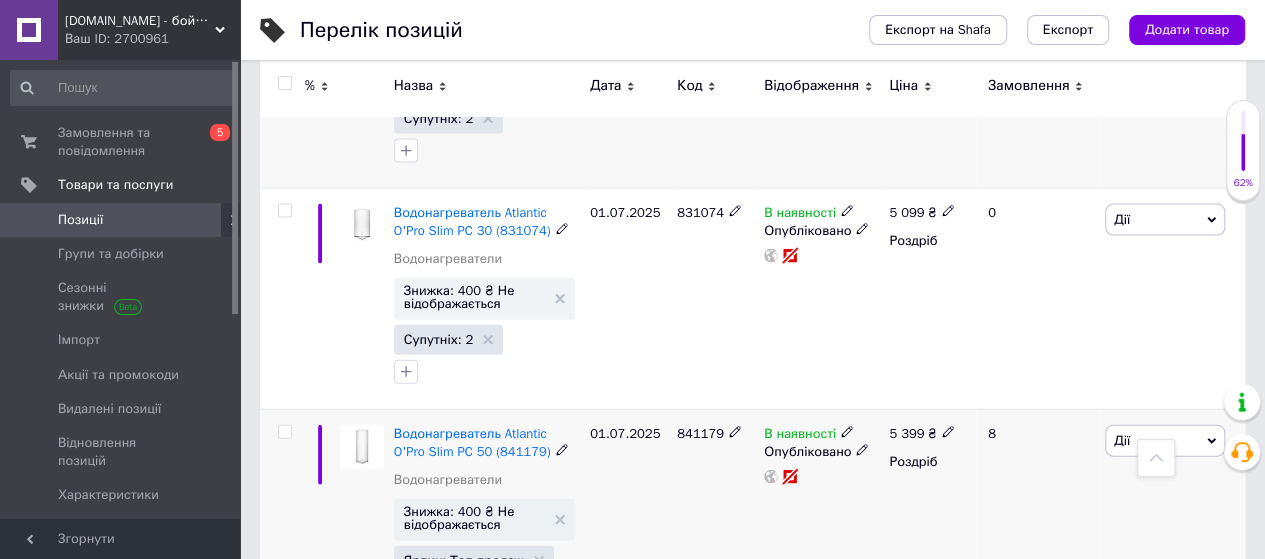 click at bounding box center [821, 477] 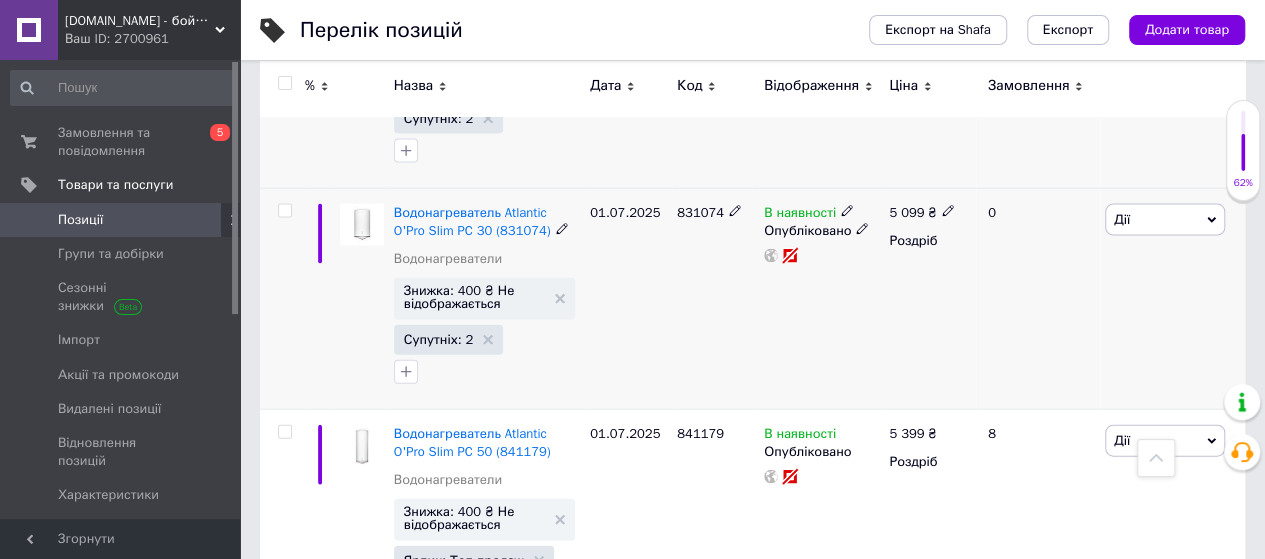 click on "Знижка: 400 ₴ Не відображається" at bounding box center (474, 297) 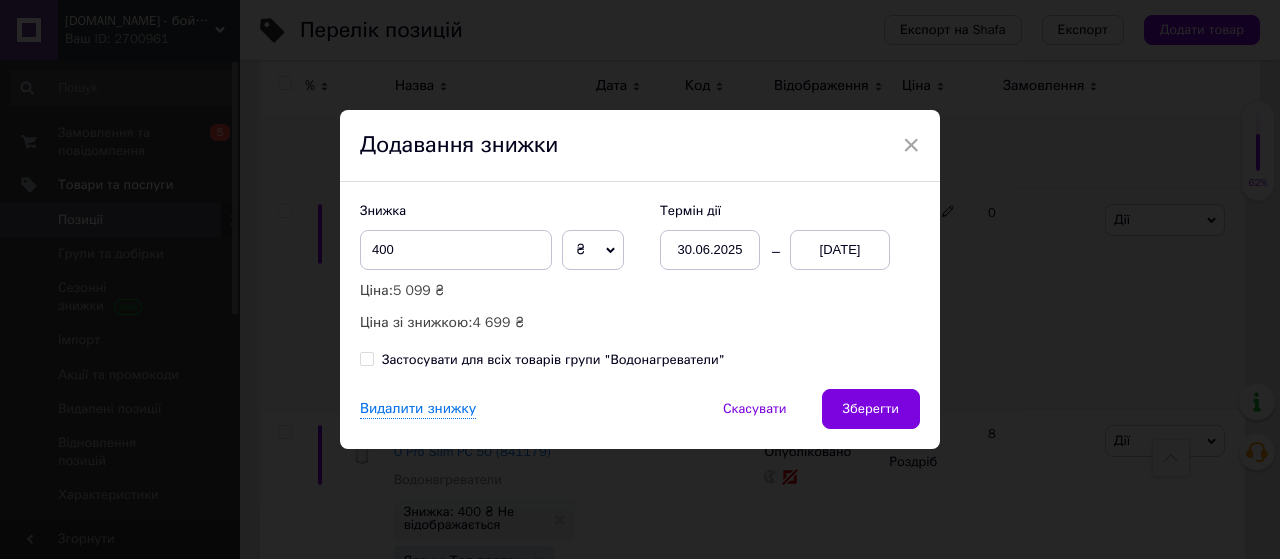 click on "20.07.2025" at bounding box center (840, 250) 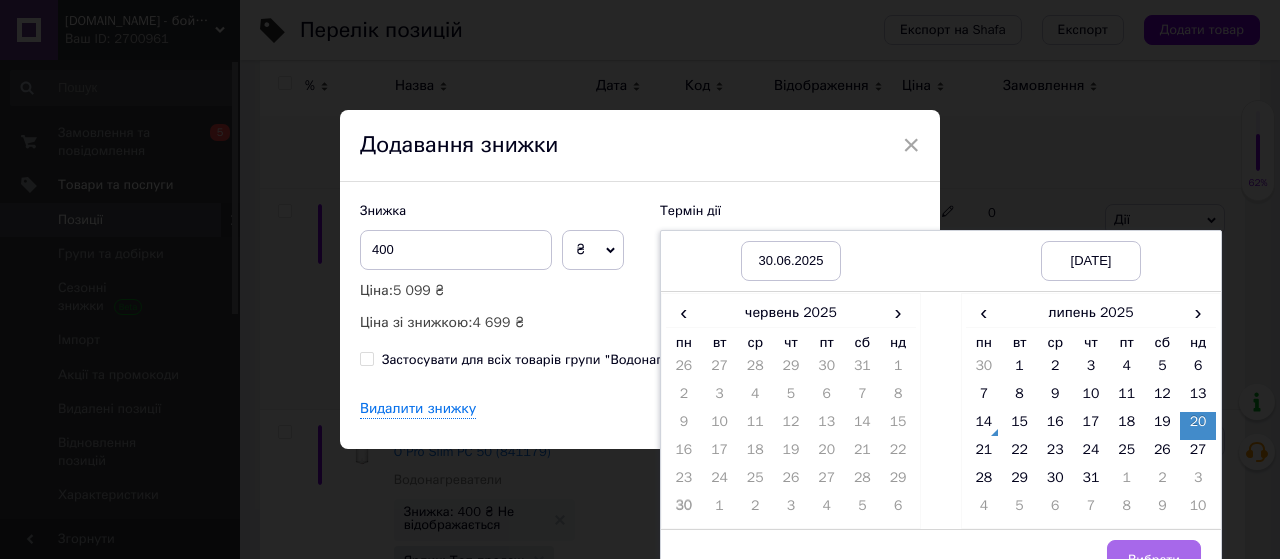 click on "Вибрати" at bounding box center (1154, 560) 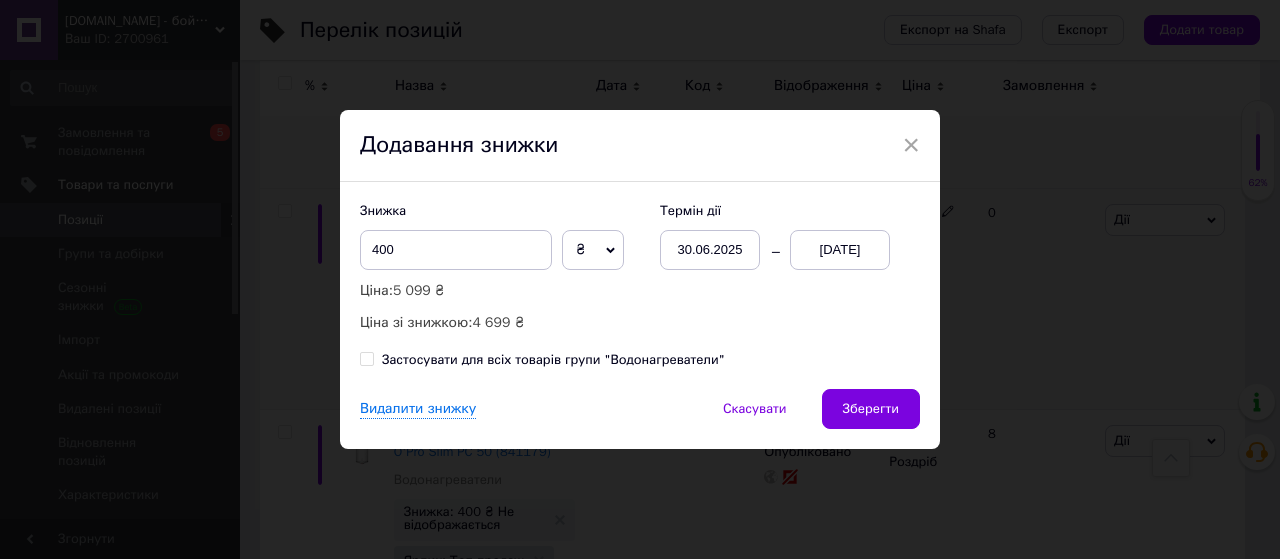 click on "Зберегти" at bounding box center [871, 409] 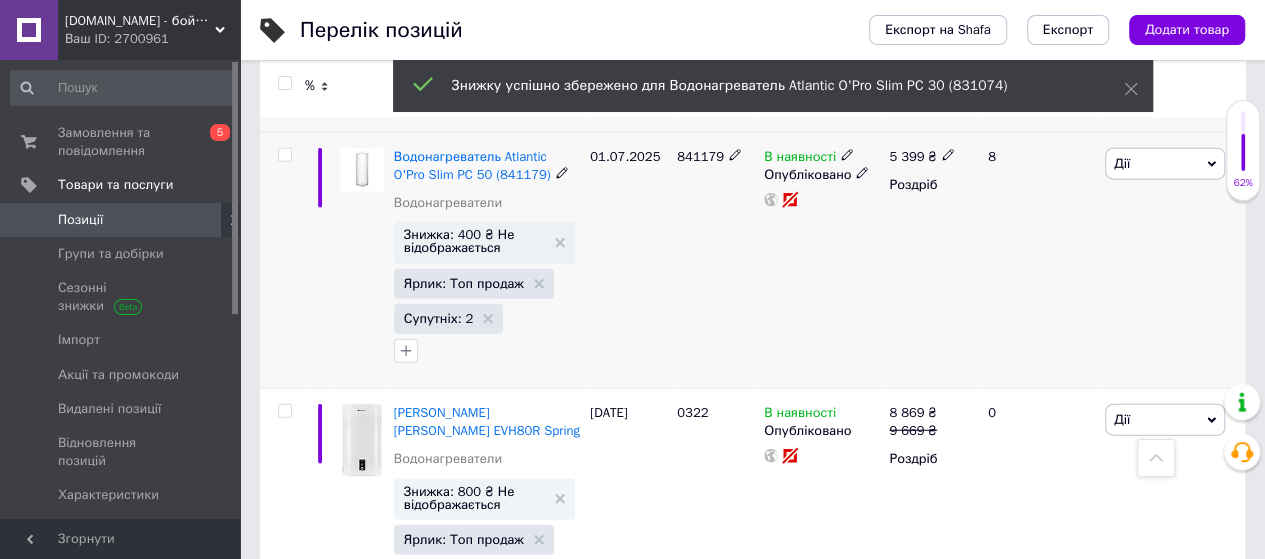 scroll, scrollTop: 6133, scrollLeft: 0, axis: vertical 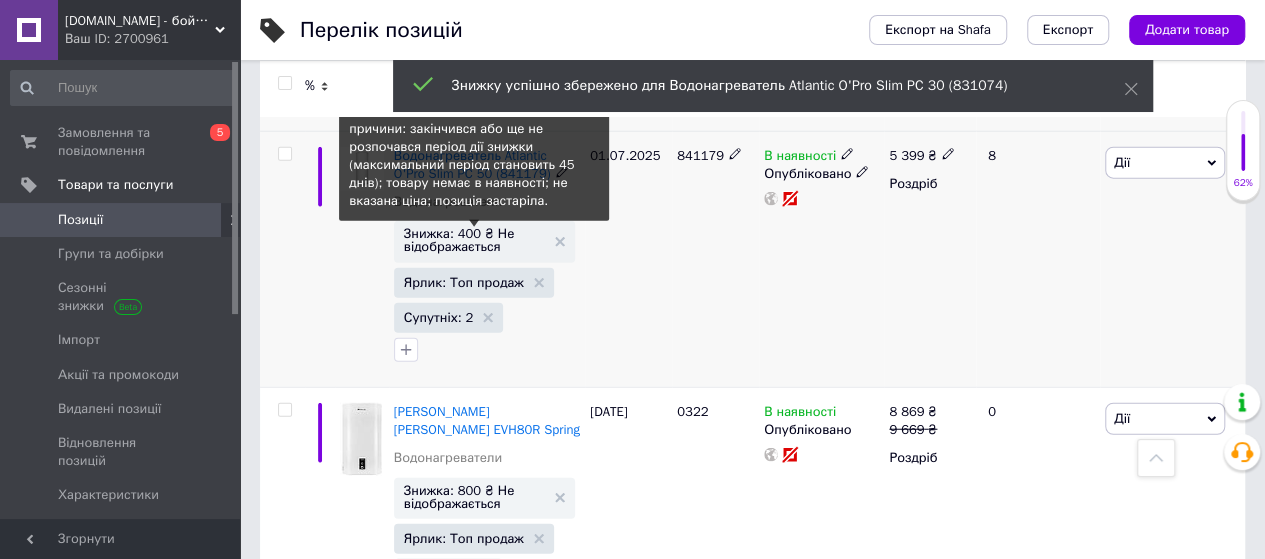 click on "Знижка: 400 ₴ Не відображається" at bounding box center [474, 240] 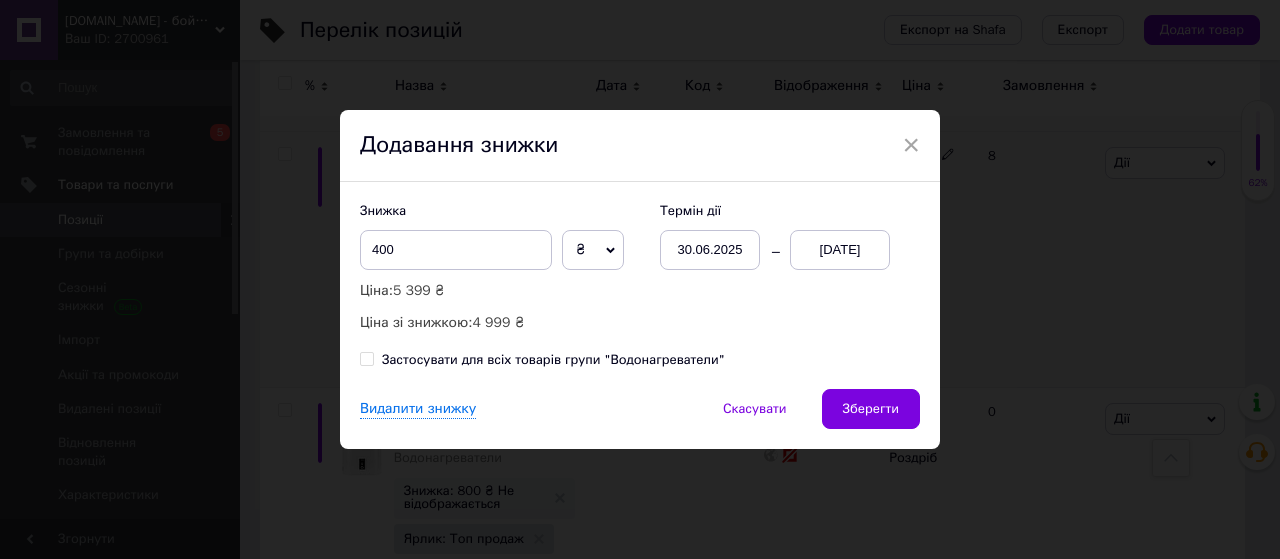 click on "13.07.2025" at bounding box center (840, 250) 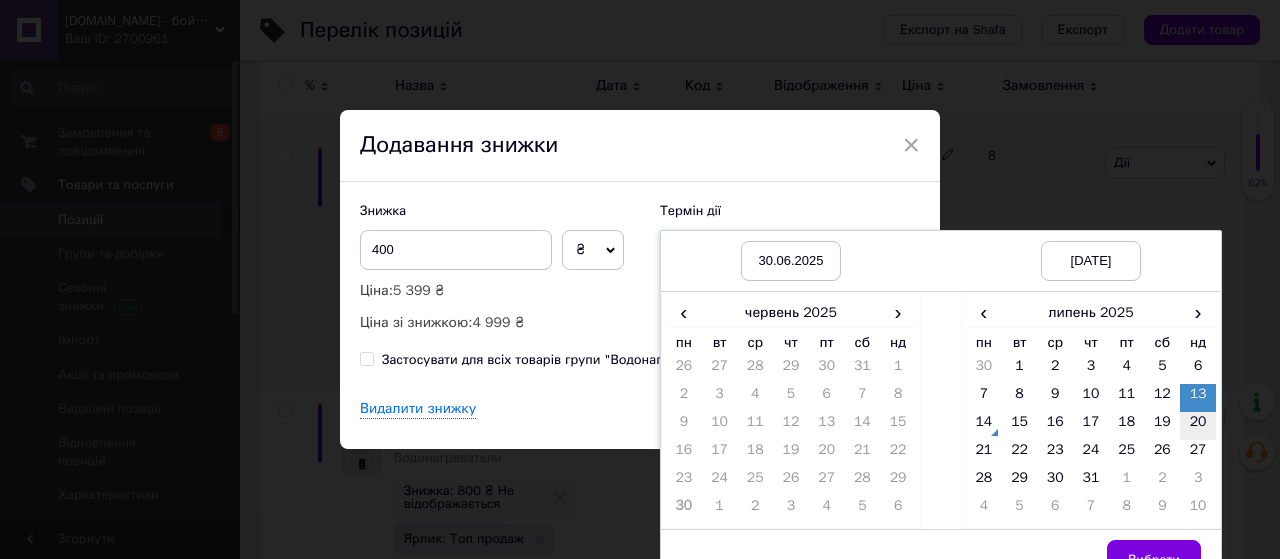 click on "20" at bounding box center [1198, 426] 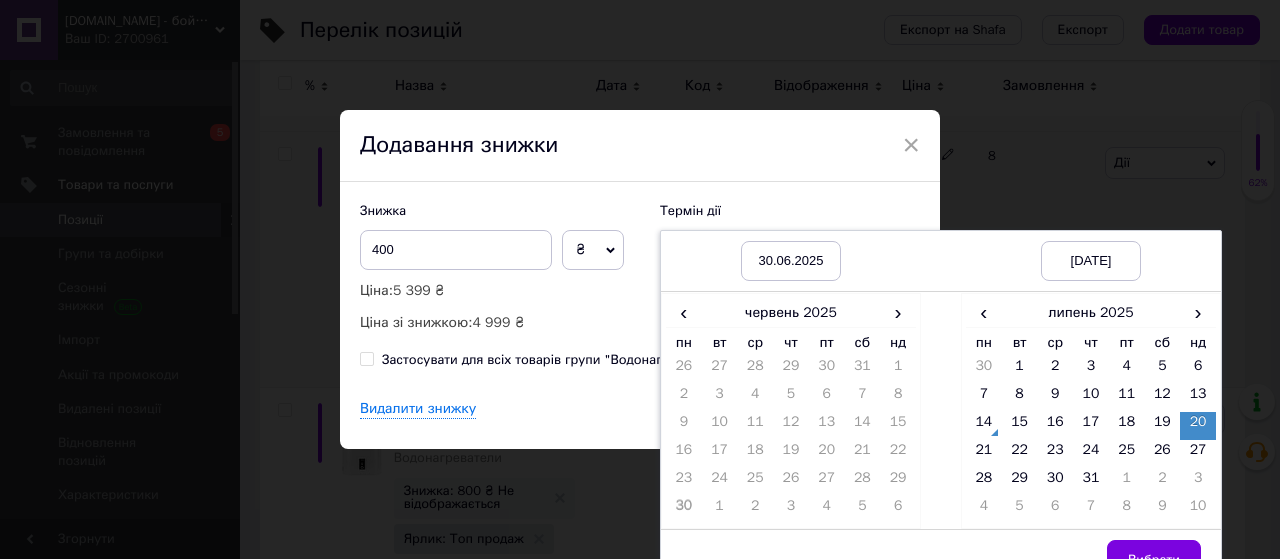 click on "Вибрати" at bounding box center [1154, 560] 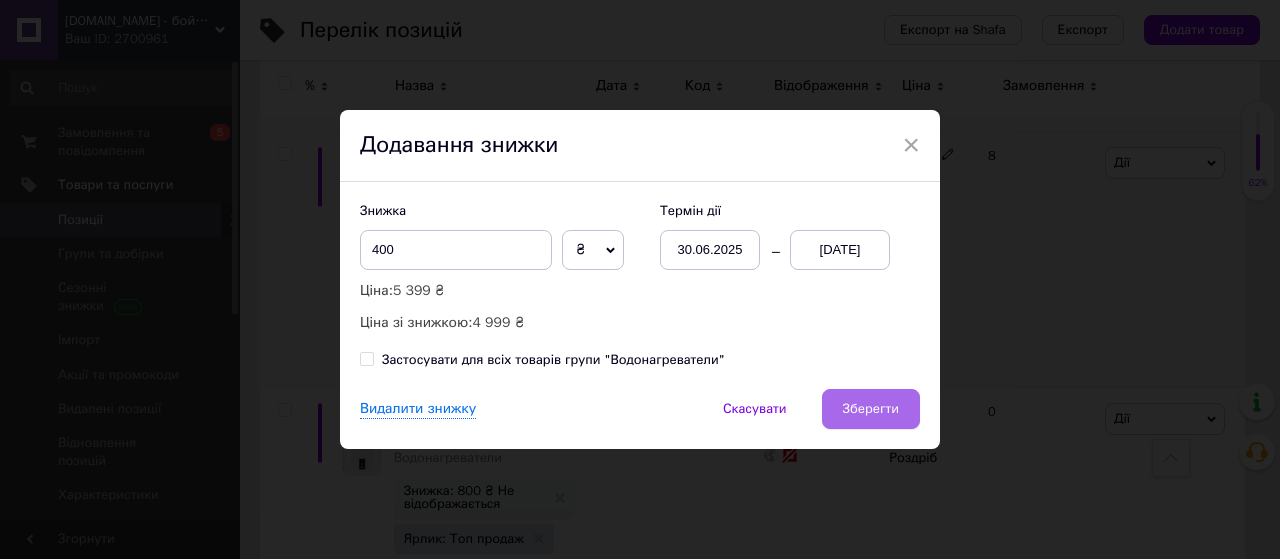 click on "Зберегти" at bounding box center (871, 409) 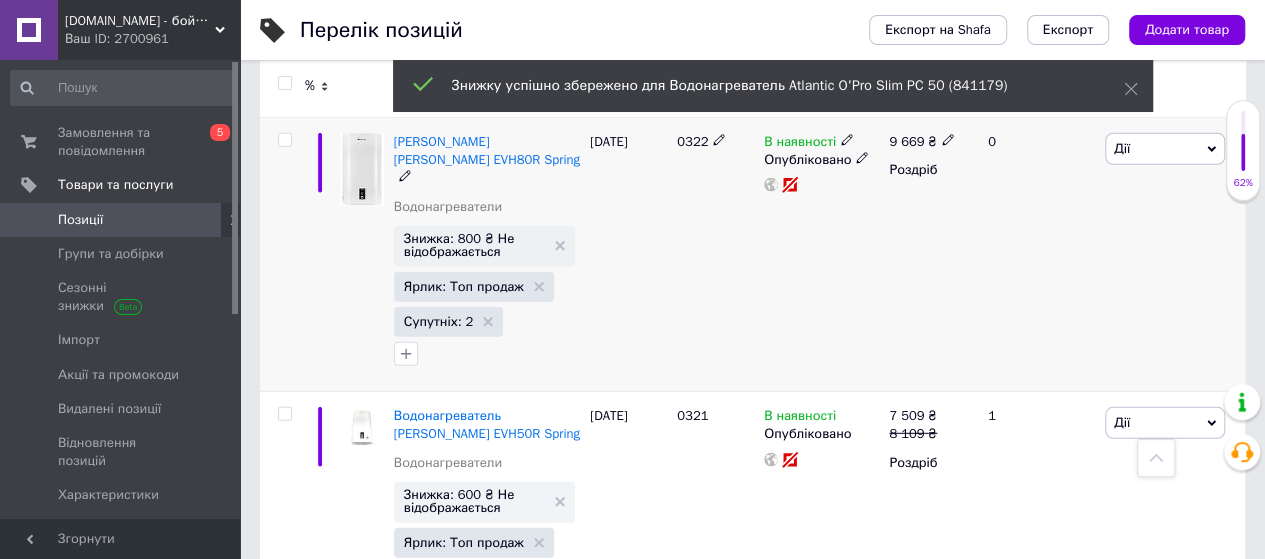 scroll, scrollTop: 6400, scrollLeft: 0, axis: vertical 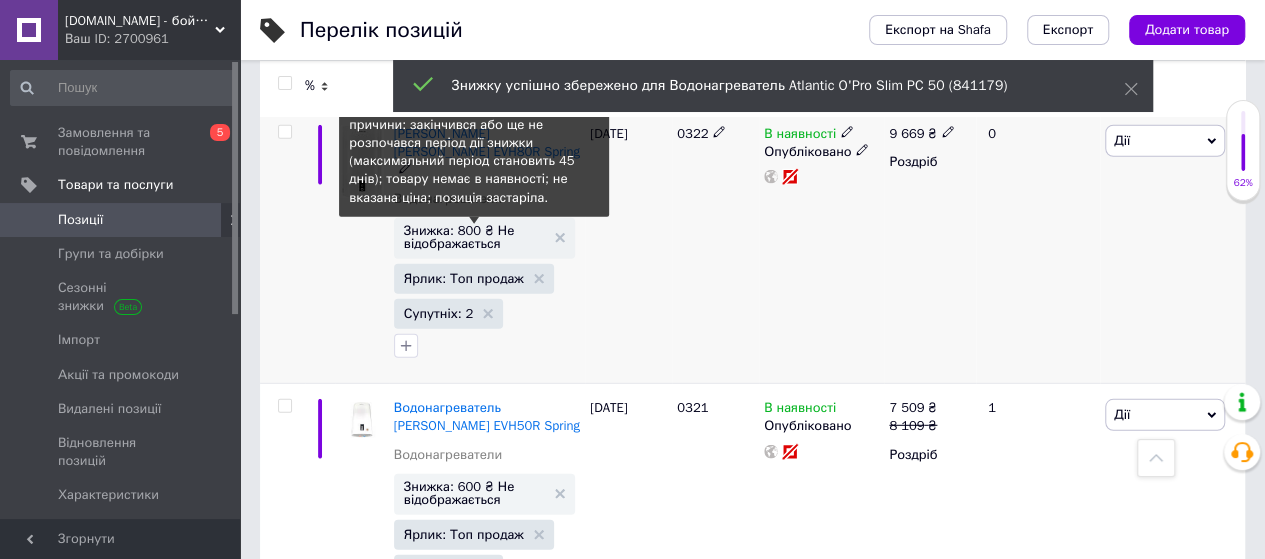 click on "Знижка: 800 ₴ Не відображається" at bounding box center [474, 237] 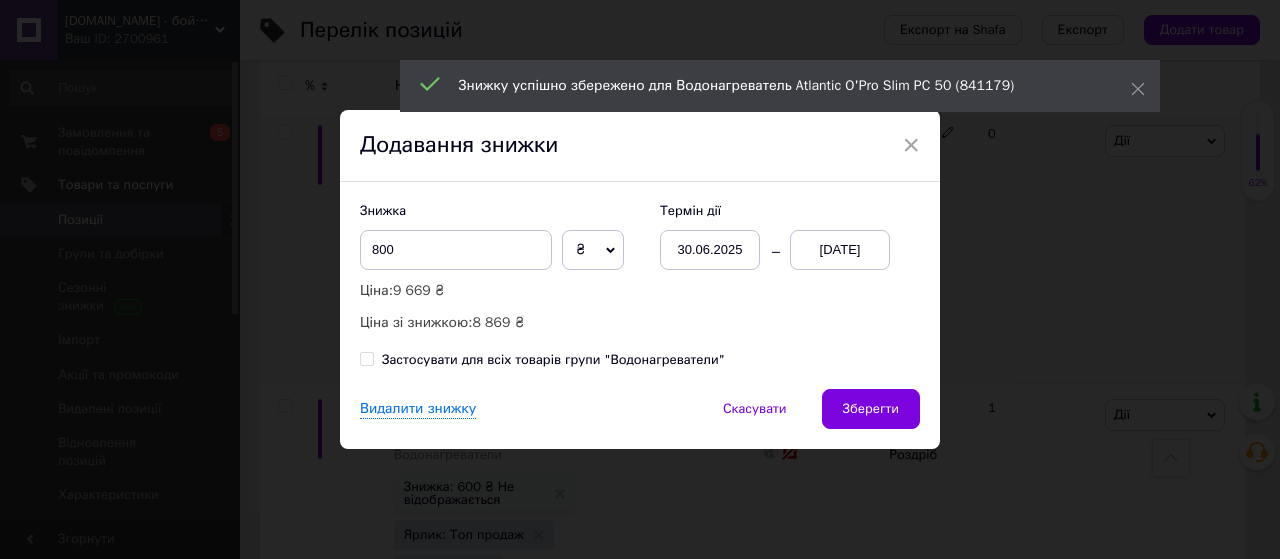 click on "13.07.2025" at bounding box center [840, 250] 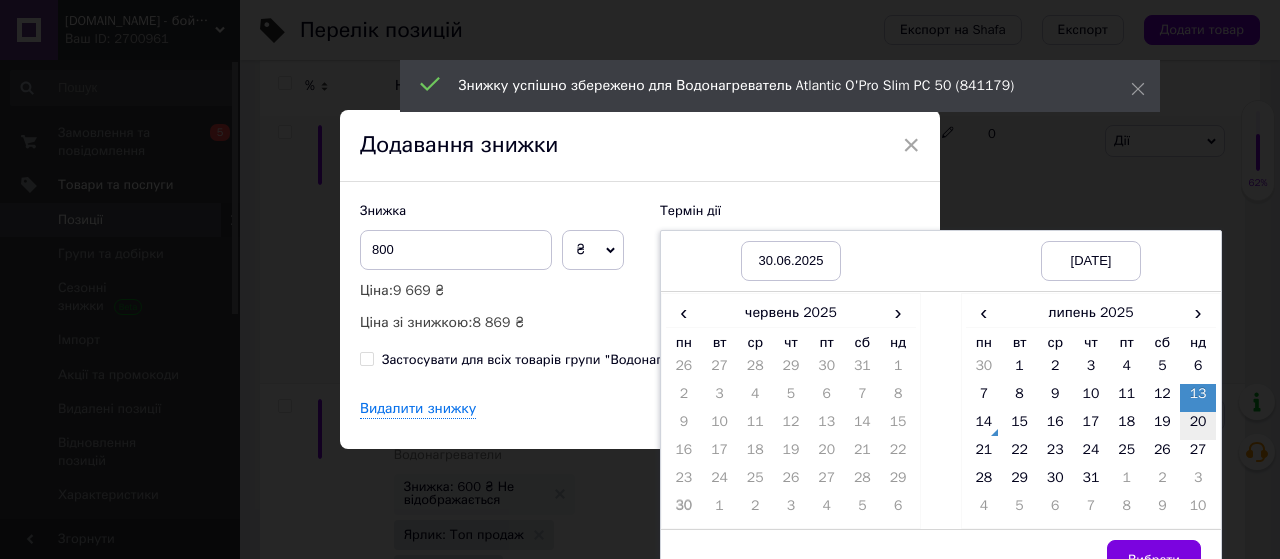 click on "20" at bounding box center [1198, 426] 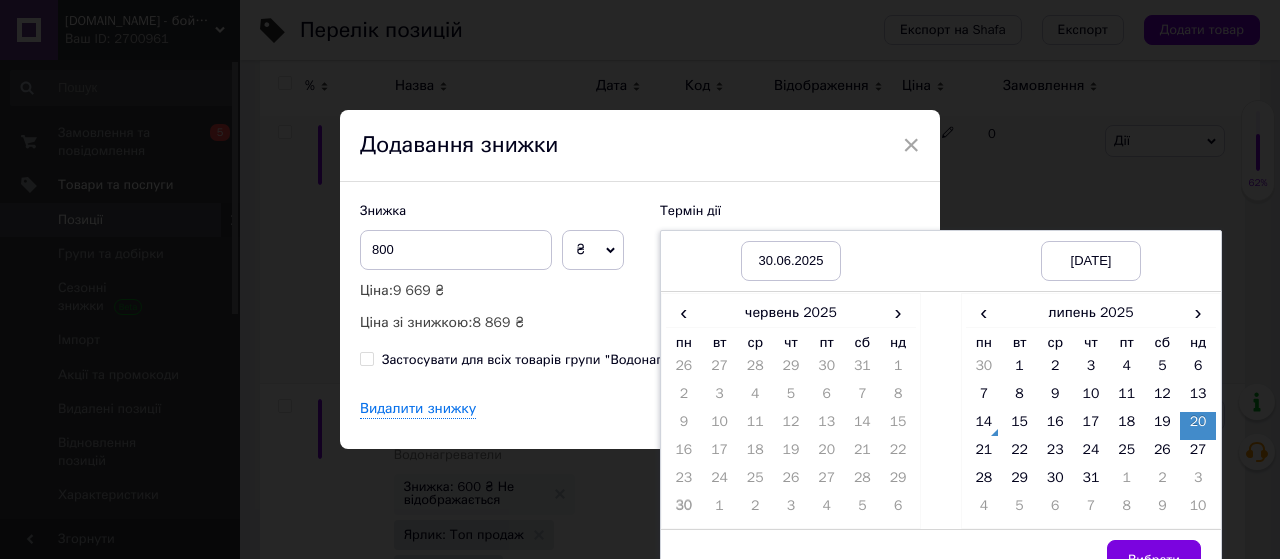 click on "Вибрати" at bounding box center (1154, 560) 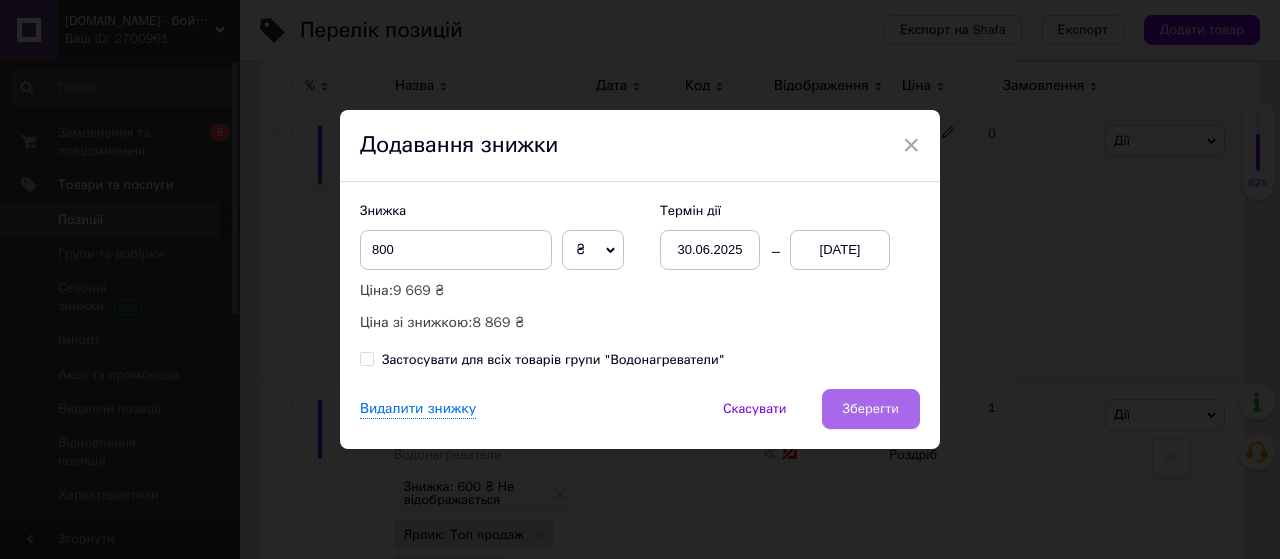 click on "Зберегти" at bounding box center [871, 409] 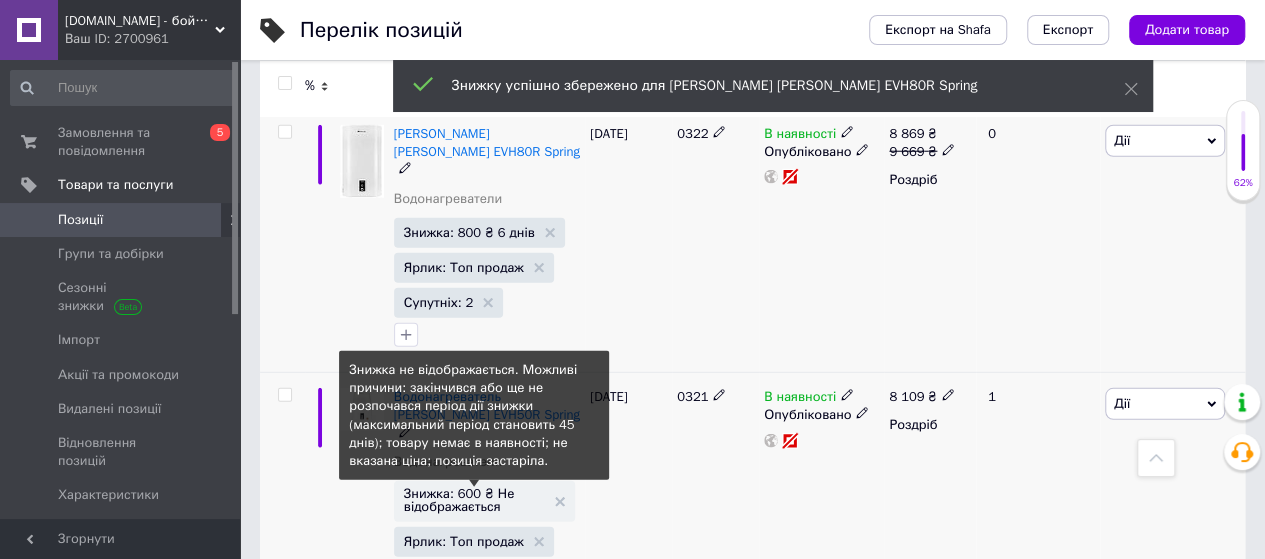 click on "Знижка: 600 ₴ Не відображається" at bounding box center (474, 500) 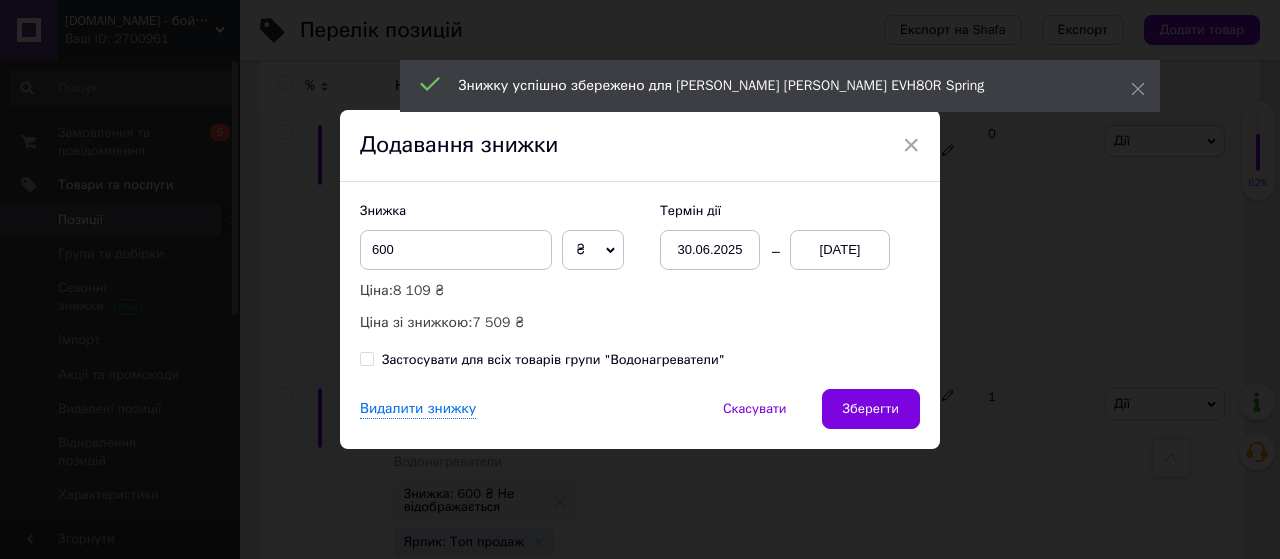 click on "13.07.2025" at bounding box center (840, 250) 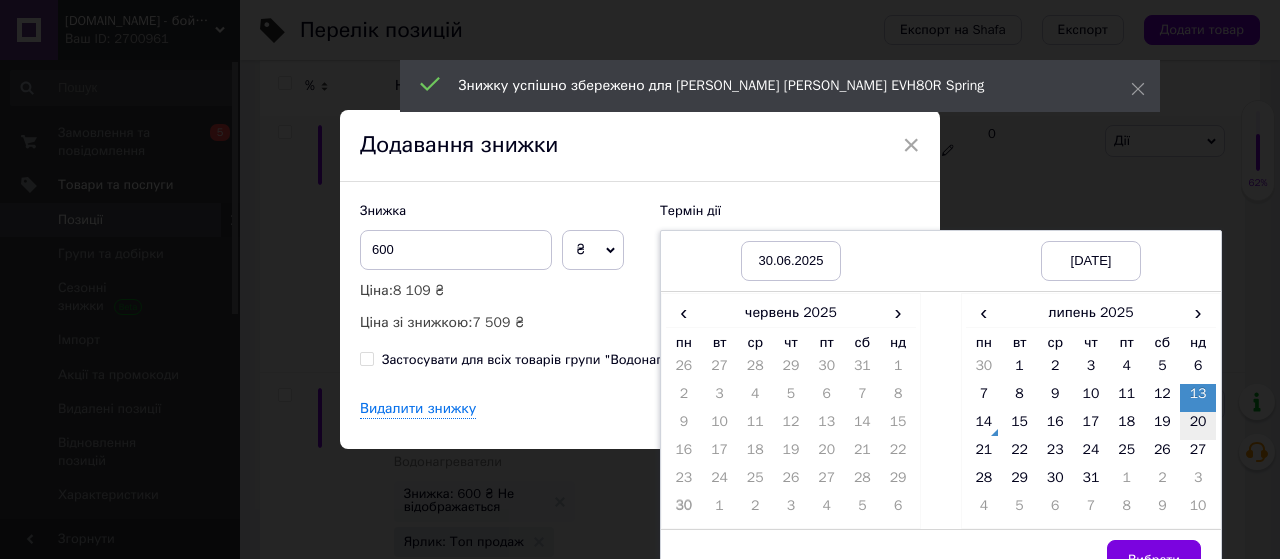 click on "20" at bounding box center [1198, 426] 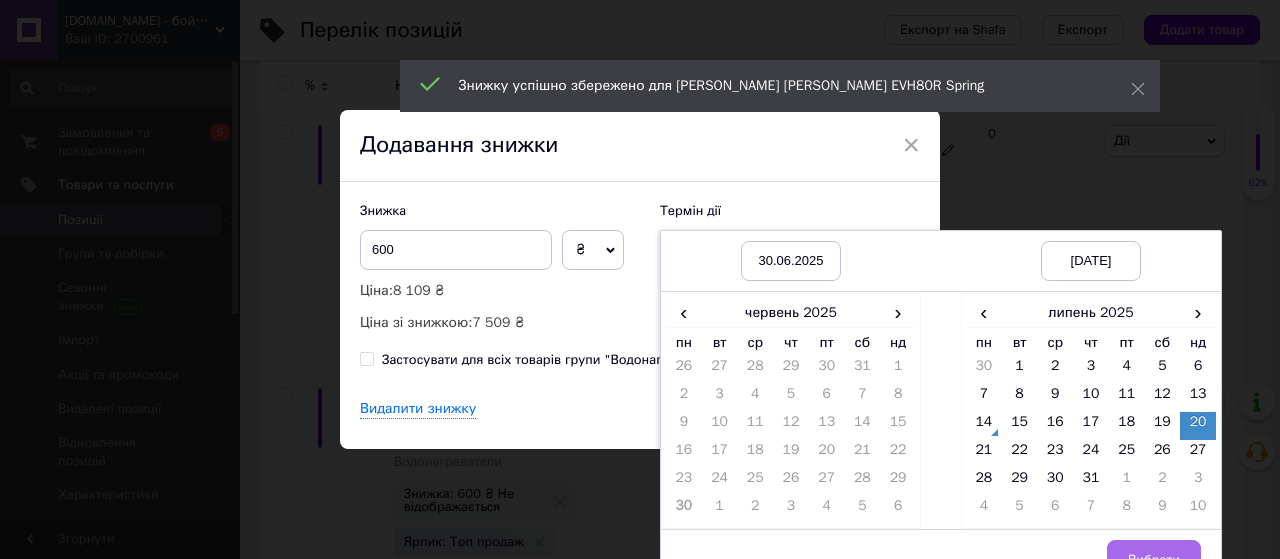 click on "Вибрати" at bounding box center [1154, 560] 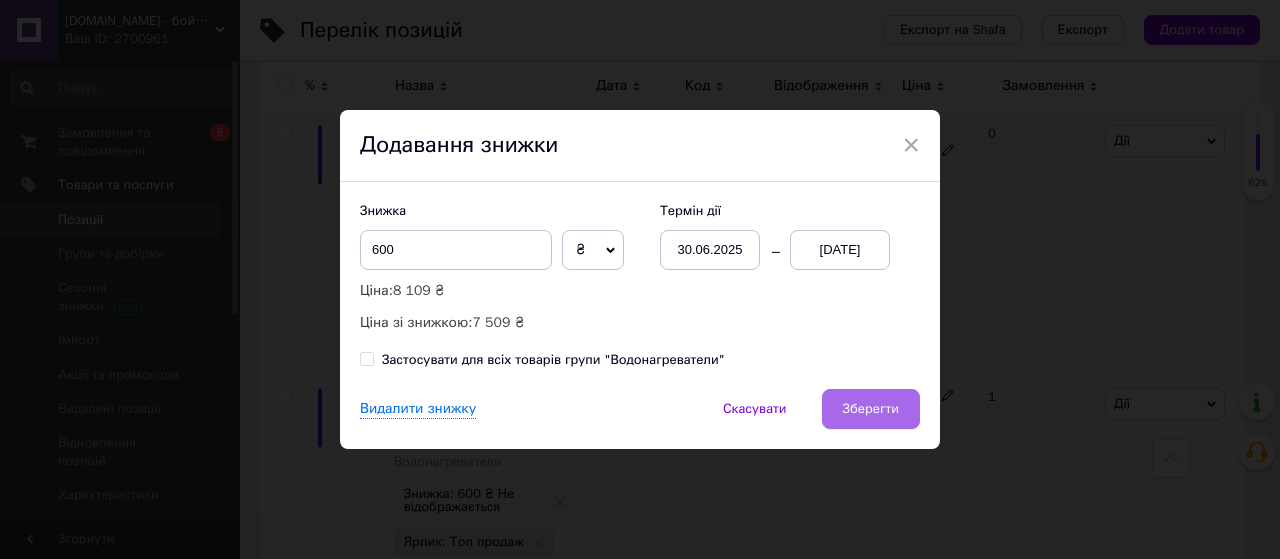 click on "Зберегти" at bounding box center (871, 409) 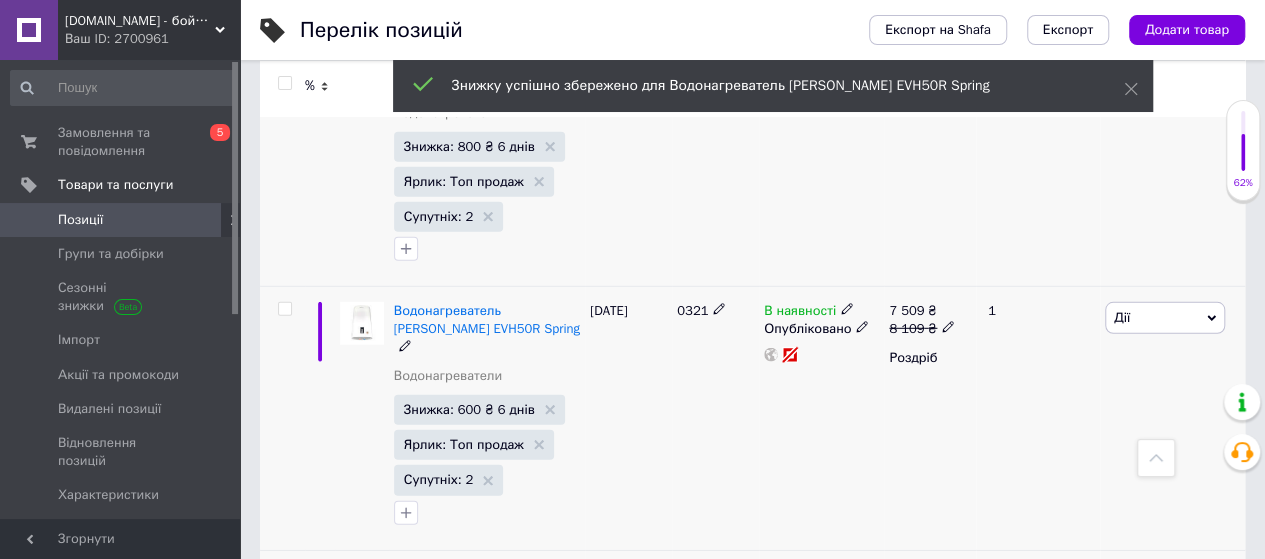 scroll, scrollTop: 6666, scrollLeft: 0, axis: vertical 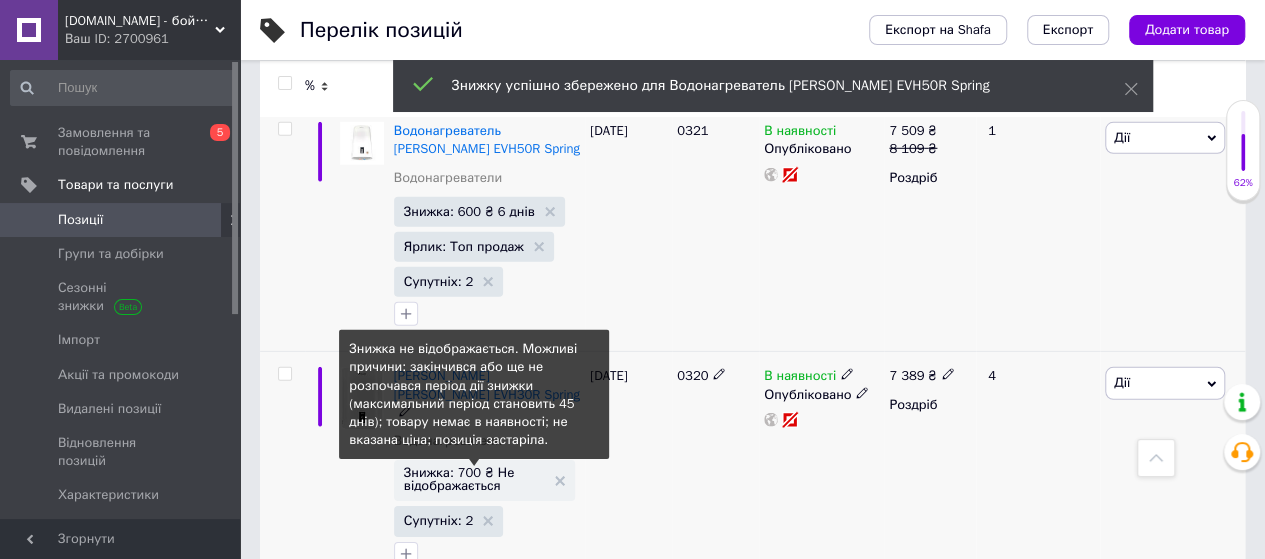 click on "Знижка: 700 ₴ Не відображається" at bounding box center [474, 479] 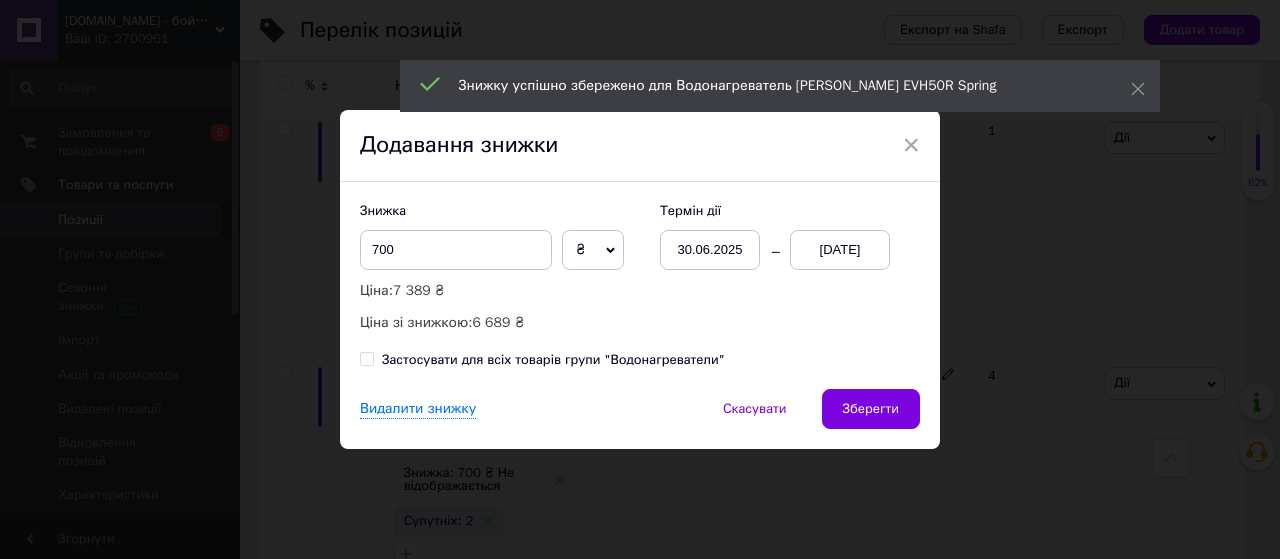 click on "13.07.2025" at bounding box center [840, 250] 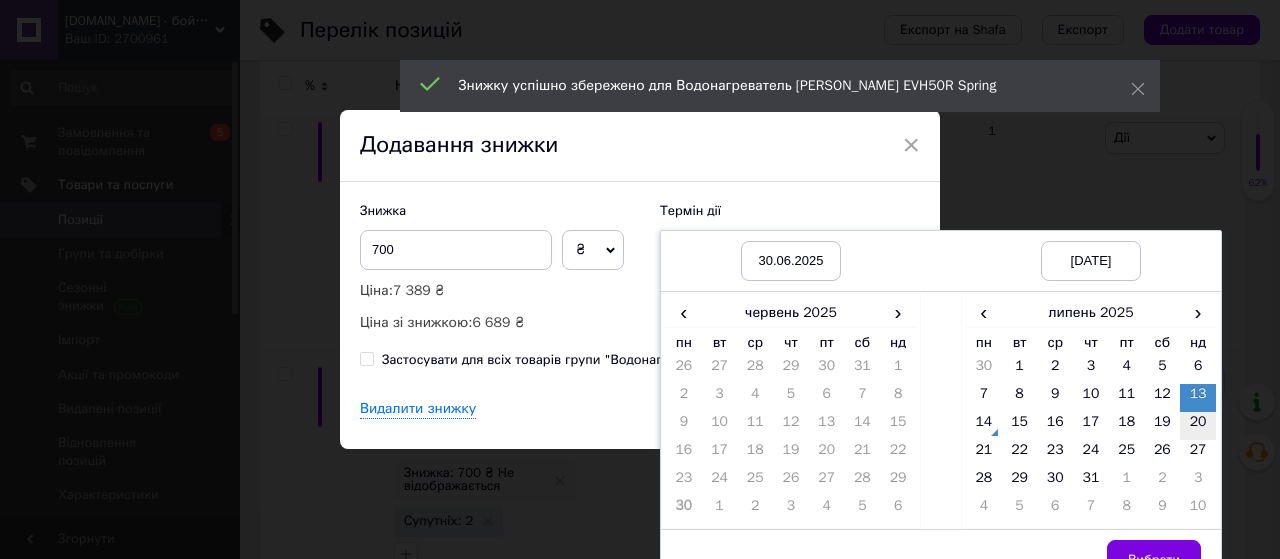 click on "20" at bounding box center (1198, 426) 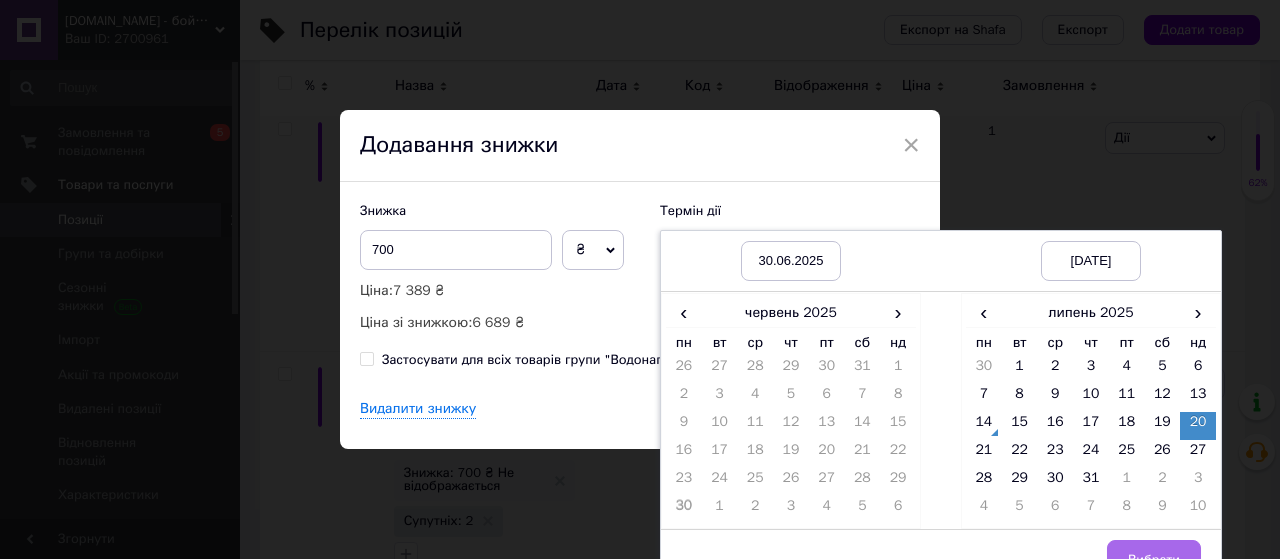 click on "Вибрати" at bounding box center [1154, 560] 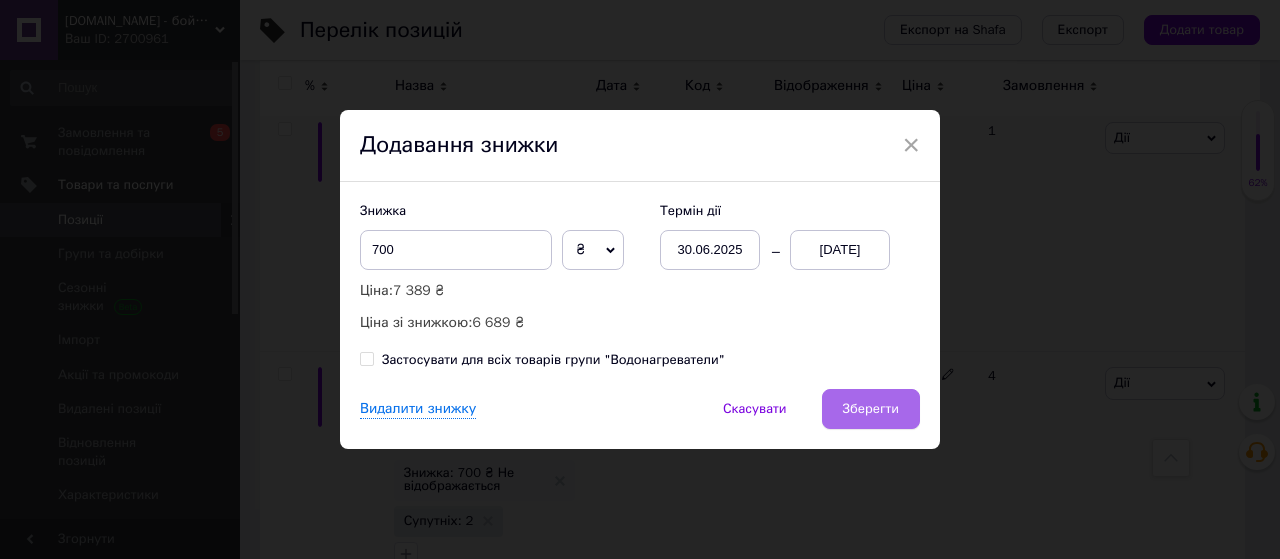 drag, startPoint x: 815, startPoint y: 400, endPoint x: 845, endPoint y: 399, distance: 30.016663 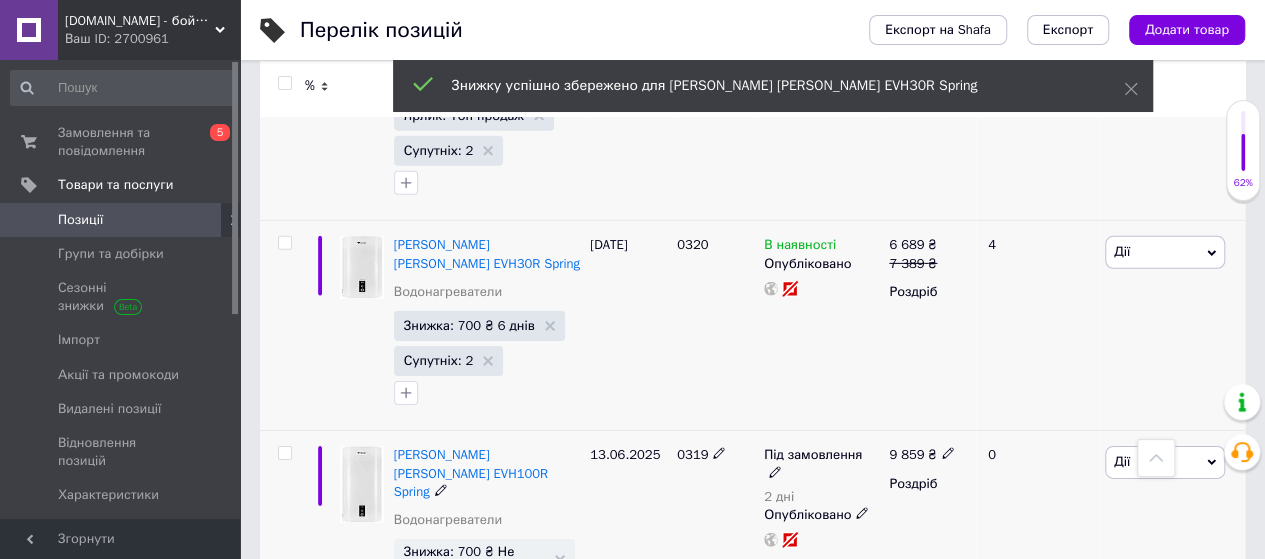 scroll, scrollTop: 6933, scrollLeft: 0, axis: vertical 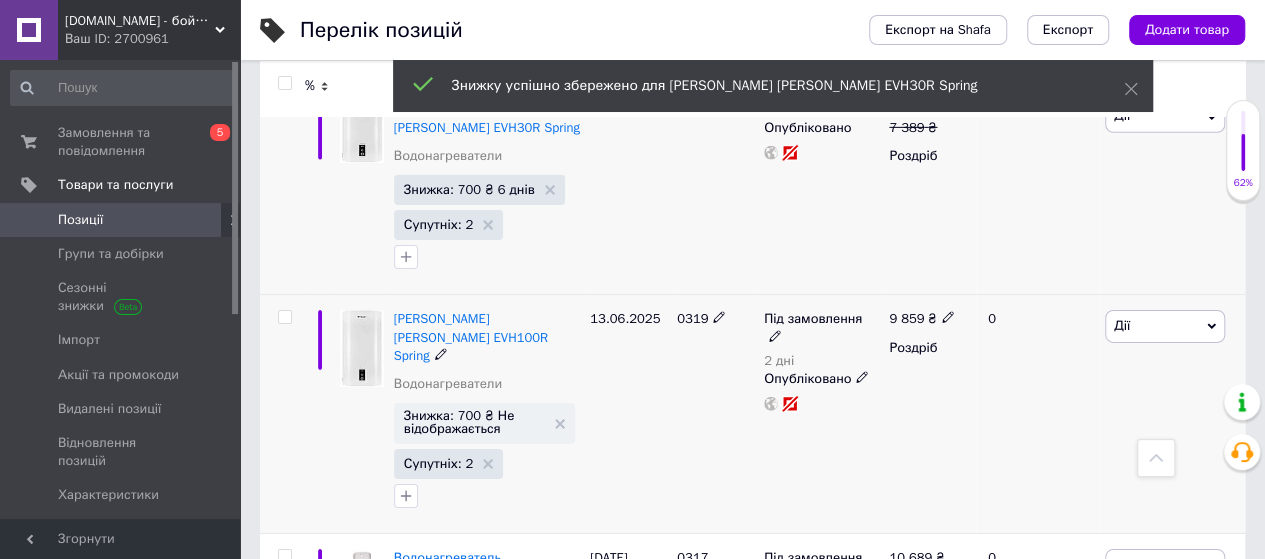 click on "Знижка: 700 ₴ Не відображається" at bounding box center (474, 422) 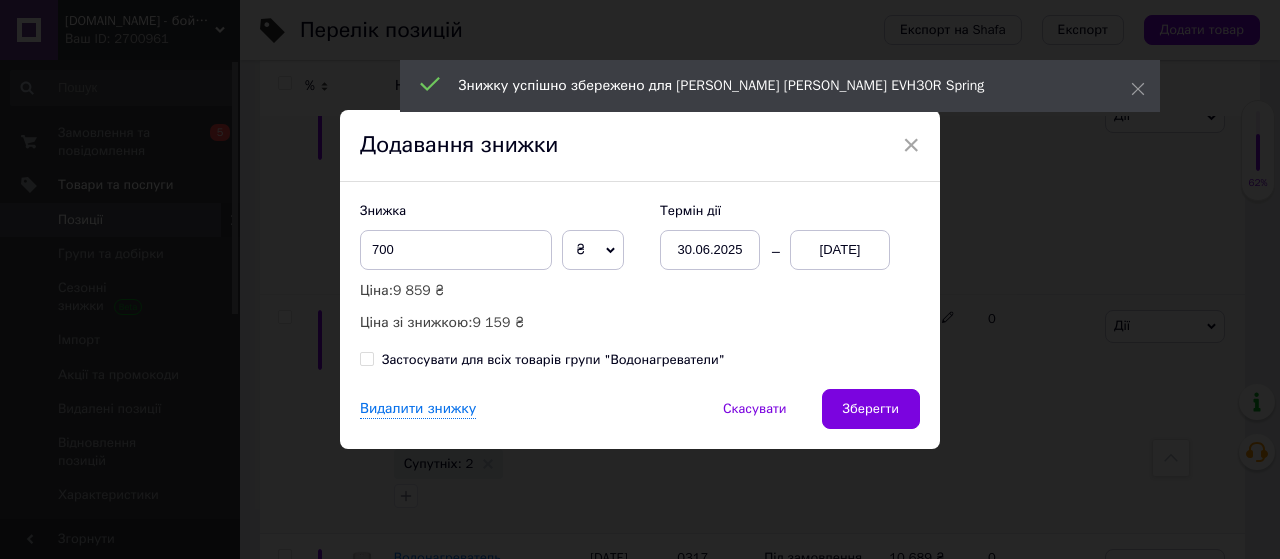 click on "13.07.2025" at bounding box center [840, 250] 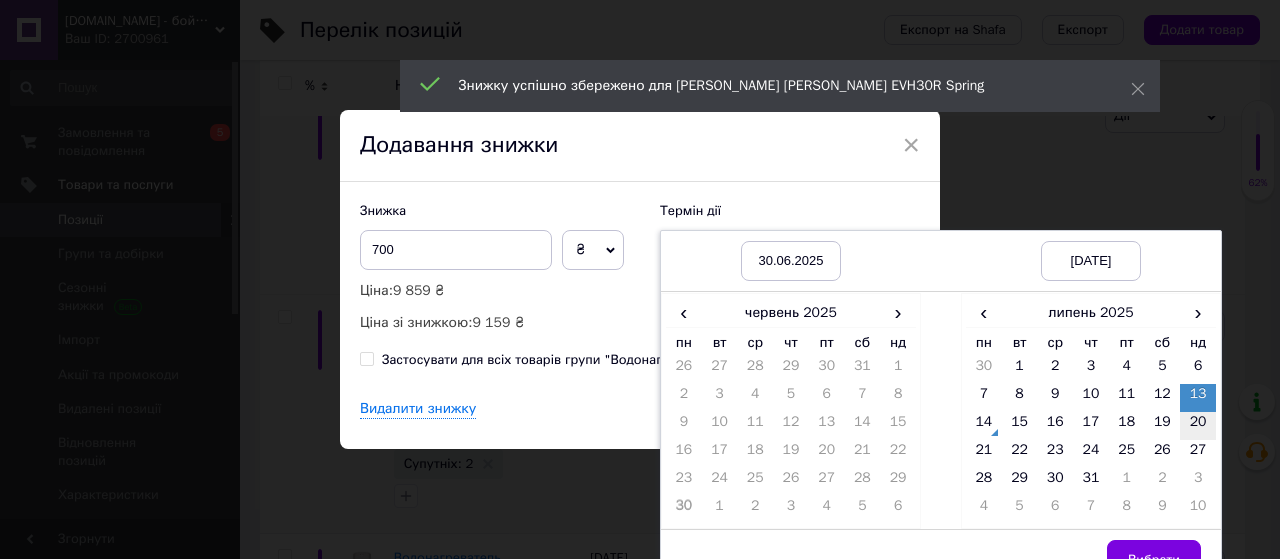 click on "20" at bounding box center (1198, 426) 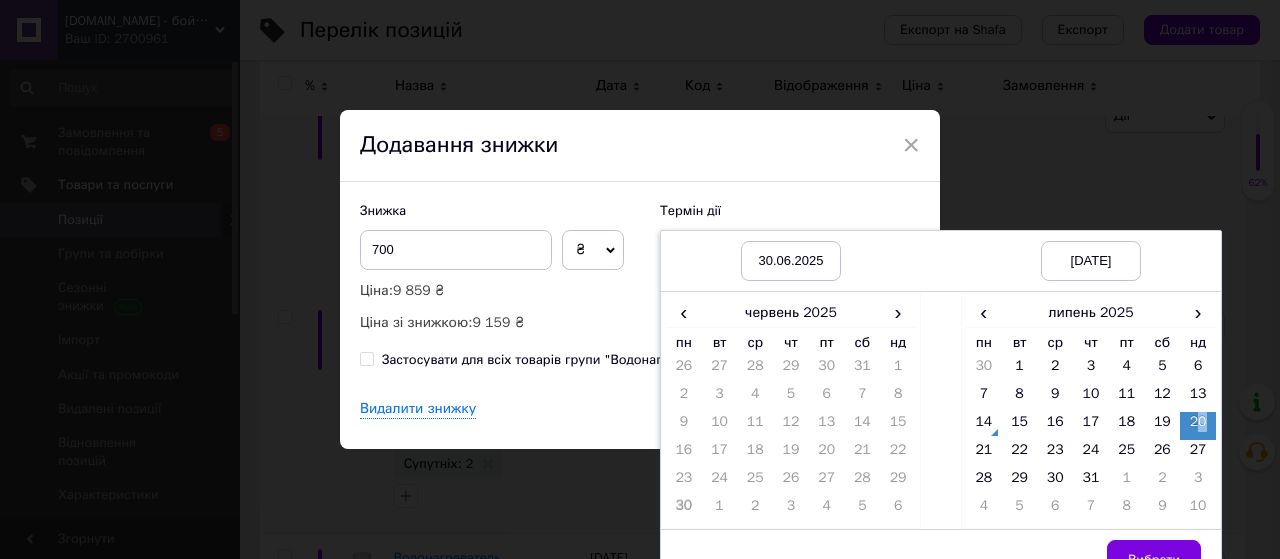 click on "Вибрати" at bounding box center (1154, 560) 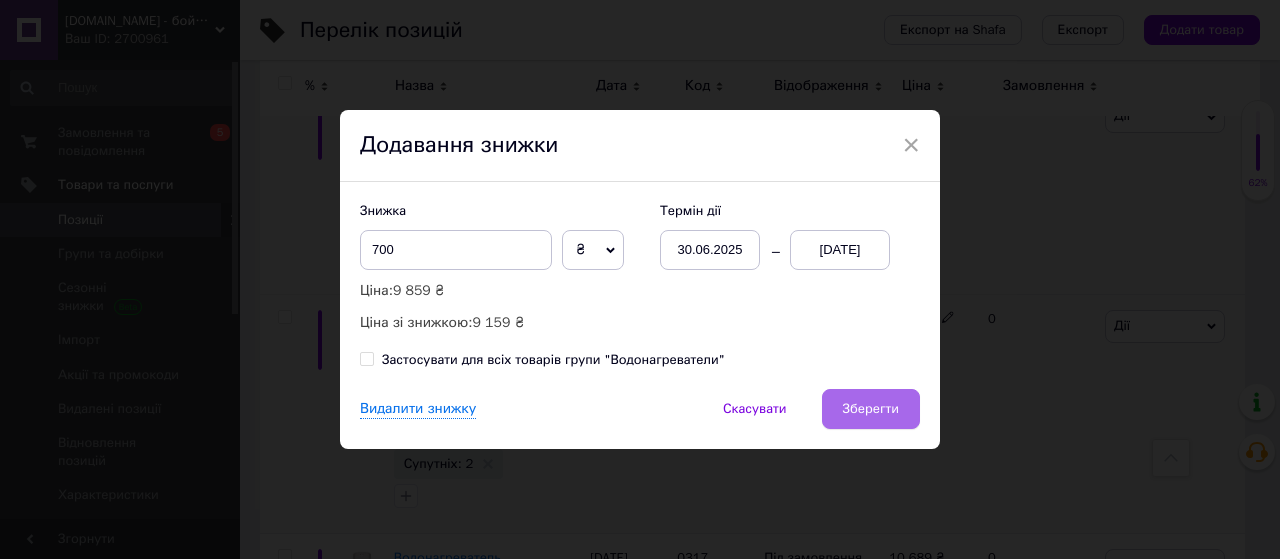 click on "Зберегти" at bounding box center [871, 409] 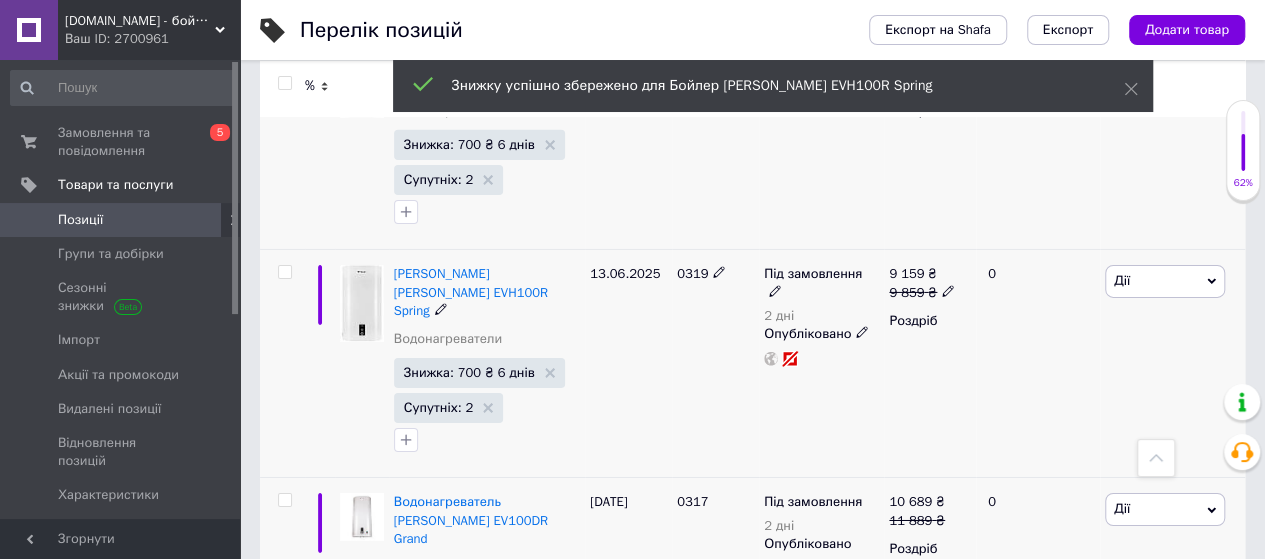 scroll, scrollTop: 7200, scrollLeft: 0, axis: vertical 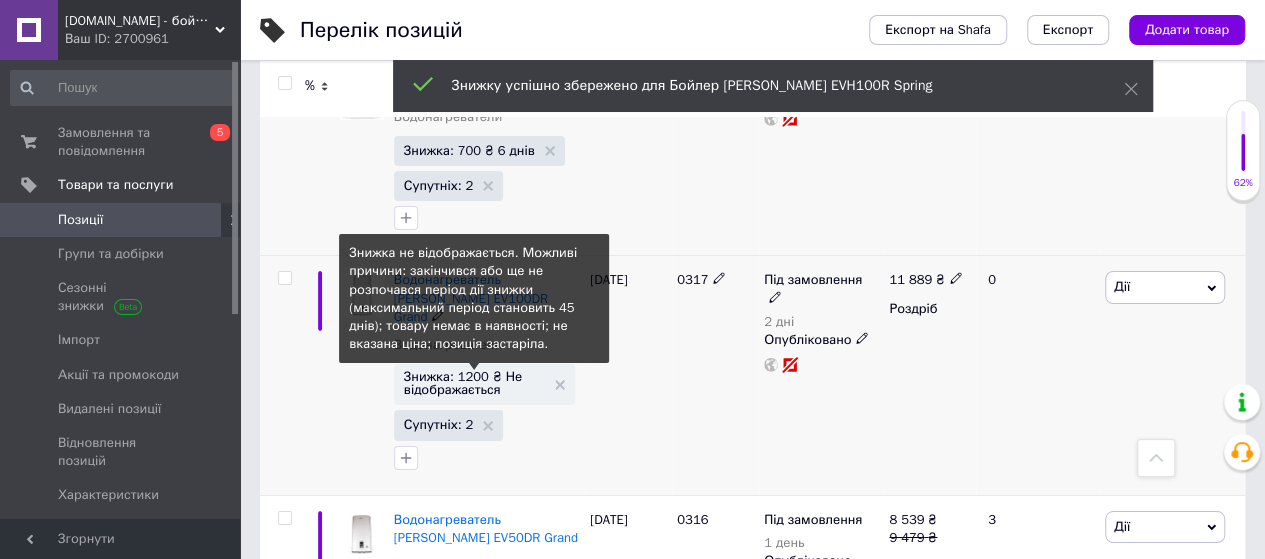 click on "Знижка: 1200 ₴ Не відображається" at bounding box center [474, 383] 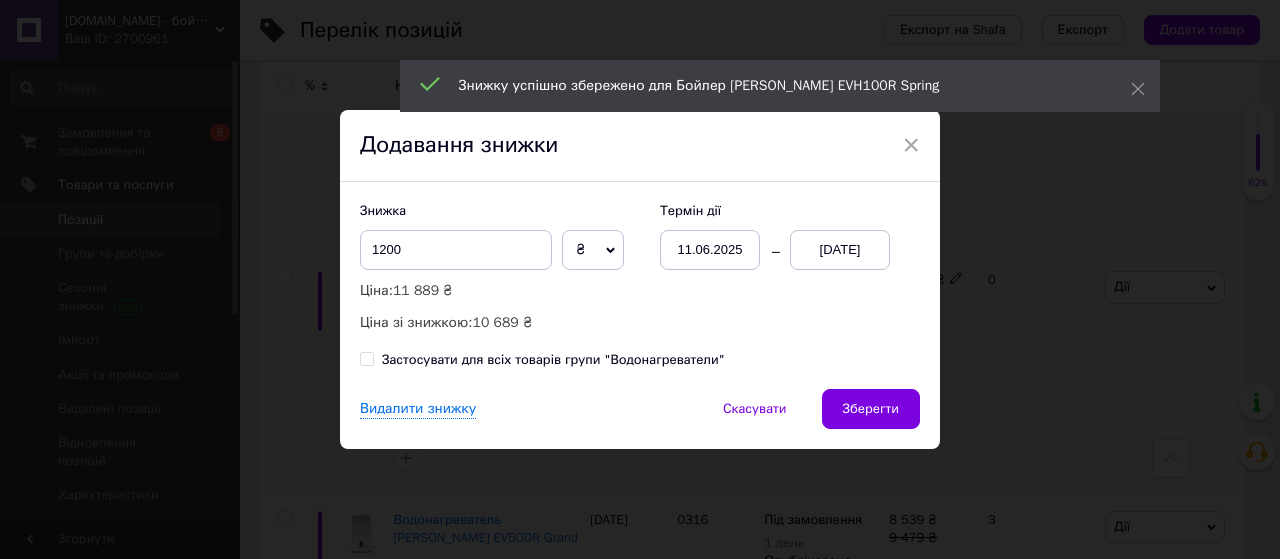 click on "13.07.2025" at bounding box center [840, 250] 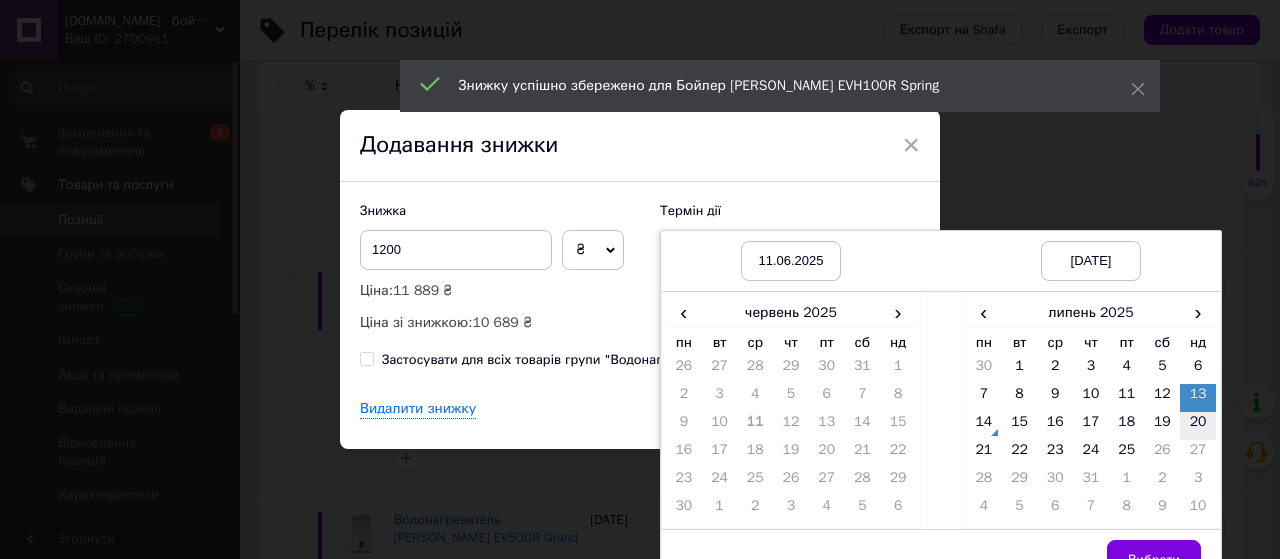click on "20" at bounding box center [1198, 426] 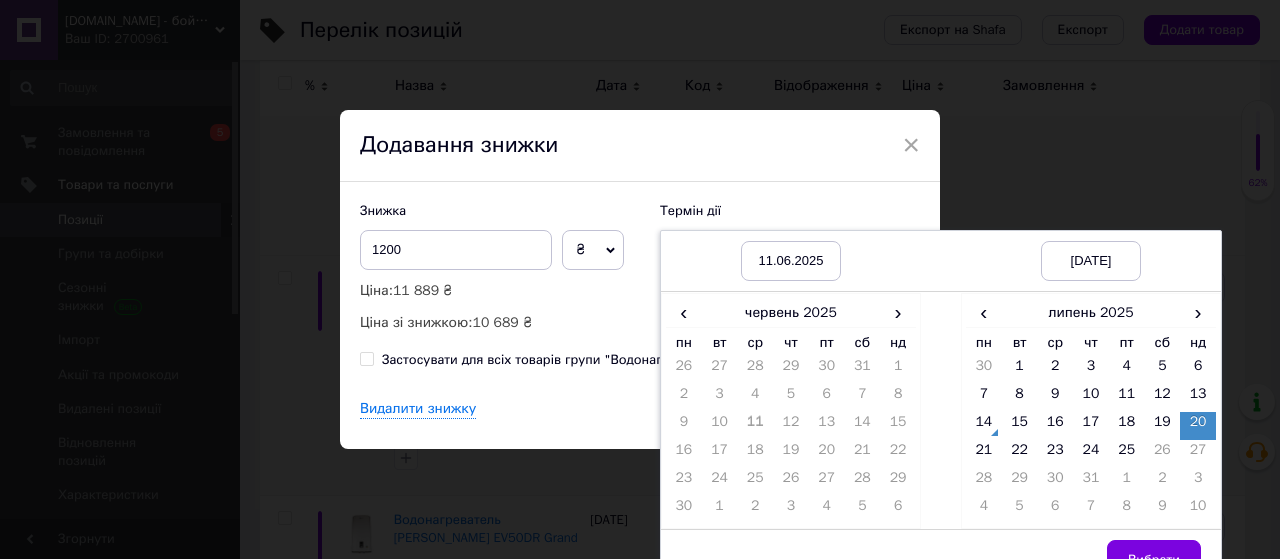 drag, startPoint x: 1170, startPoint y: 547, endPoint x: 1095, endPoint y: 501, distance: 87.982956 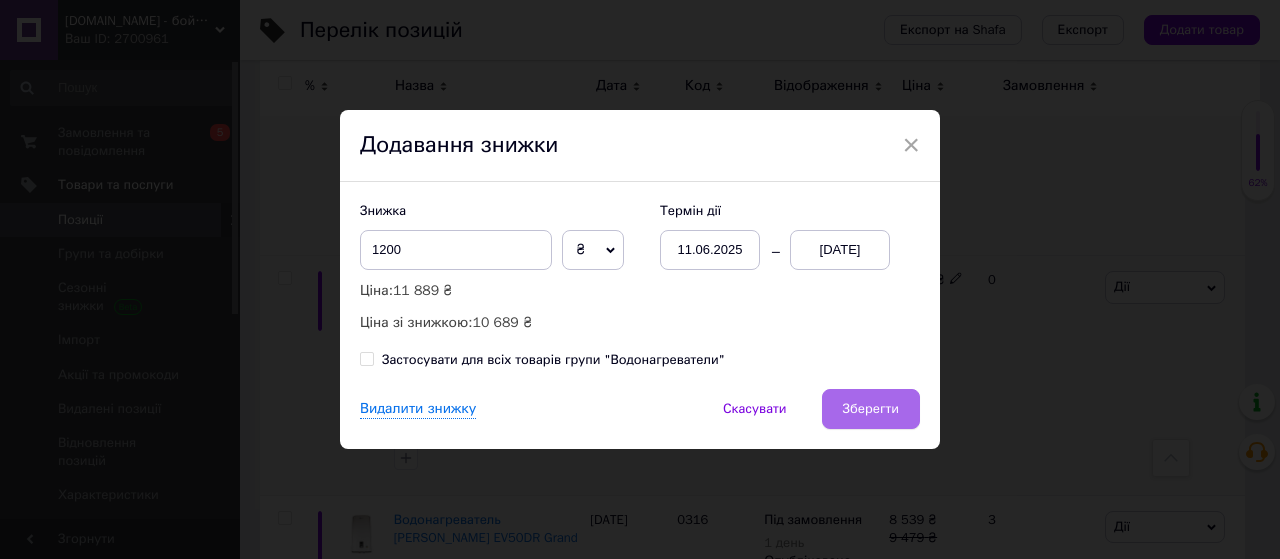 click on "Зберегти" at bounding box center [871, 409] 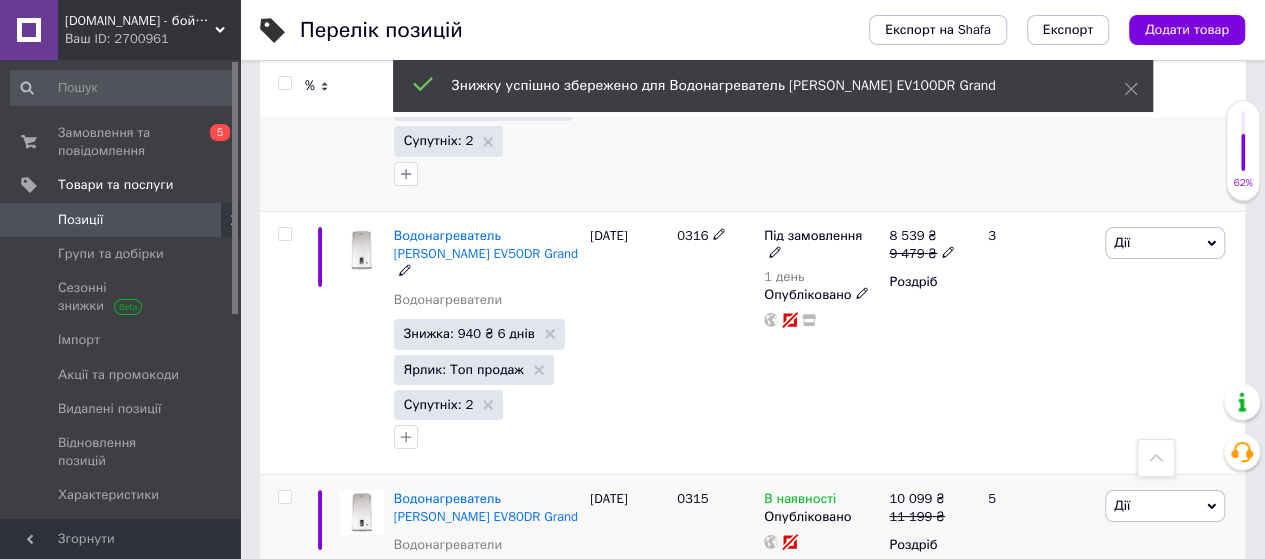 scroll, scrollTop: 7600, scrollLeft: 0, axis: vertical 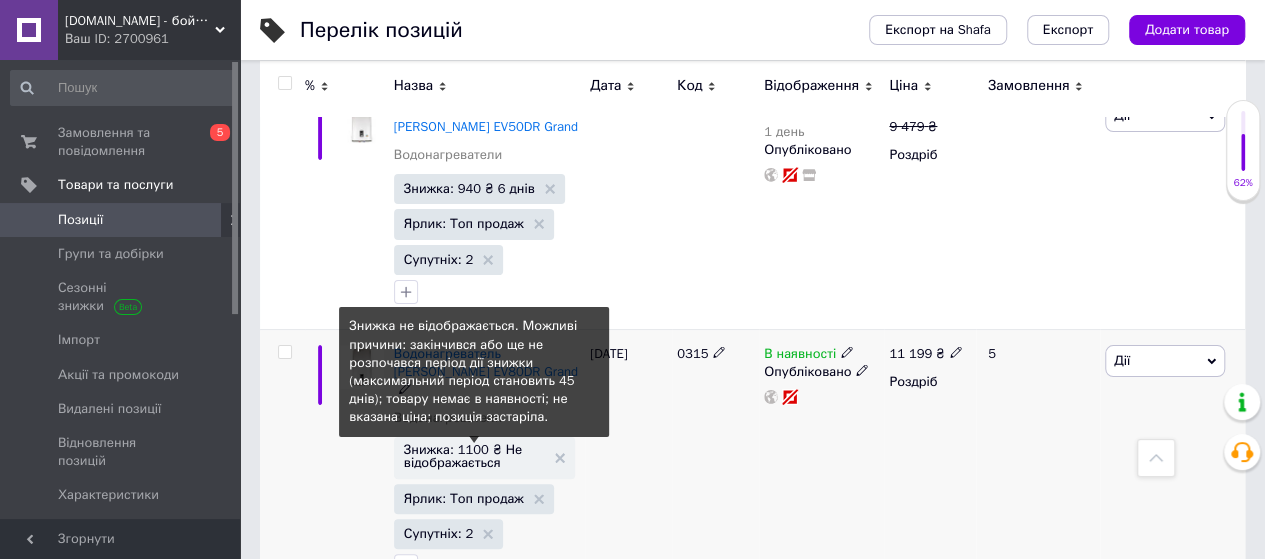 click on "Знижка: 1100 ₴ Не відображається" at bounding box center (474, 456) 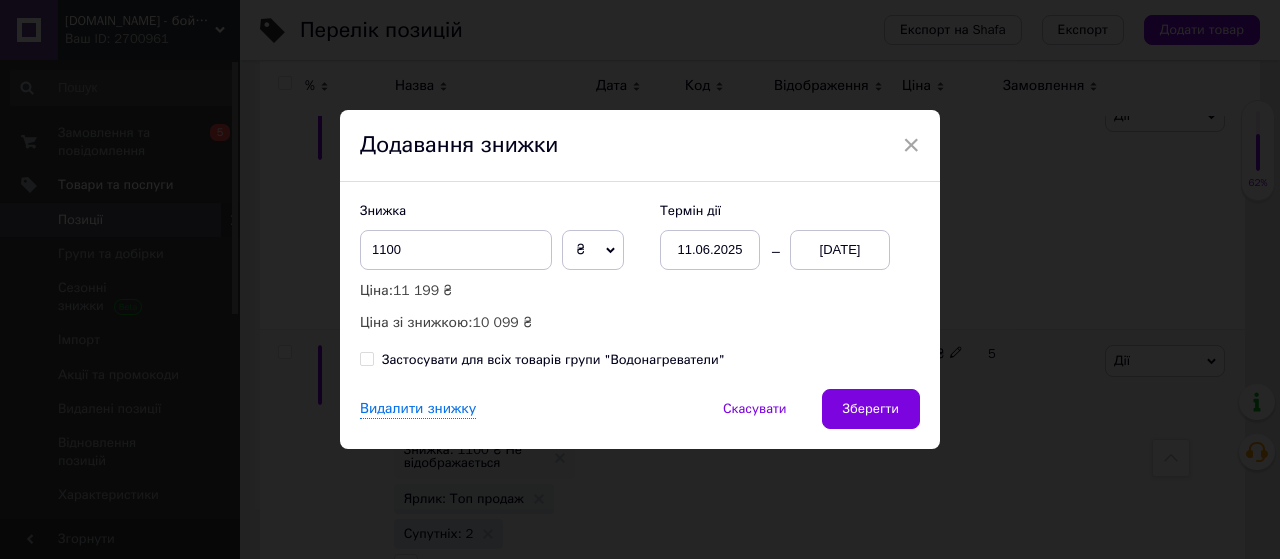 click on "13.07.2025" at bounding box center (840, 250) 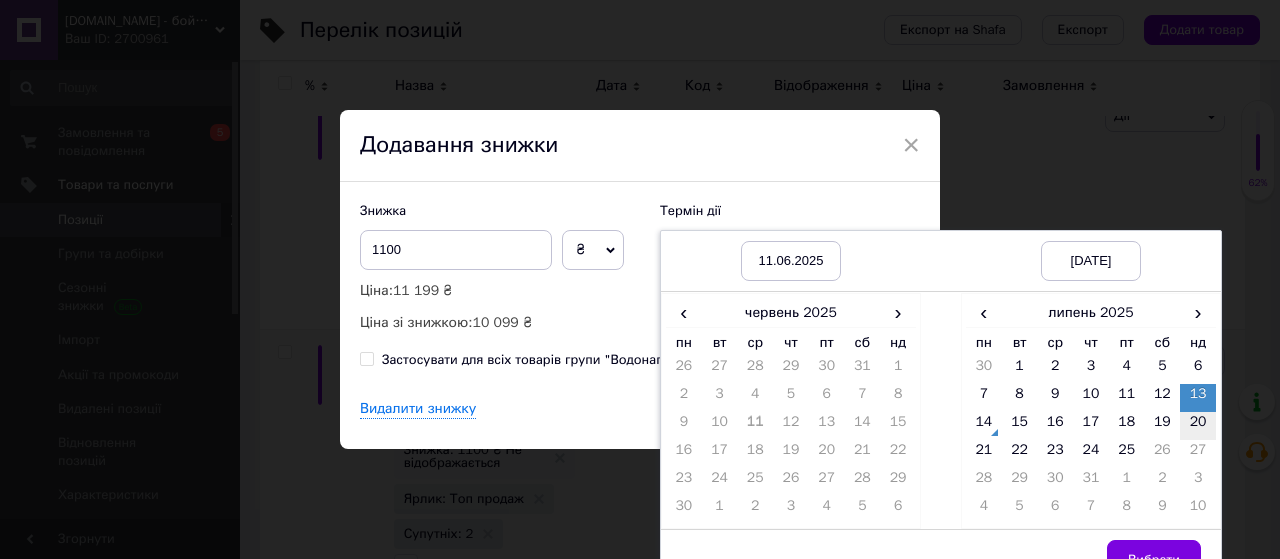 click on "20" at bounding box center (1198, 426) 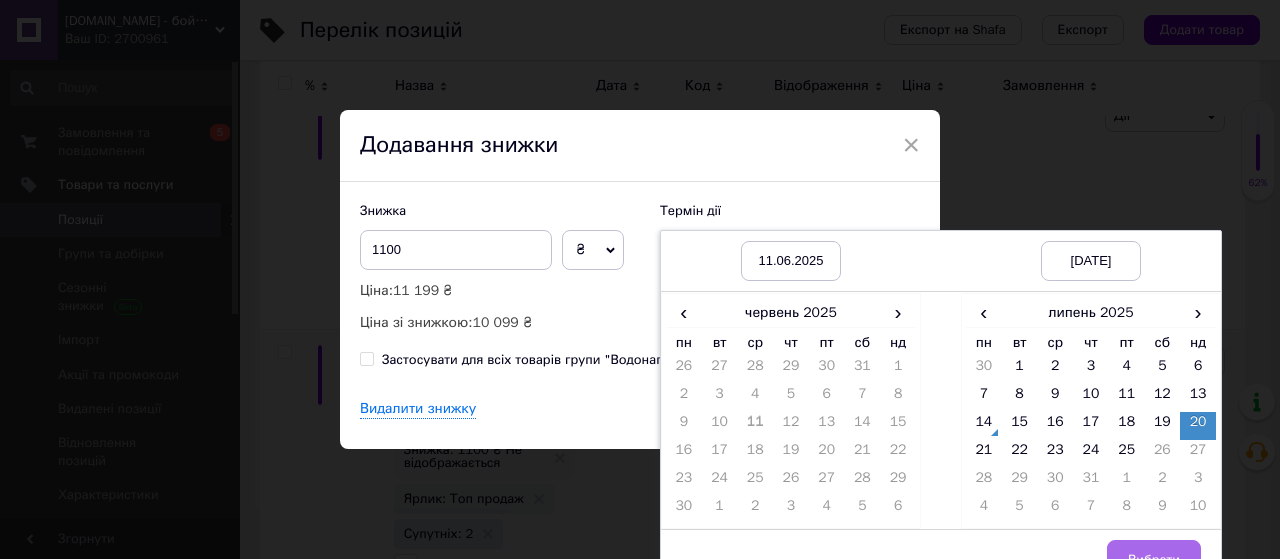 click on "Вибрати" at bounding box center (1154, 560) 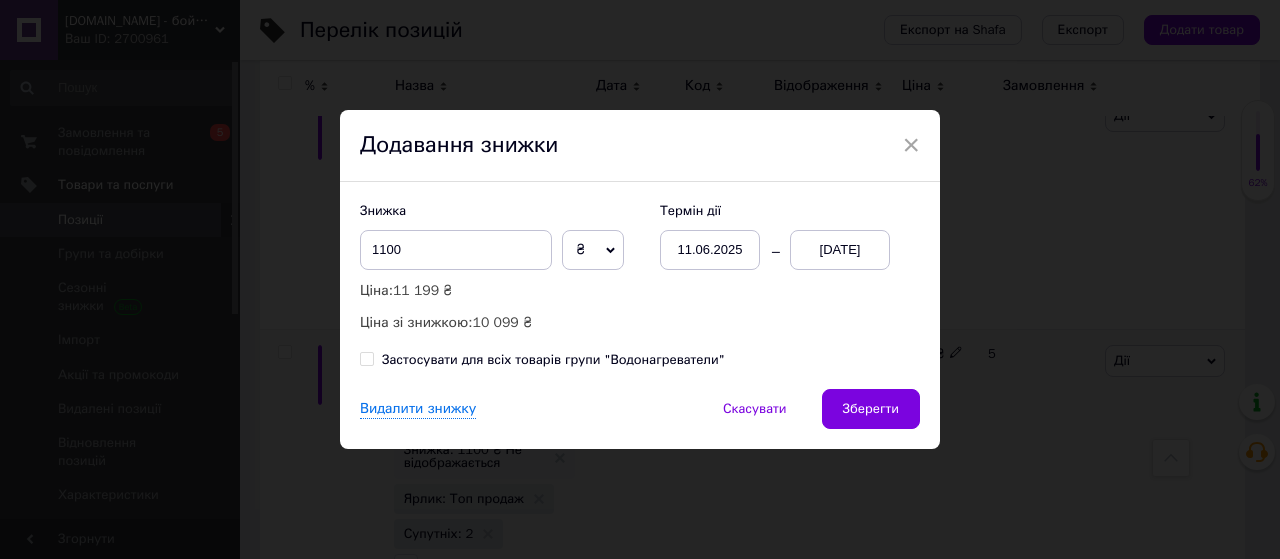 click on "Зберегти" at bounding box center [871, 409] 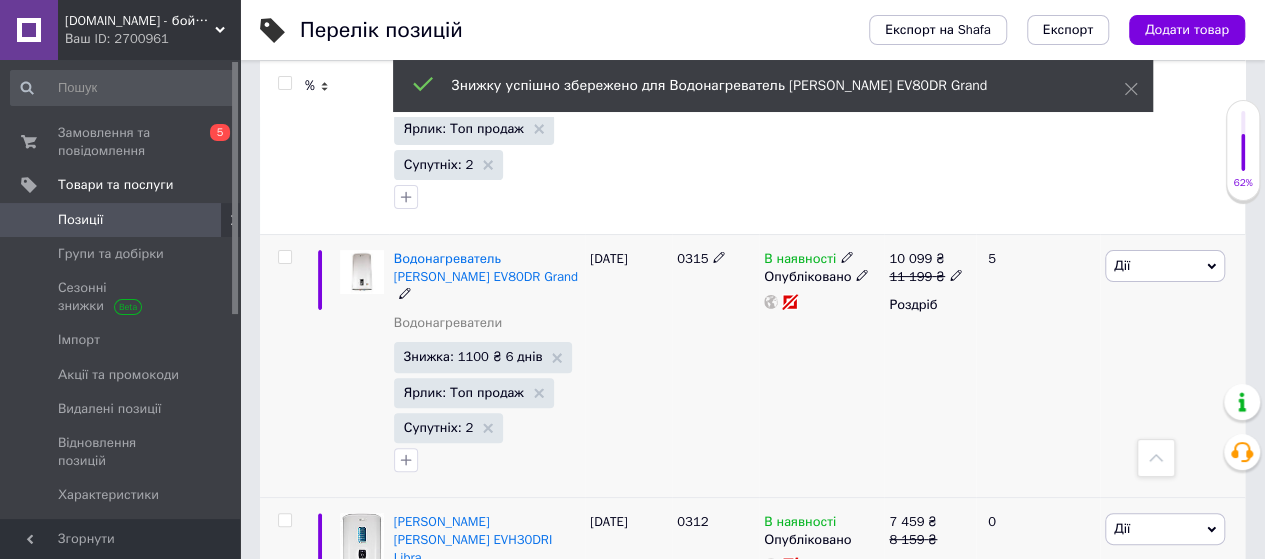 scroll, scrollTop: 7866, scrollLeft: 0, axis: vertical 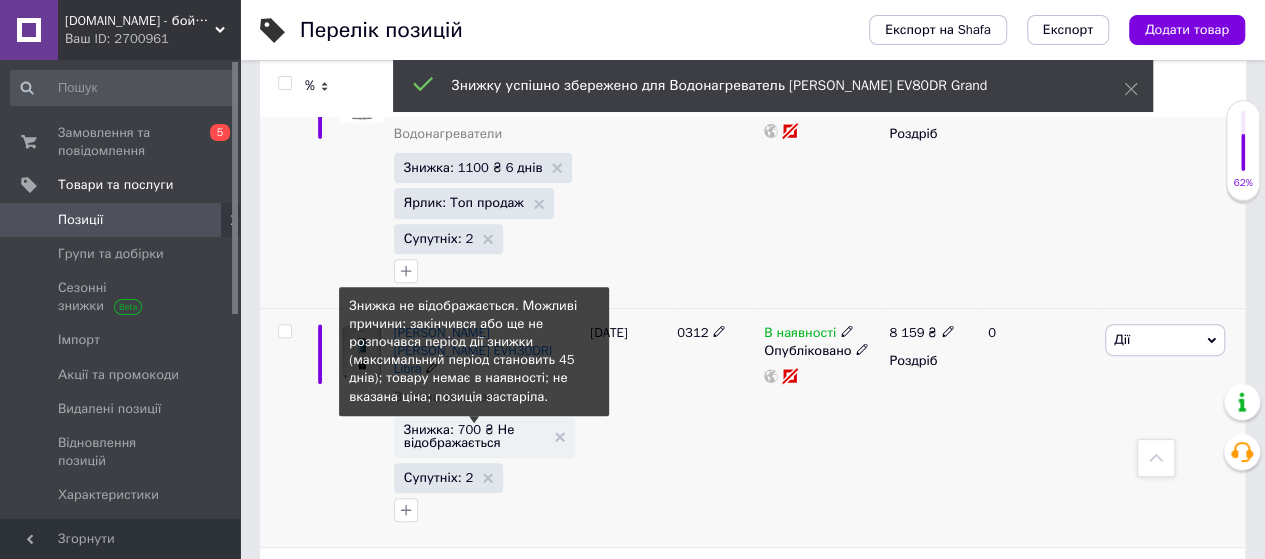 click on "Знижка: 700 ₴ Не відображається" at bounding box center (474, 436) 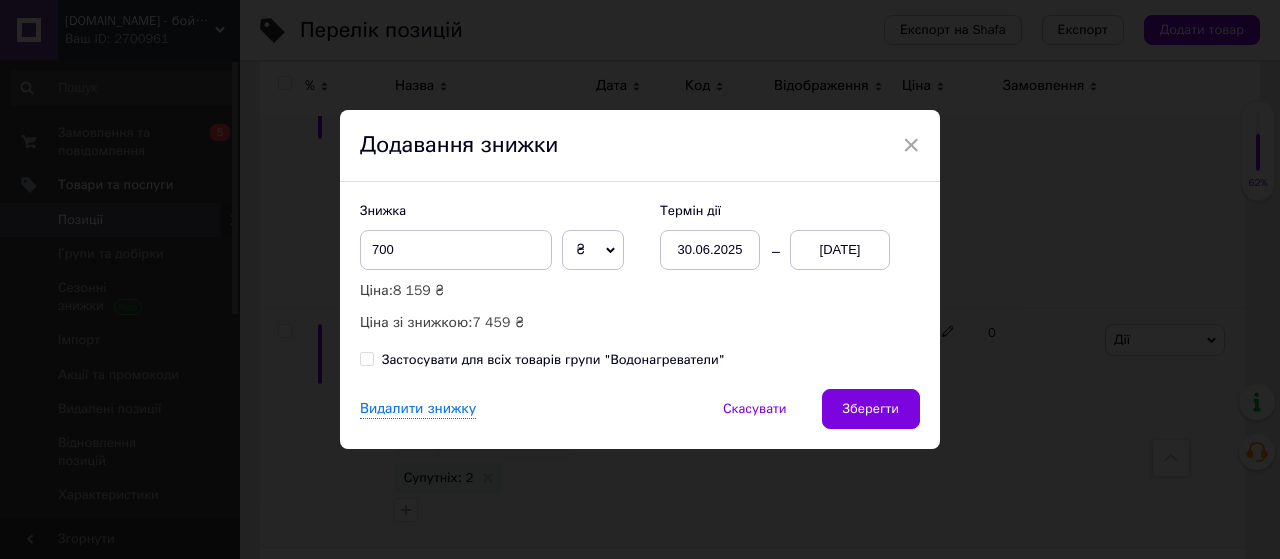 click on "13.07.2025" at bounding box center [840, 250] 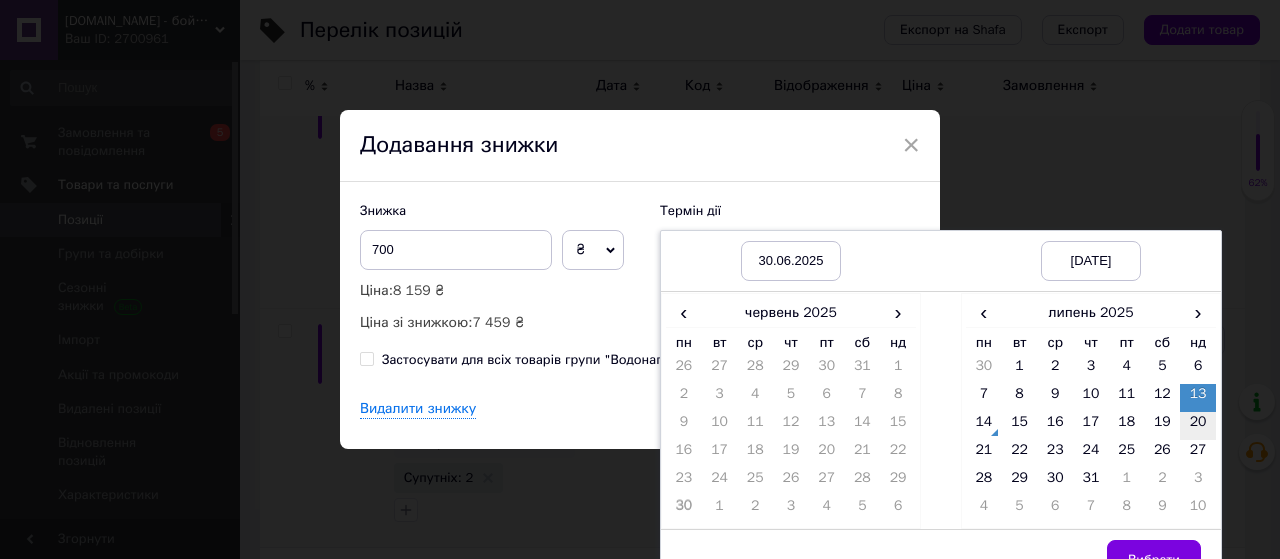 click on "20" at bounding box center (1198, 426) 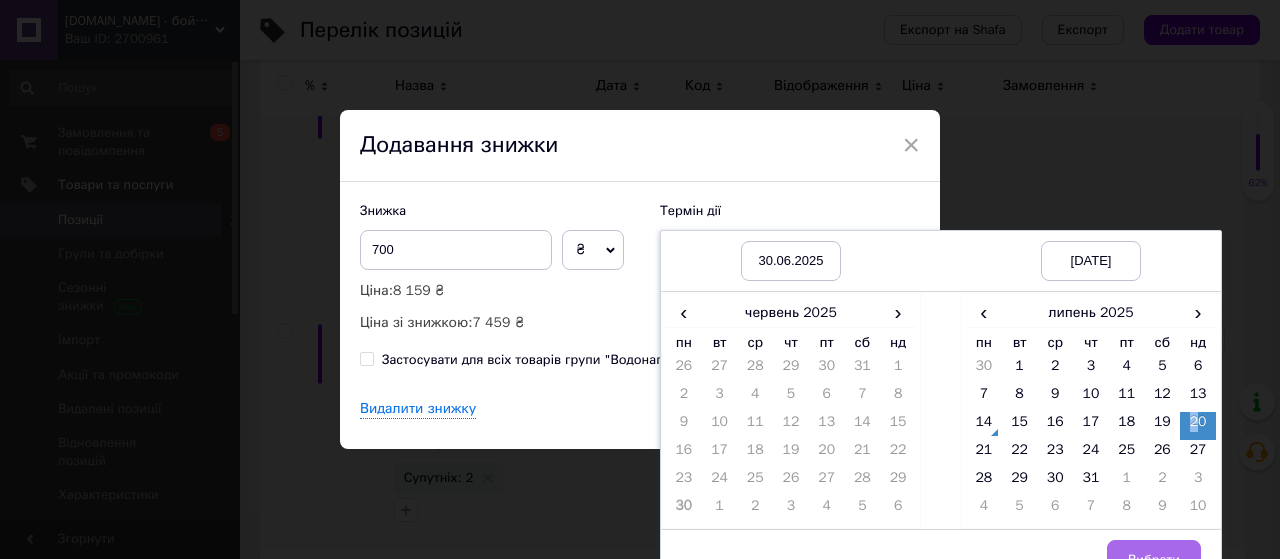 click on "Вибрати" at bounding box center [1154, 560] 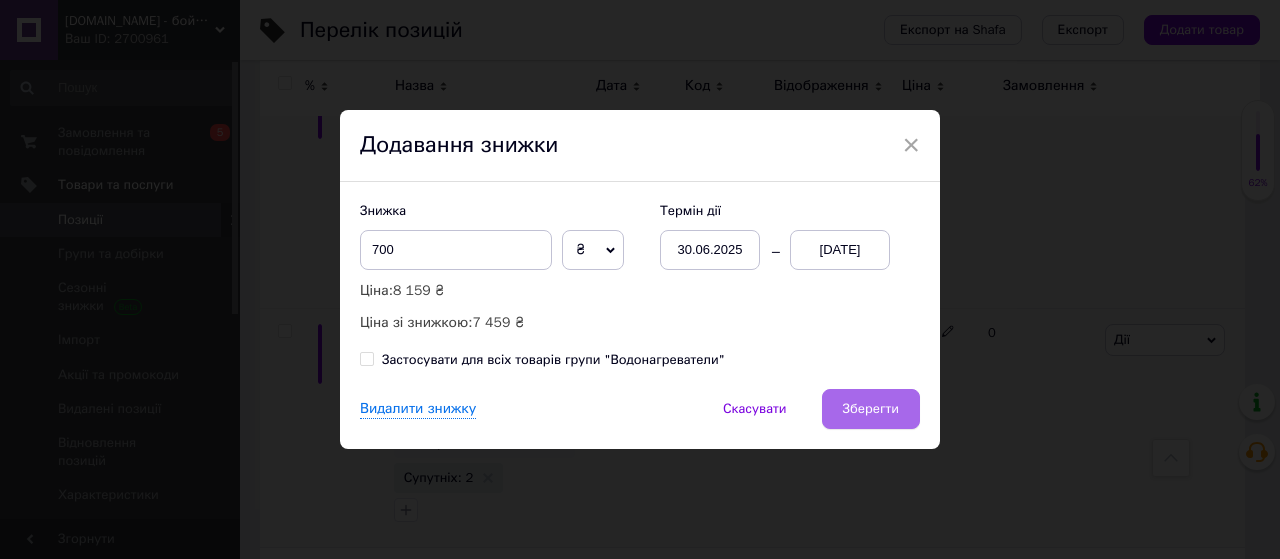 click on "Зберегти" at bounding box center (871, 409) 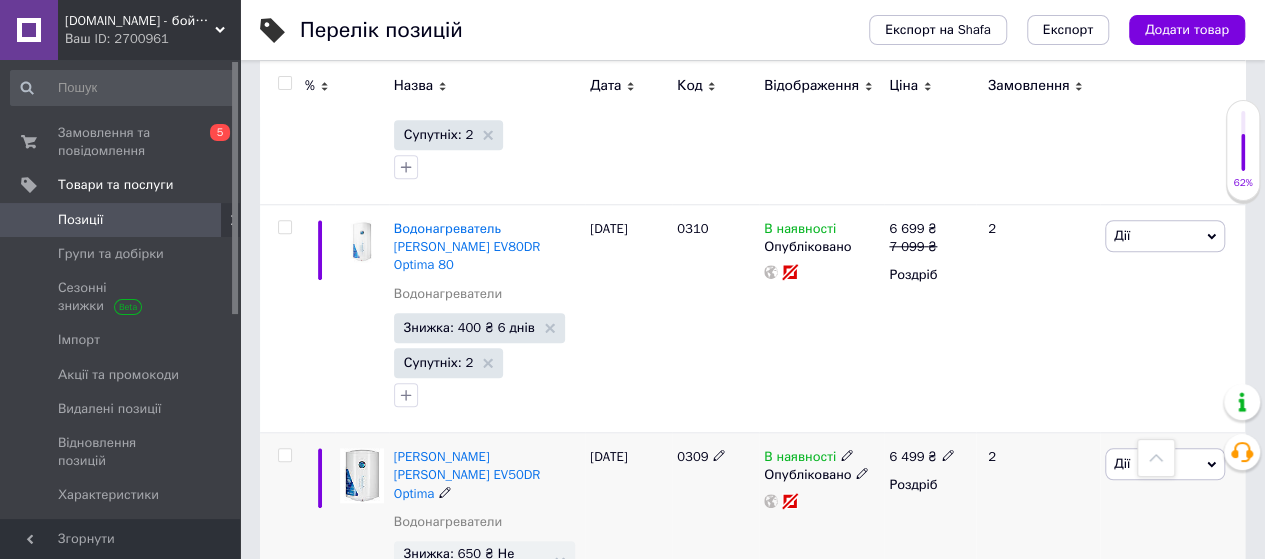 scroll, scrollTop: 8533, scrollLeft: 0, axis: vertical 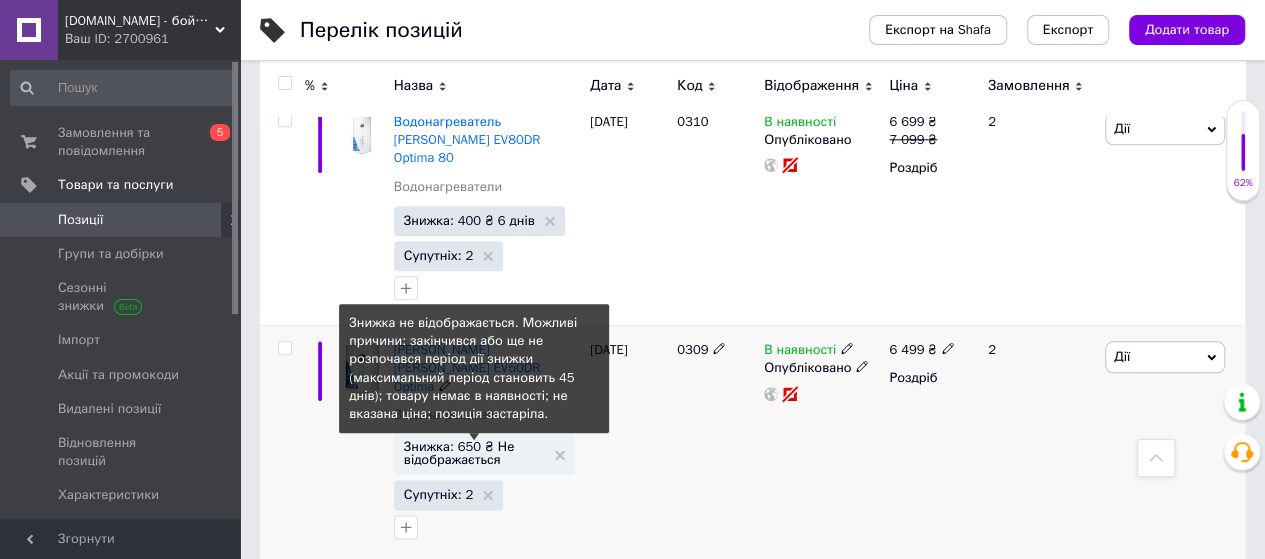 click on "Знижка: 650 ₴ Не відображається" at bounding box center [474, 453] 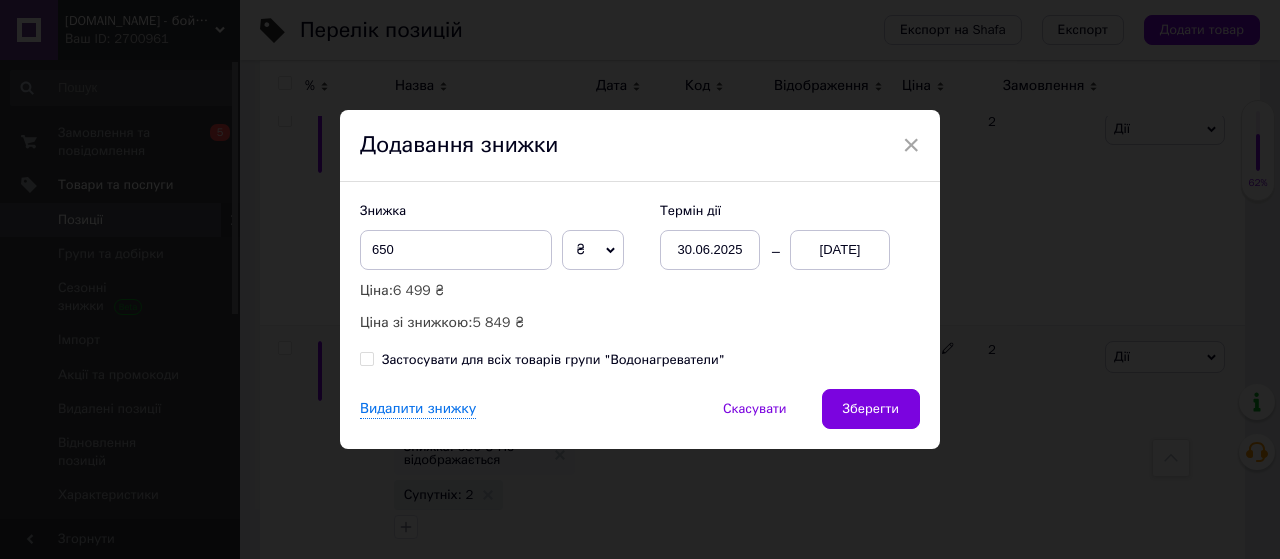 click on "13.07.2025" at bounding box center (840, 250) 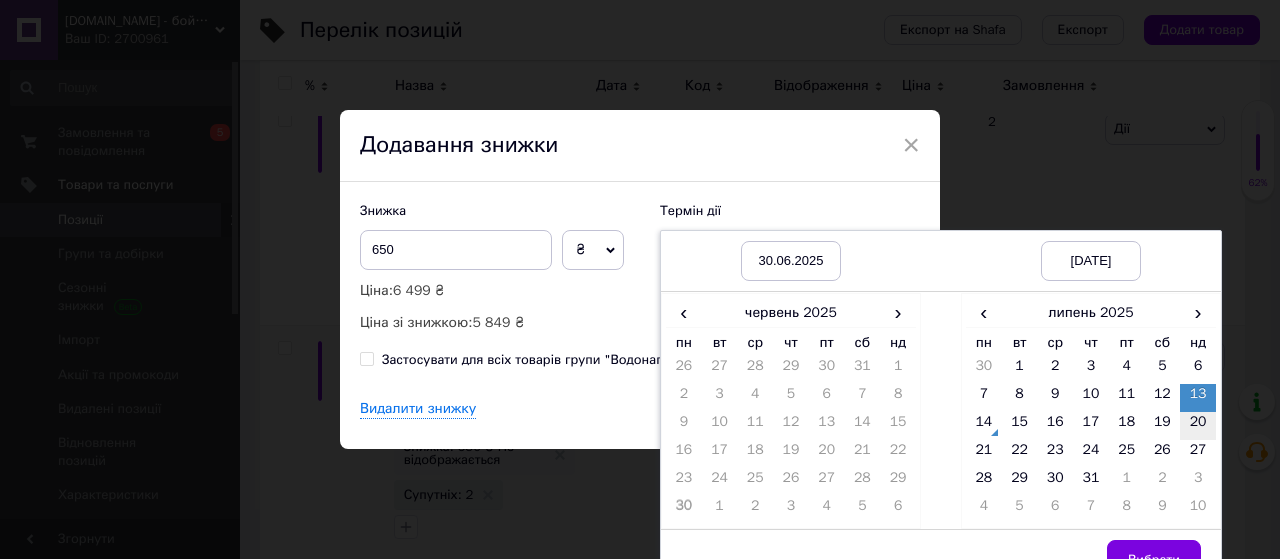 drag, startPoint x: 1196, startPoint y: 424, endPoint x: 1176, endPoint y: 515, distance: 93.17188 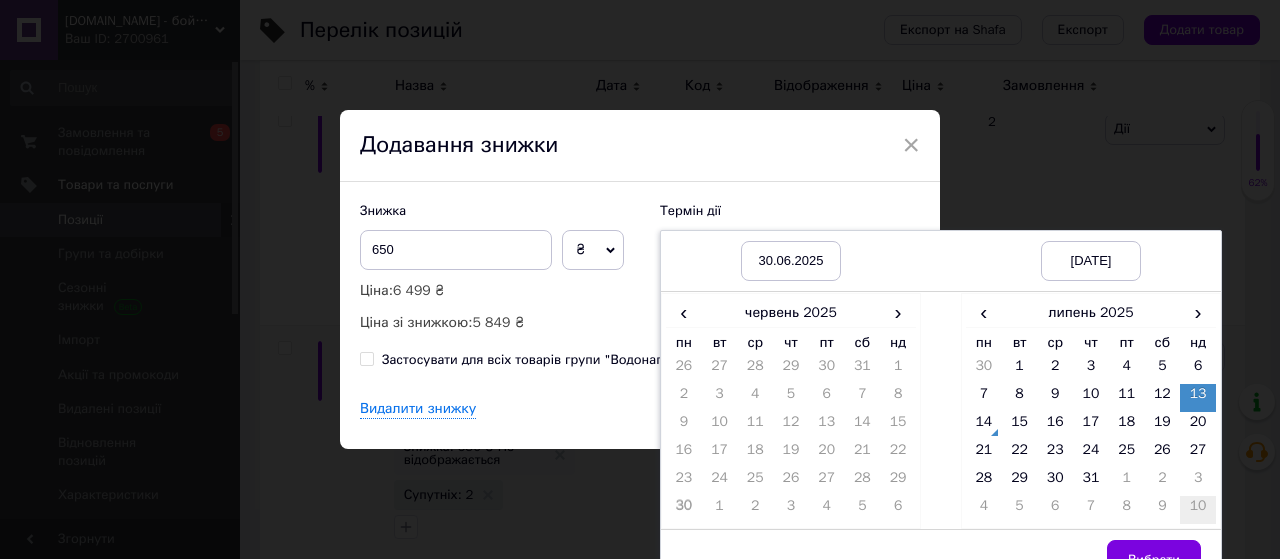 click on "20" at bounding box center [1198, 426] 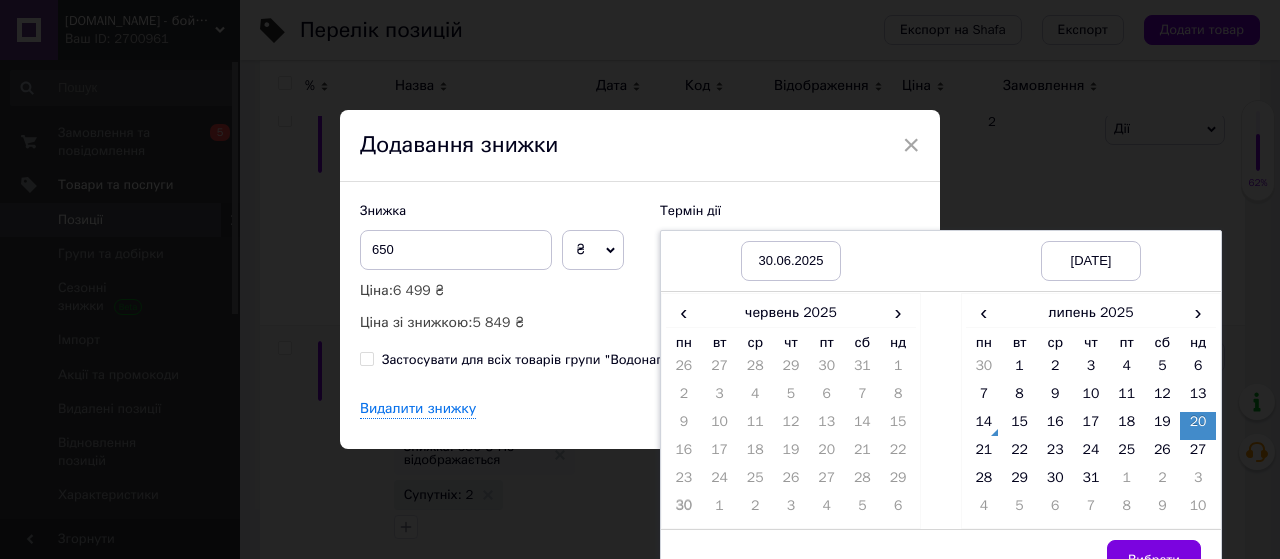 click on "Вибрати" at bounding box center (1154, 560) 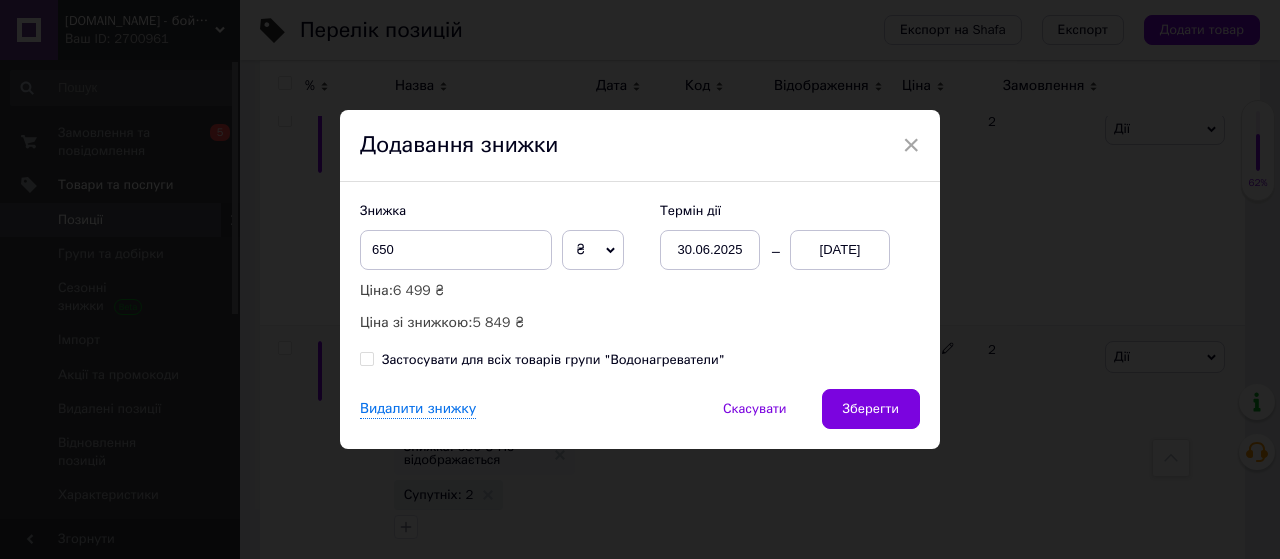 click on "Зберегти" at bounding box center (871, 409) 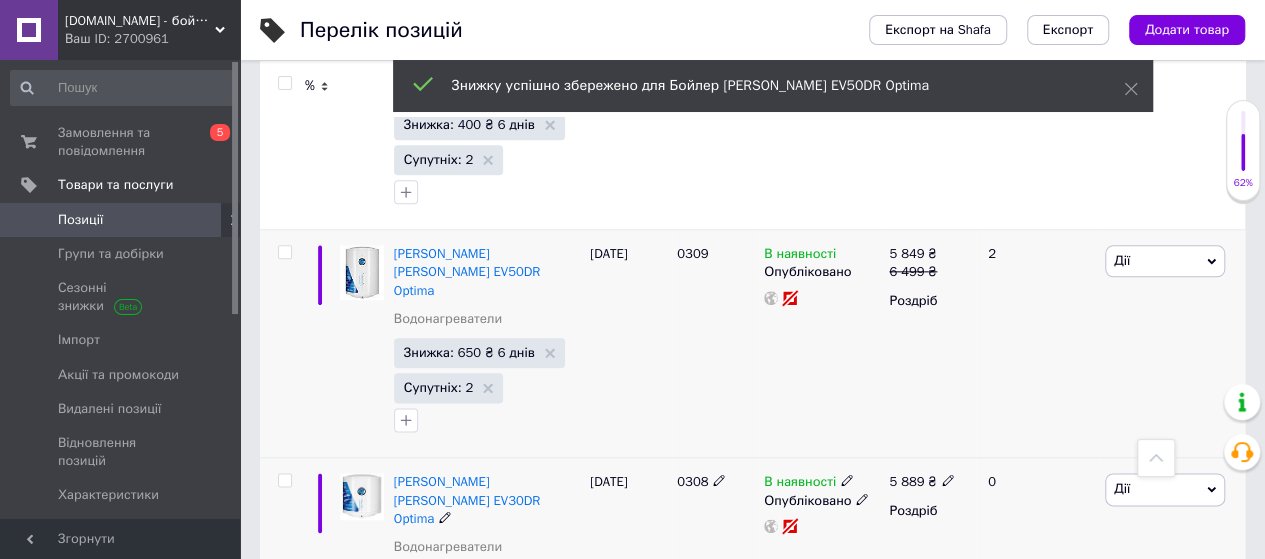 scroll, scrollTop: 8733, scrollLeft: 0, axis: vertical 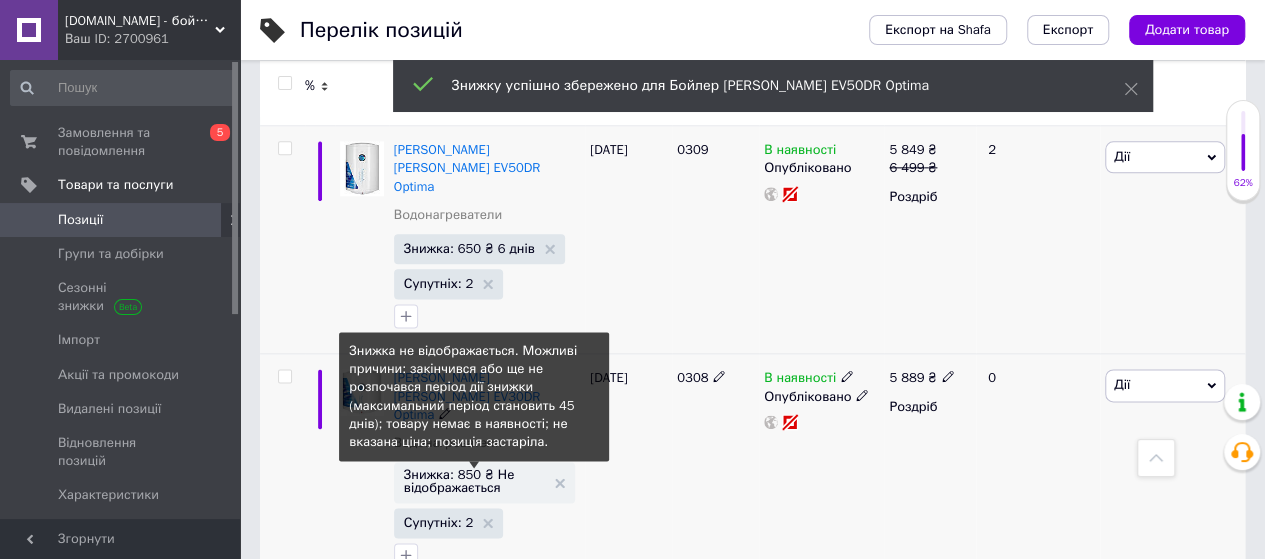 click on "Знижка: 850 ₴ Не відображається" at bounding box center [474, 481] 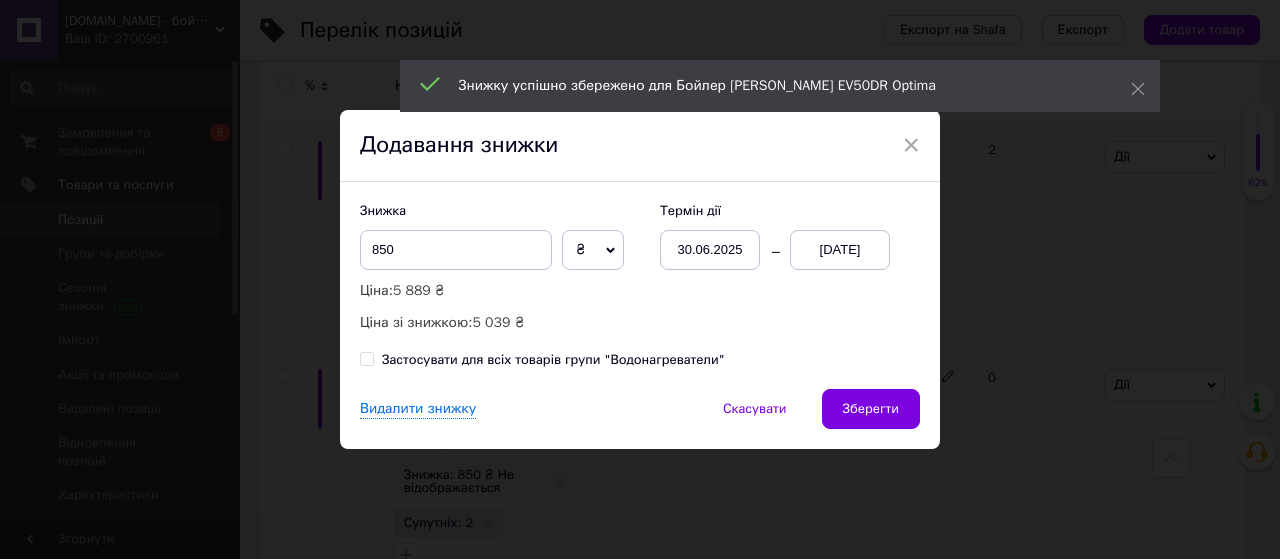 click on "13.07.2025" at bounding box center [840, 250] 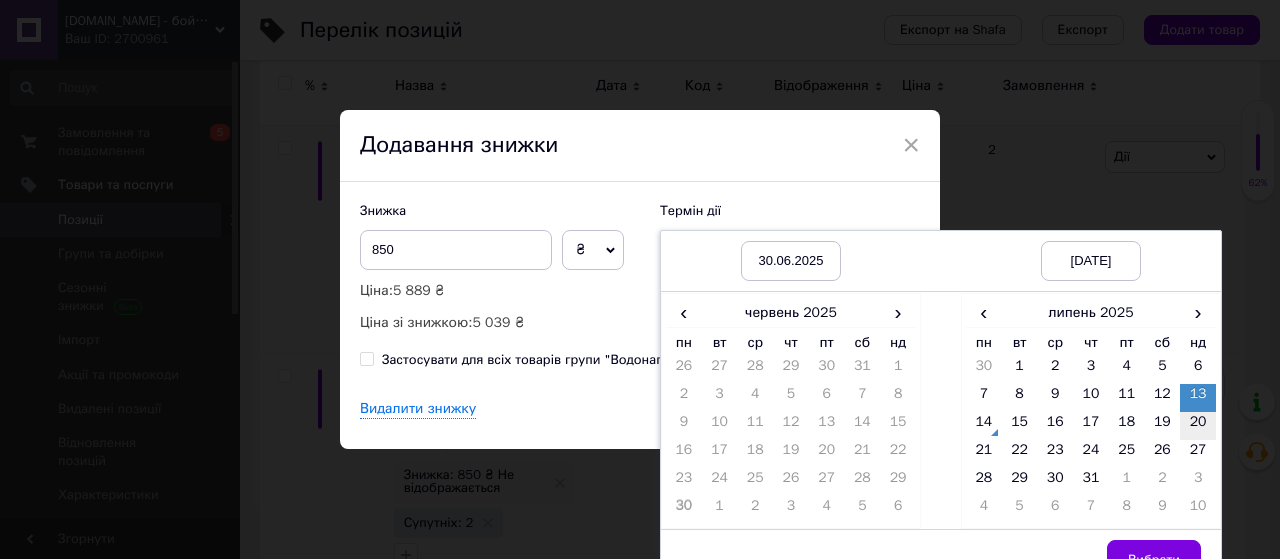 click on "20" at bounding box center [1198, 426] 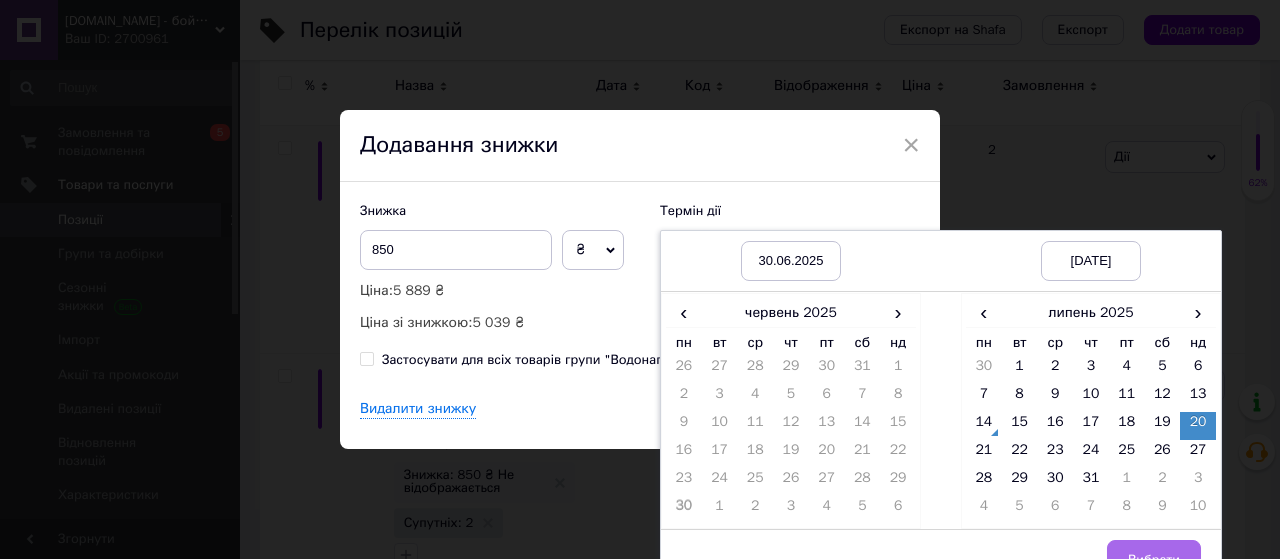 click on "Вибрати" at bounding box center [1154, 560] 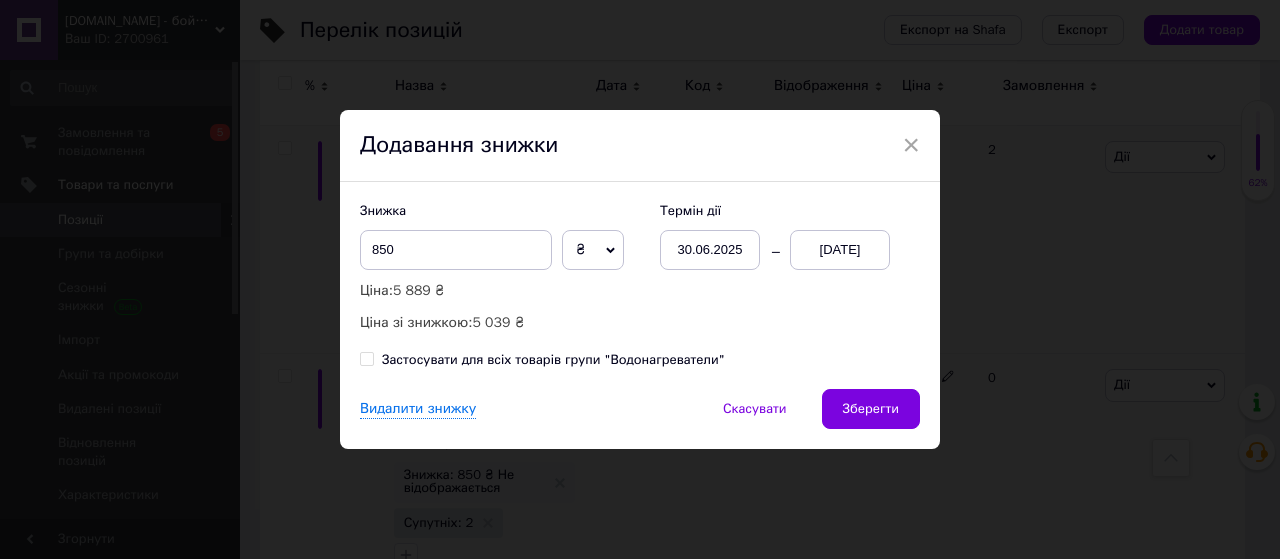 click on "Зберегти" at bounding box center [871, 409] 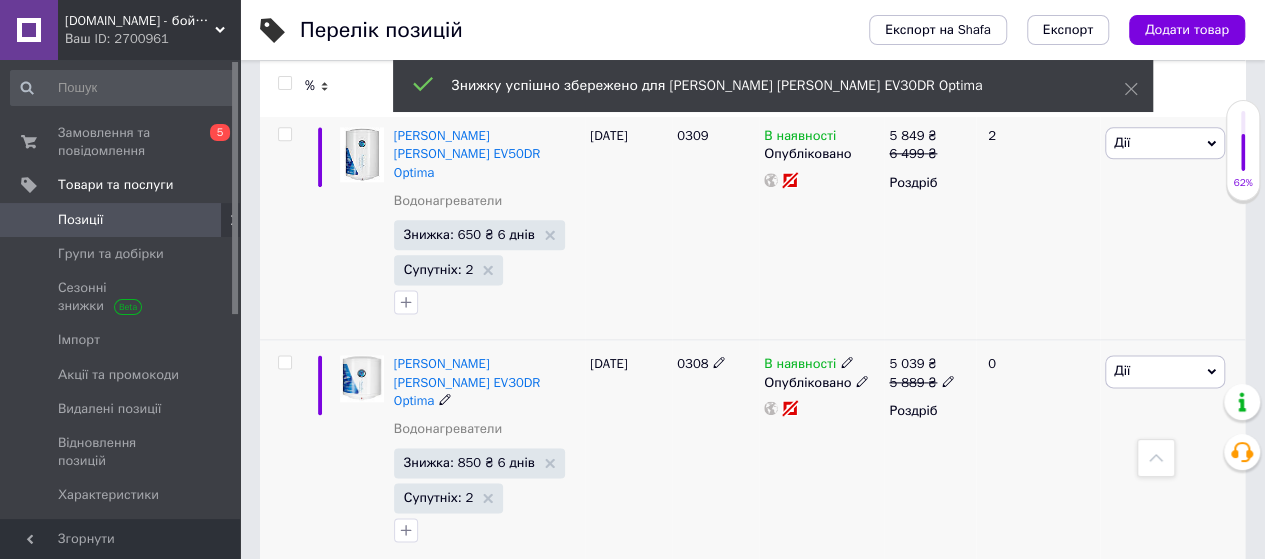 scroll, scrollTop: 8866, scrollLeft: 0, axis: vertical 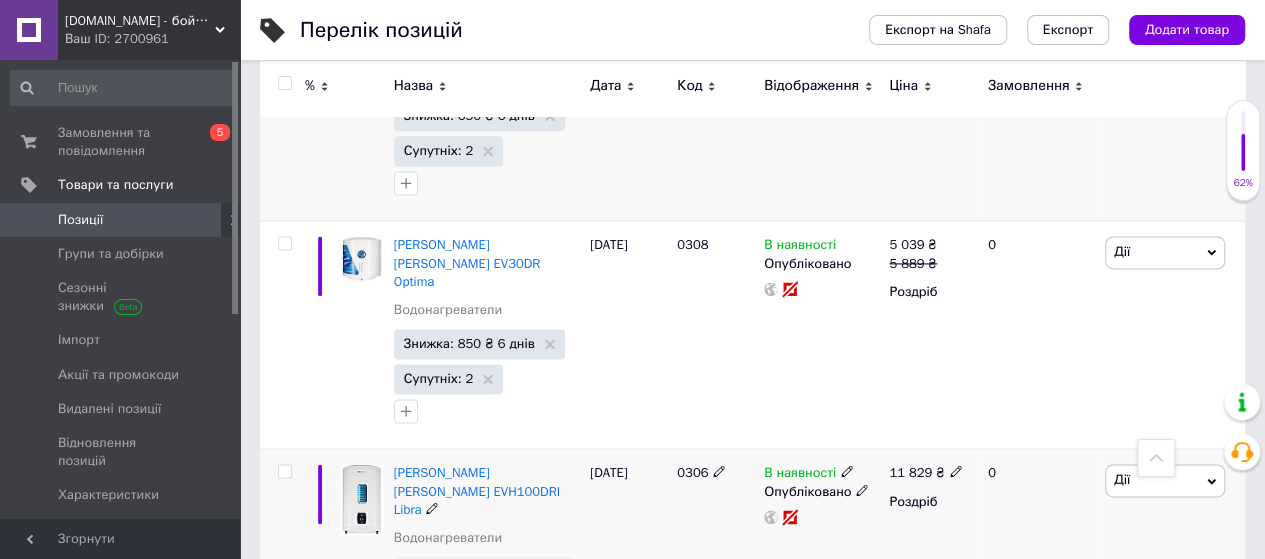 click on "Знижка: 1200 ₴ Не відображається" at bounding box center [474, 576] 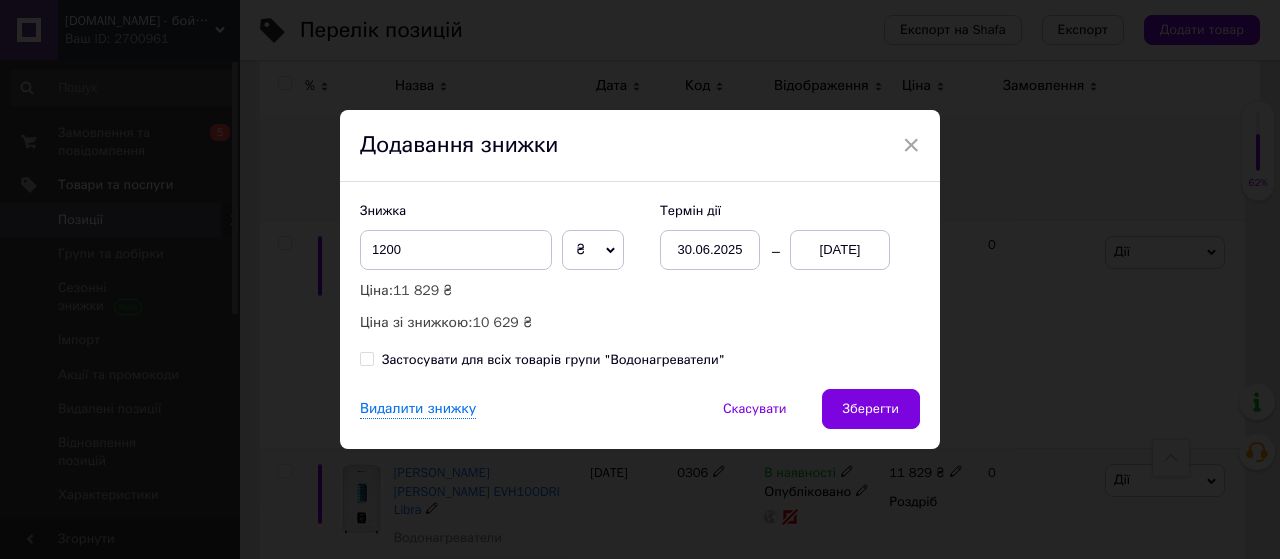 click on "13.07.2025" at bounding box center [840, 250] 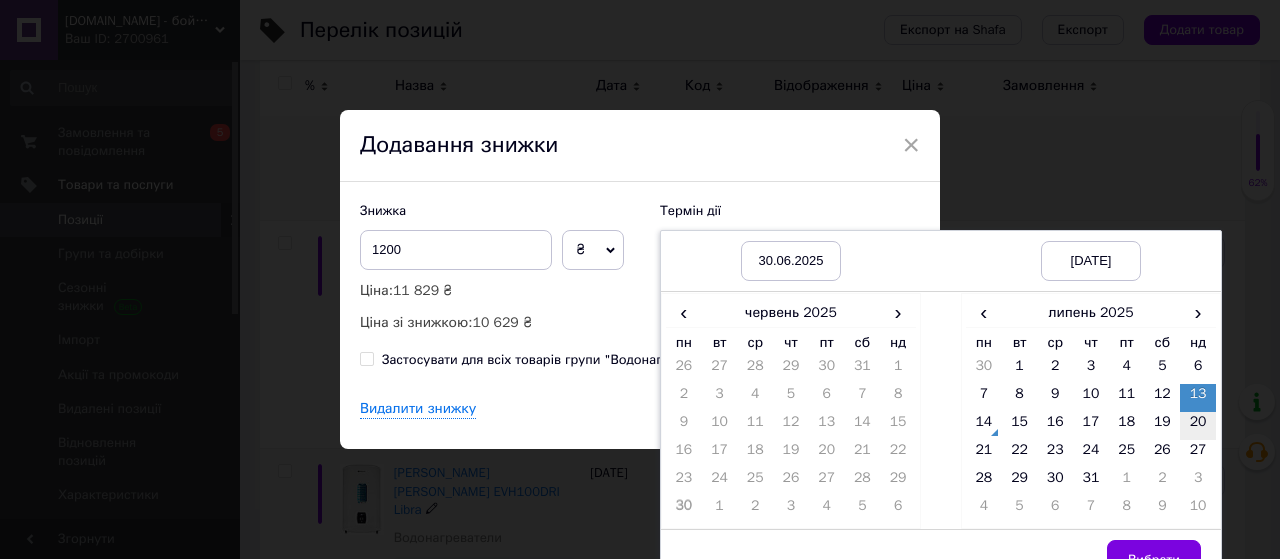 click on "20" at bounding box center (1198, 426) 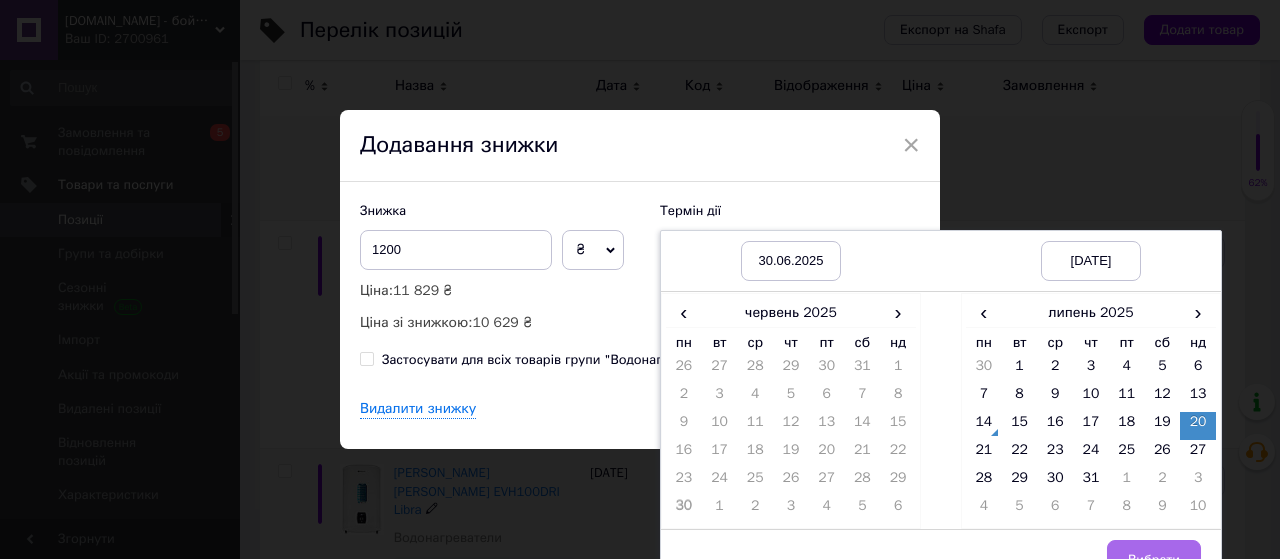 click on "Вибрати" at bounding box center (1154, 560) 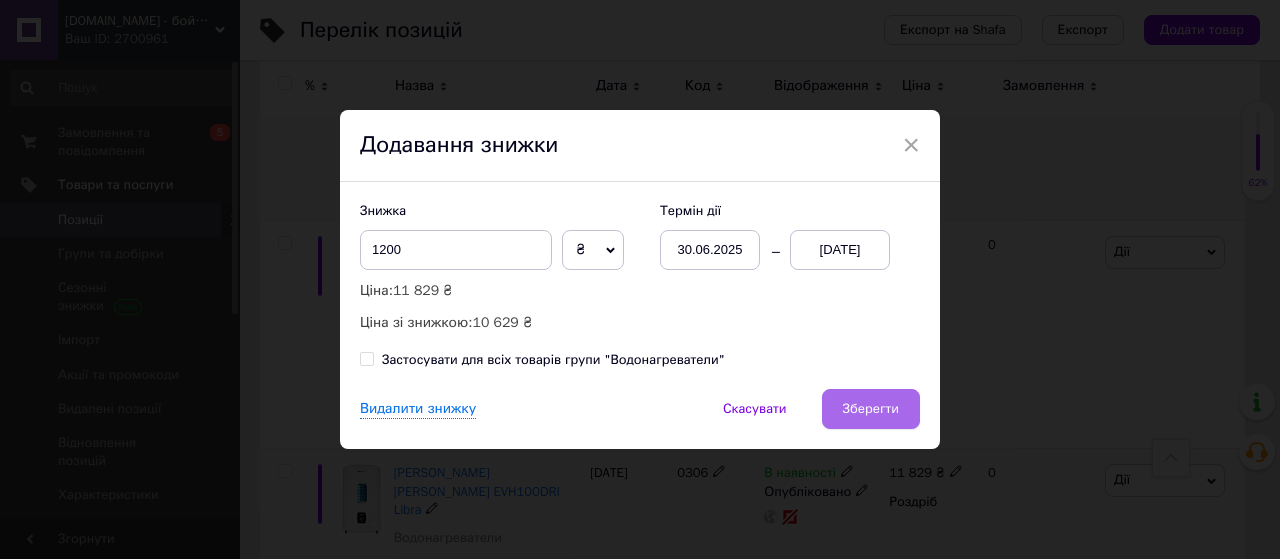 click on "Зберегти" at bounding box center [871, 409] 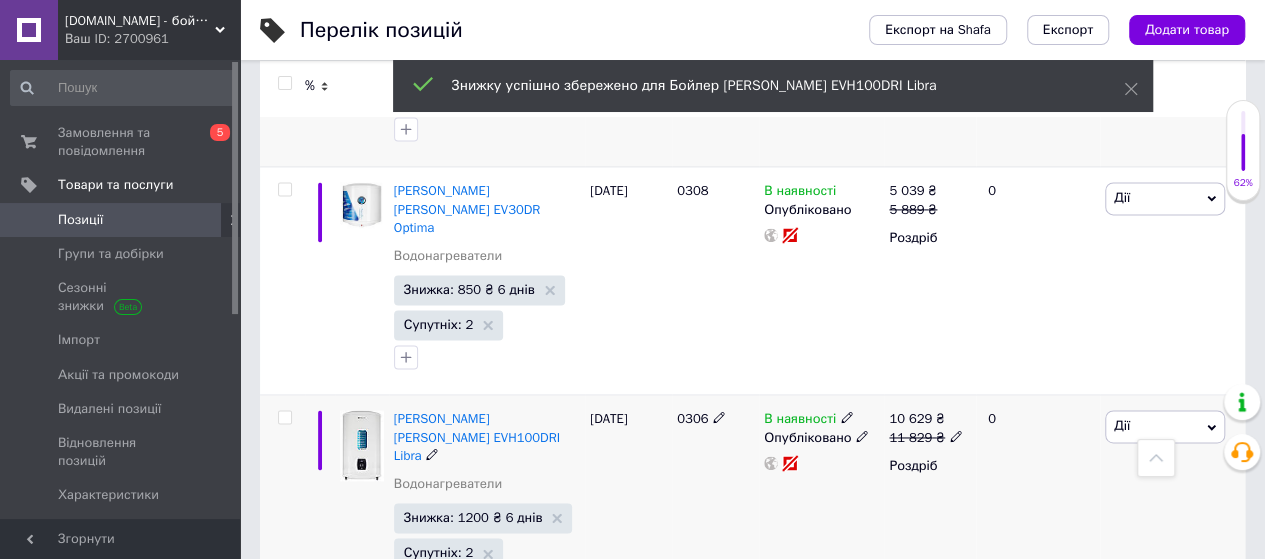 scroll, scrollTop: 9066, scrollLeft: 0, axis: vertical 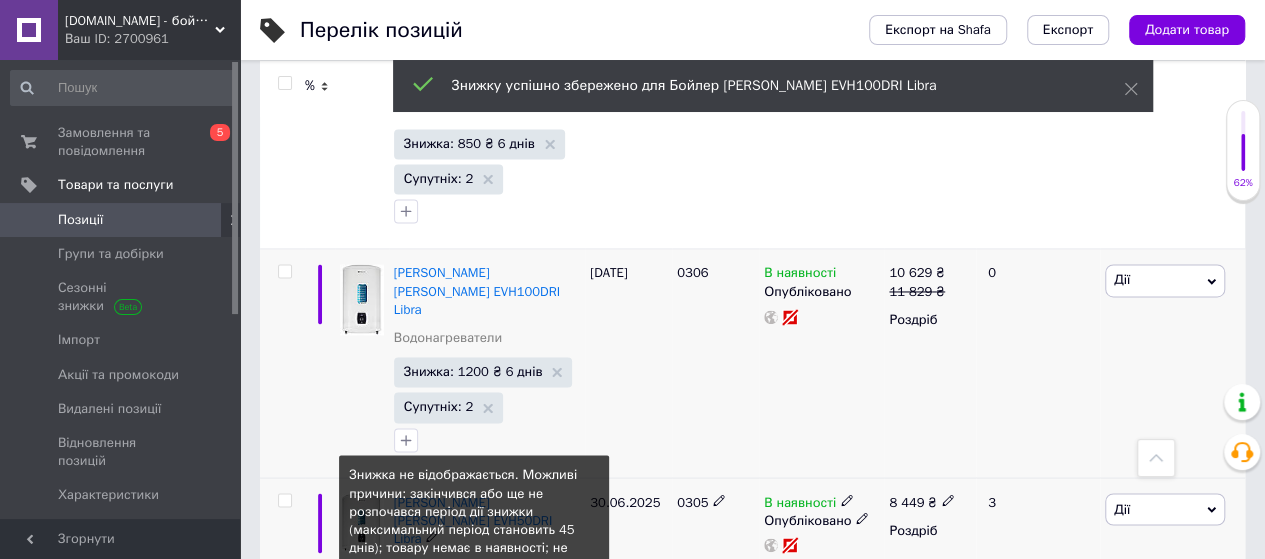 click on "Знижка: 700 ₴ Не відображається" at bounding box center (474, 604) 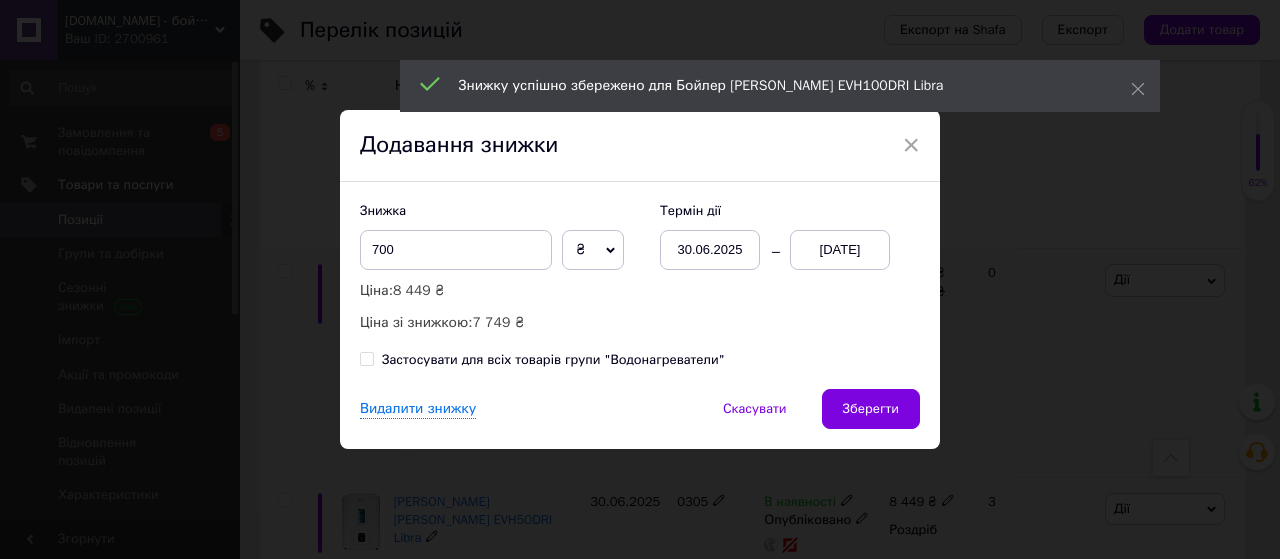 click on "13.07.2025" at bounding box center [840, 250] 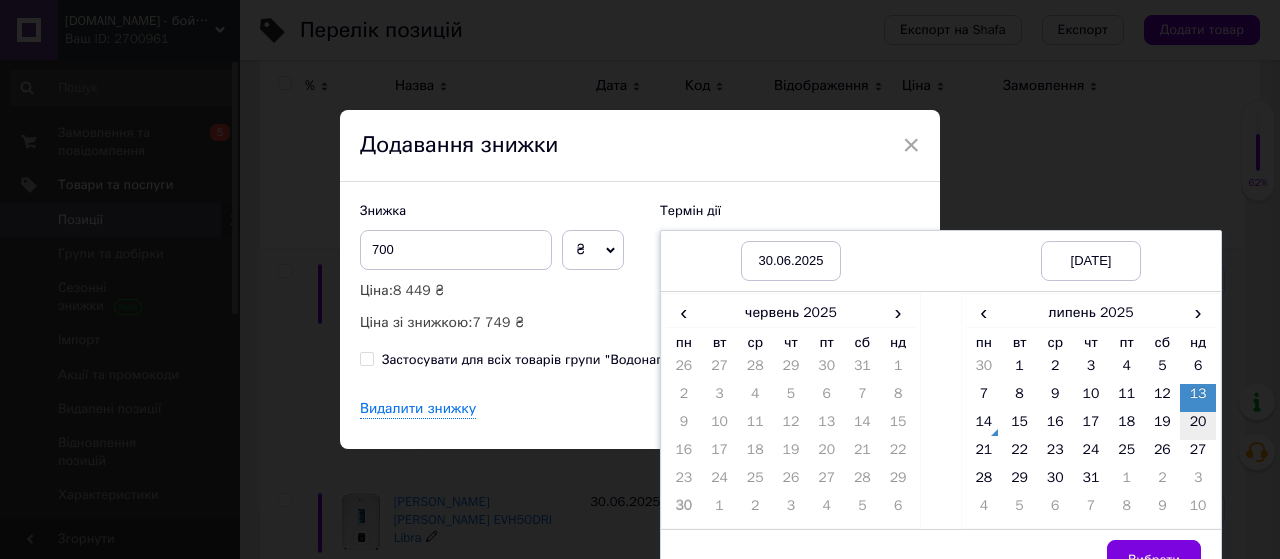 click on "20" at bounding box center (1198, 426) 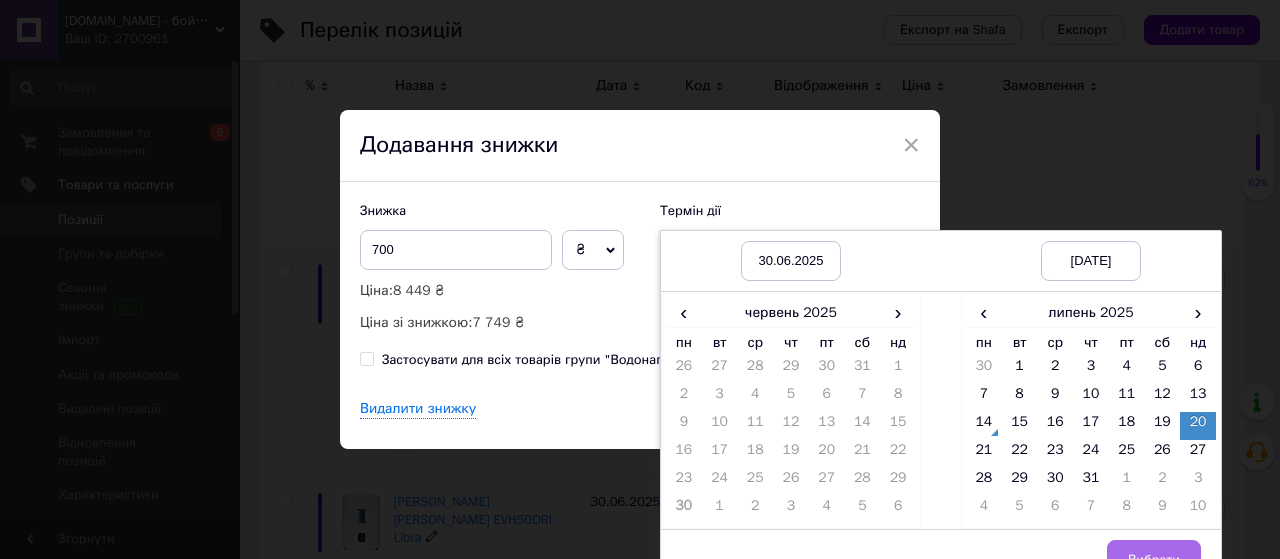 click on "Вибрати" at bounding box center (1154, 560) 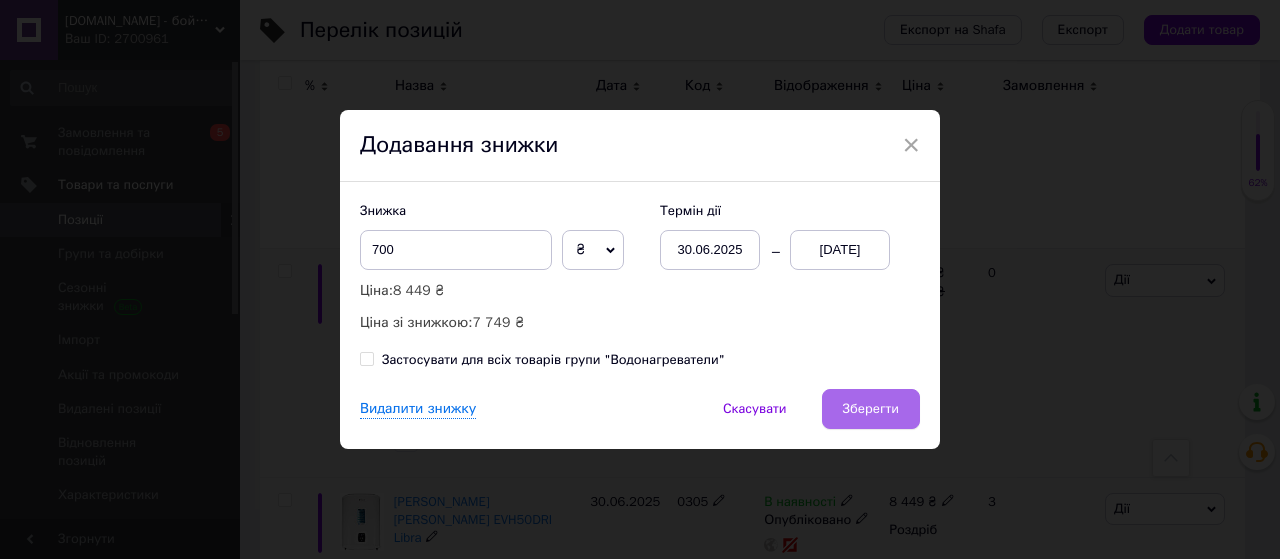 drag, startPoint x: 866, startPoint y: 399, endPoint x: 875, endPoint y: 384, distance: 17.492855 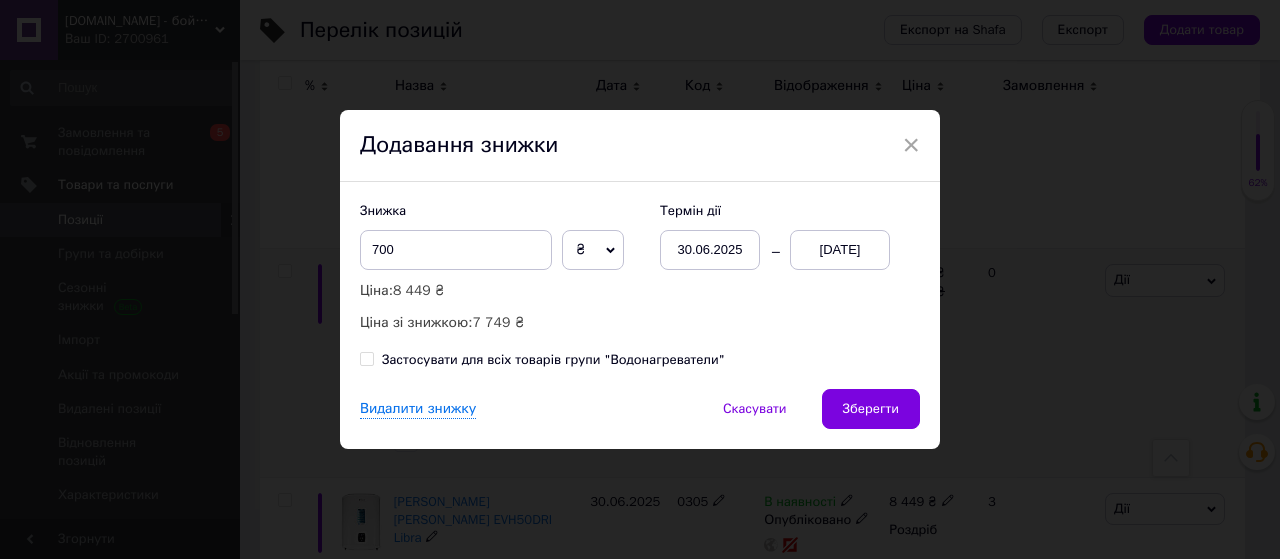 click on "Зберегти" at bounding box center [871, 409] 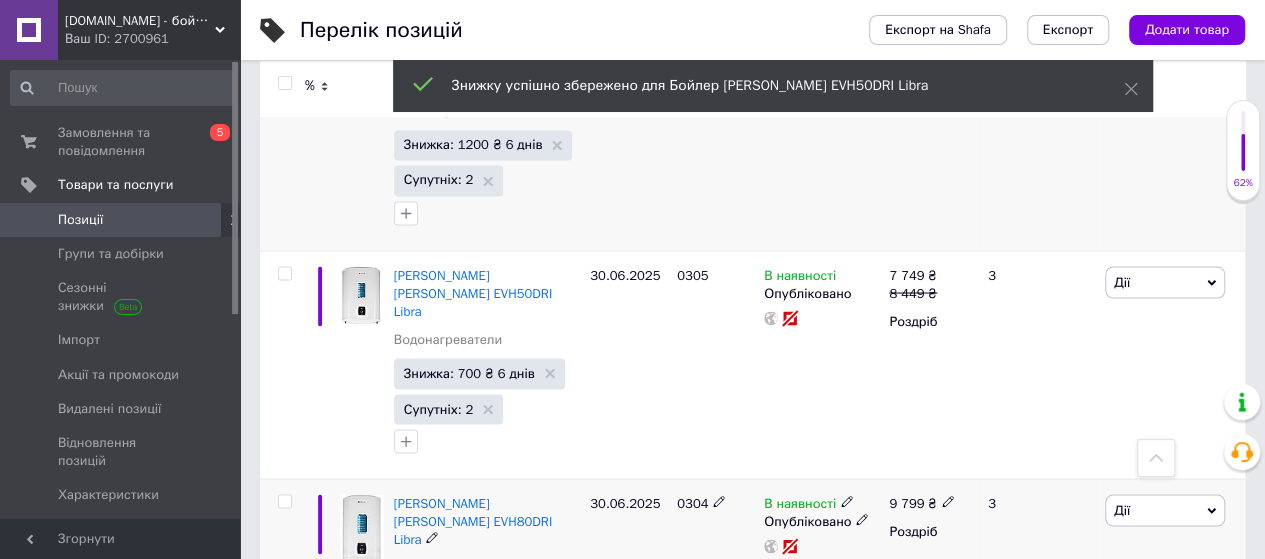 scroll, scrollTop: 9333, scrollLeft: 0, axis: vertical 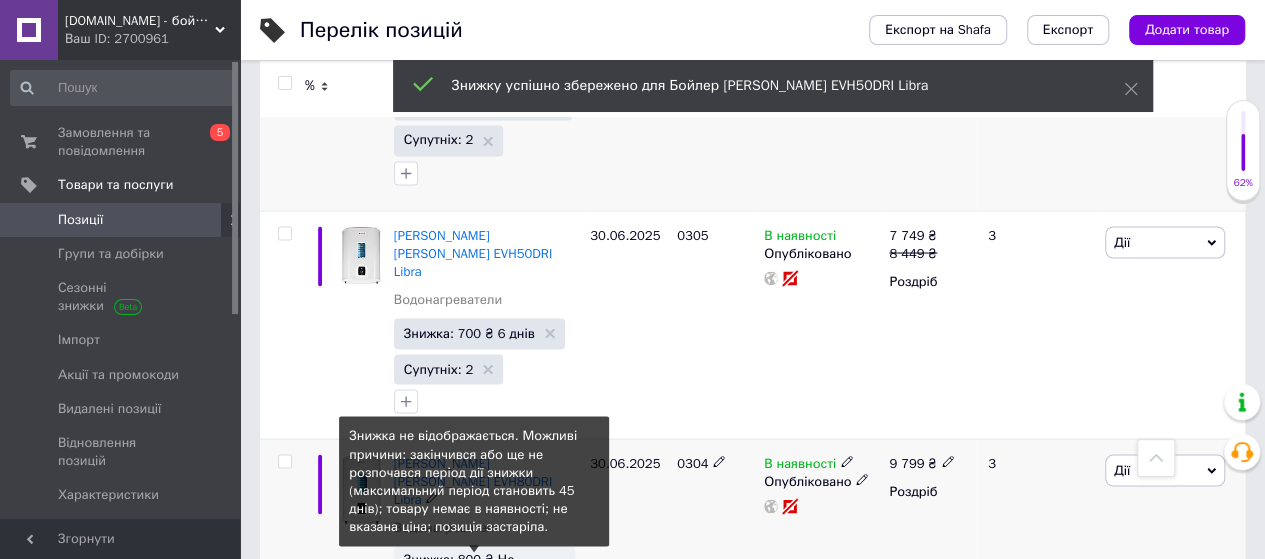 click on "Знижка: 800 ₴ Не відображається" at bounding box center (474, 565) 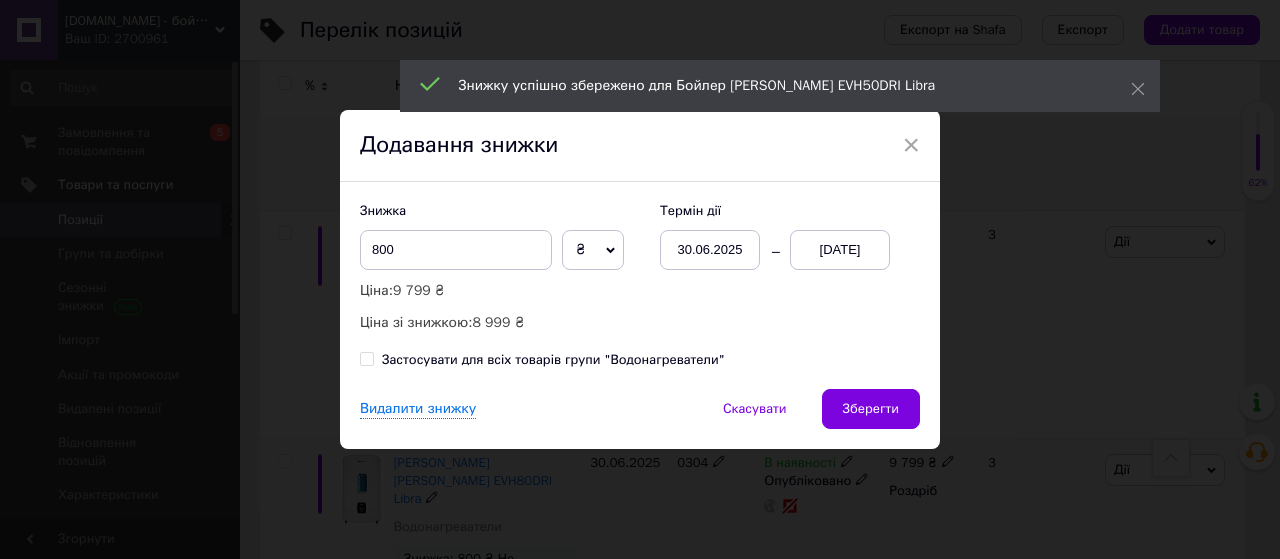 click on "13.07.2025" at bounding box center (840, 250) 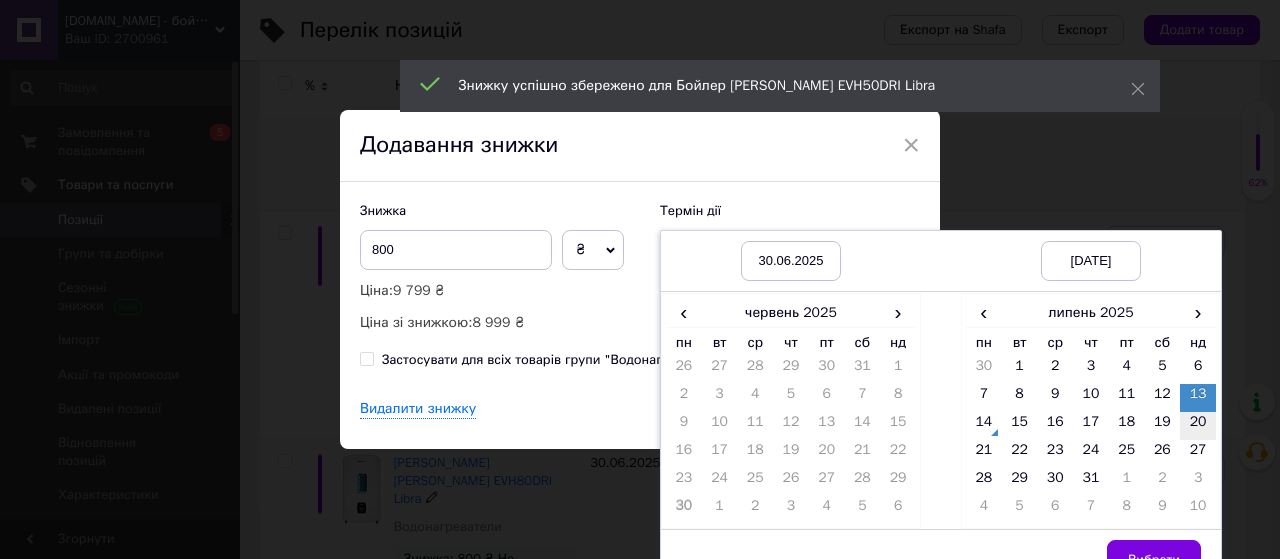 click on "20" at bounding box center (1198, 426) 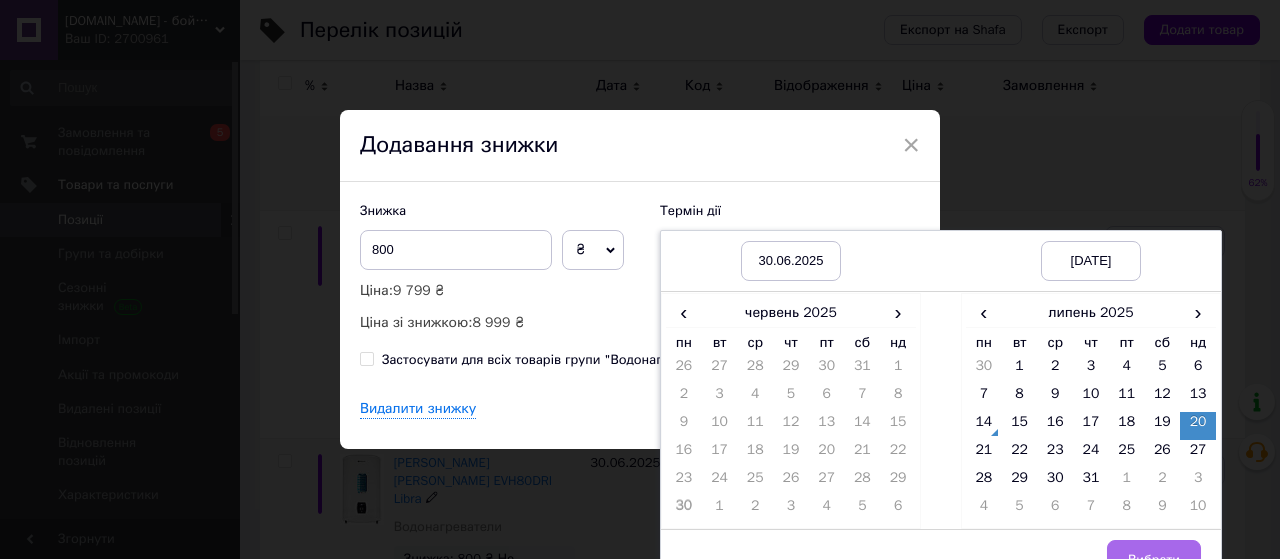 click on "Вибрати" at bounding box center (1154, 560) 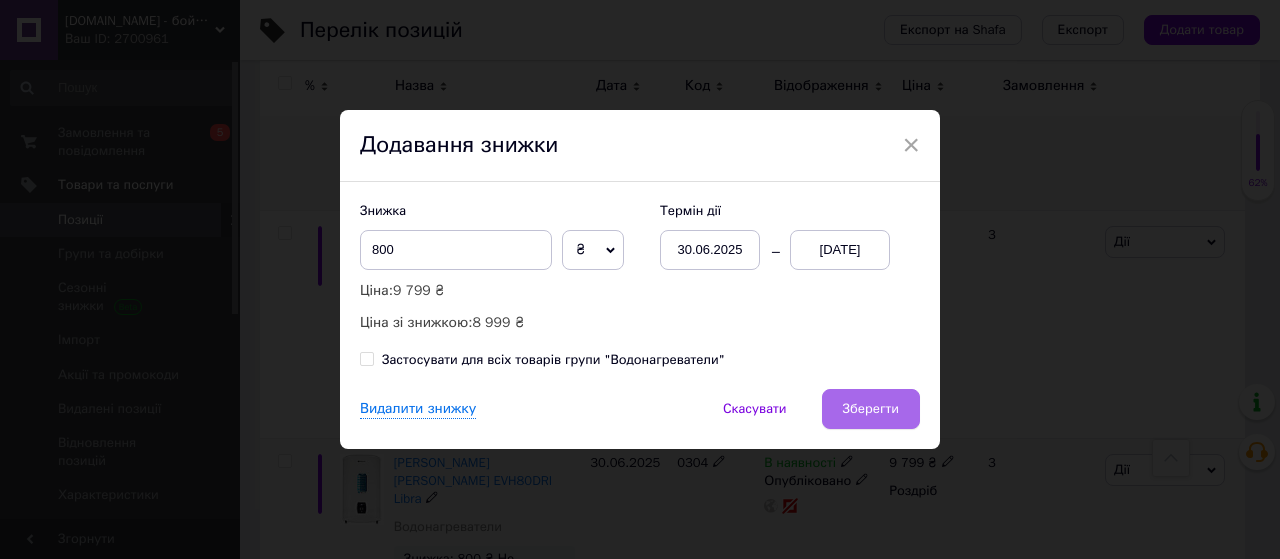 click on "Зберегти" at bounding box center (871, 409) 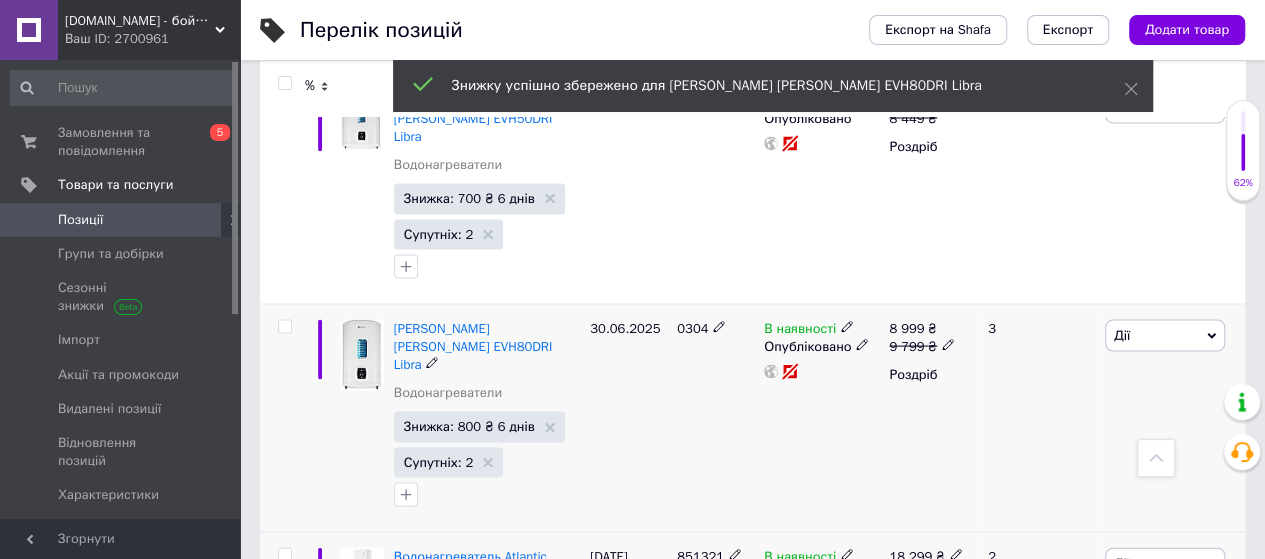 scroll, scrollTop: 9533, scrollLeft: 0, axis: vertical 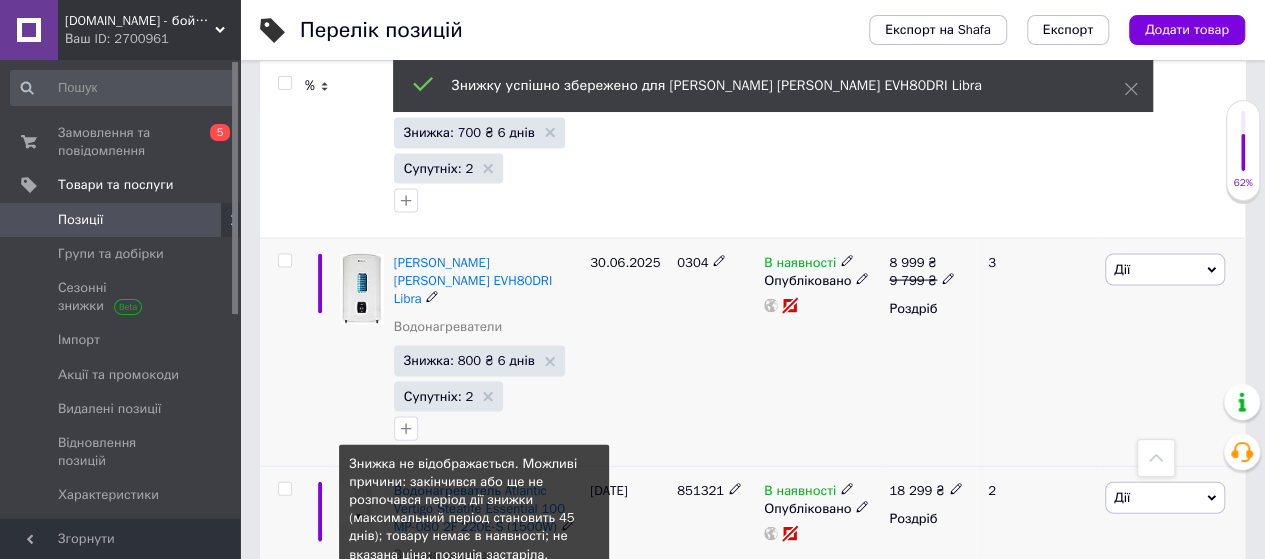click on "Знижка: 2400 ₴ Не відображається" at bounding box center (474, 594) 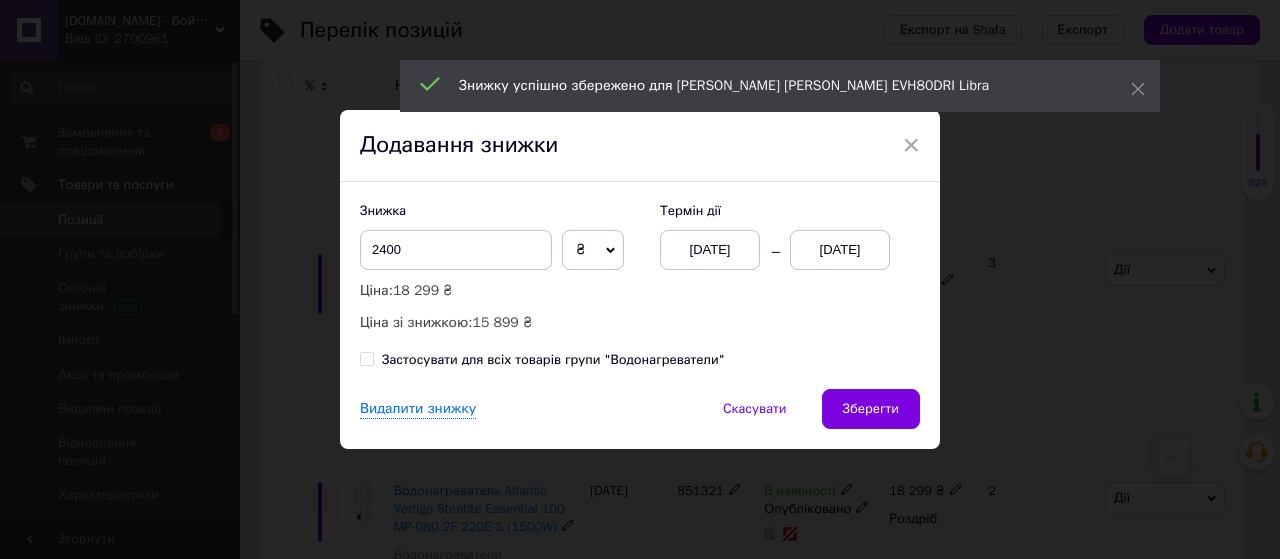 click on "13.07.2025" at bounding box center (840, 250) 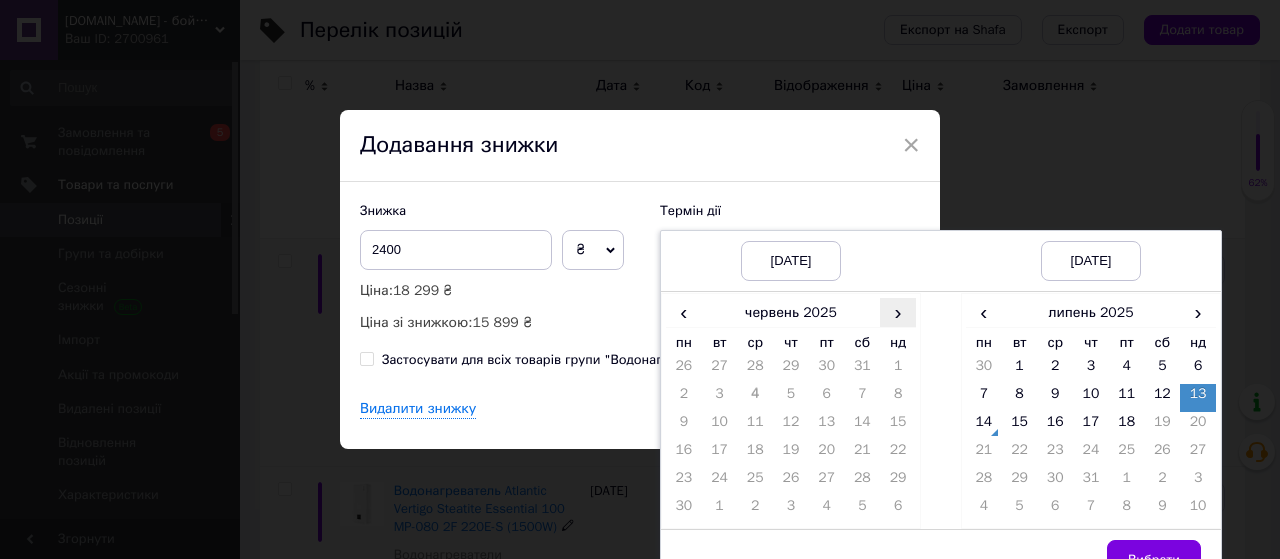 click on "›" at bounding box center (898, 312) 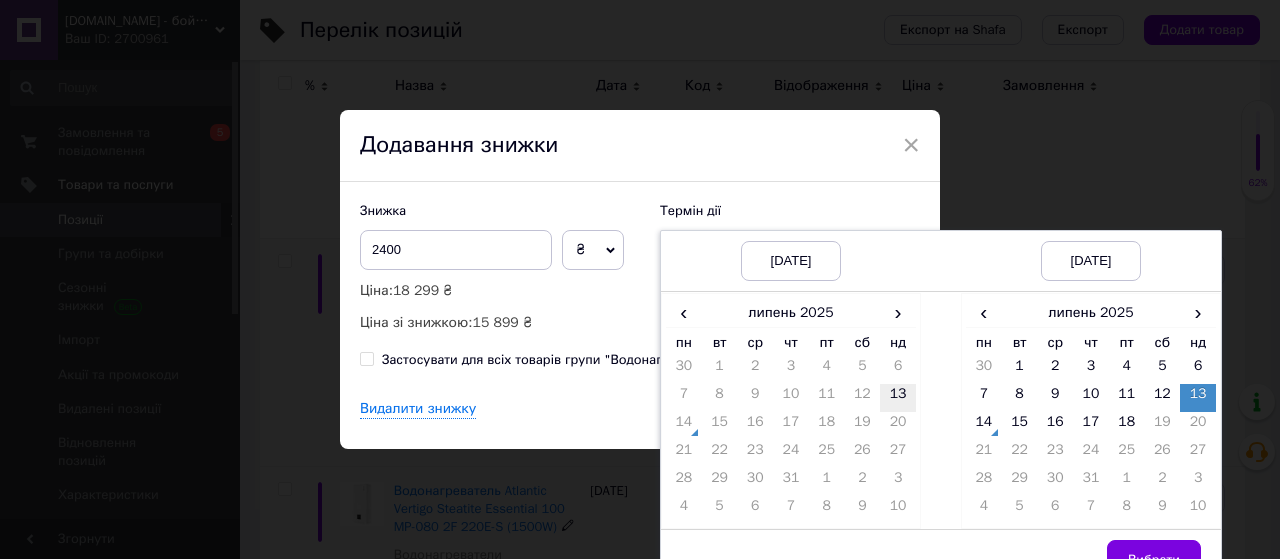 click on "13" at bounding box center (898, 398) 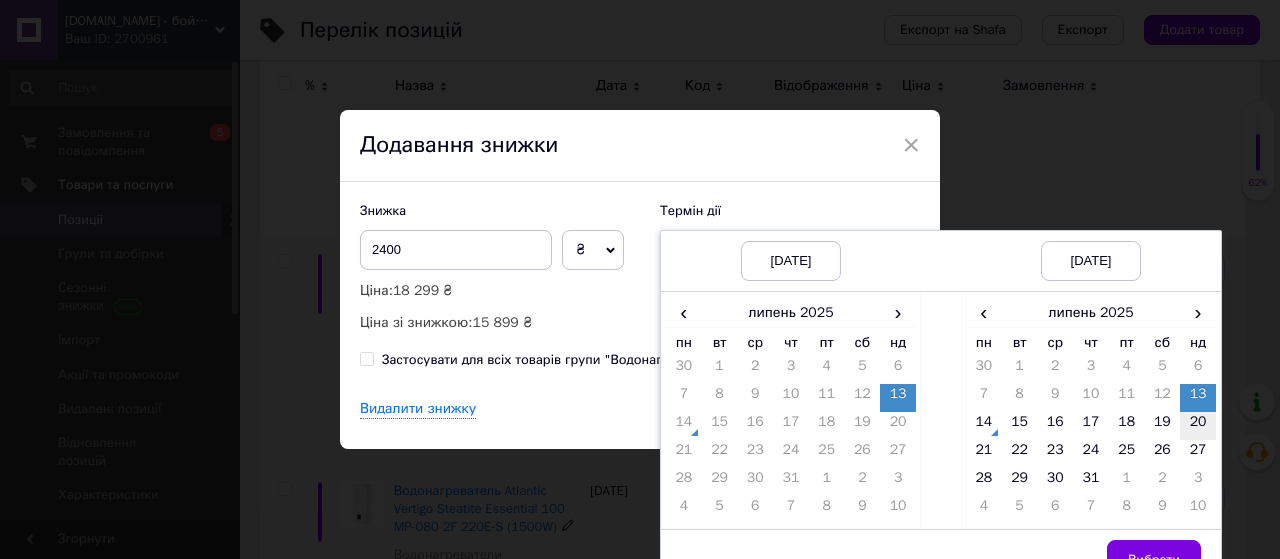 click on "20" at bounding box center (1198, 426) 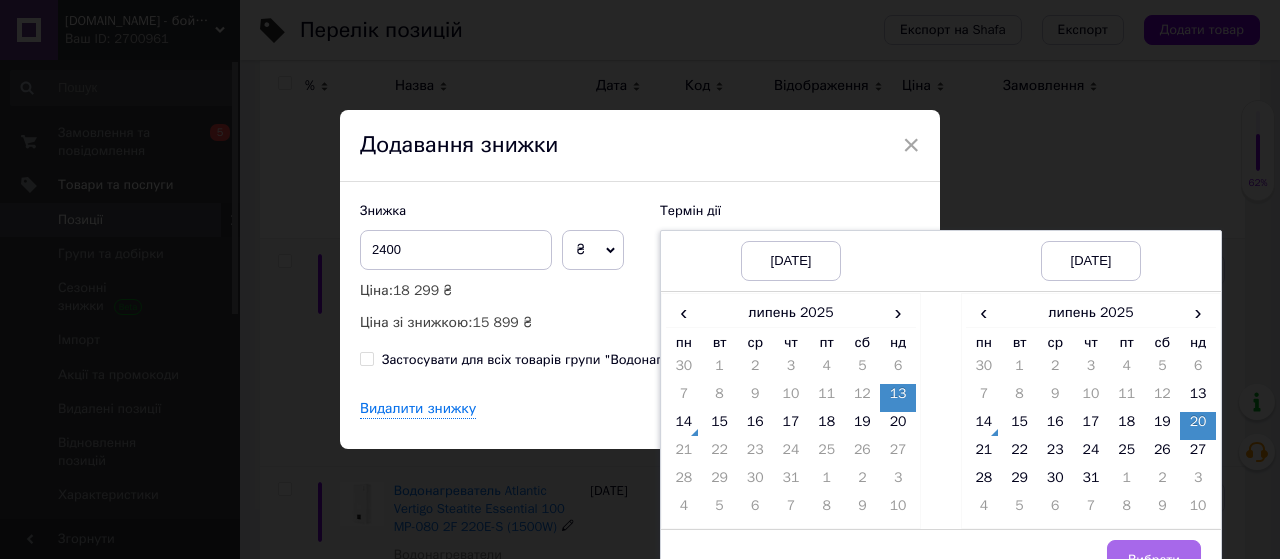 click on "Вибрати" at bounding box center (1154, 560) 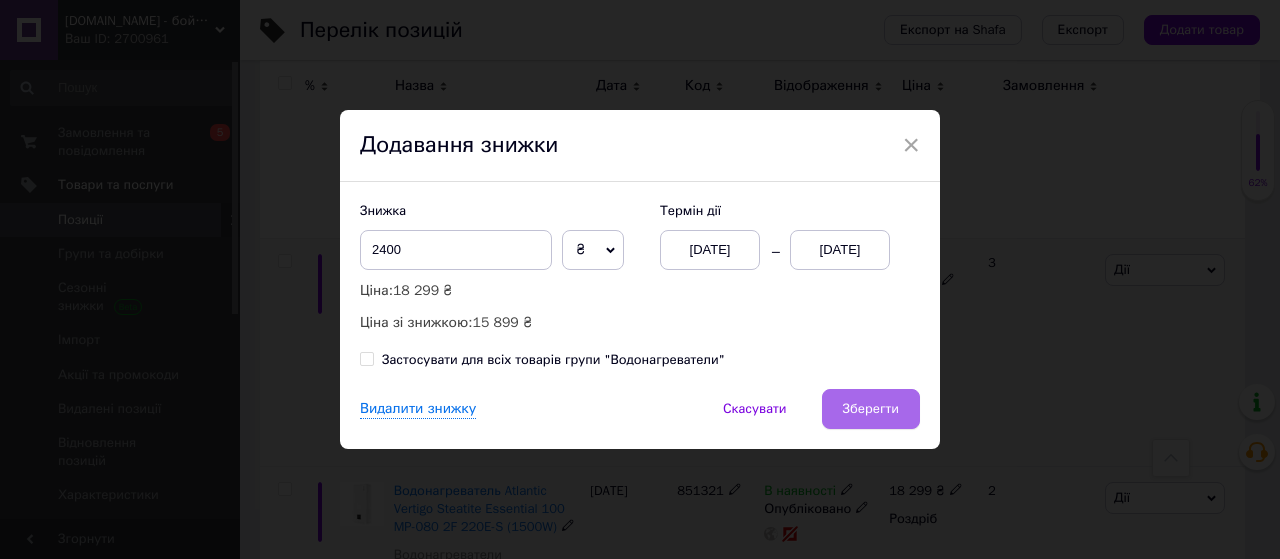 click on "Зберегти" at bounding box center (871, 409) 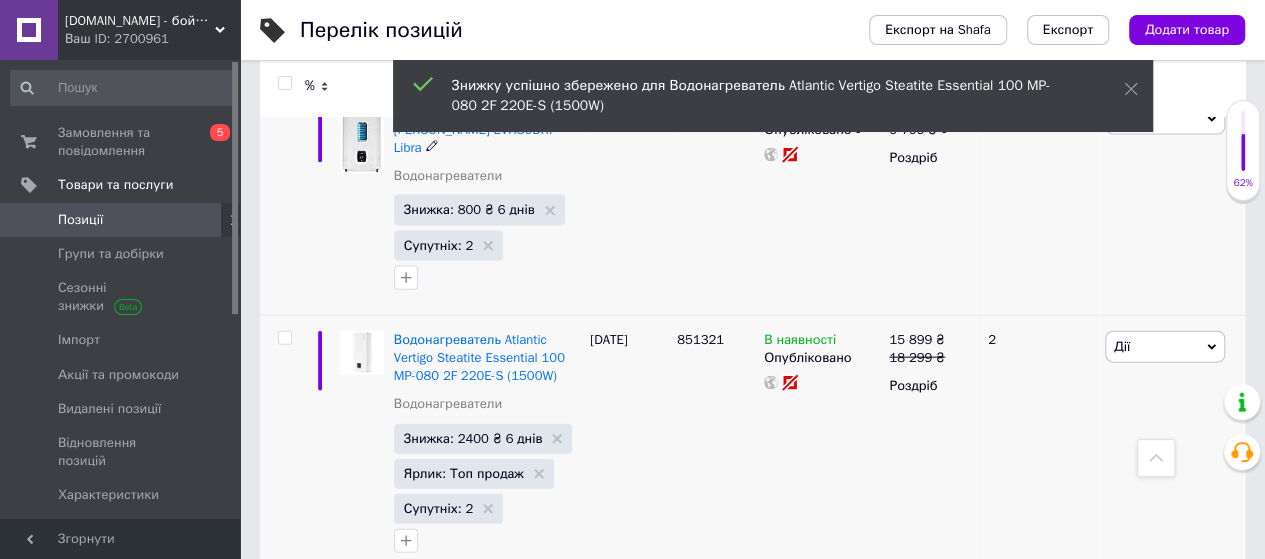 scroll, scrollTop: 9733, scrollLeft: 0, axis: vertical 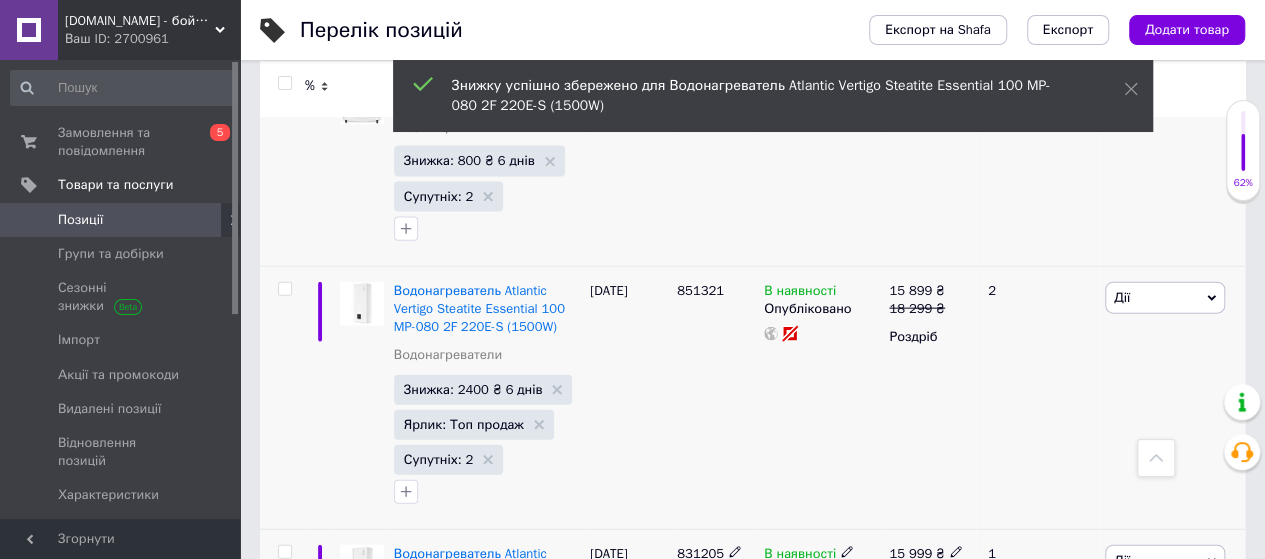 click on "Знижка: 2000 ₴ Не відображається" at bounding box center (484, 658) 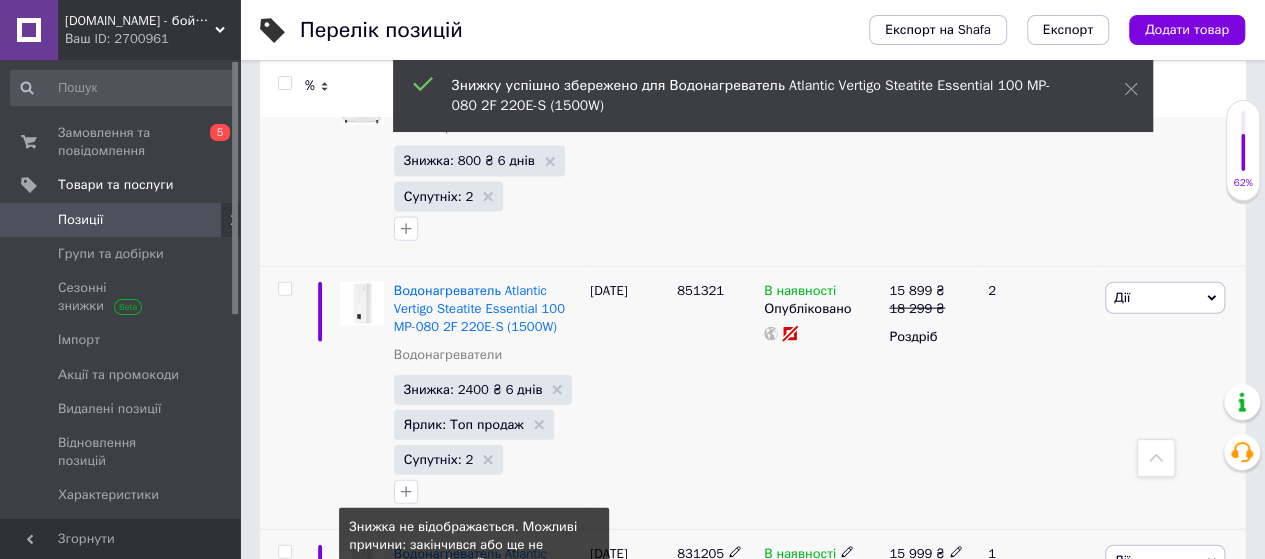 click on "Знижка: 2000 ₴ Не відображається" at bounding box center (474, 657) 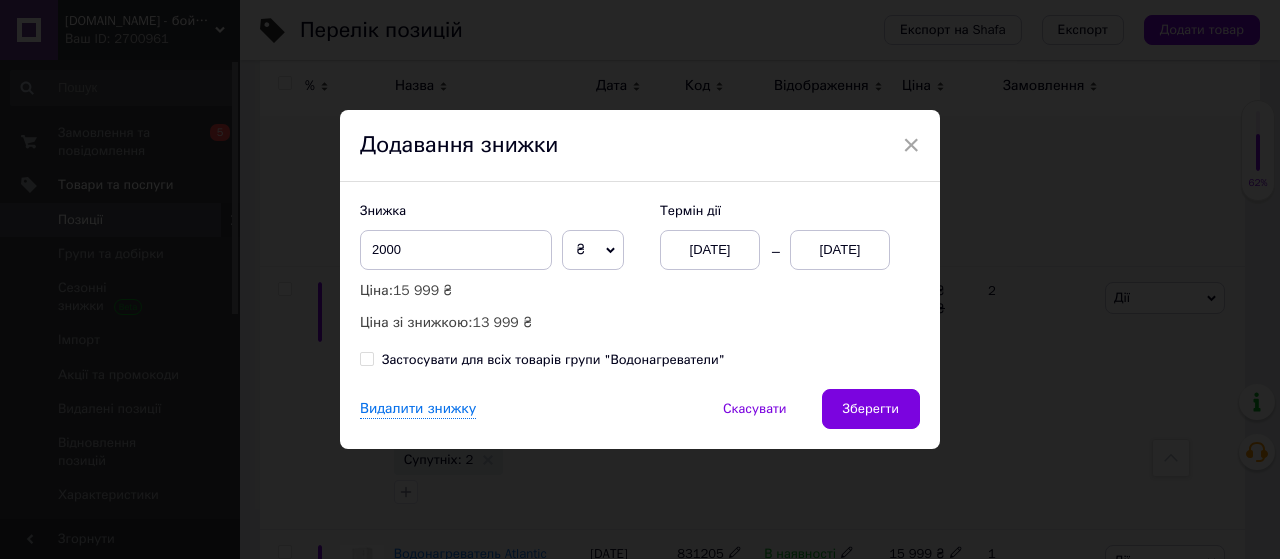 click on "13.07.2025" at bounding box center (840, 250) 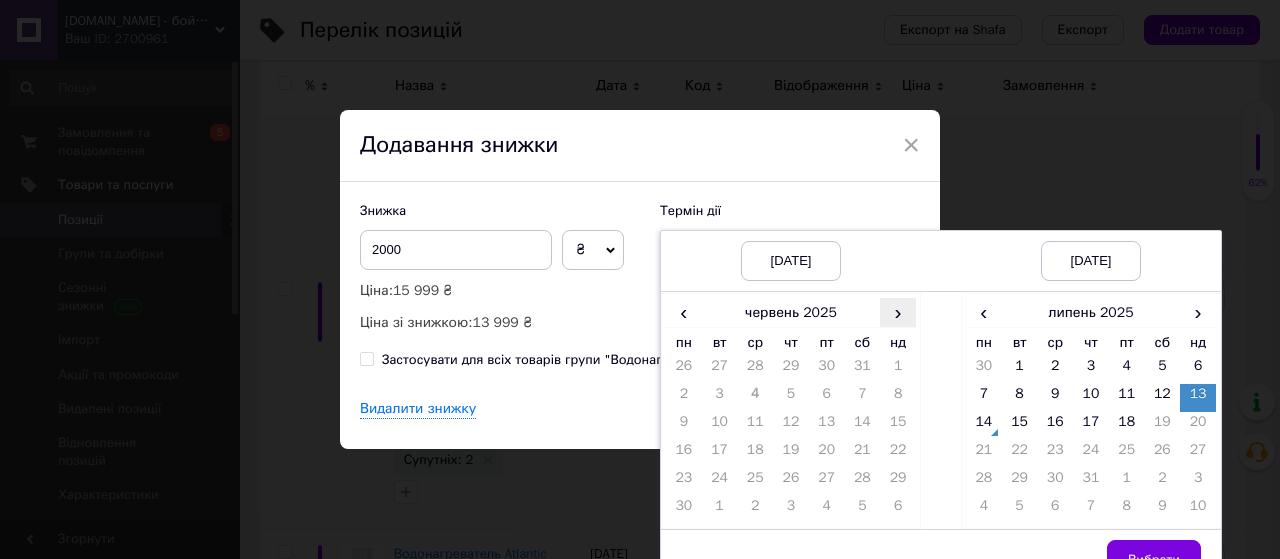 click on "›" at bounding box center (898, 312) 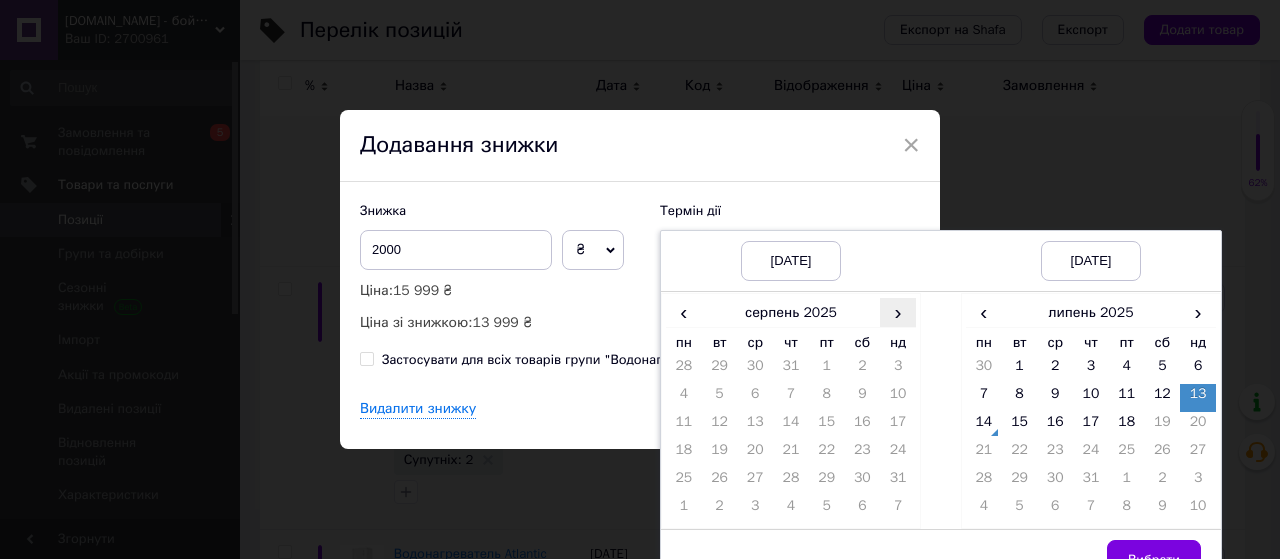 click on "›" at bounding box center (898, 312) 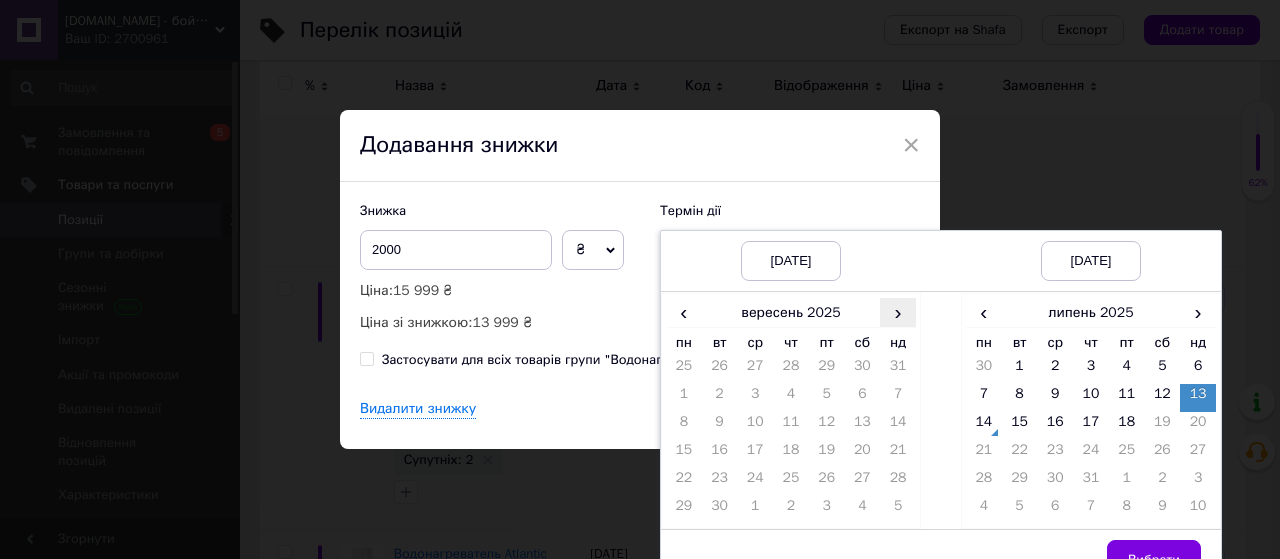 click on "›" at bounding box center (898, 312) 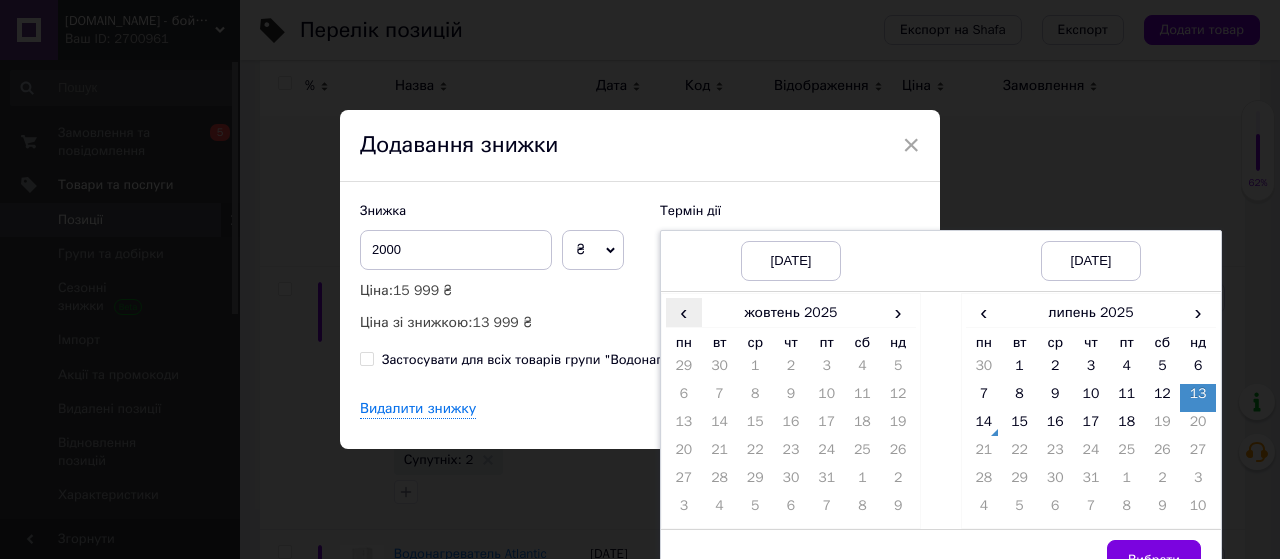click on "‹" at bounding box center [684, 312] 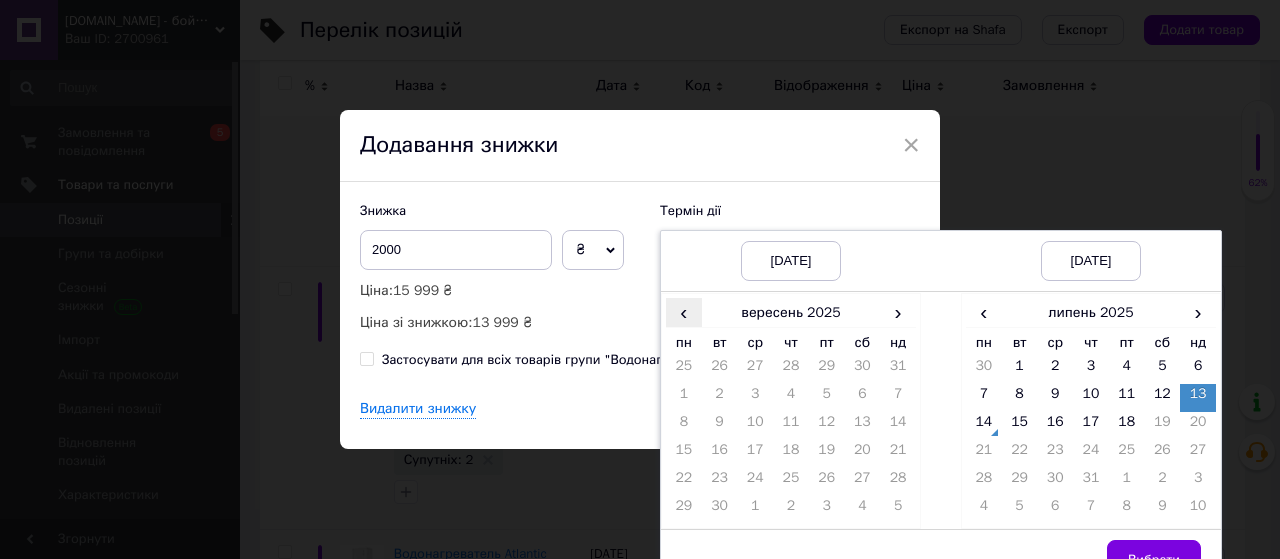 click on "‹" at bounding box center (684, 312) 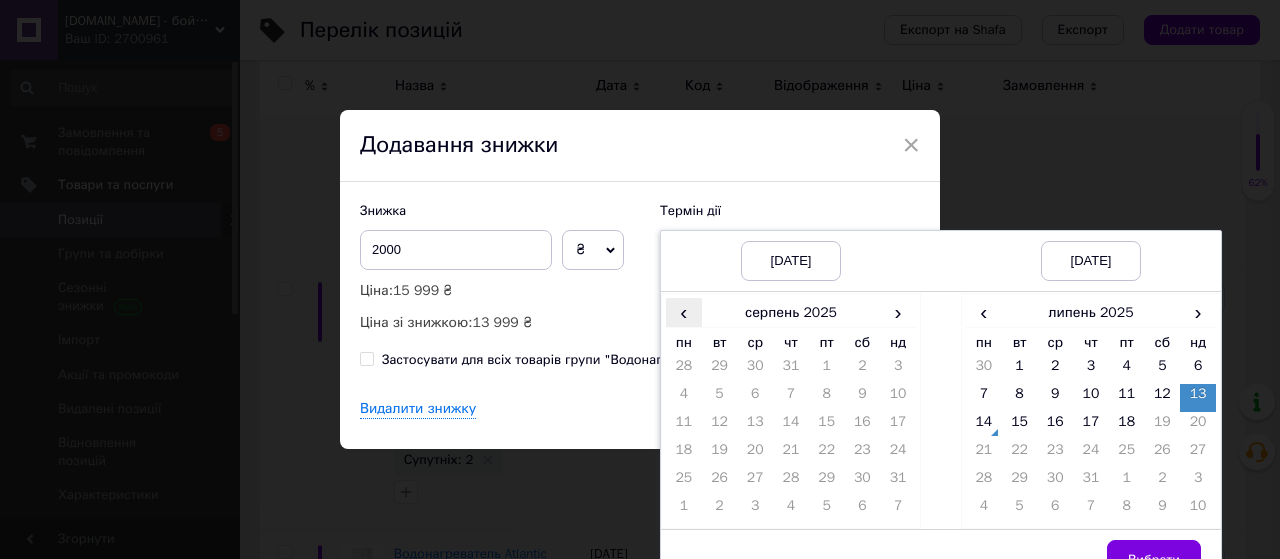 click on "‹" at bounding box center [684, 312] 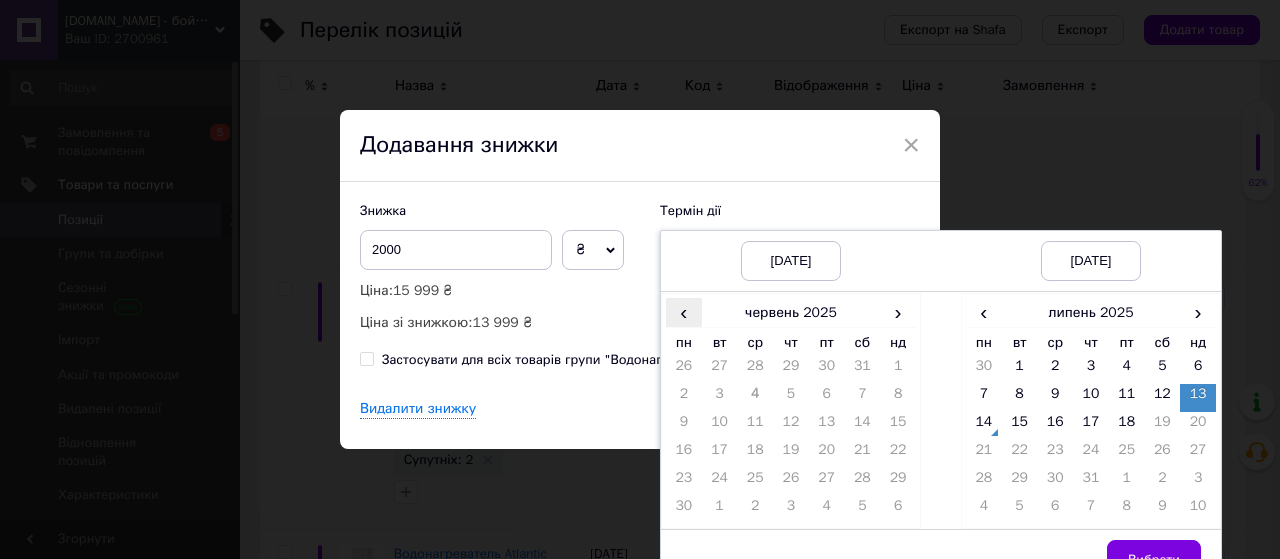 click on "‹" at bounding box center [684, 312] 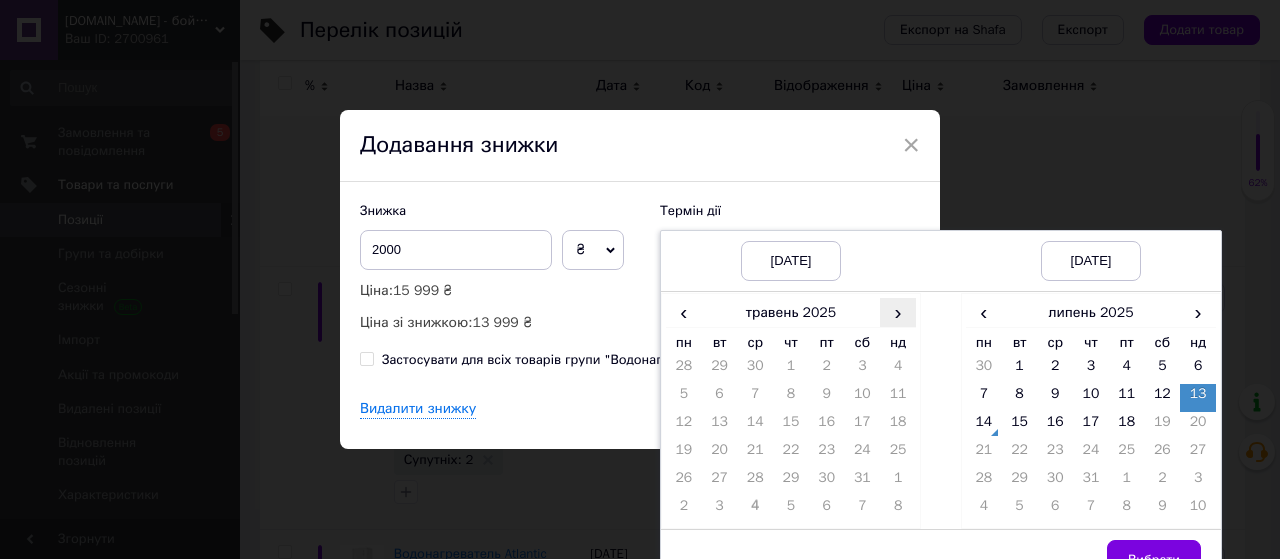 click on "›" at bounding box center [898, 312] 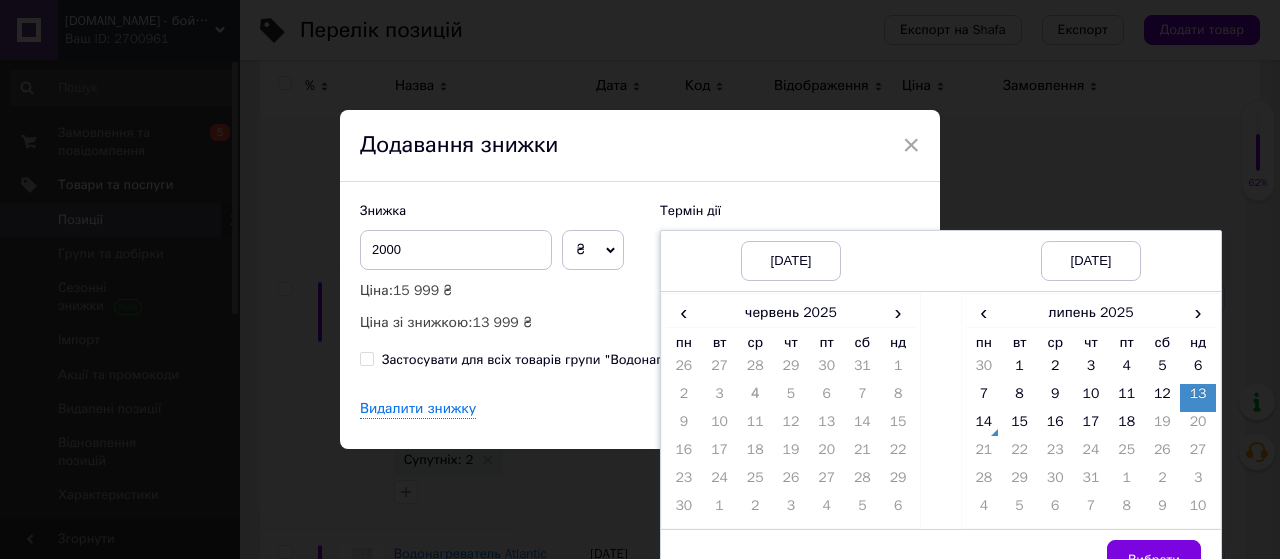 click on "15" at bounding box center (898, 426) 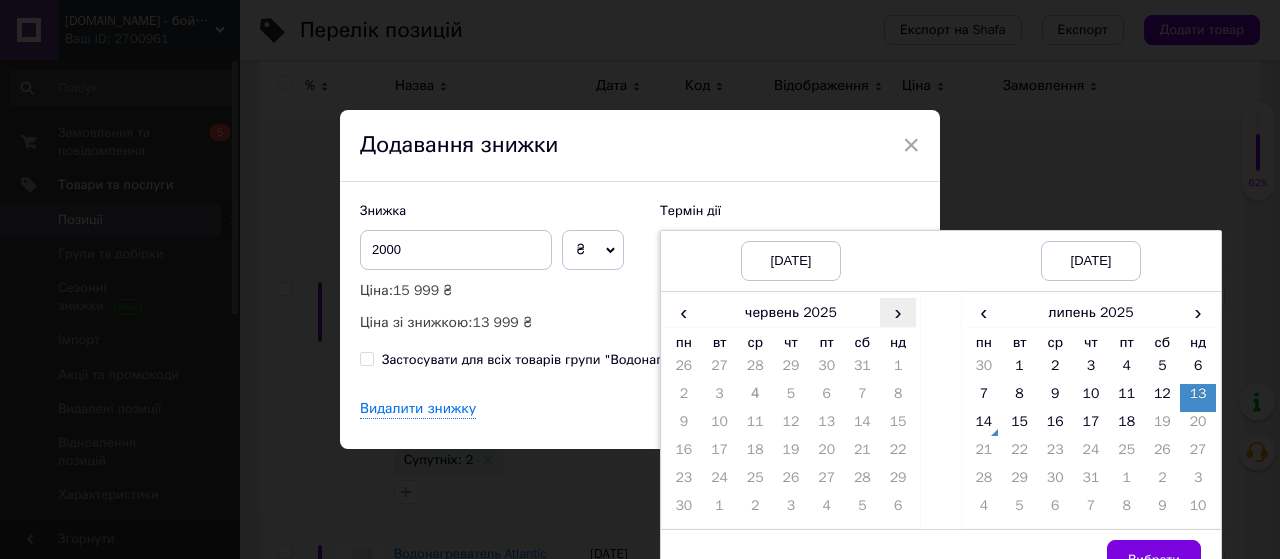 click on "›" at bounding box center (898, 312) 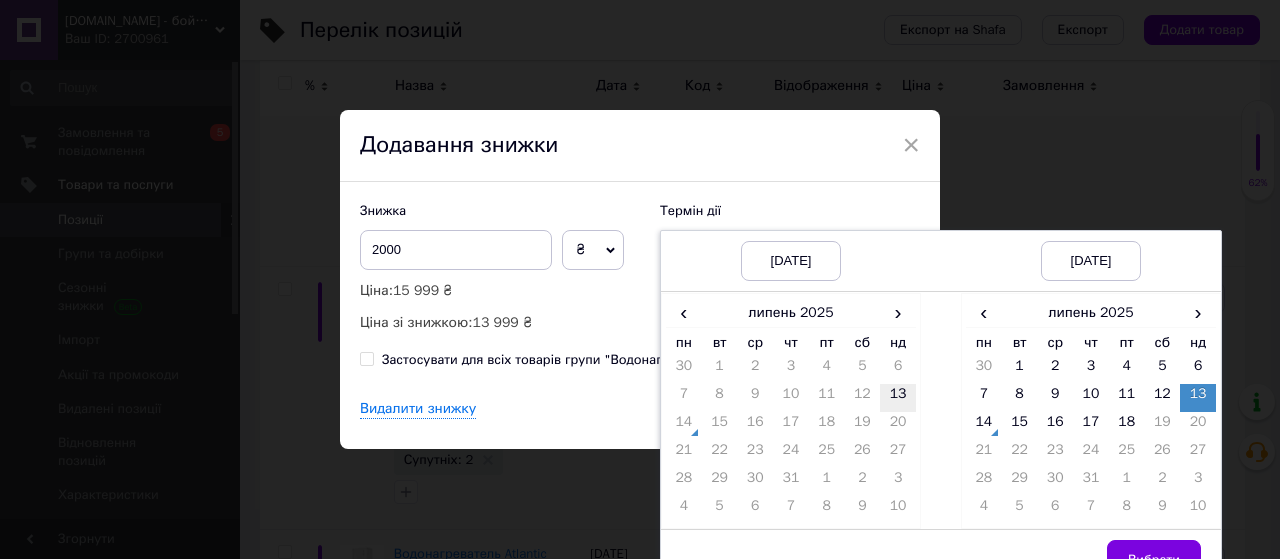 click on "13" at bounding box center [898, 398] 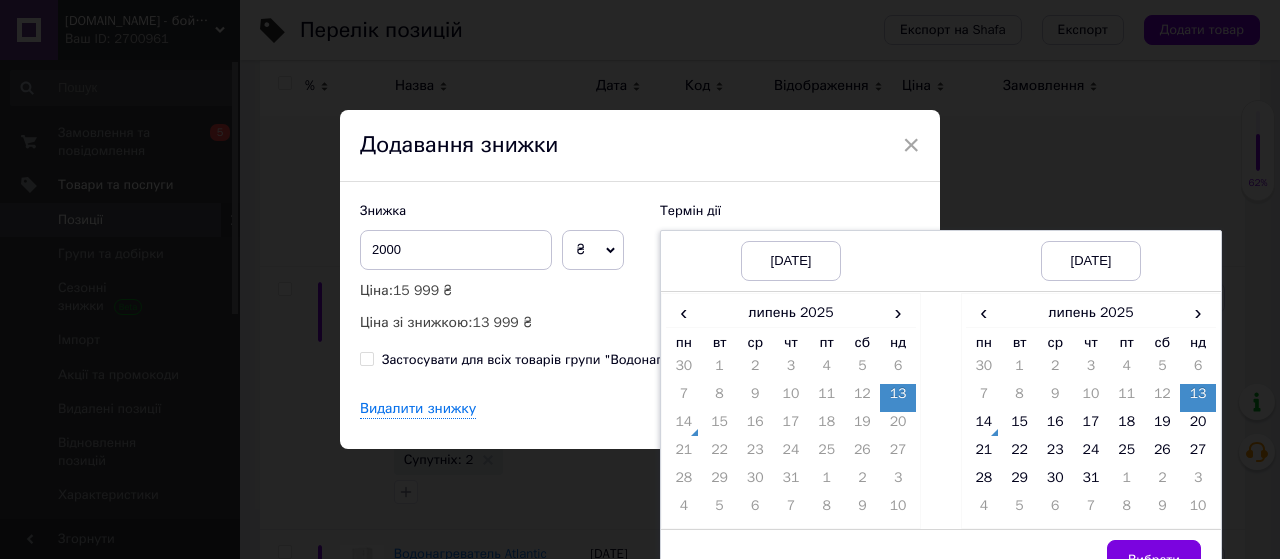click on "13" at bounding box center (1198, 398) 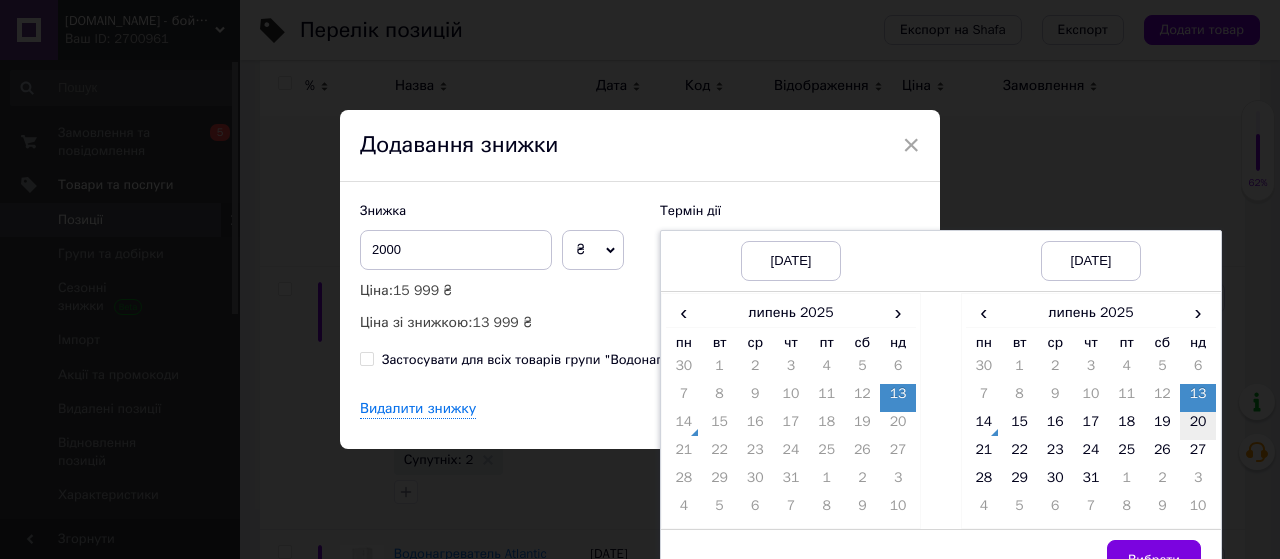 click on "20" at bounding box center (1198, 426) 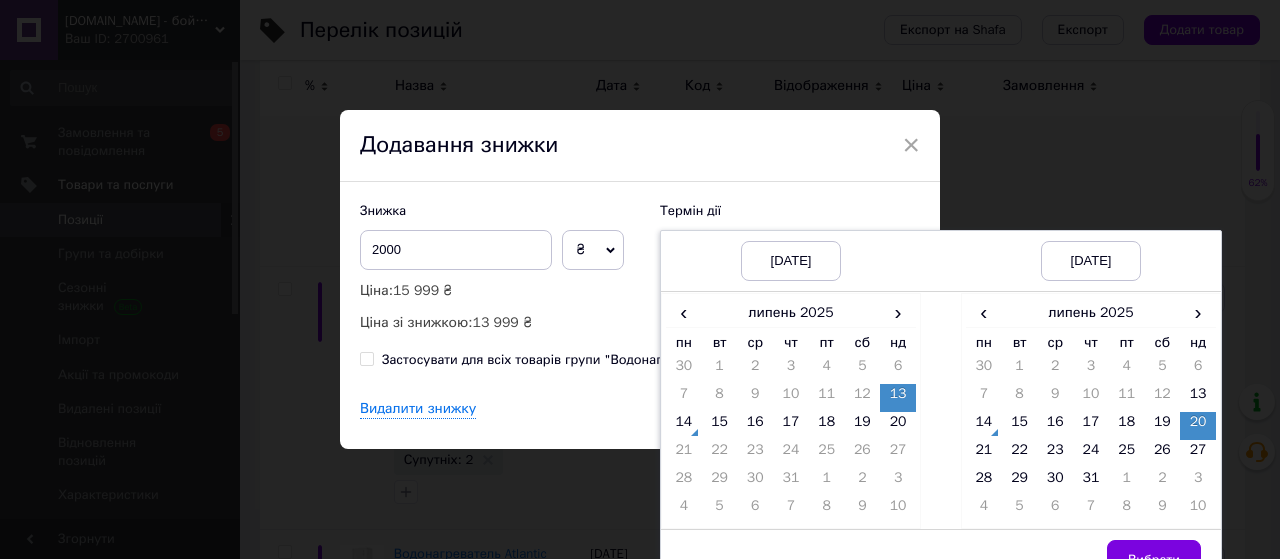 click on "Вибрати" at bounding box center (1154, 560) 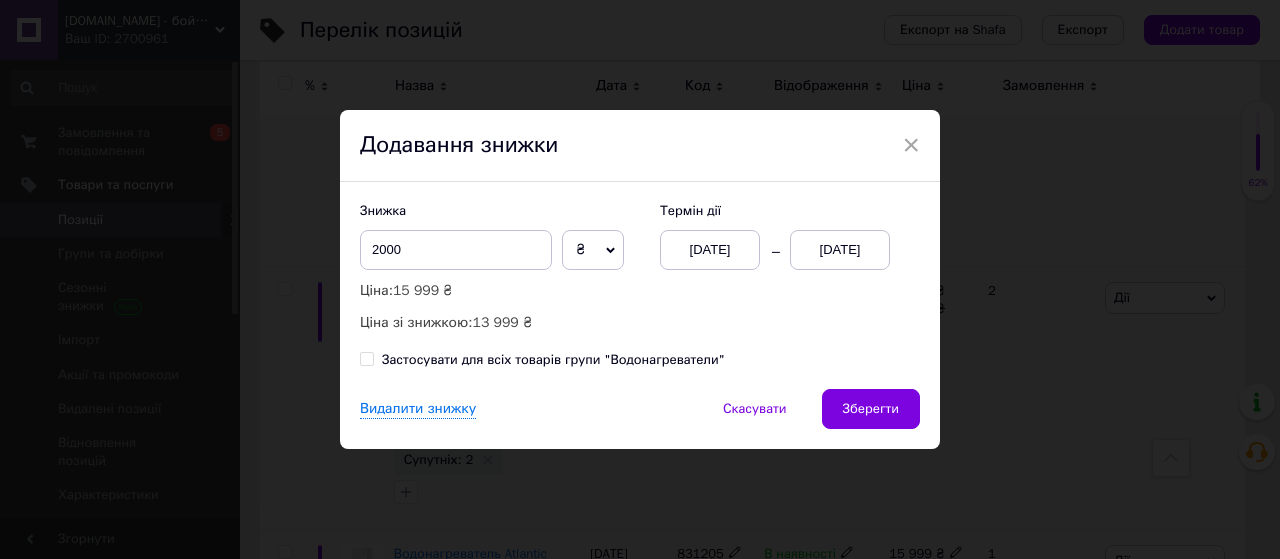 click on "Зберегти" at bounding box center [871, 409] 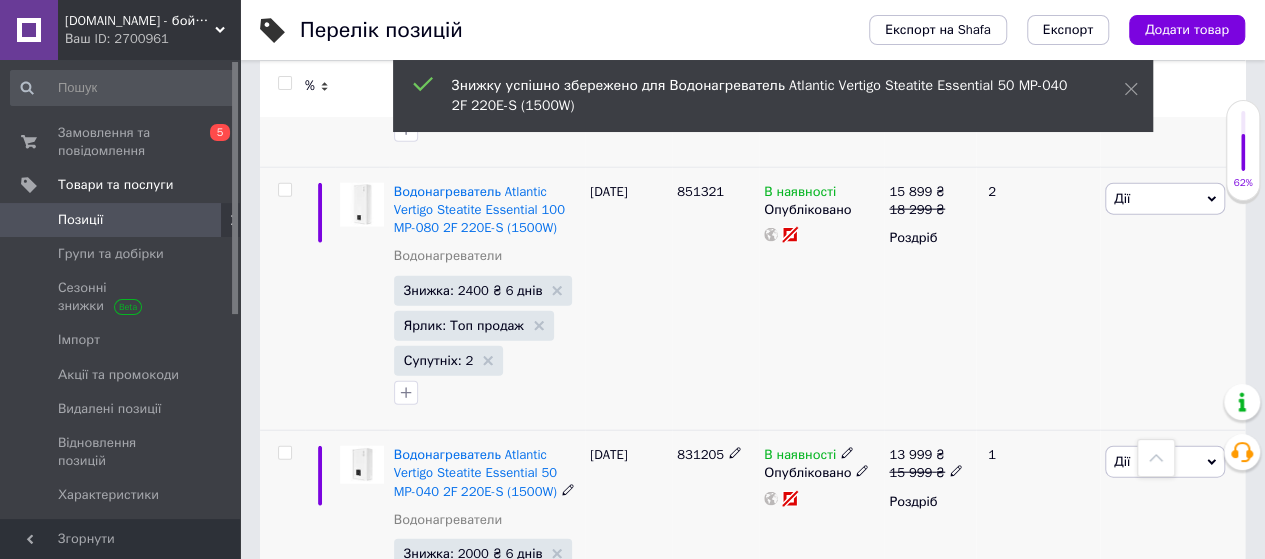scroll, scrollTop: 10000, scrollLeft: 0, axis: vertical 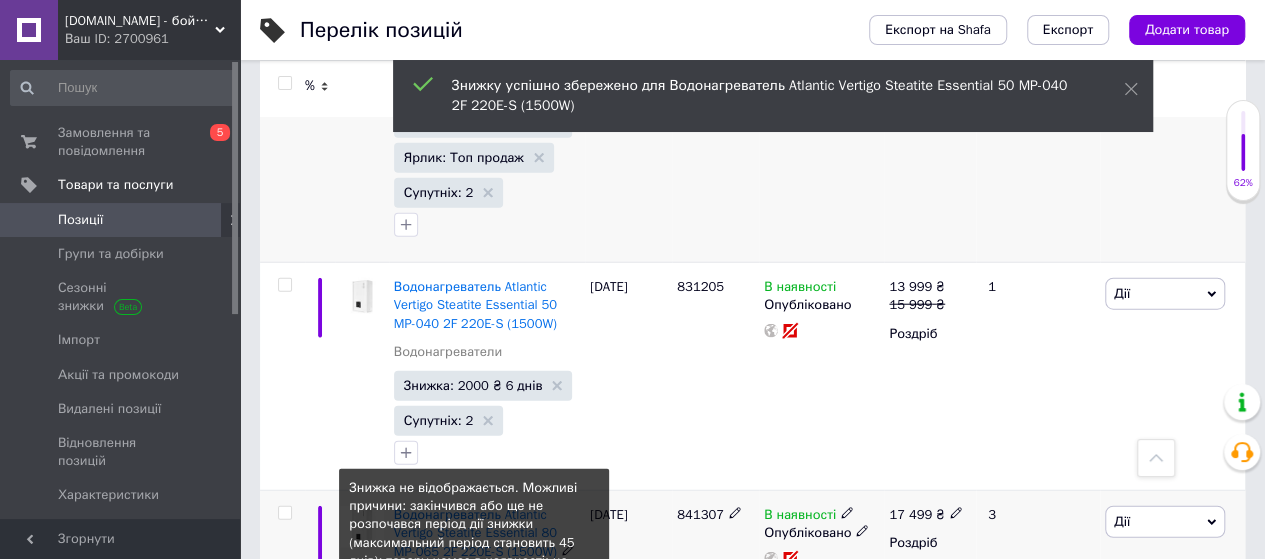 click on "Знижка: 2300 ₴ Не відображається" at bounding box center [474, 618] 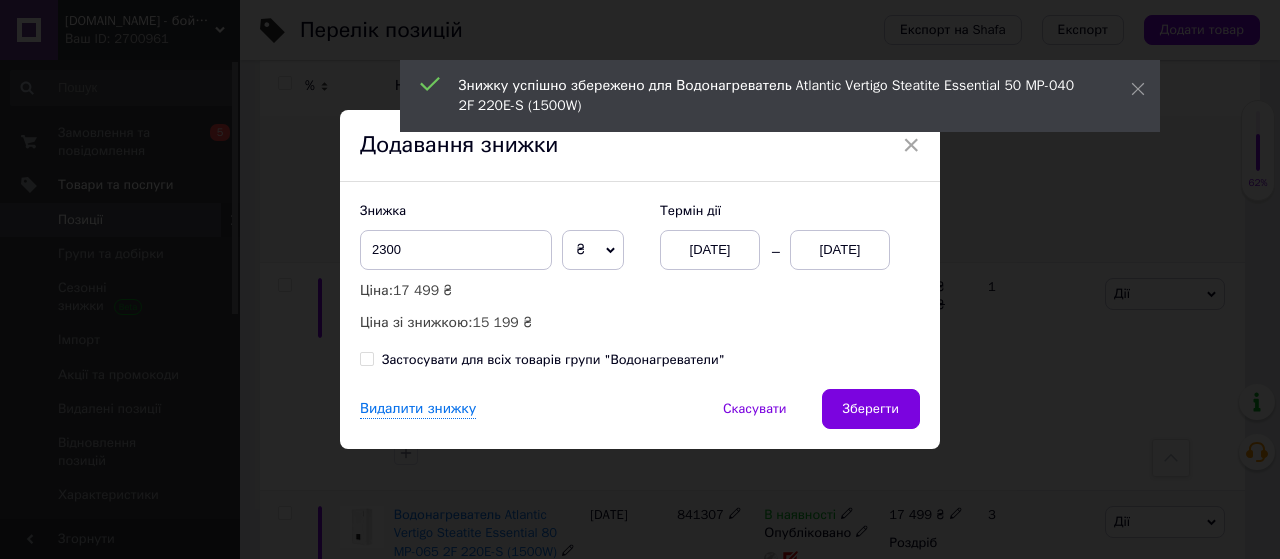 click on "13.07.2025" at bounding box center (840, 250) 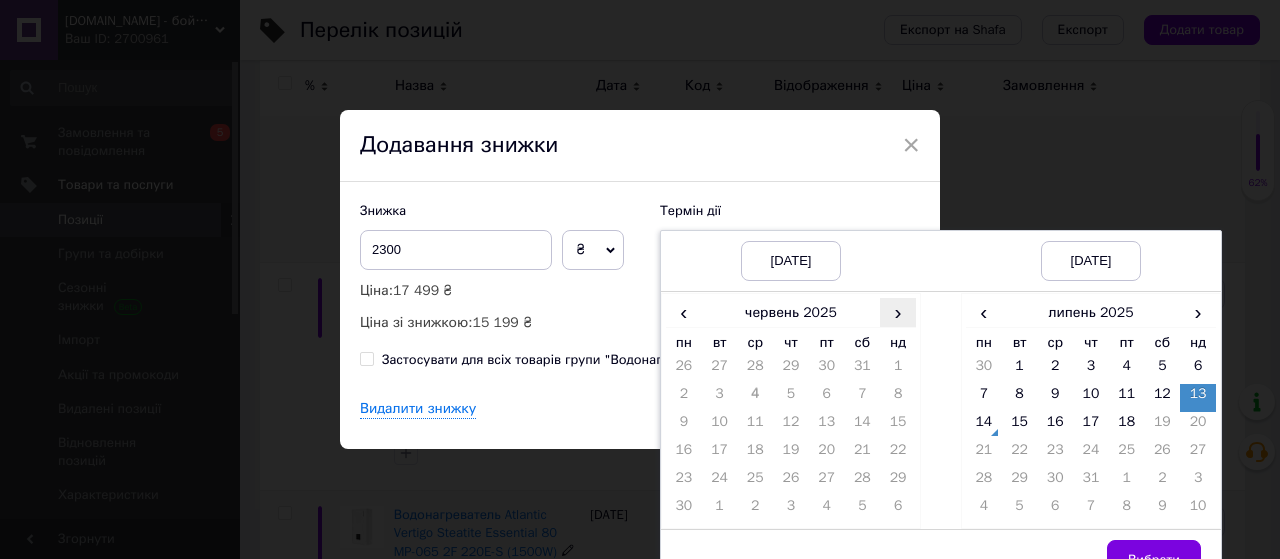 click on "›" at bounding box center (898, 312) 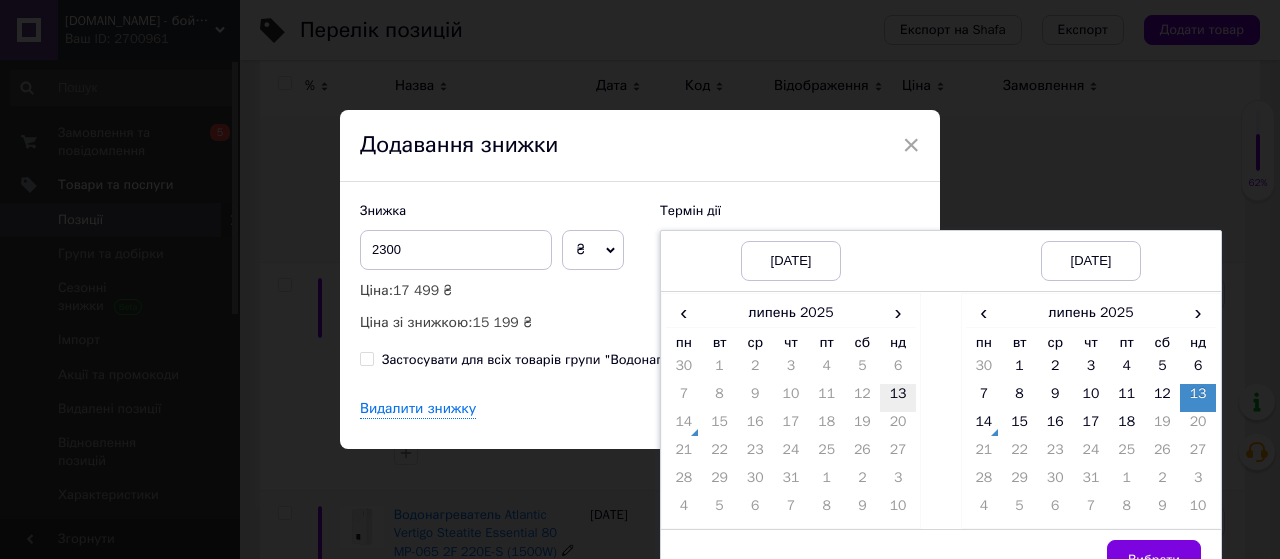click on "13" at bounding box center (898, 398) 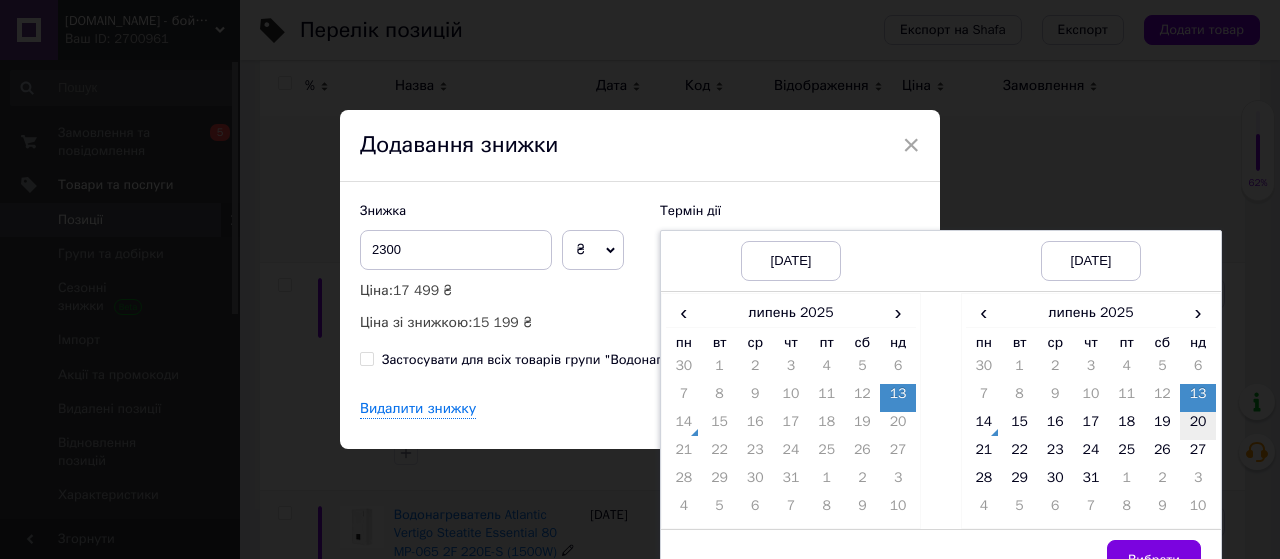 click on "20" at bounding box center [1198, 426] 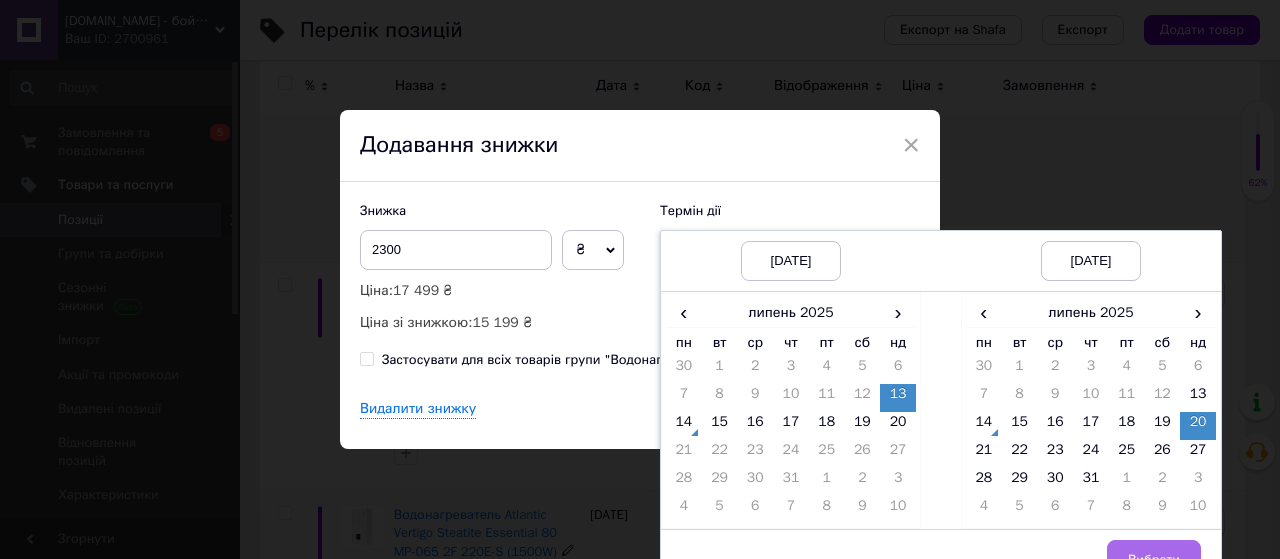 click on "Вибрати" at bounding box center (1154, 560) 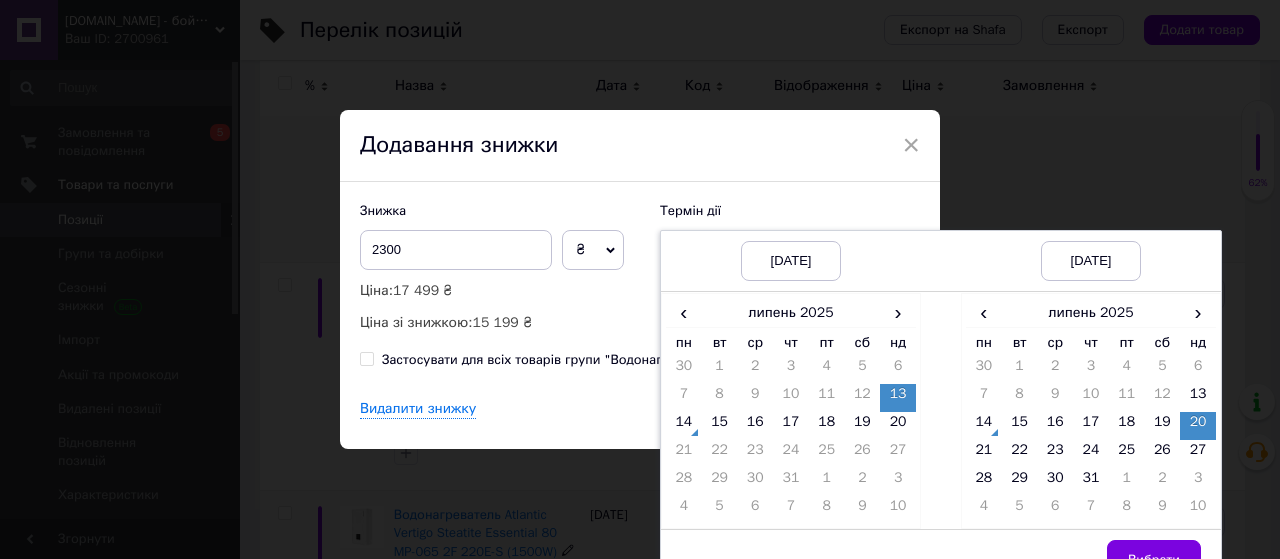 click on "× Додавання знижки Знижка 2300 ₴ % Ціна:  17 499   ₴ Ціна зі знижкою:  15 199   ₴ Термін дії 13.07.2025 20.07.2025 13.07.2025 20.07.2025 ‹ липень 2025 › пн вт ср чт пт сб нд 30 1 2 3 4 5 6 7 8 9 10 11 12 13 14 15 16 17 18 19 20 21 22 23 24 25 26 27 28 29 30 31 1 2 3 4 5 6 7 8 9 10 ‹ липень 2025 › пн вт ср чт пт сб нд 30 1 2 3 4 5 6 7 8 9 10 11 12 13 14 15 16 17 18 19 20 21 22 23 24 25 26 27 28 29 30 31 1 2 3 4 5 6 7 8 9 10 Вибрати Застосувати для всіх товарів групи "Водонагреватели" Видалити знижку   Скасувати   Зберегти" at bounding box center [640, 279] 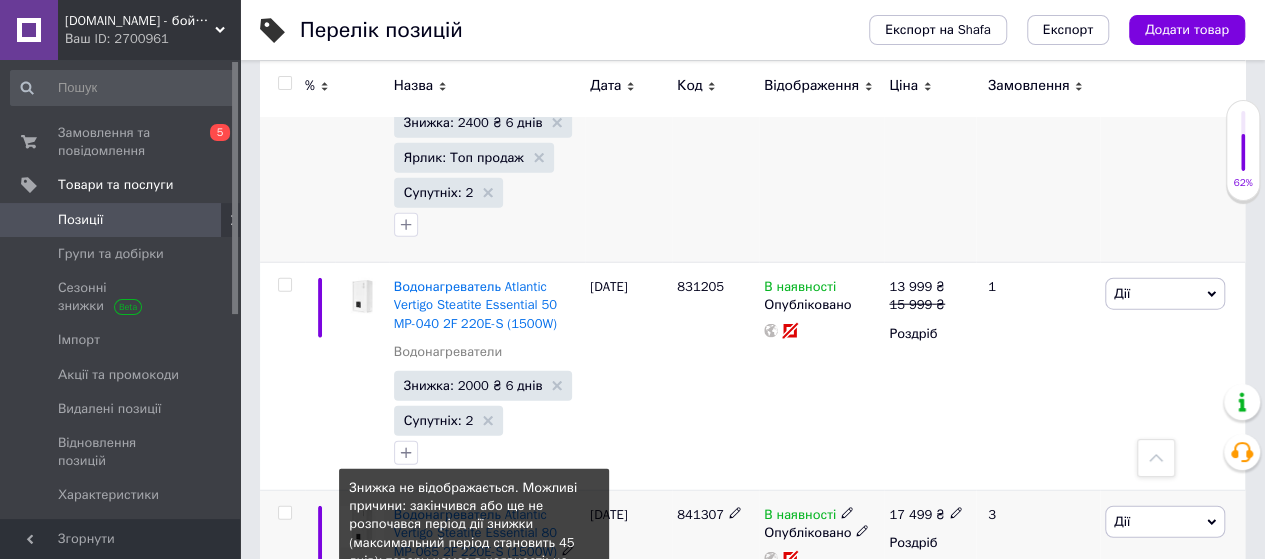 click on "Знижка: 2300 ₴ Не відображається" at bounding box center [474, 618] 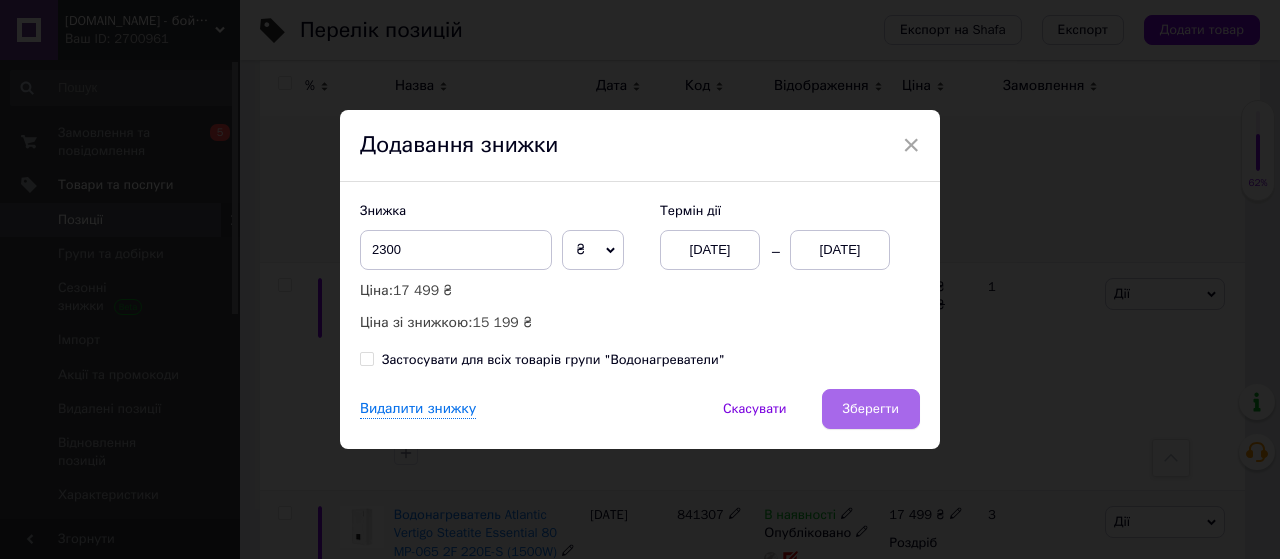 click on "Зберегти" at bounding box center [871, 409] 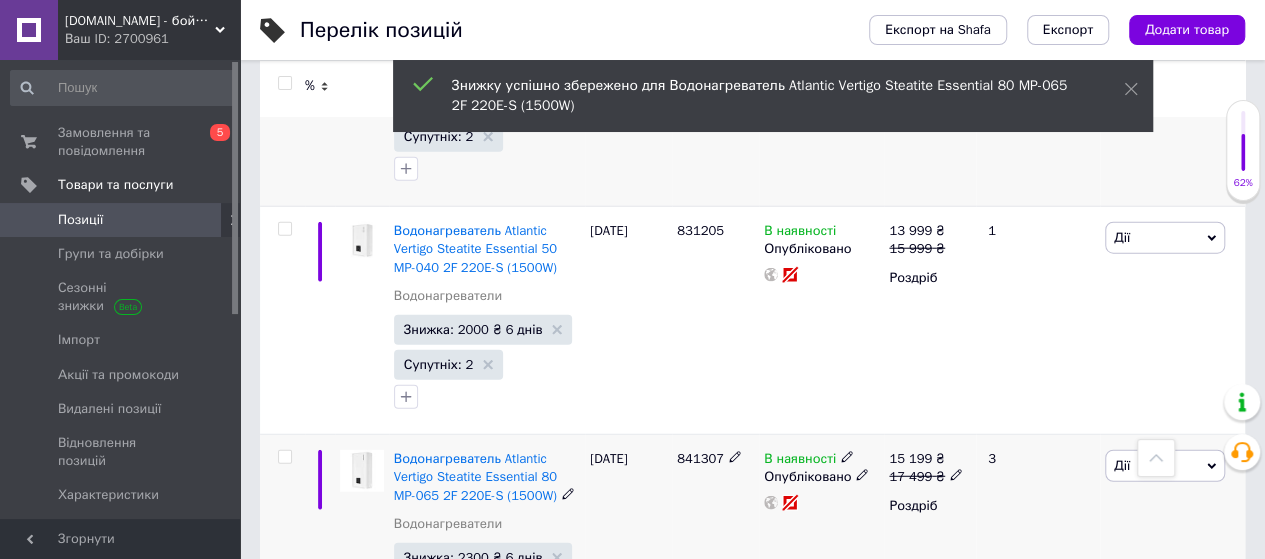 scroll, scrollTop: 10200, scrollLeft: 0, axis: vertical 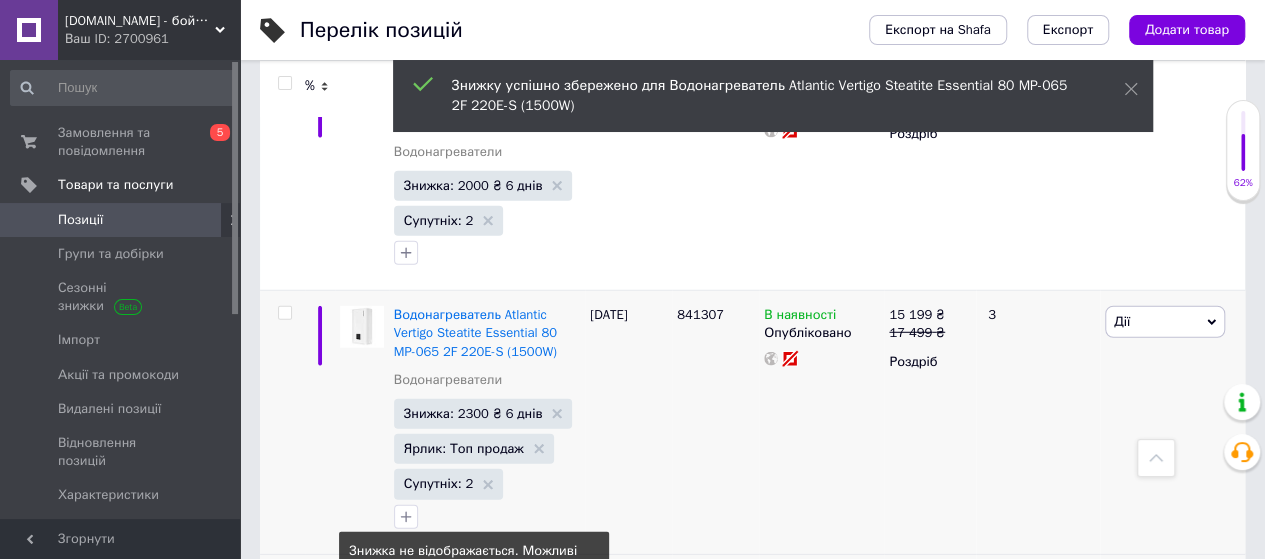 click on "Знижка: 6.8 EUR Не відображається" at bounding box center (474, 681) 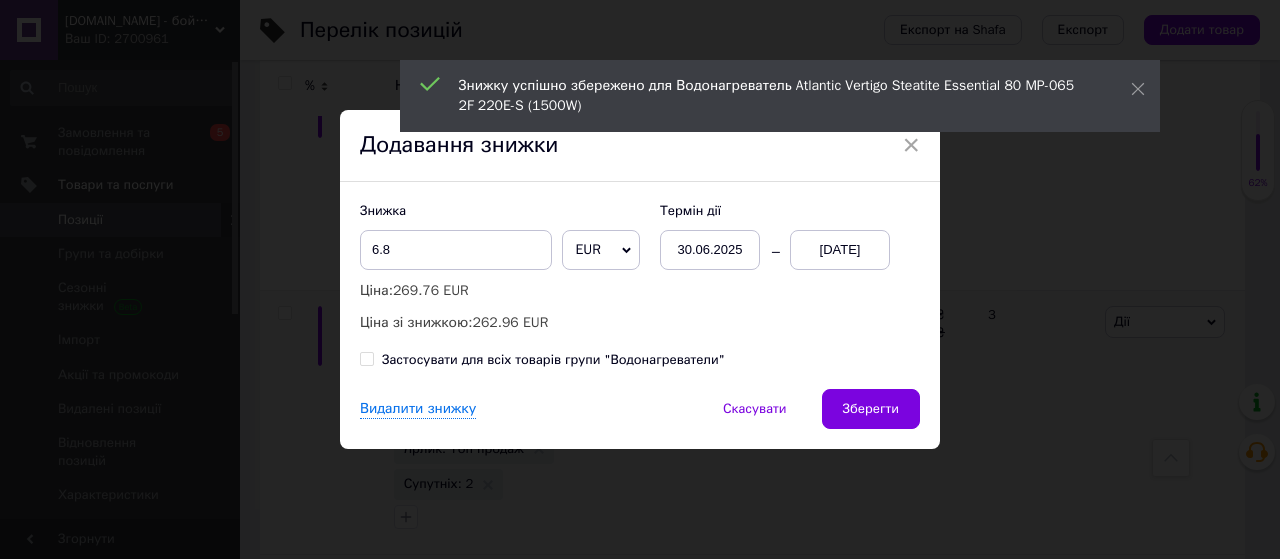 click on "13.07.2025" at bounding box center (840, 250) 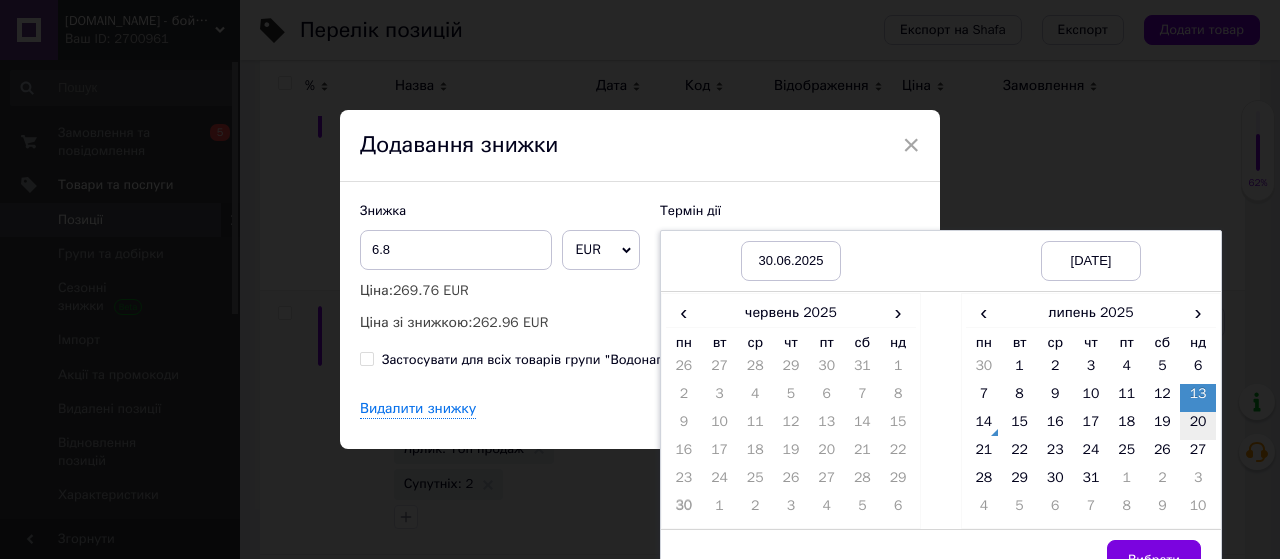 click on "20" at bounding box center [1198, 426] 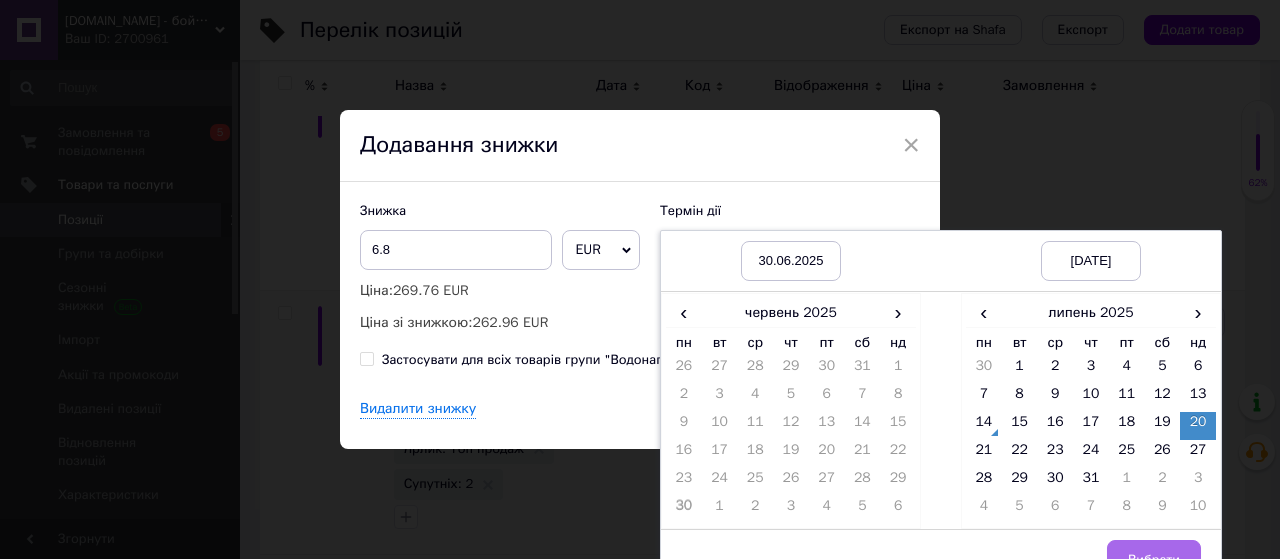 click on "Вибрати" at bounding box center (1154, 560) 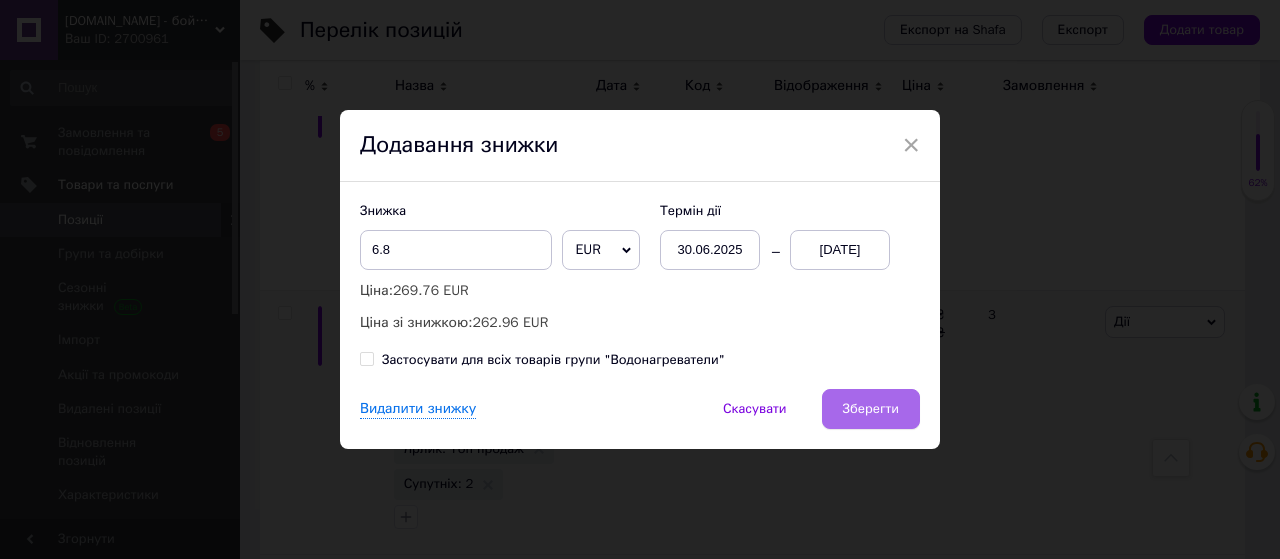 click on "Зберегти" at bounding box center [871, 409] 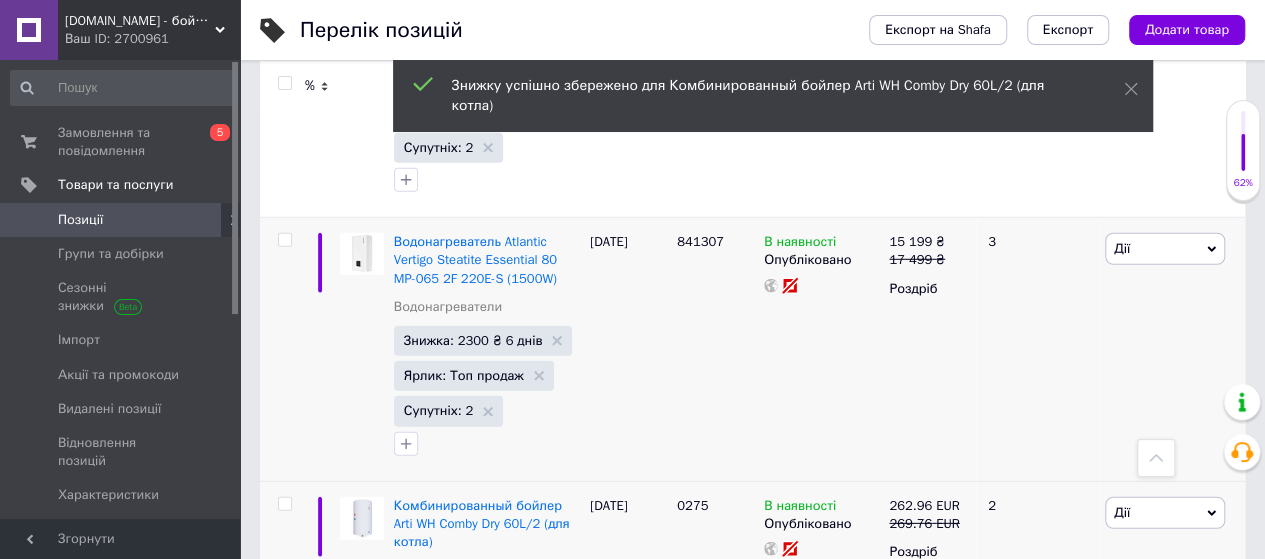 scroll, scrollTop: 10400, scrollLeft: 0, axis: vertical 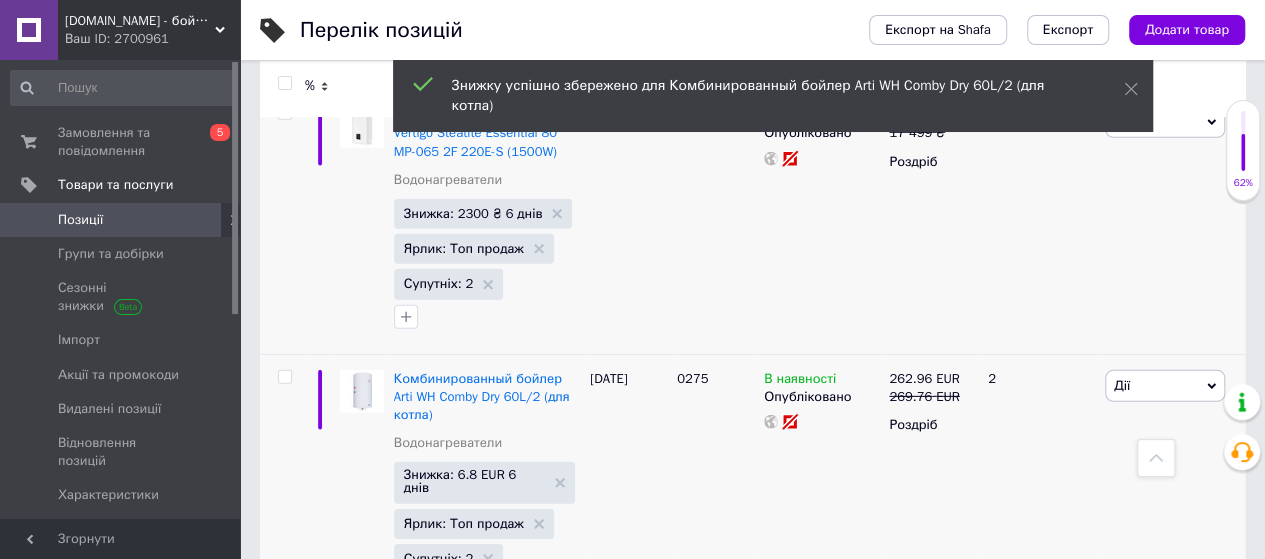 click on "Знижка: 9 EUR Не відображається" at bounding box center (474, 756) 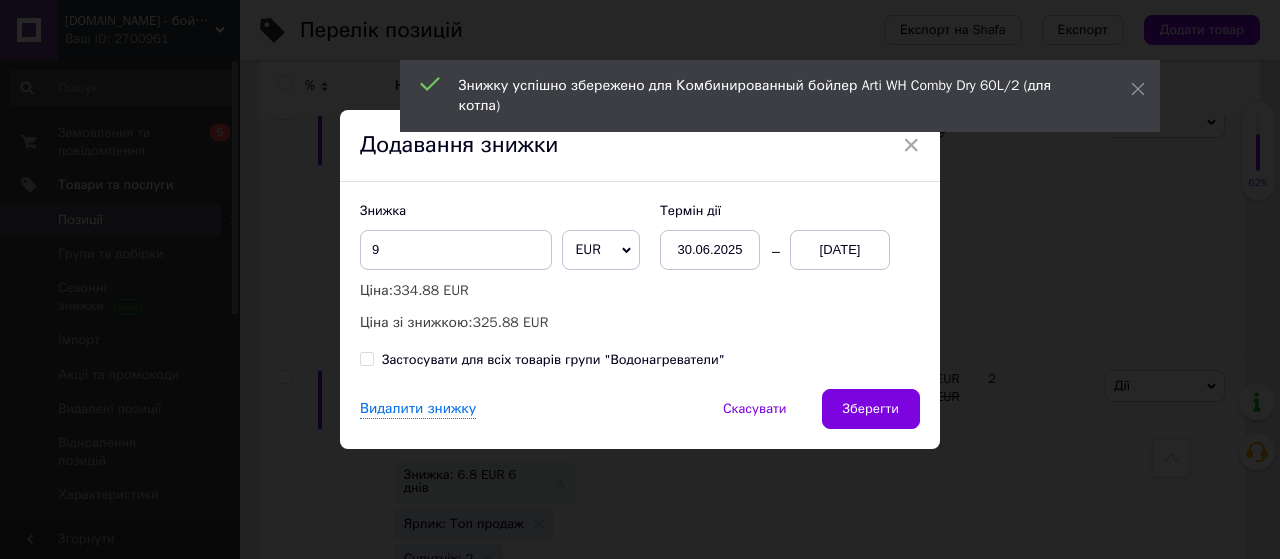 click on "13.07.2025" at bounding box center [840, 250] 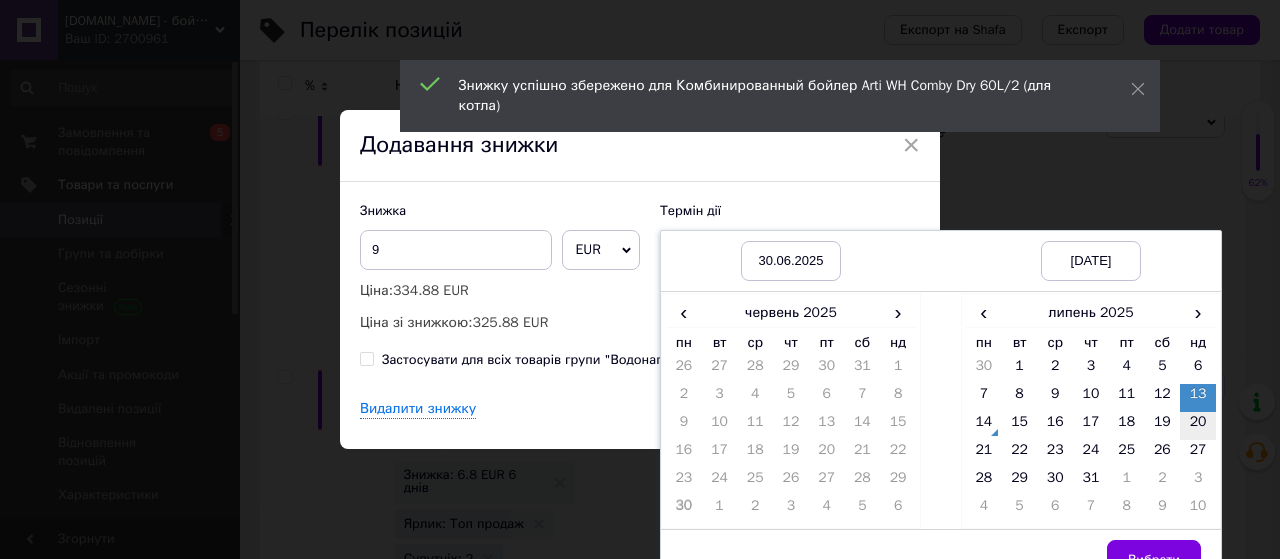 click on "20" at bounding box center (1198, 426) 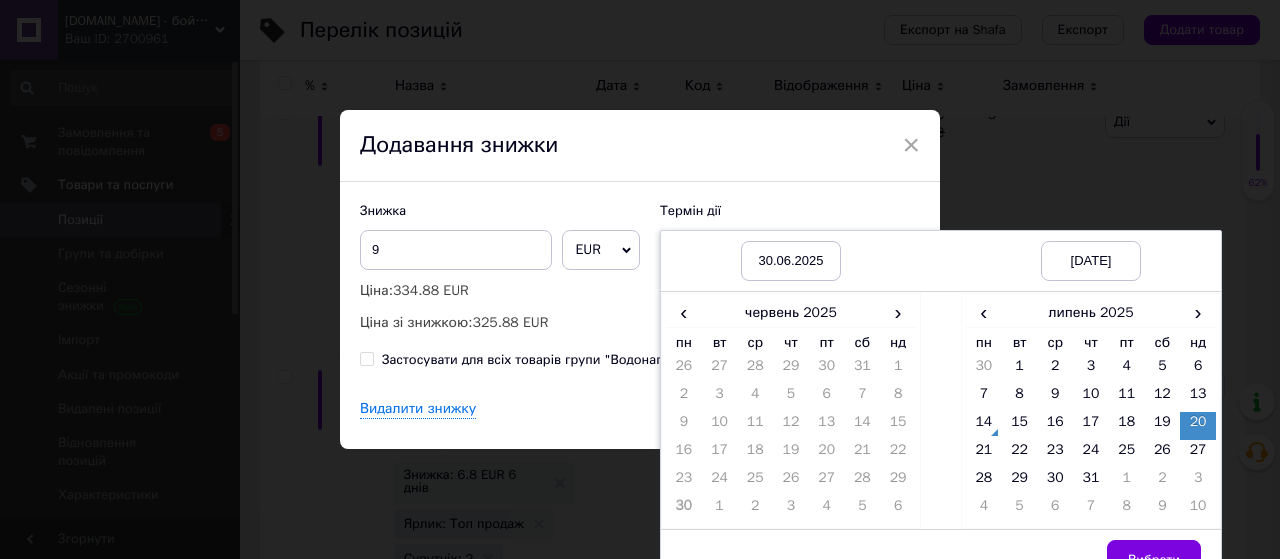 click on "Вибрати" at bounding box center [1154, 560] 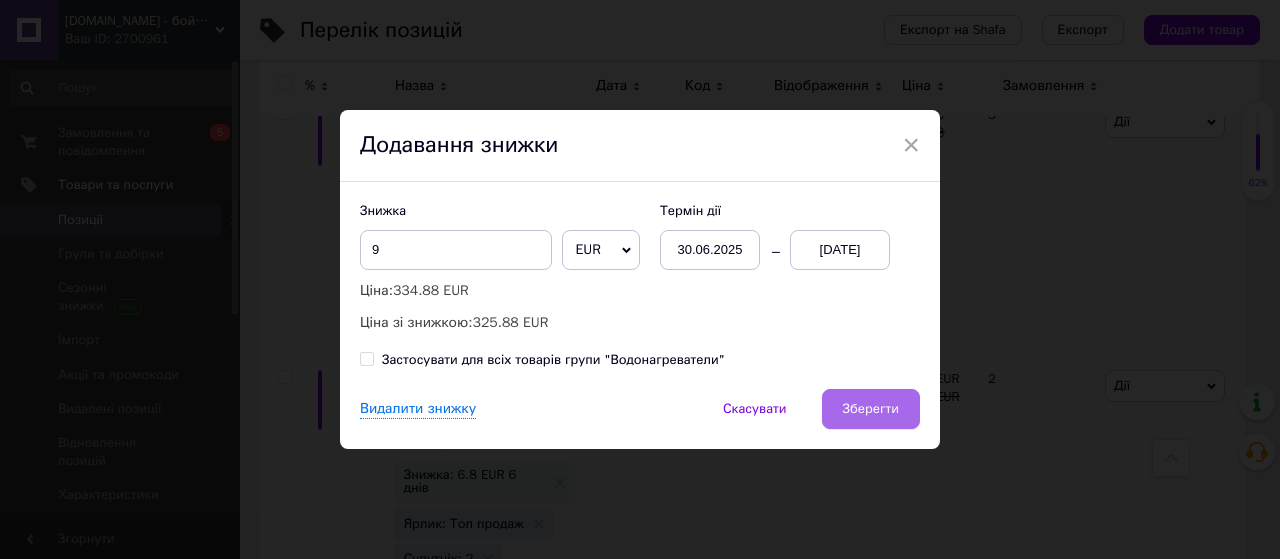 click on "Зберегти" at bounding box center (871, 409) 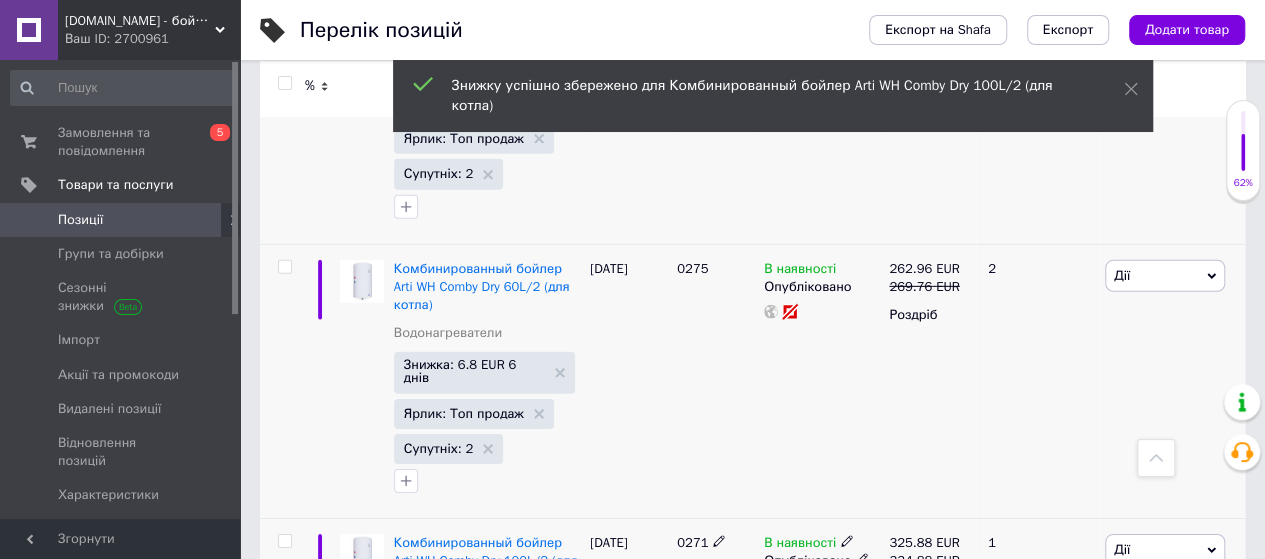 scroll, scrollTop: 10666, scrollLeft: 0, axis: vertical 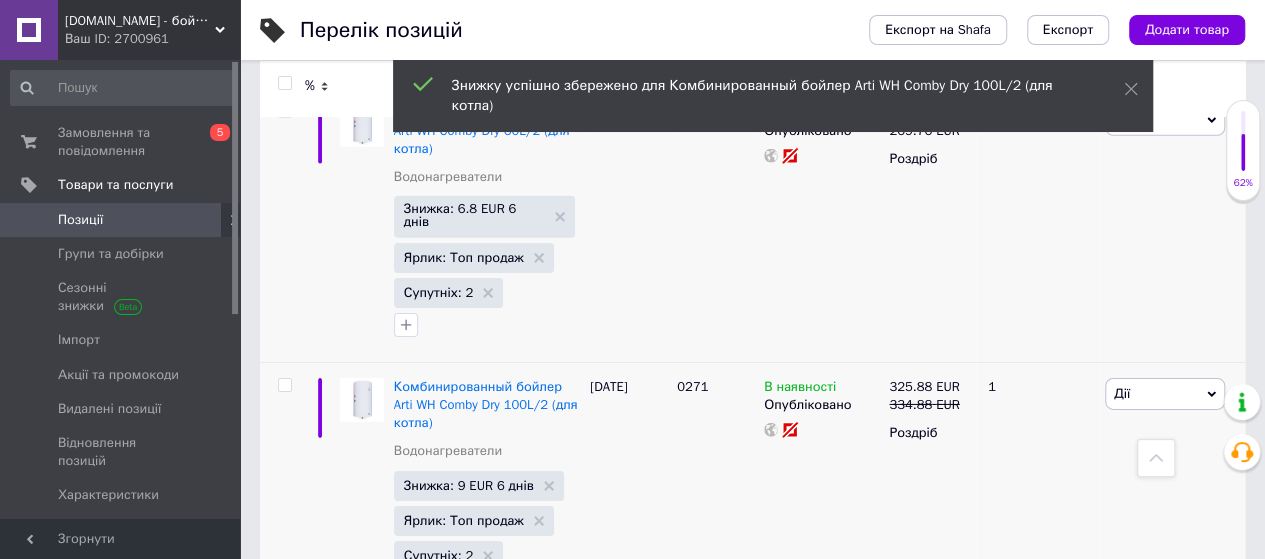 click on "Знижка: 4 EUR Не відображається" at bounding box center [474, 753] 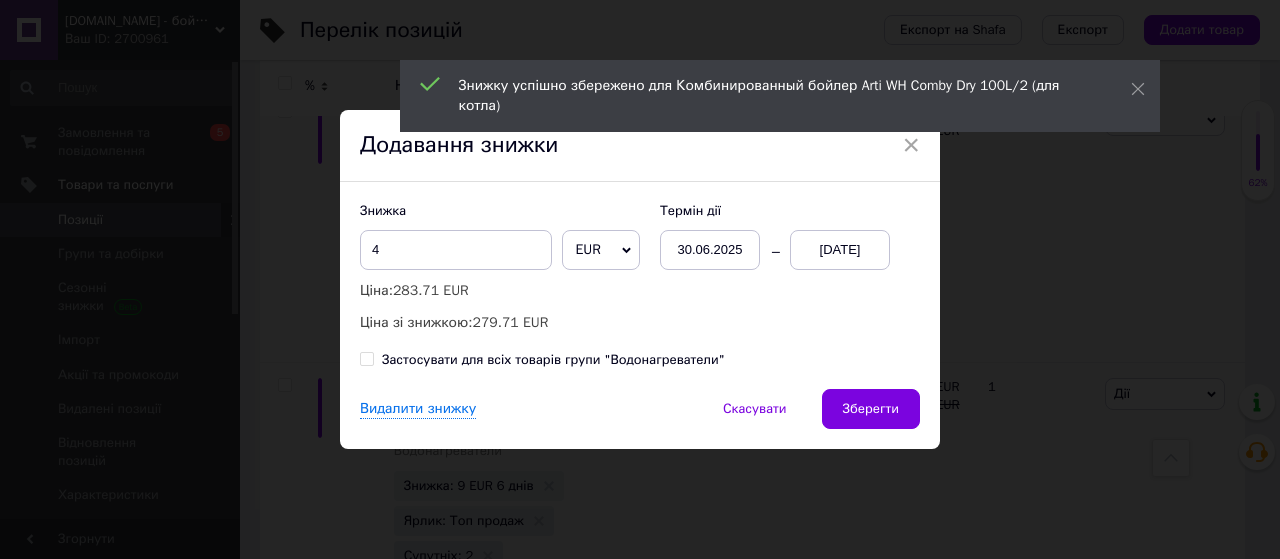 click on "13.07.2025" at bounding box center (840, 250) 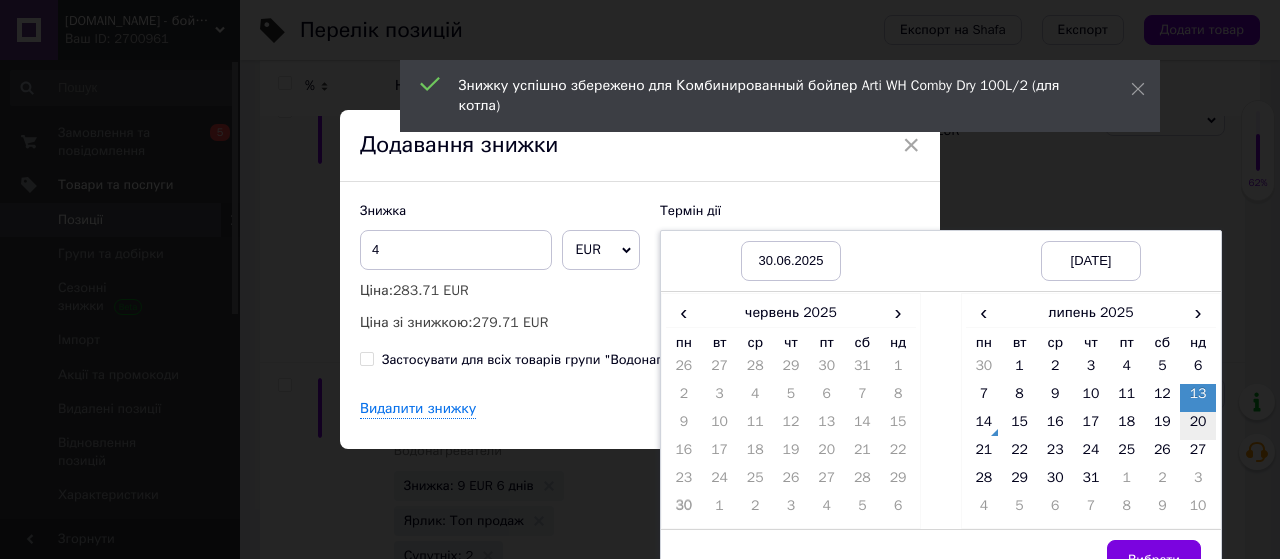click on "20" at bounding box center (1198, 426) 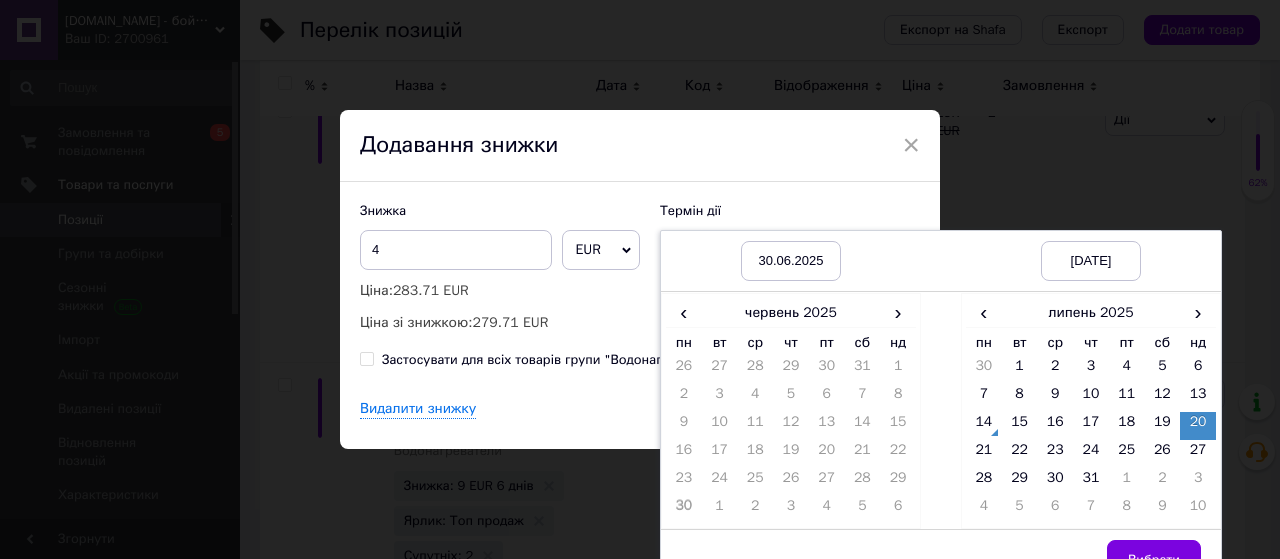 drag, startPoint x: 1162, startPoint y: 553, endPoint x: 1022, endPoint y: 475, distance: 160.26228 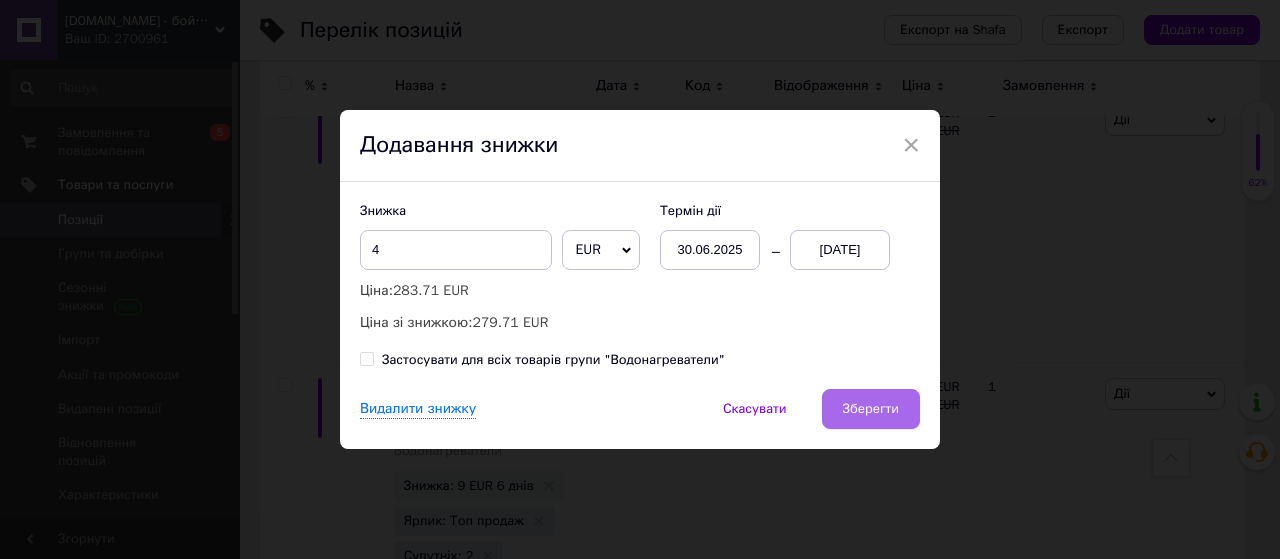 click on "Зберегти" at bounding box center (871, 409) 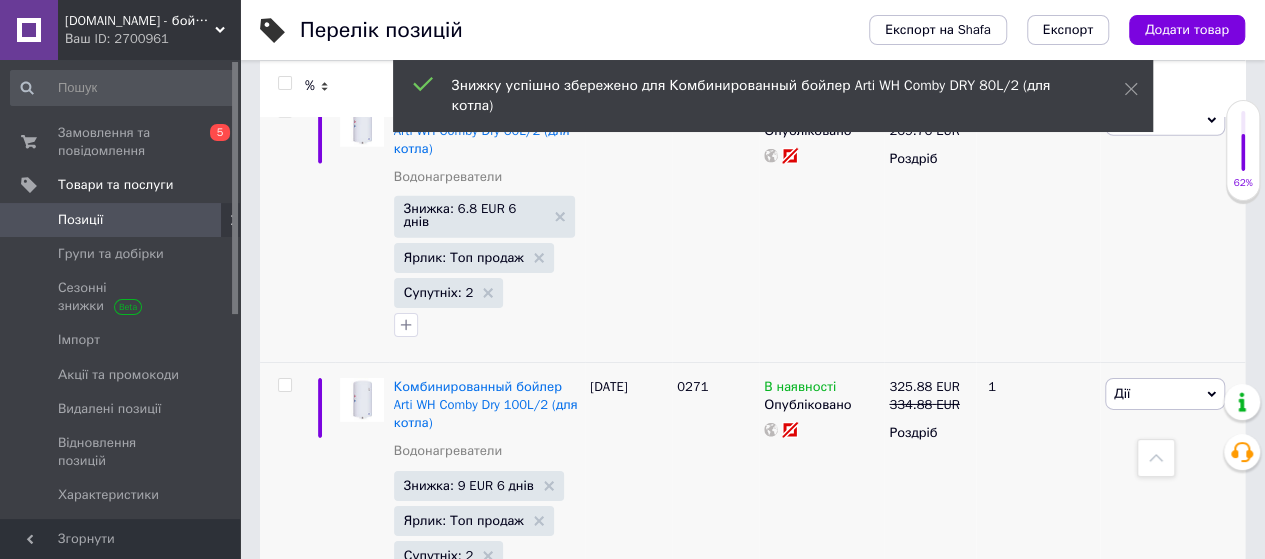scroll, scrollTop: 10933, scrollLeft: 0, axis: vertical 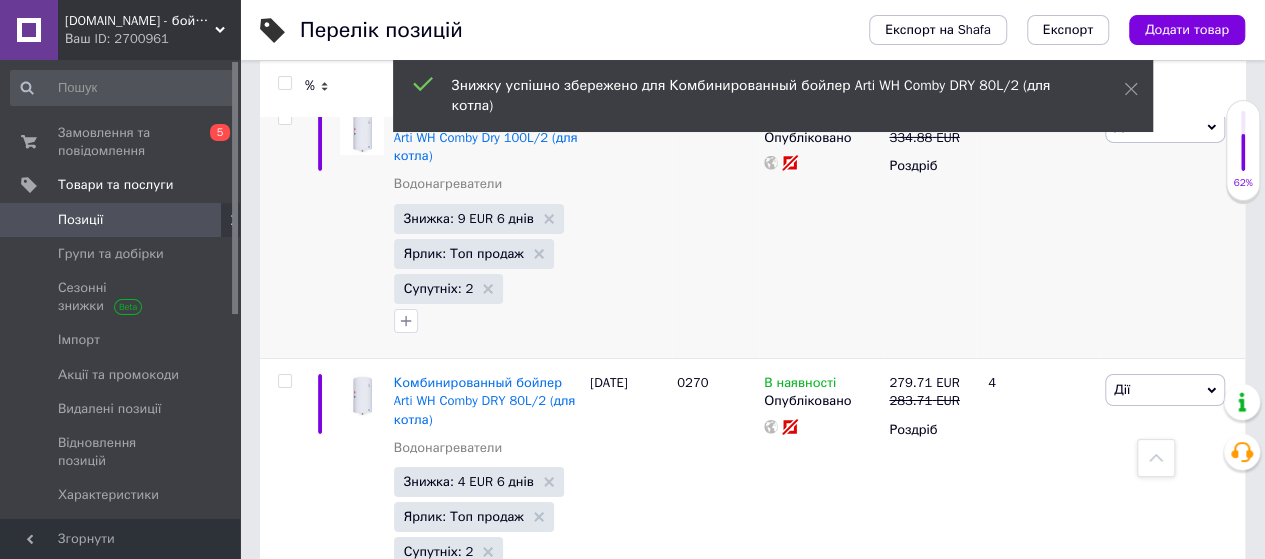 click on "Знижка: 11 EUR Не відображається" at bounding box center [474, 749] 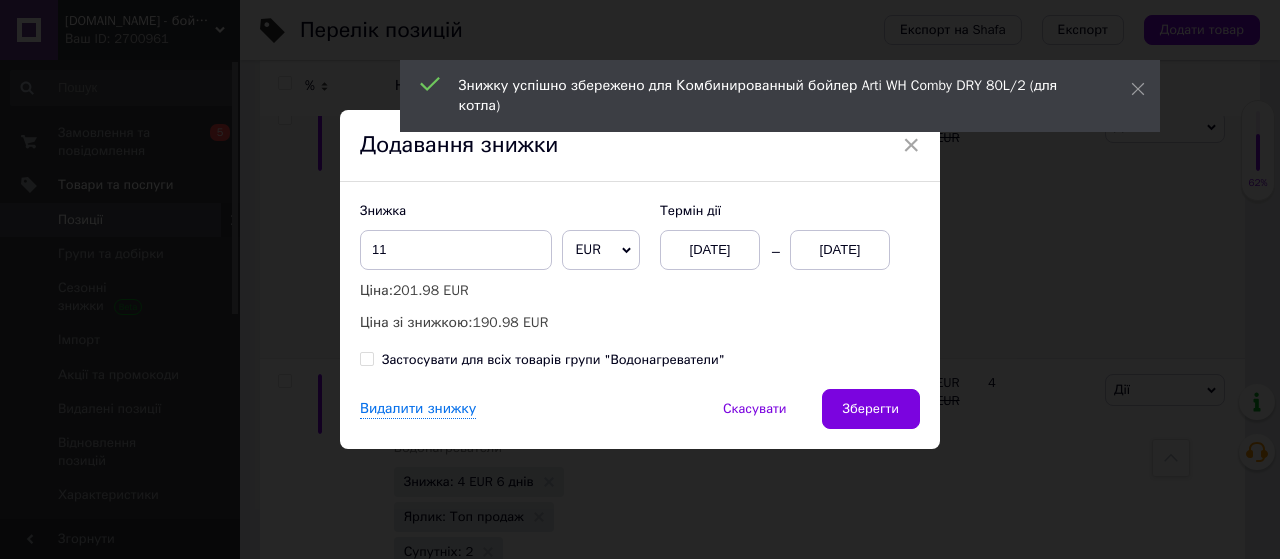 click on "13.07.2025" at bounding box center (840, 250) 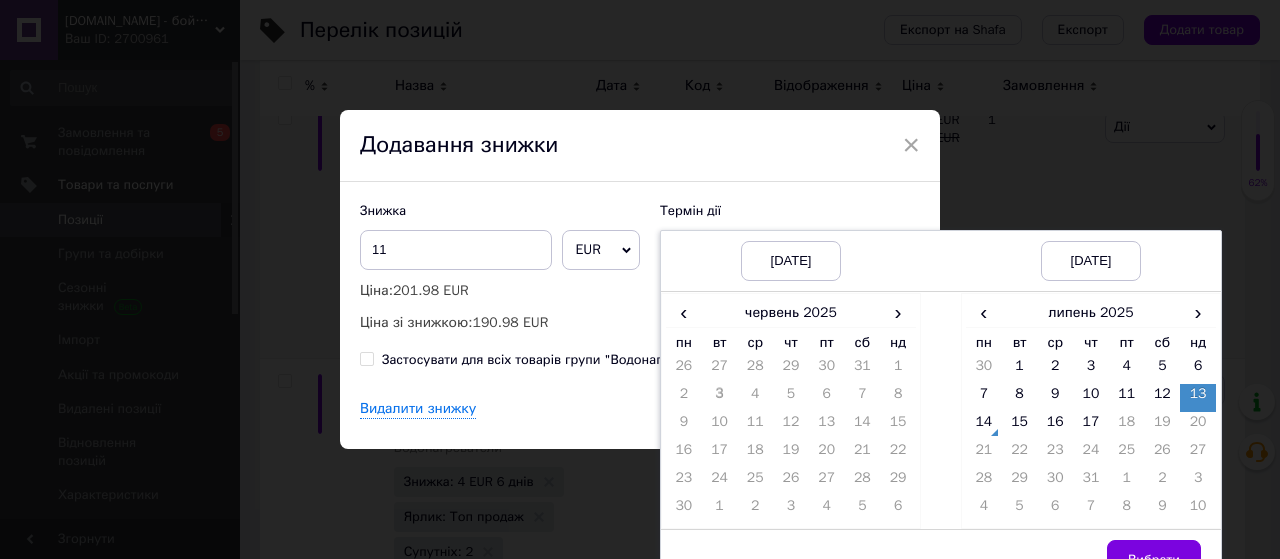 click on "нд" at bounding box center [898, 342] 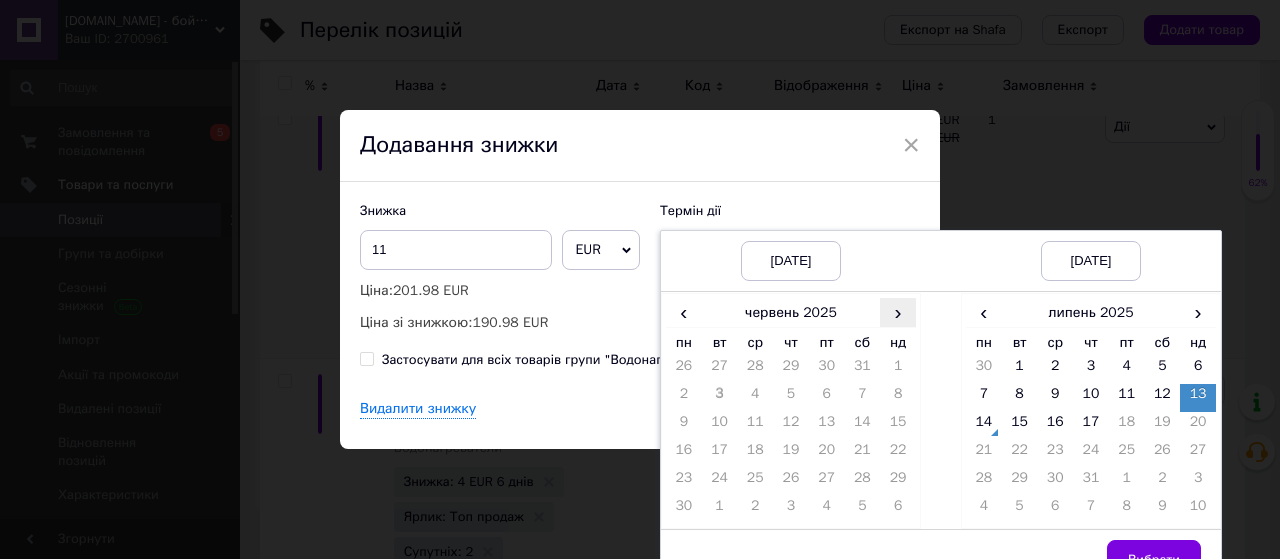 click on "›" at bounding box center [898, 312] 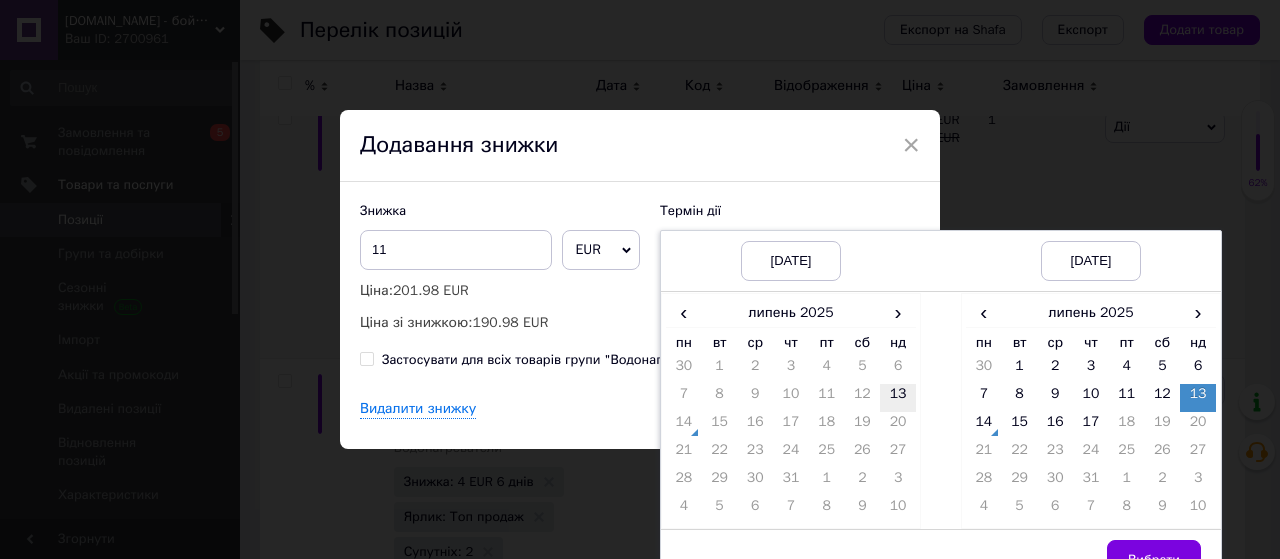 click on "13" at bounding box center (898, 398) 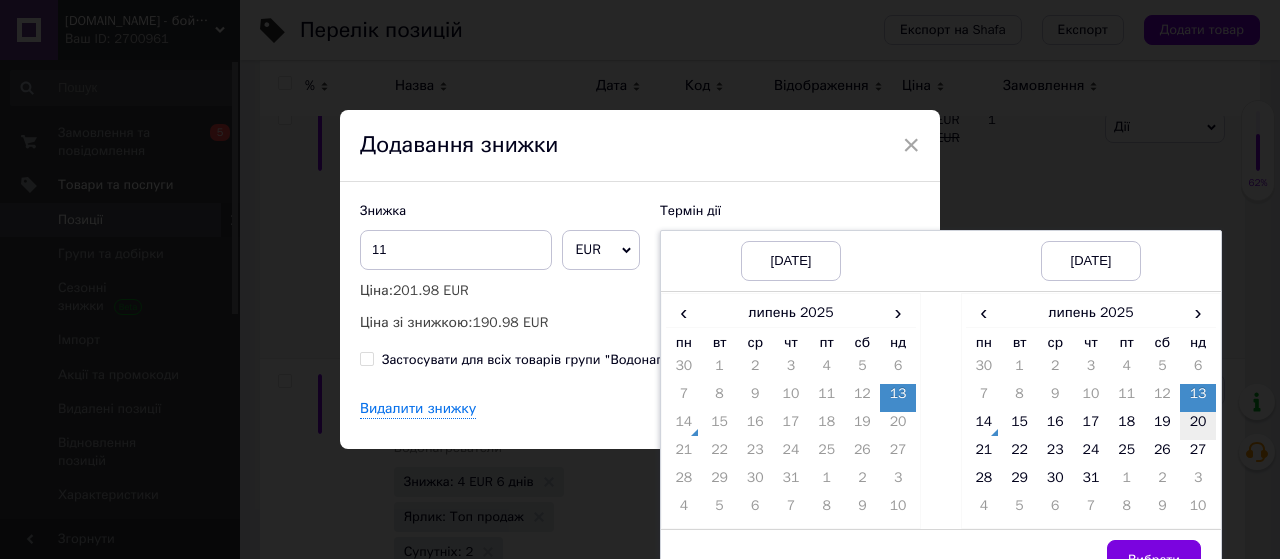 click on "20" at bounding box center [1198, 426] 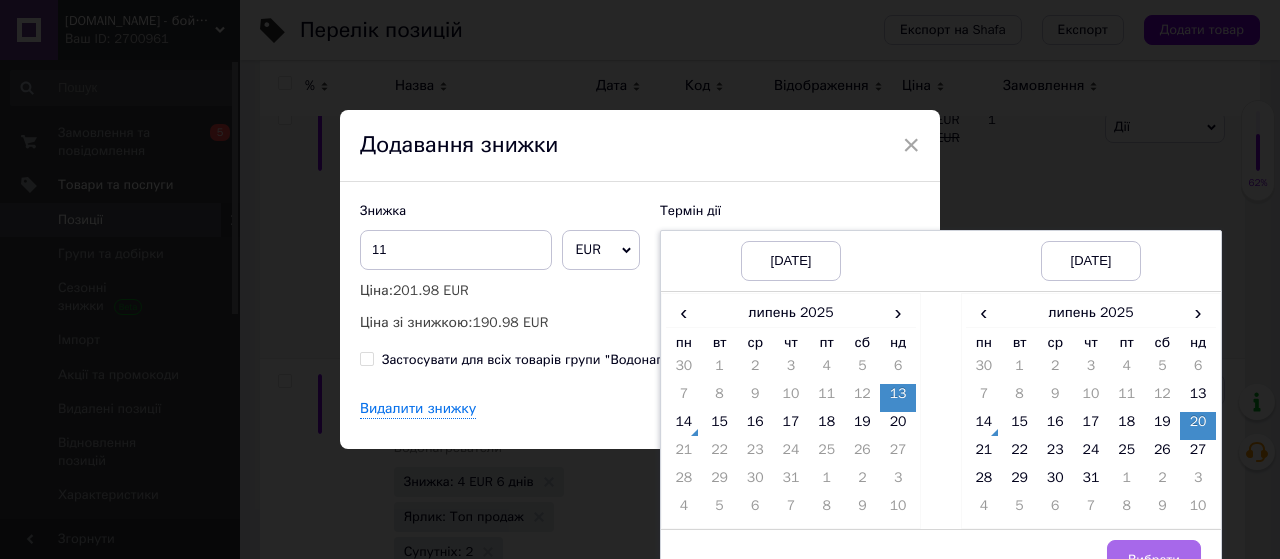 click on "Вибрати" at bounding box center (1154, 560) 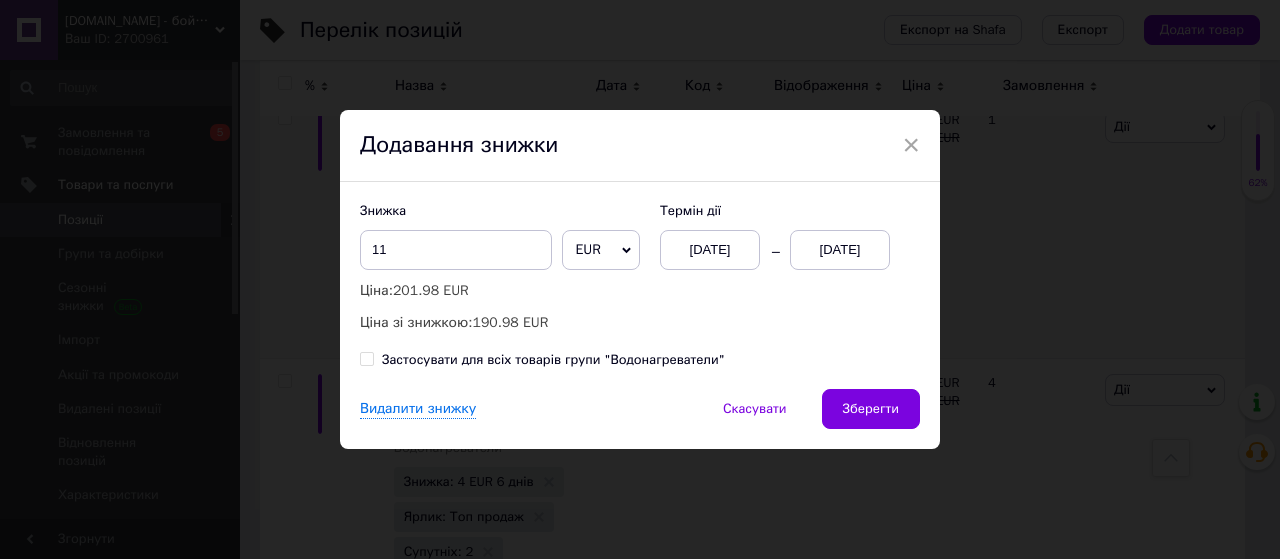 click on "Зберегти" at bounding box center [871, 409] 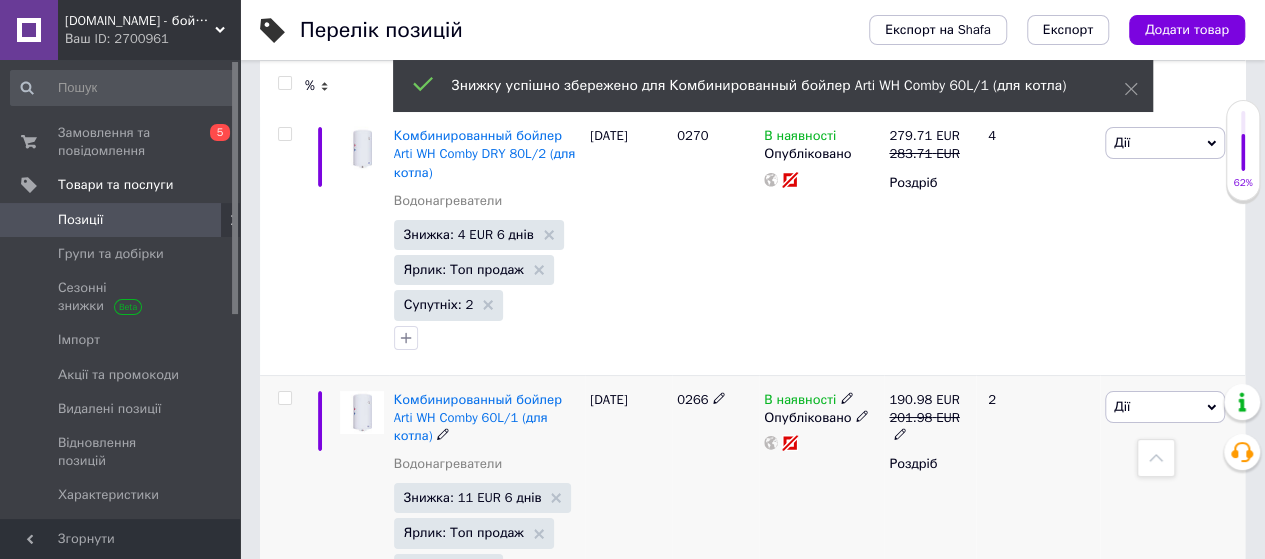 scroll, scrollTop: 11200, scrollLeft: 0, axis: vertical 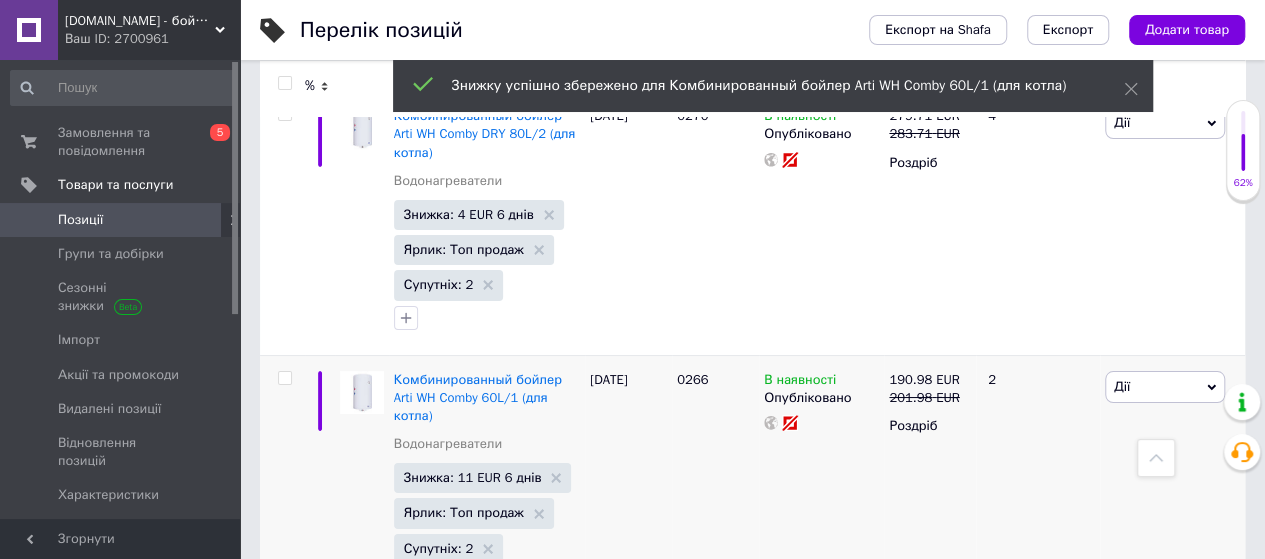 click on "Знижка: 13 EUR Не відображається" at bounding box center [474, 727] 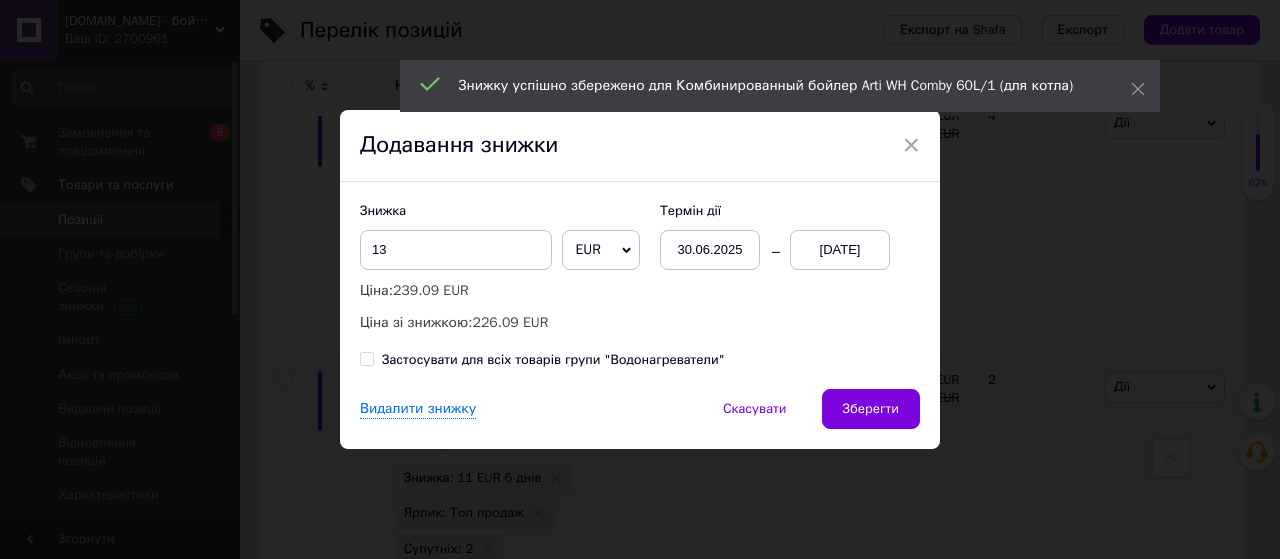 click on "13.07.2025" at bounding box center (840, 250) 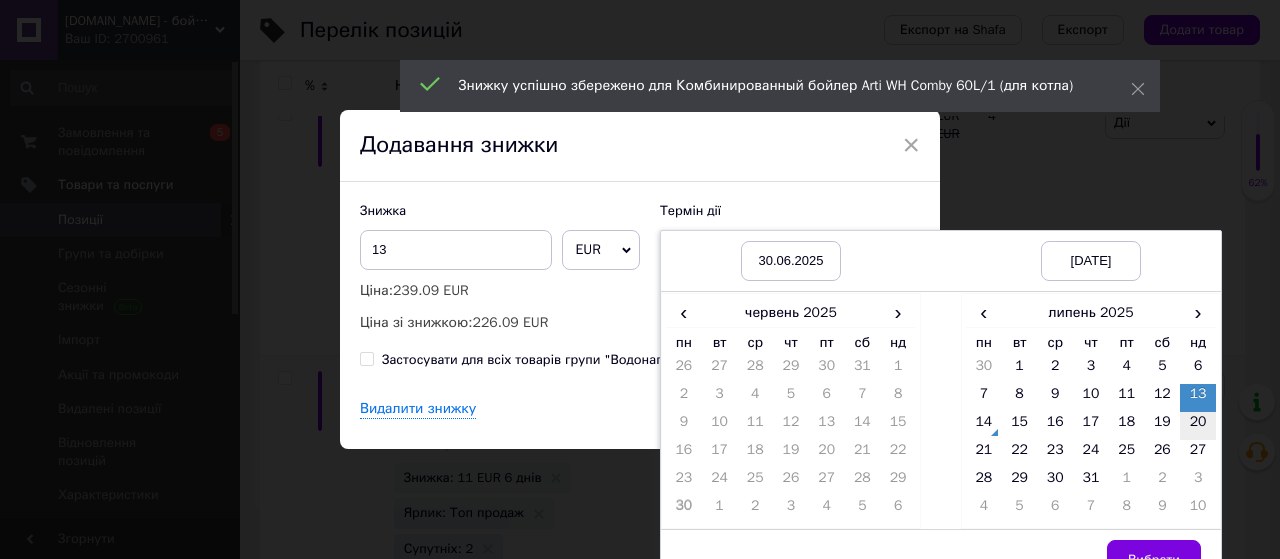 click on "20" at bounding box center (1198, 426) 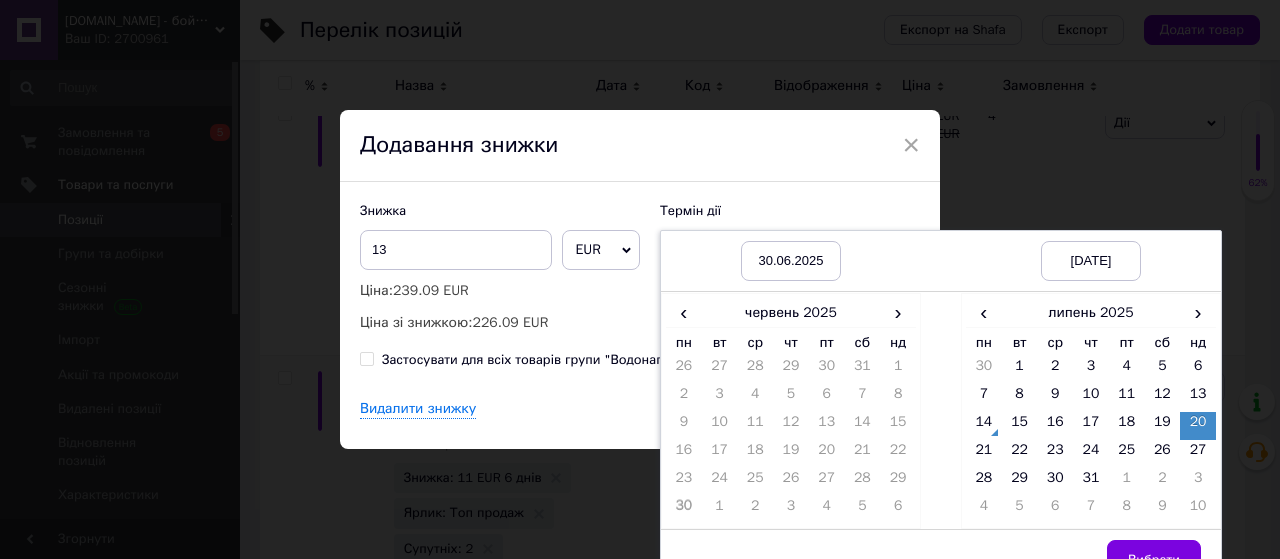 click on "Вибрати" at bounding box center [1154, 560] 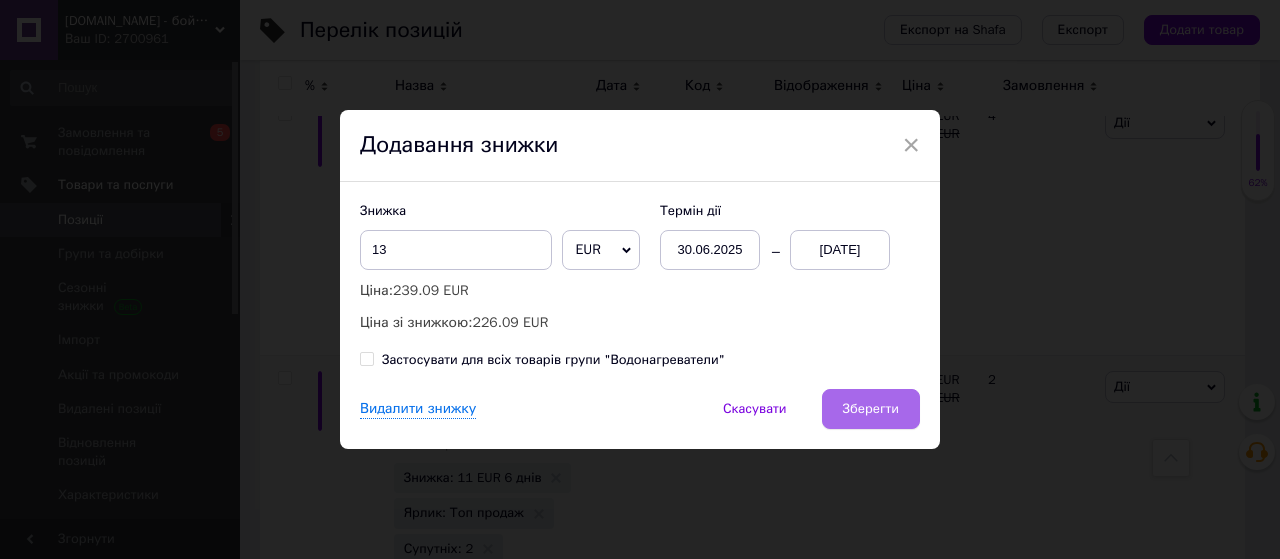 click on "Зберегти" at bounding box center [871, 409] 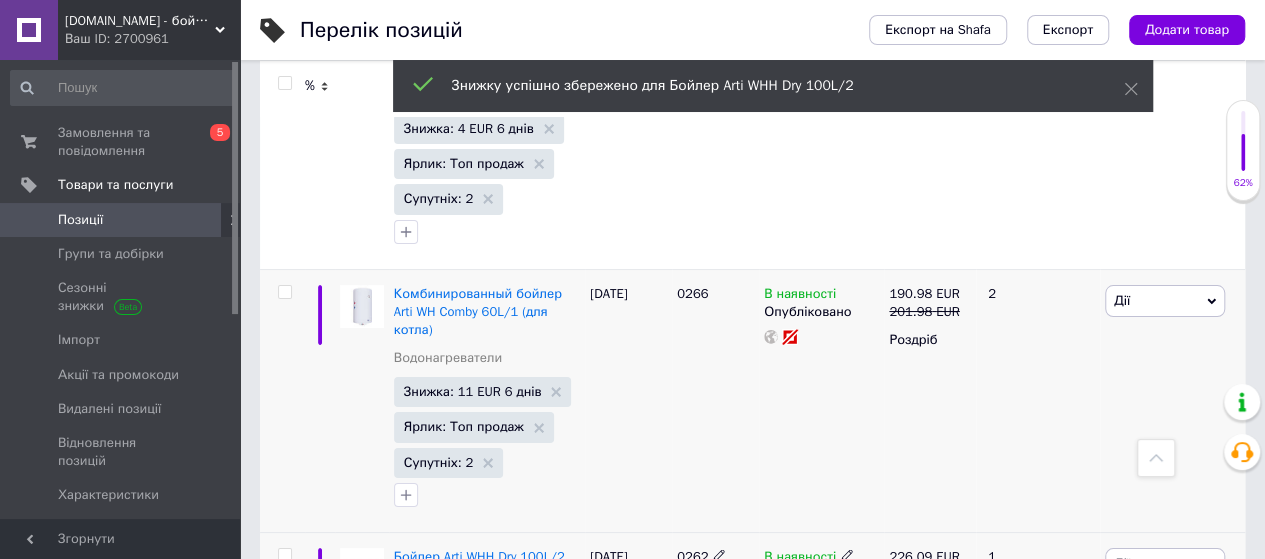 scroll, scrollTop: 11466, scrollLeft: 0, axis: vertical 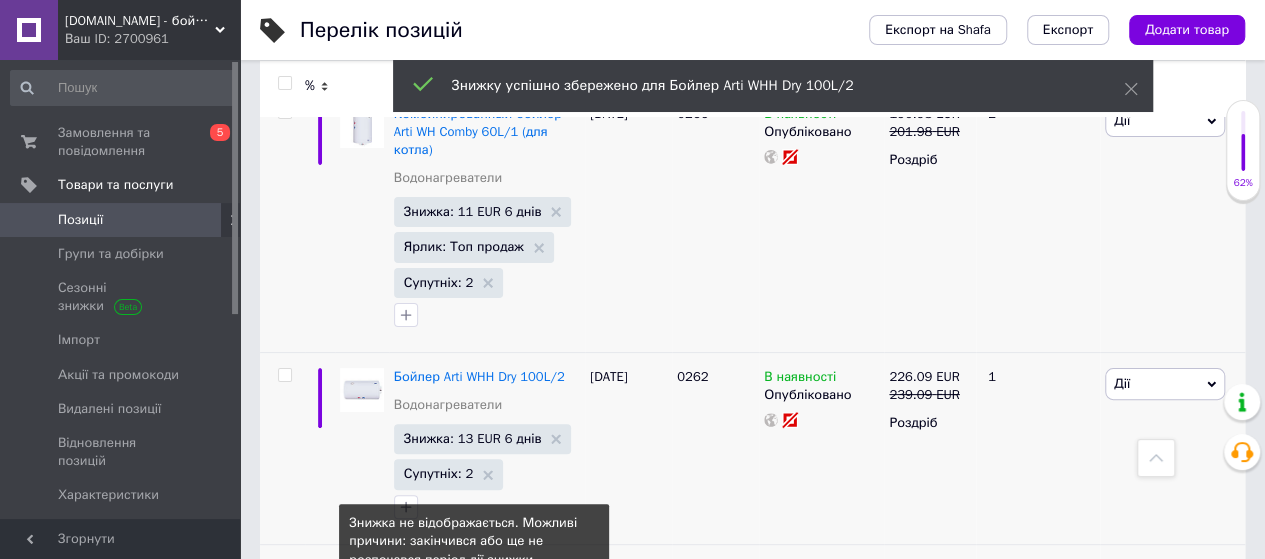 click on "Знижка: 10 EUR Не відображається" at bounding box center (474, 653) 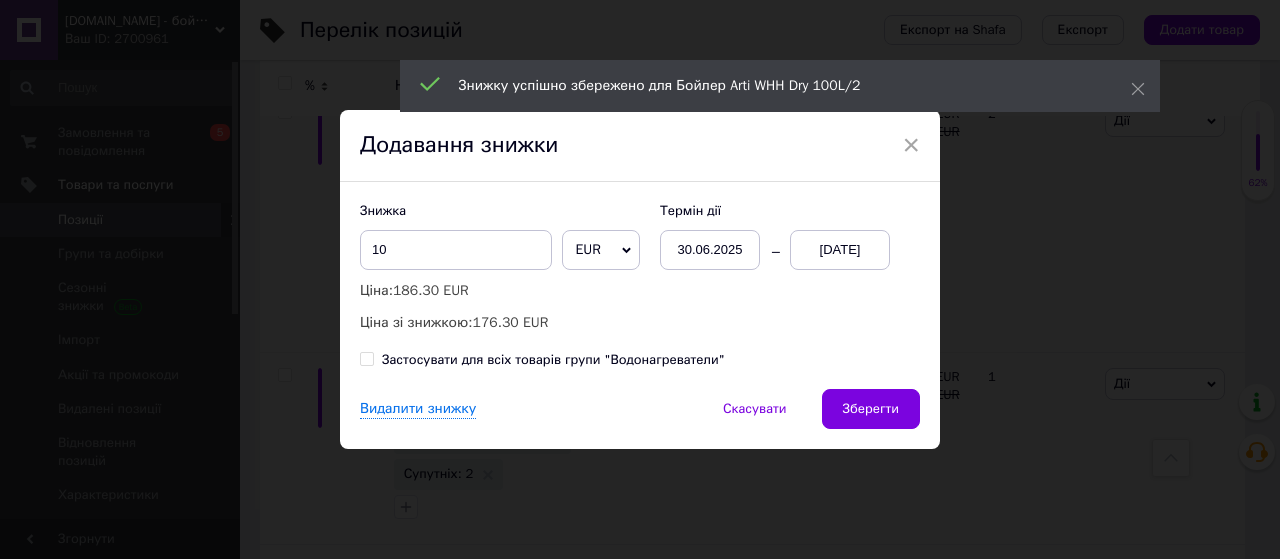 click on "13.07.2025" at bounding box center (840, 250) 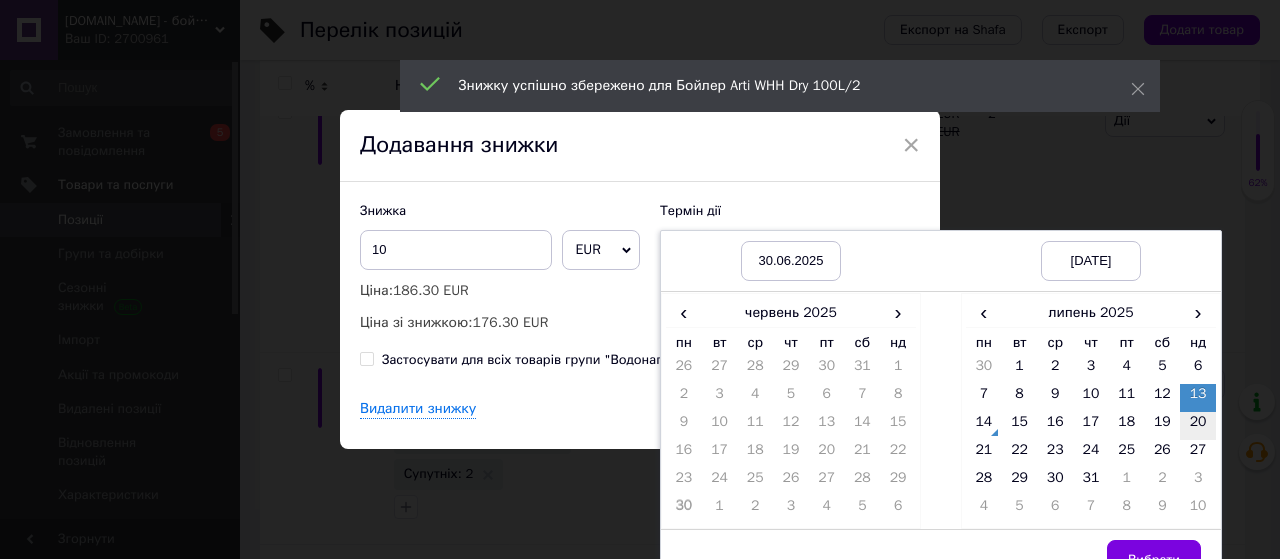 click on "20" at bounding box center [1198, 426] 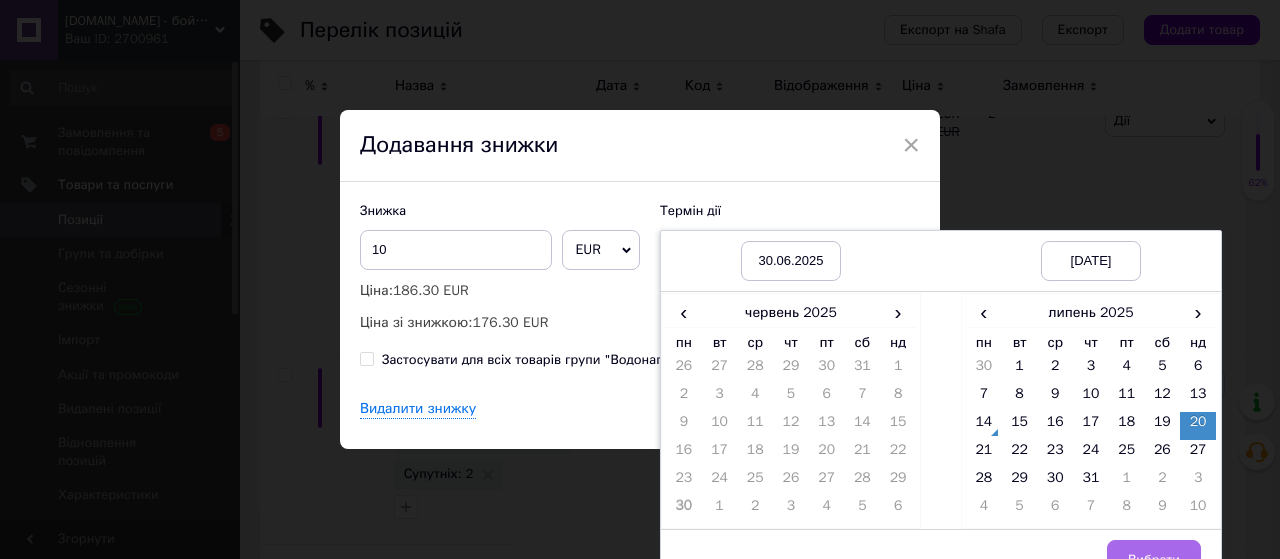 click on "Вибрати" at bounding box center (1154, 560) 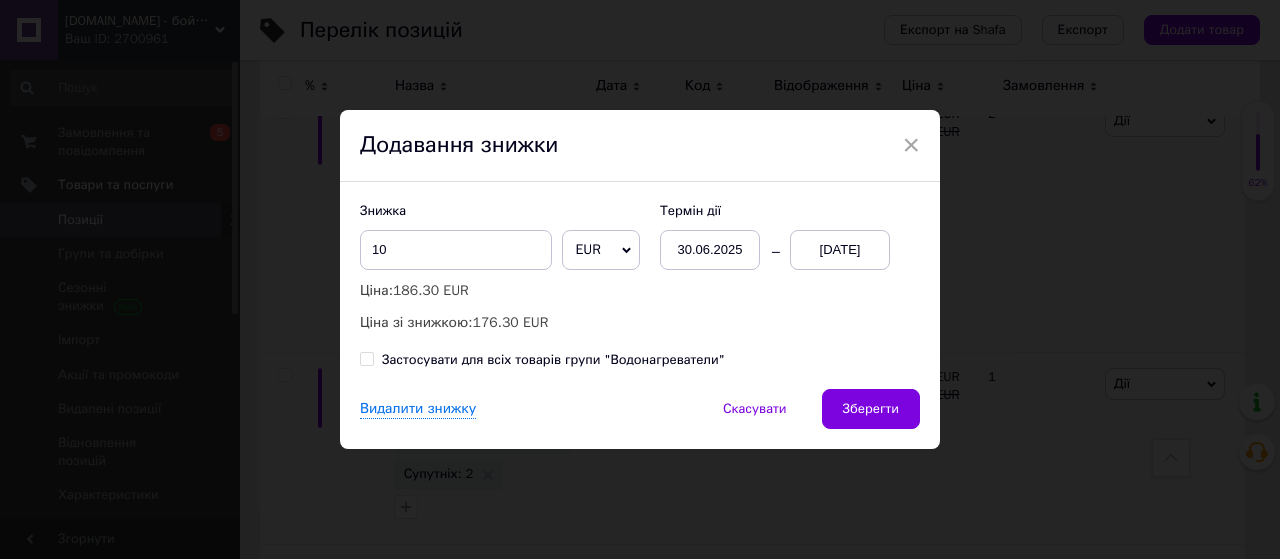 click on "Зберегти" at bounding box center (871, 409) 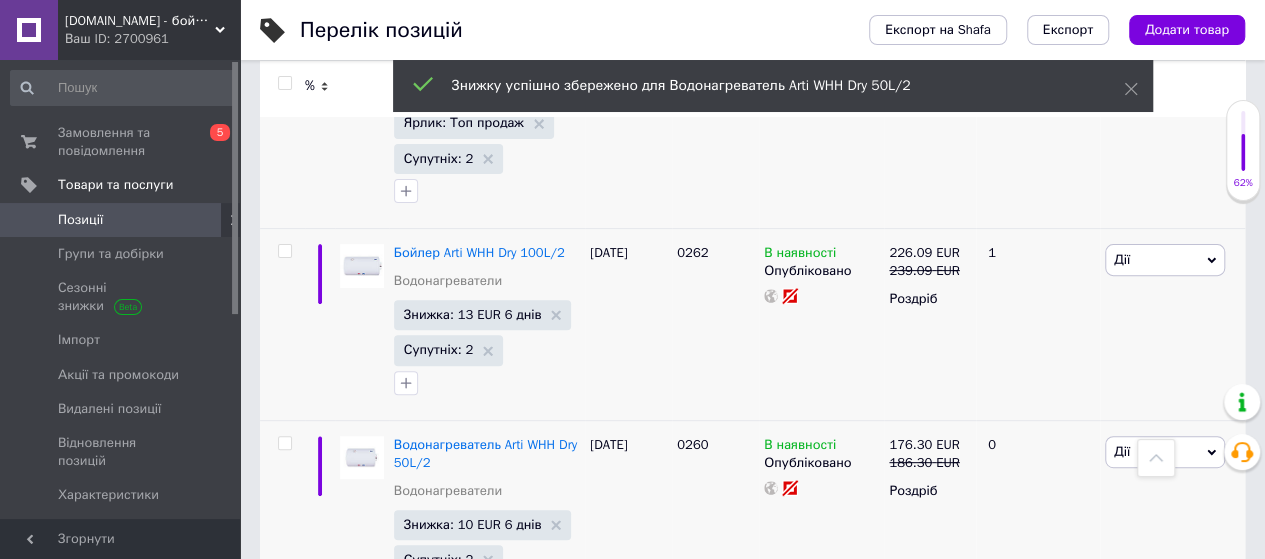 scroll, scrollTop: 11733, scrollLeft: 0, axis: vertical 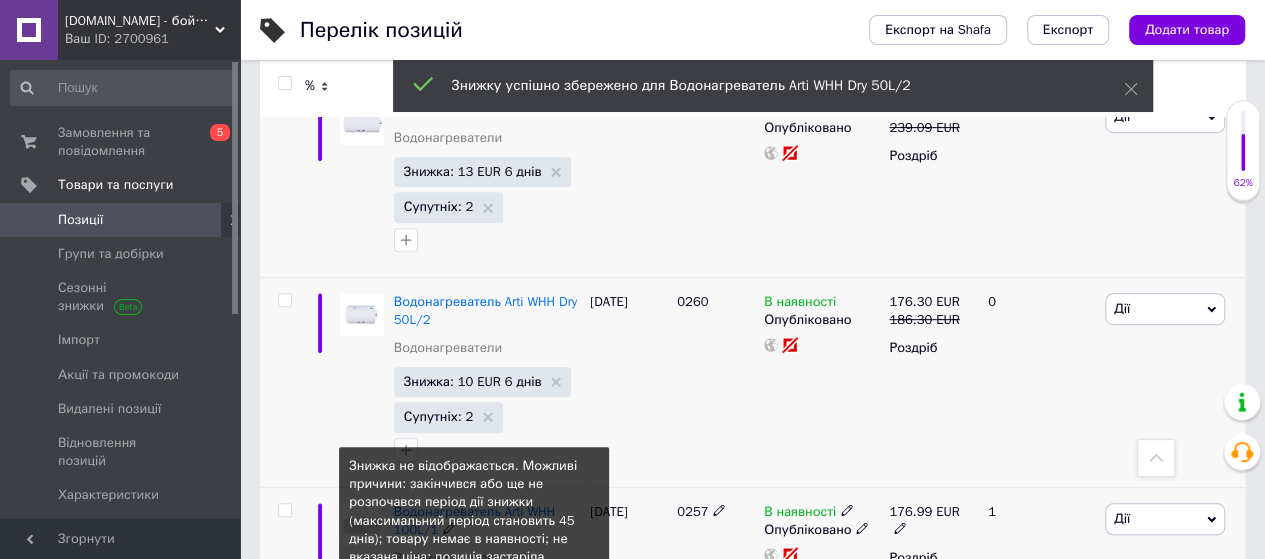 click on "Знижка: 10 EUR Не відображається" at bounding box center (474, 596) 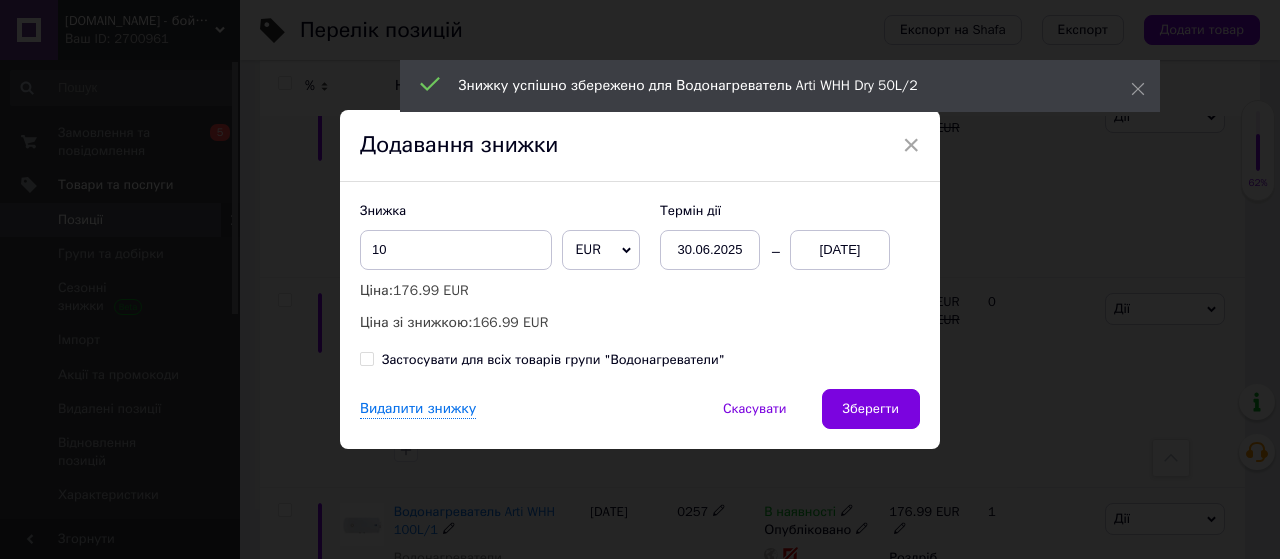 click on "13.07.2025" at bounding box center (840, 250) 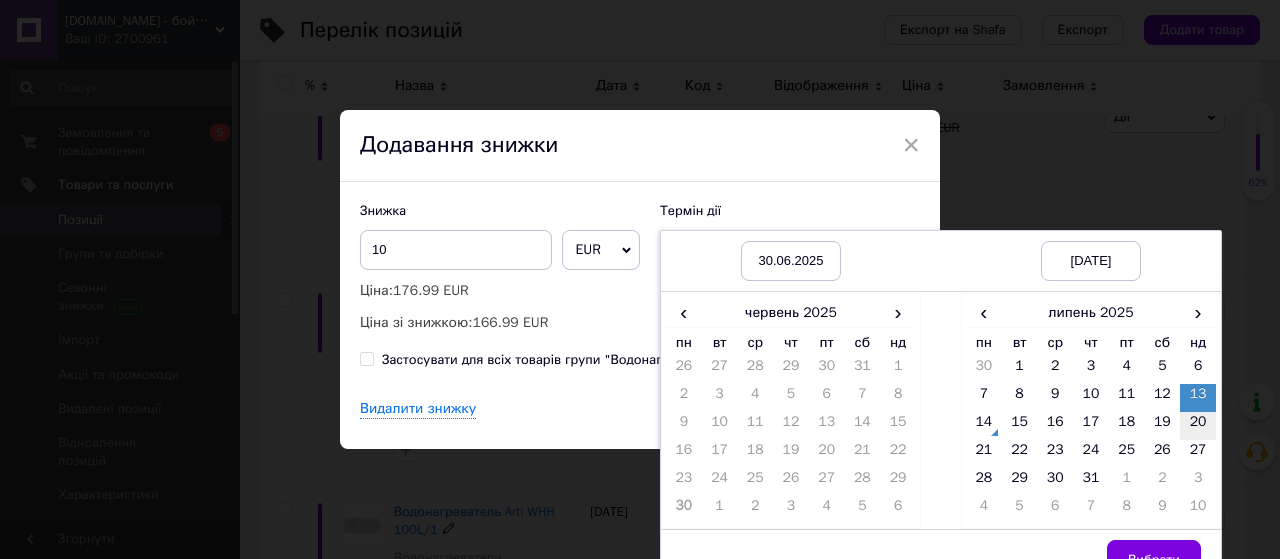 click on "20" at bounding box center (1198, 426) 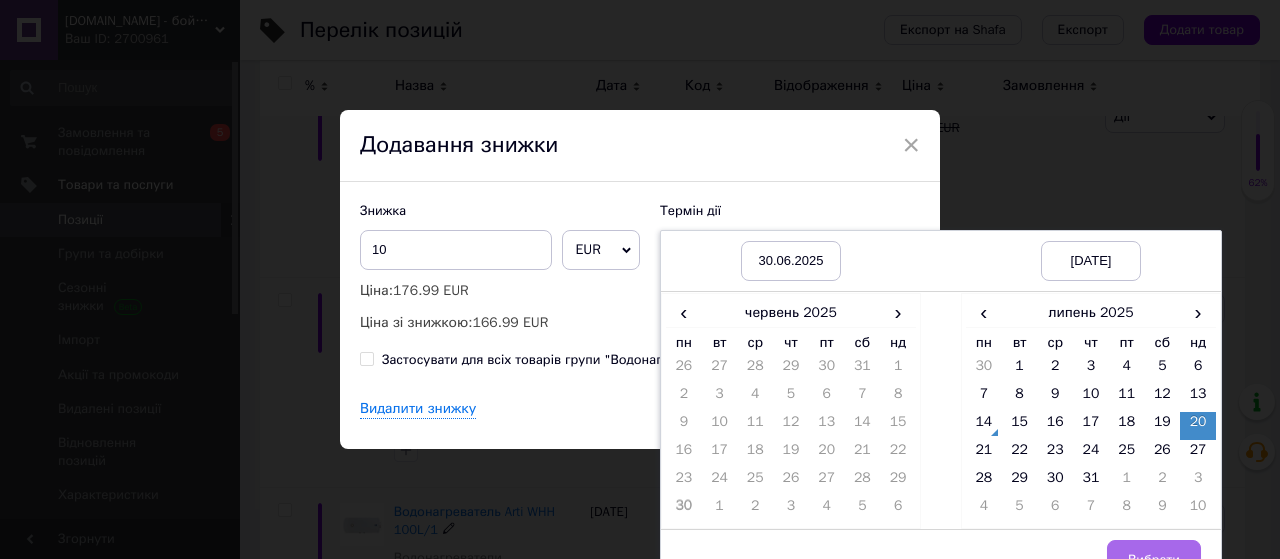 click on "Вибрати" at bounding box center (1154, 560) 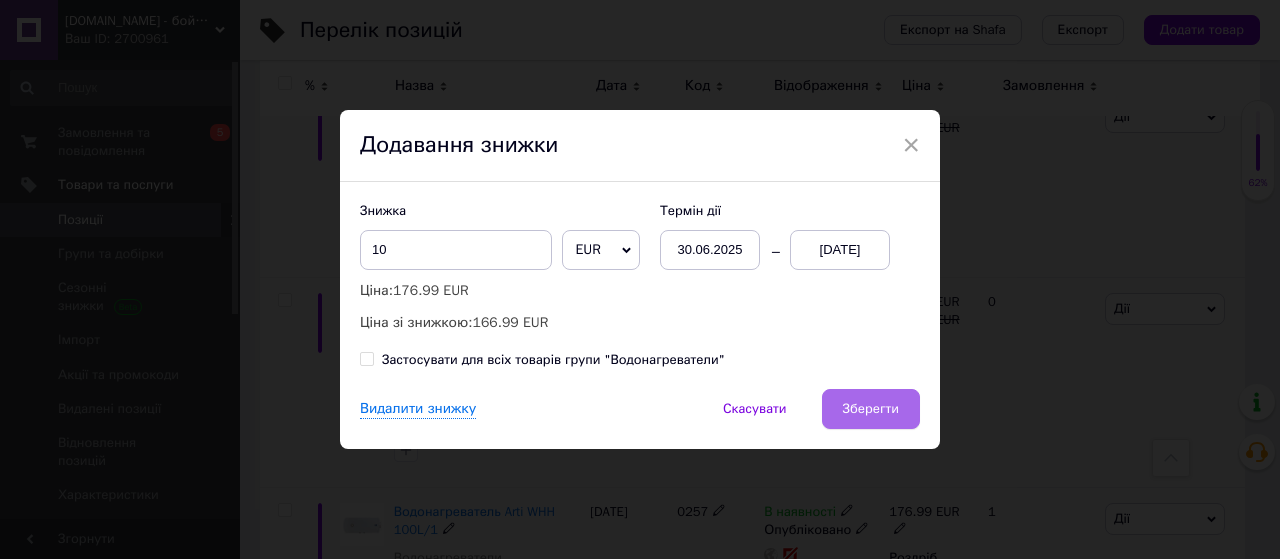 click on "Зберегти" at bounding box center (871, 409) 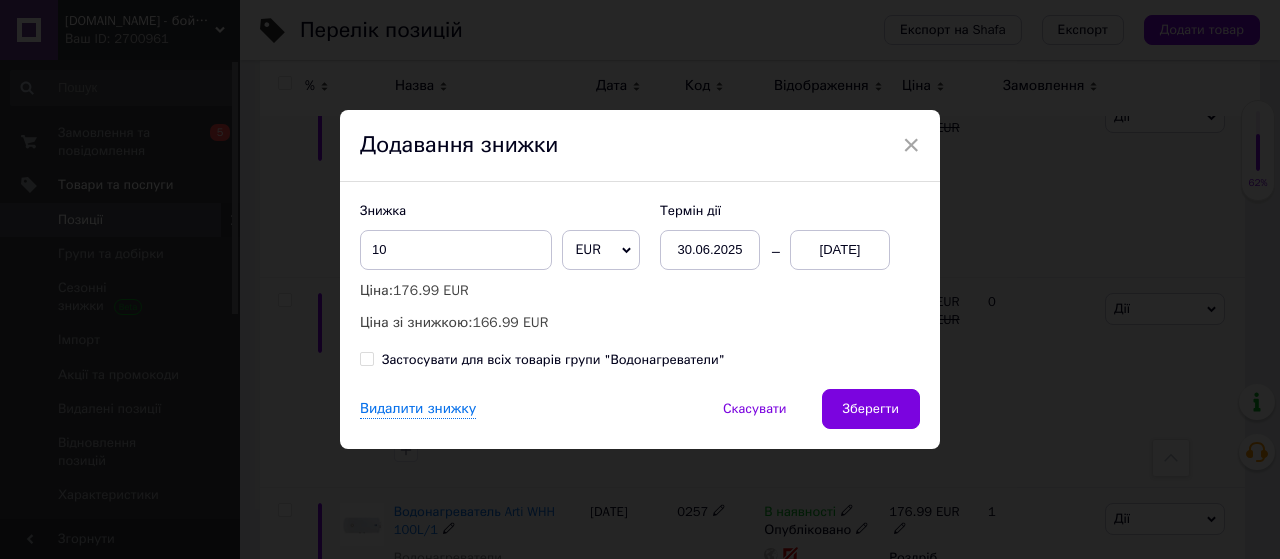 click on "Видалити знижку   Скасувати   Зберегти" at bounding box center [640, 419] 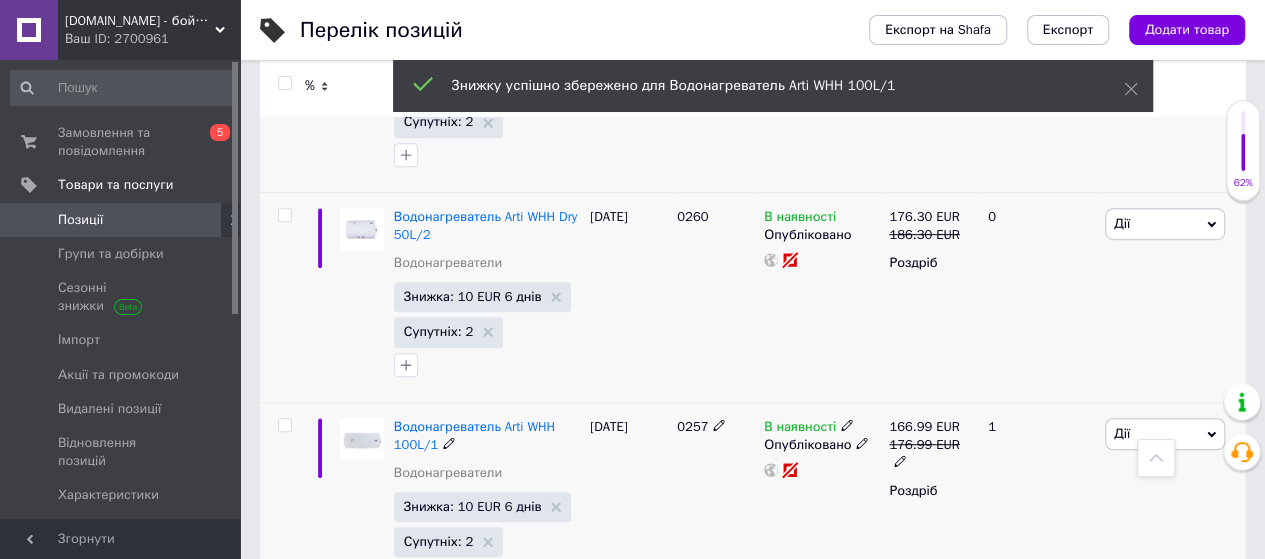 scroll, scrollTop: 11933, scrollLeft: 0, axis: vertical 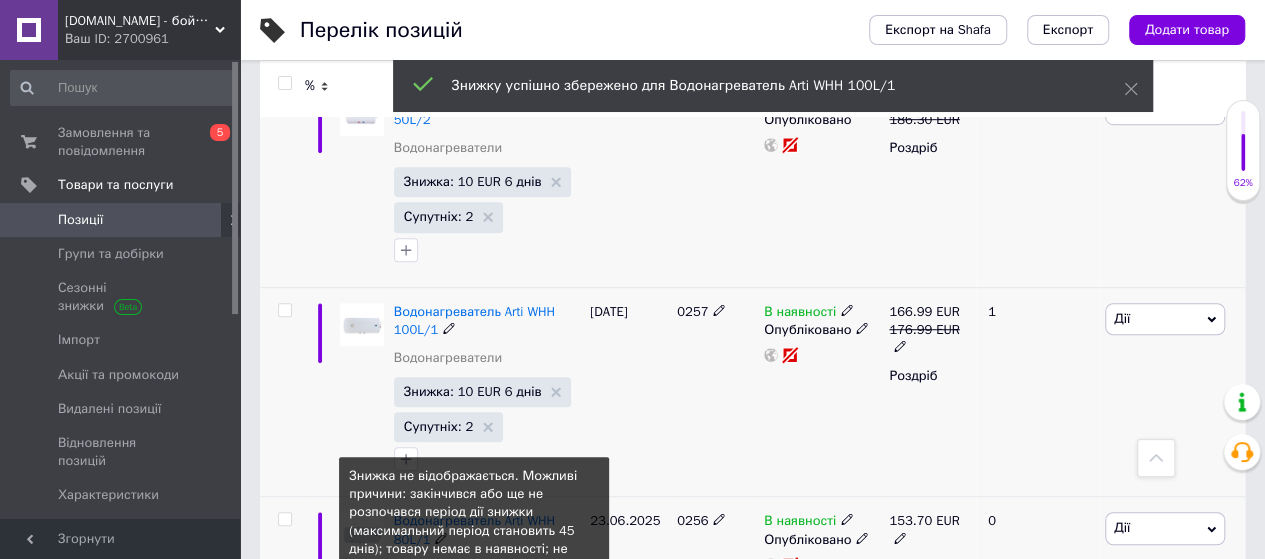 click on "Знижка: 7 EUR Не відображається" at bounding box center [474, 606] 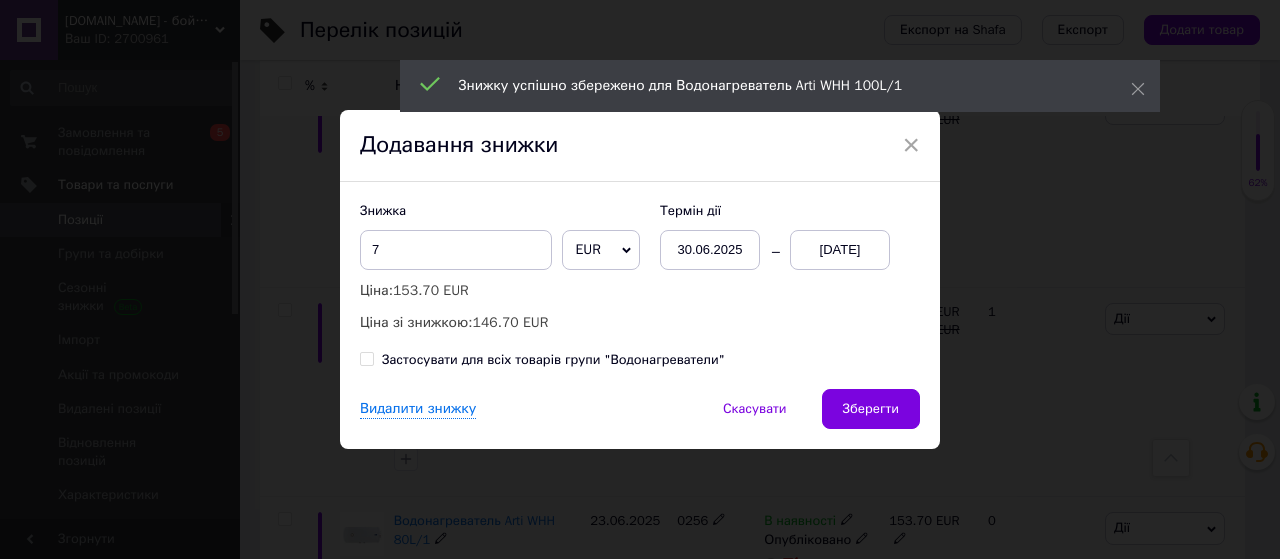 click on "13.07.2025" at bounding box center [840, 250] 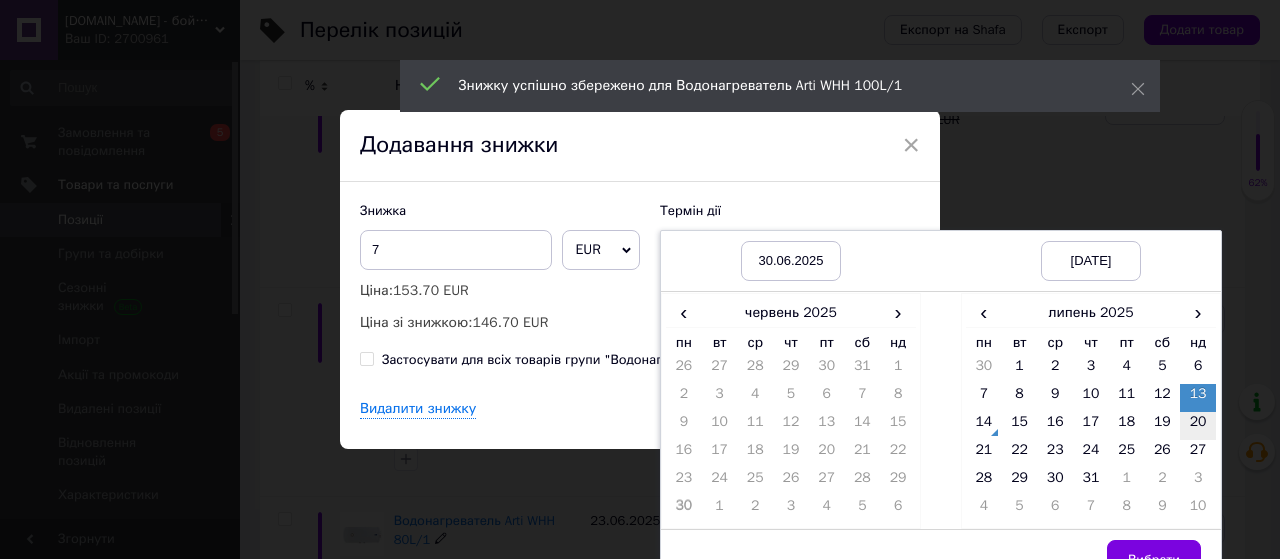 click on "20" at bounding box center (1198, 426) 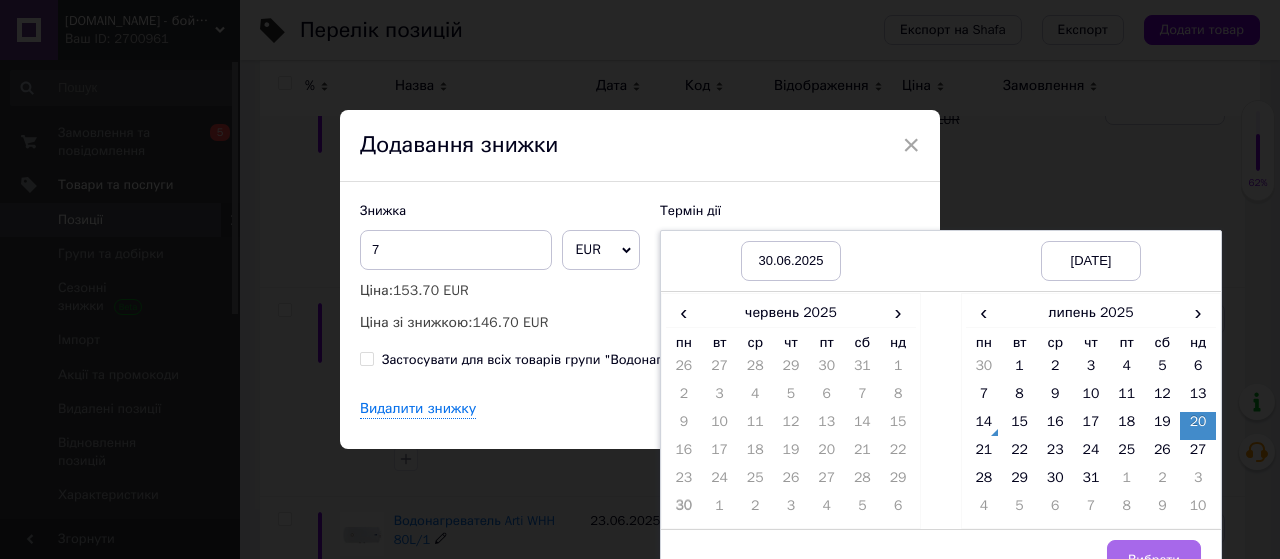 click on "Вибрати" at bounding box center (1154, 560) 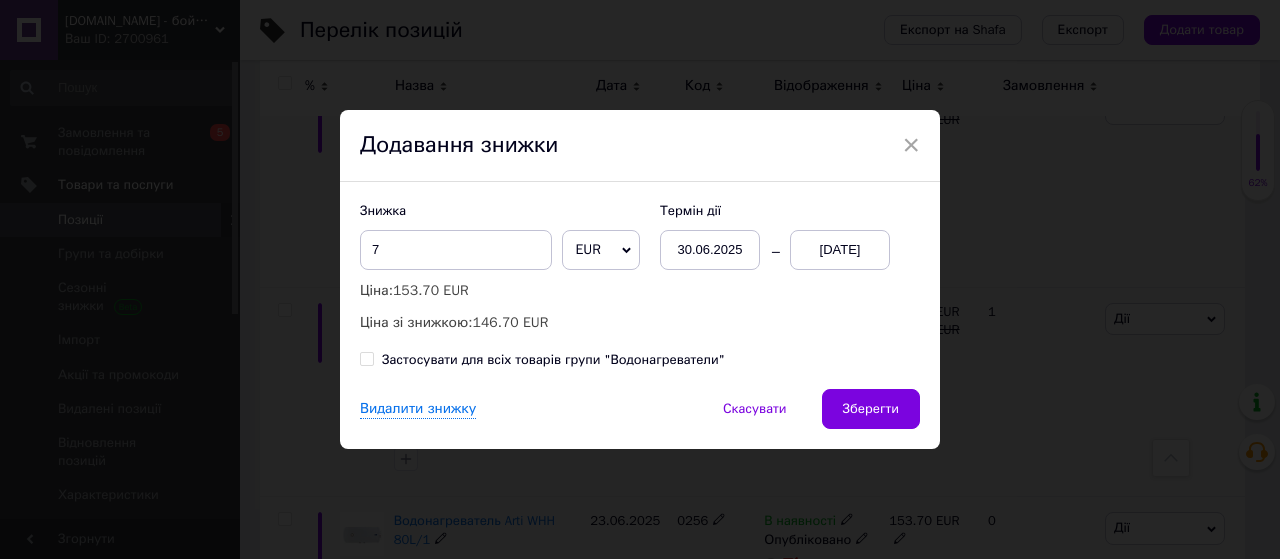 click on "Зберегти" at bounding box center (871, 409) 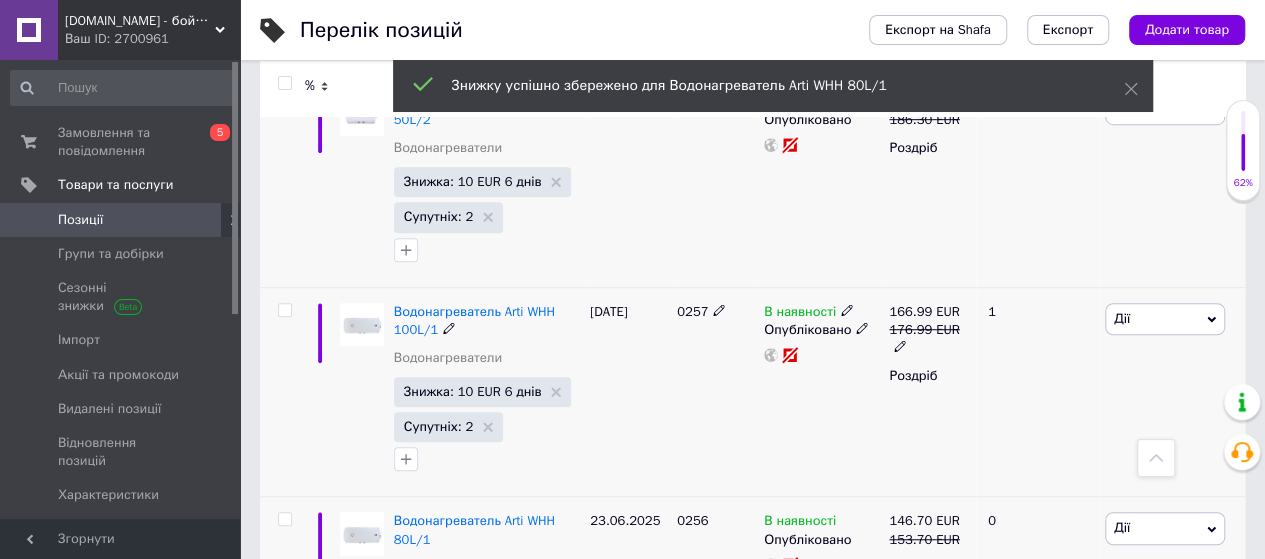 click on "Знижка: 7 EUR Не відображається" at bounding box center (474, 816) 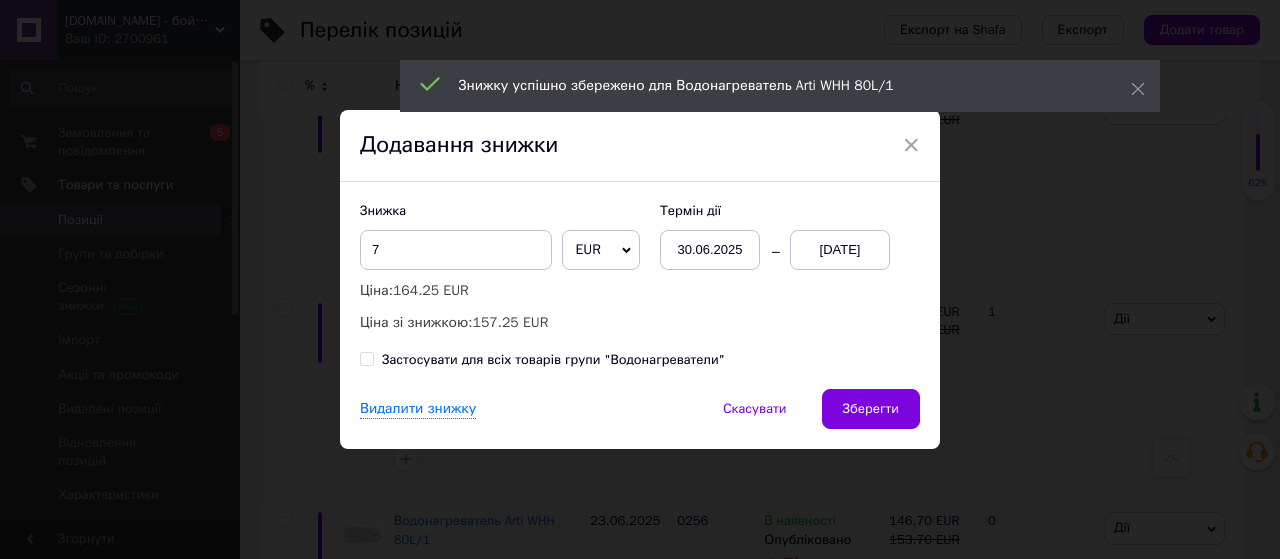 click on "13.07.2025" at bounding box center [840, 250] 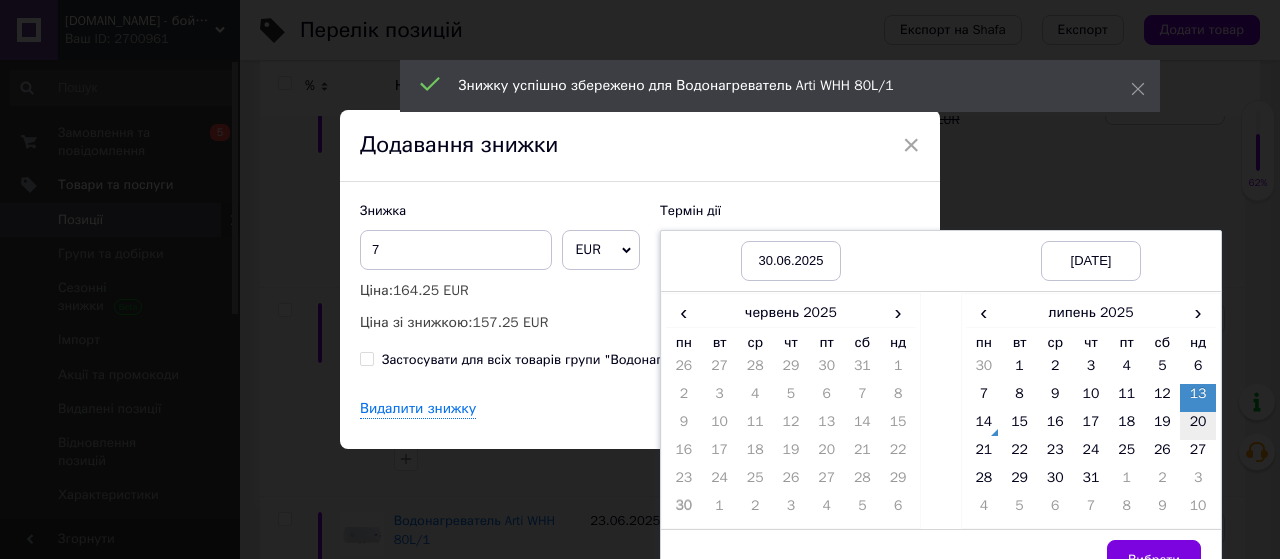 click on "20" at bounding box center [1198, 426] 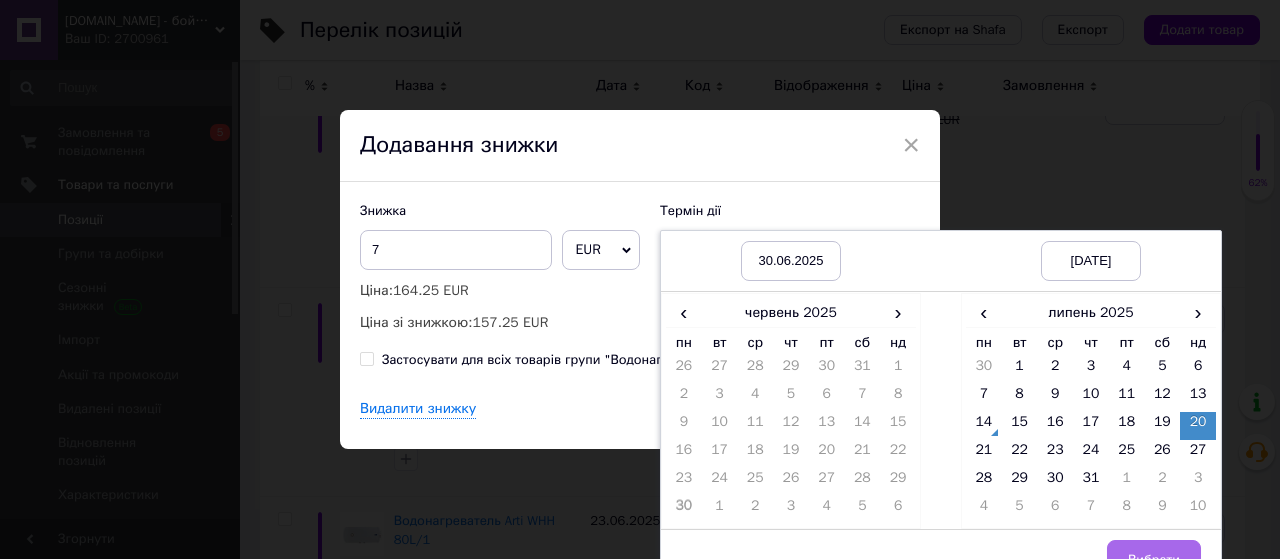 click on "Вибрати" at bounding box center (1154, 560) 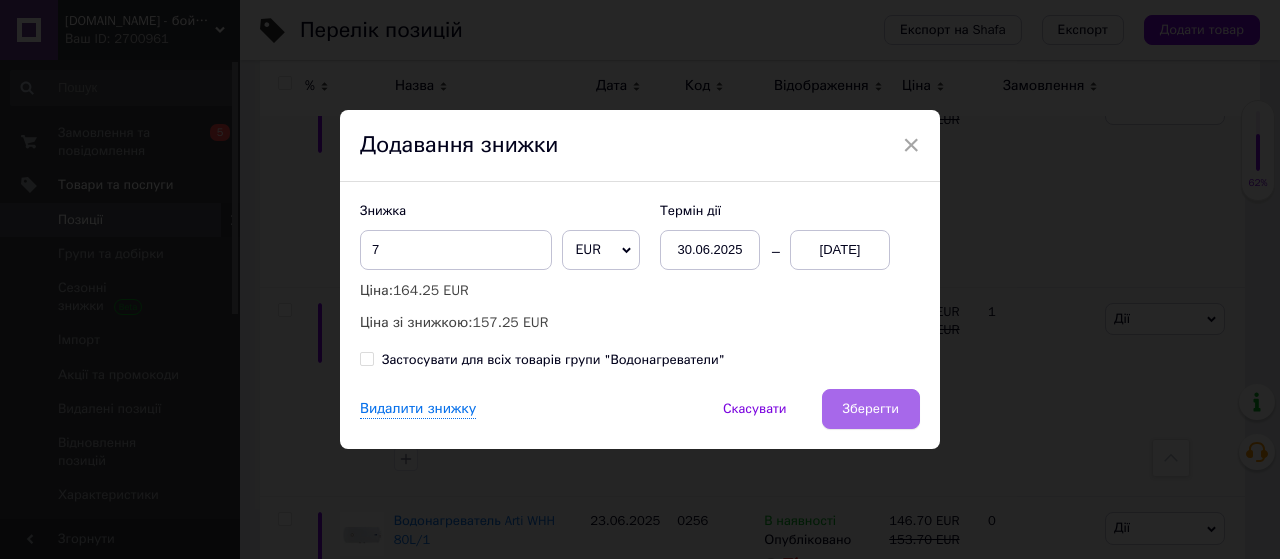 click on "Зберегти" at bounding box center [871, 409] 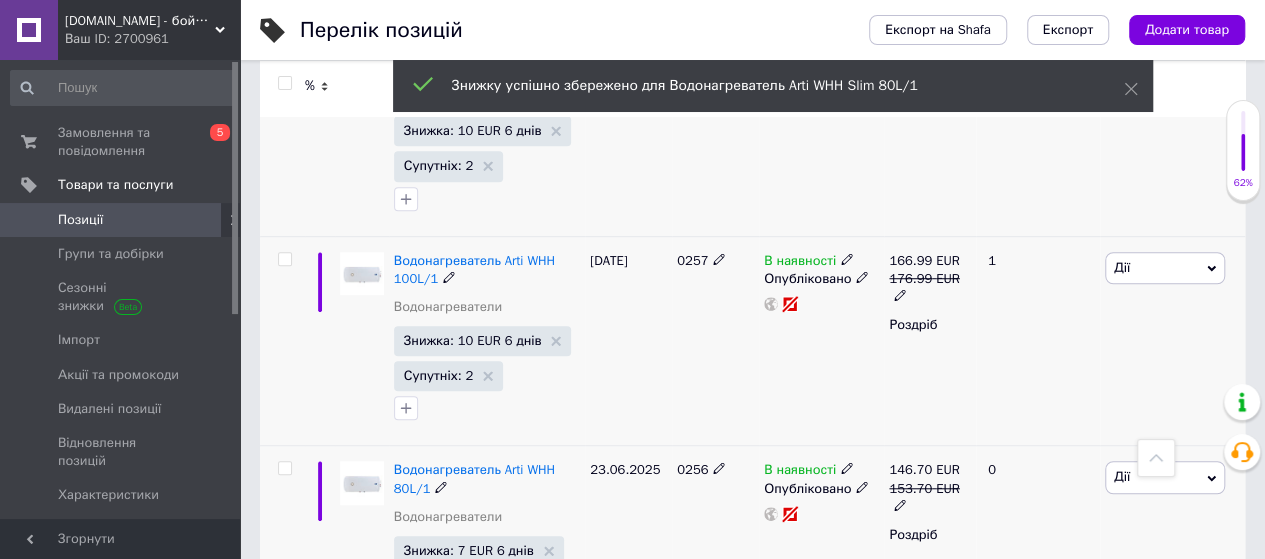 scroll, scrollTop: 12133, scrollLeft: 0, axis: vertical 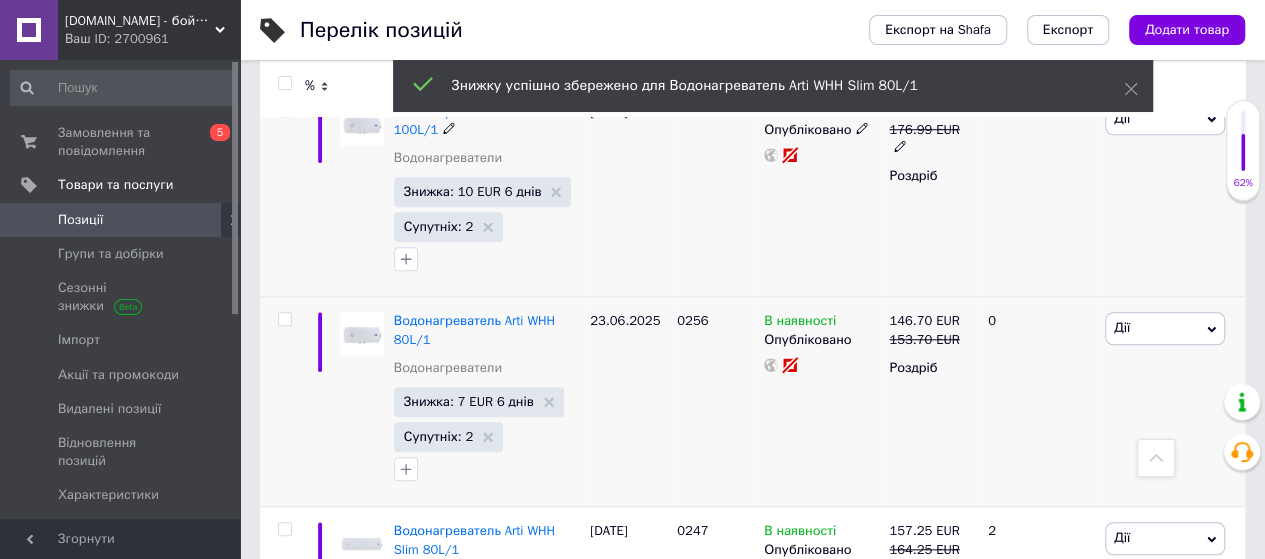 click on "Знижка: 4.5 EUR Не відображається" at bounding box center [474, 826] 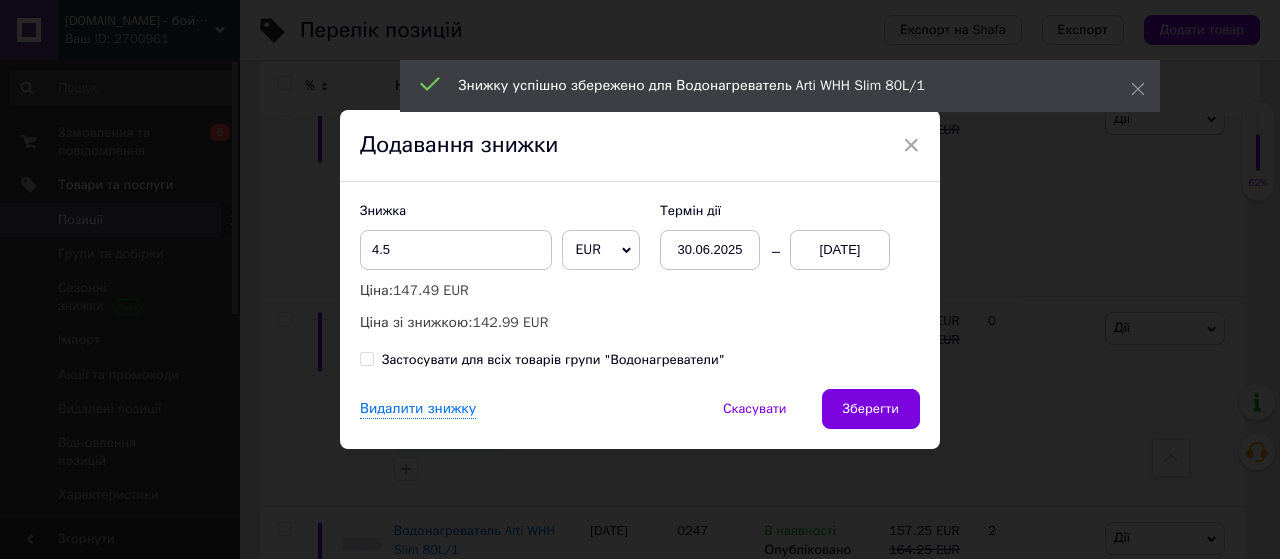click on "13.07.2025" at bounding box center [840, 250] 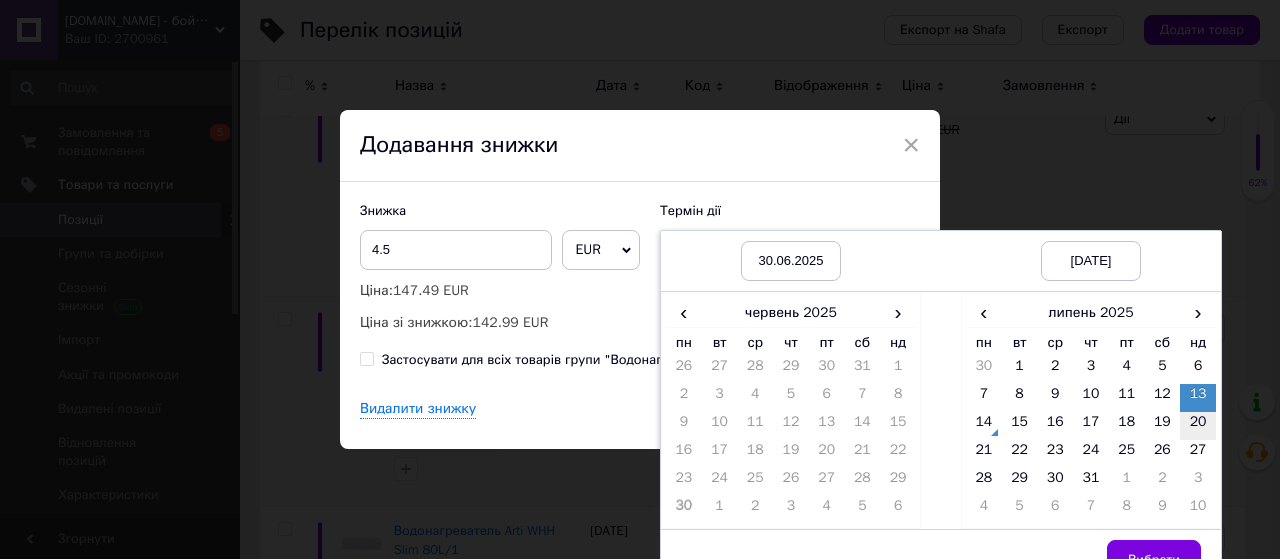 click on "20" at bounding box center [1198, 426] 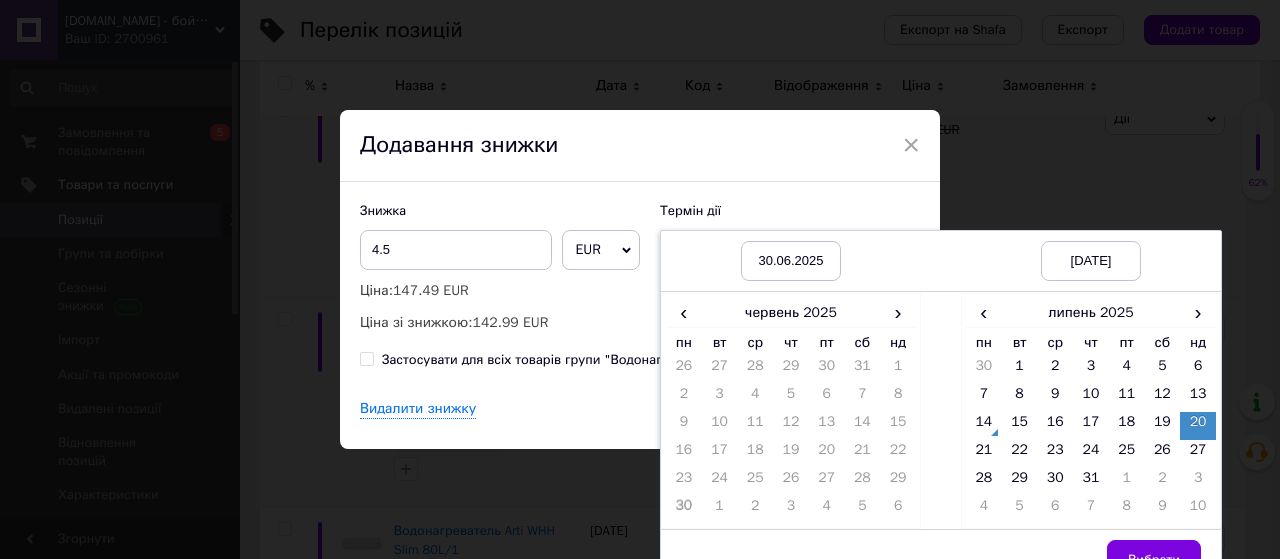click on "Вибрати" at bounding box center (1154, 560) 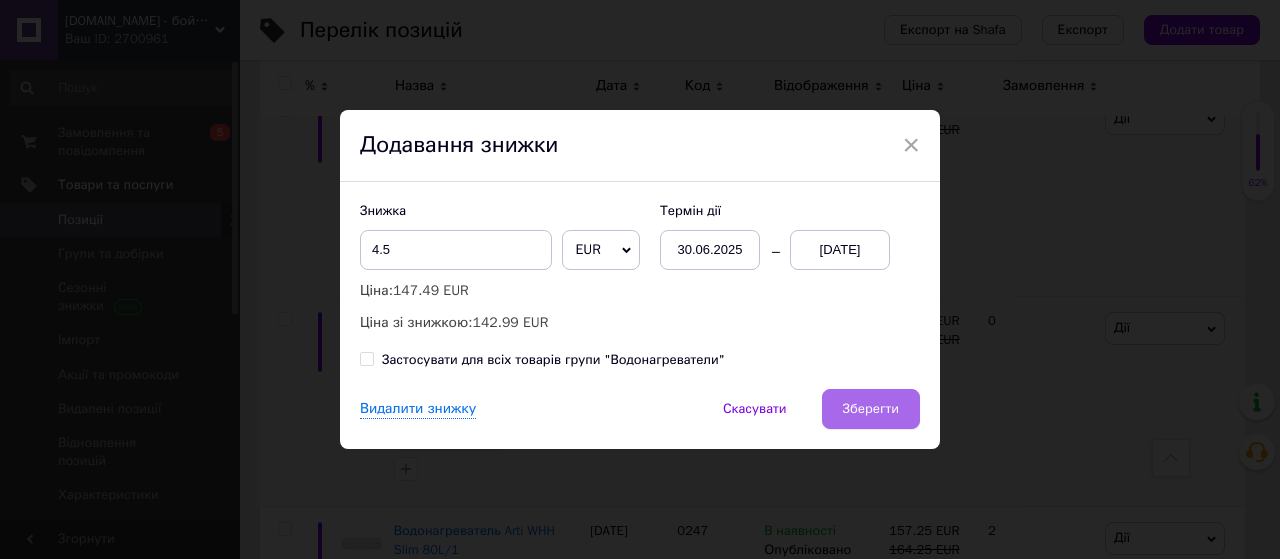 click on "Зберегти" at bounding box center (871, 409) 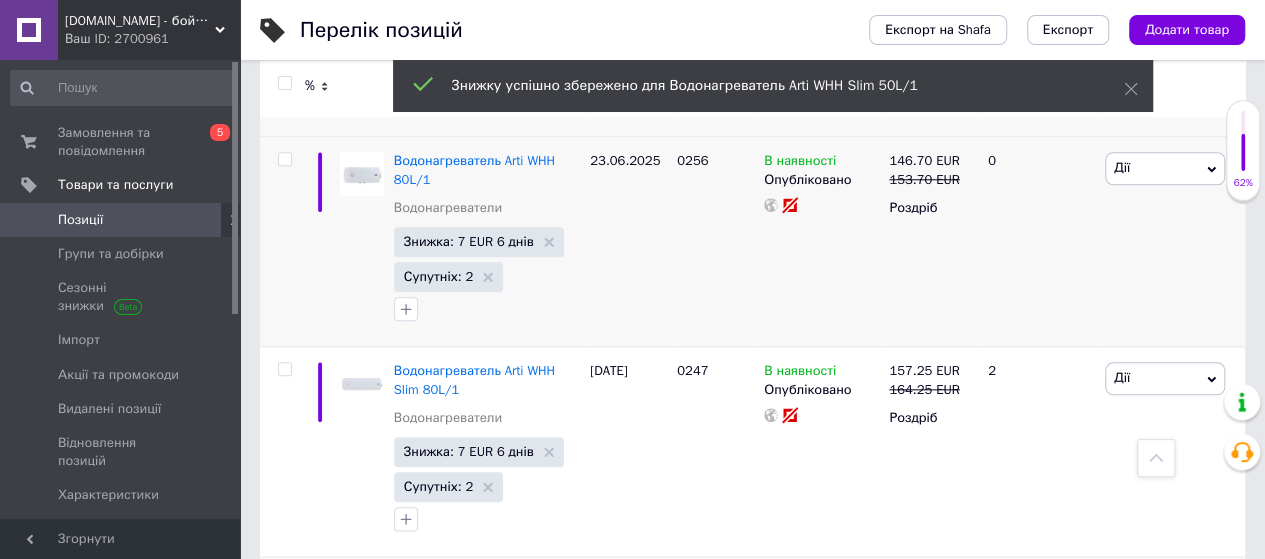 scroll, scrollTop: 12400, scrollLeft: 0, axis: vertical 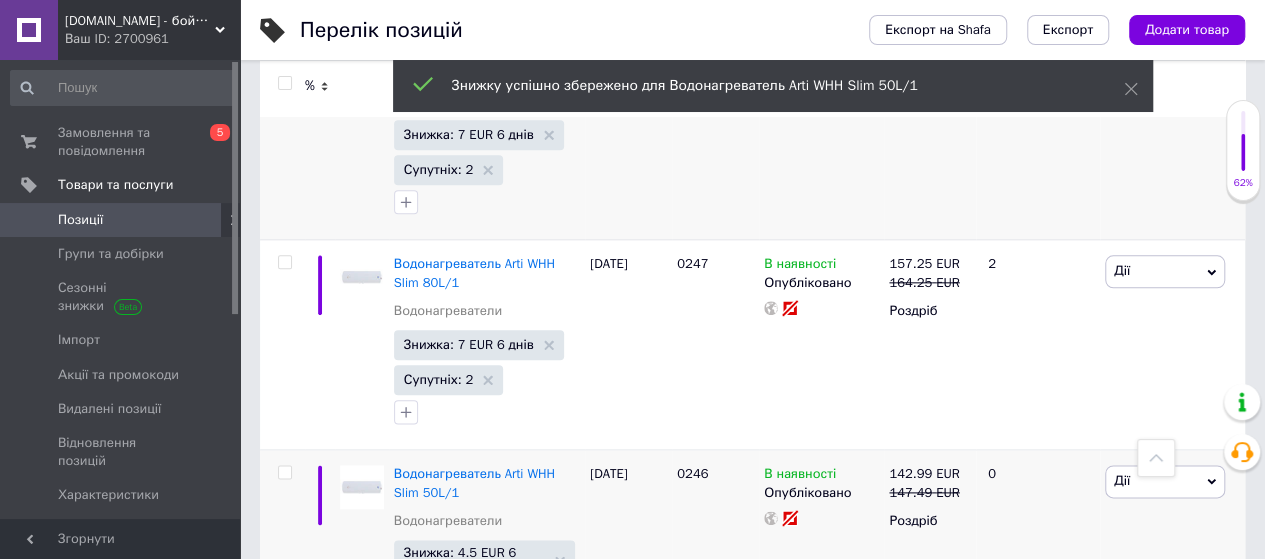 click on "Знижка: 8 EUR Не відображається" at bounding box center [474, 780] 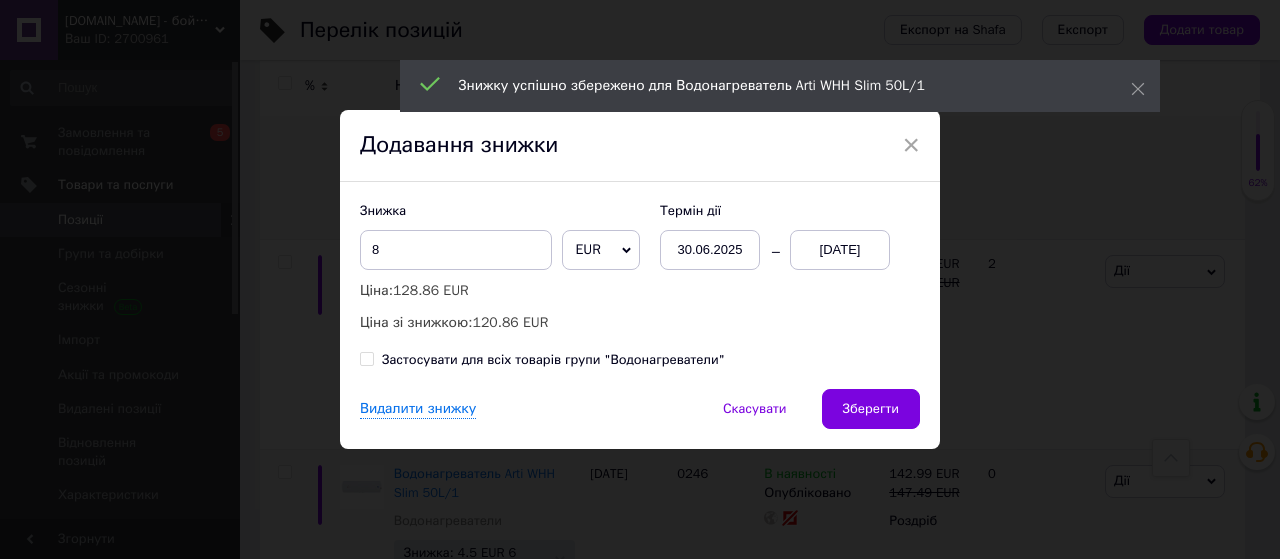 click on "13.07.2025" at bounding box center (840, 250) 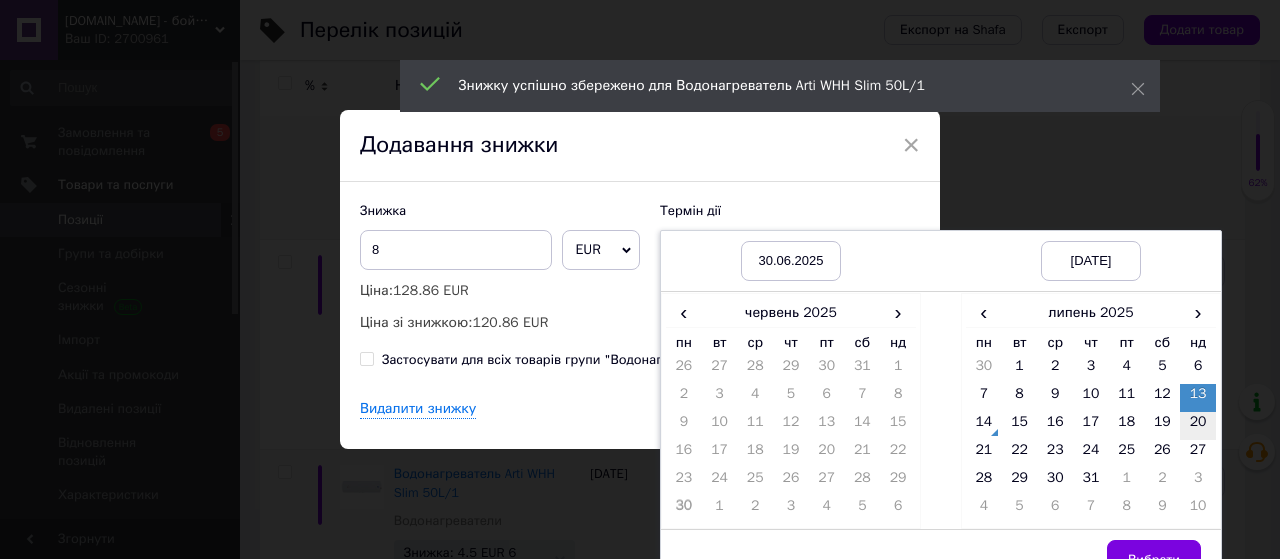click on "20" at bounding box center [1198, 426] 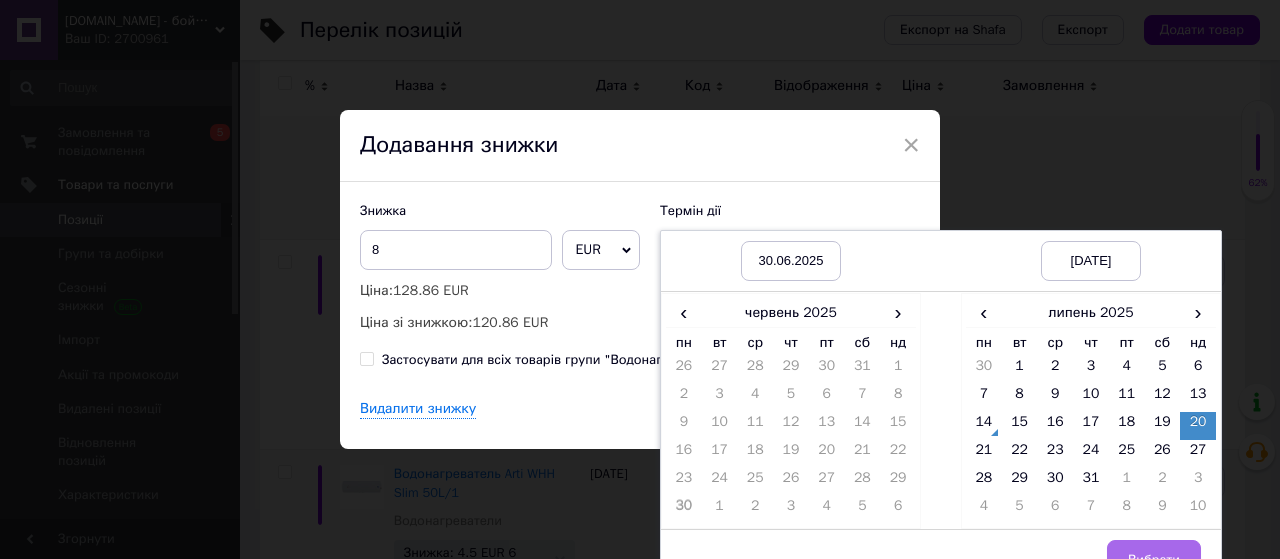 click on "Вибрати" at bounding box center [1154, 560] 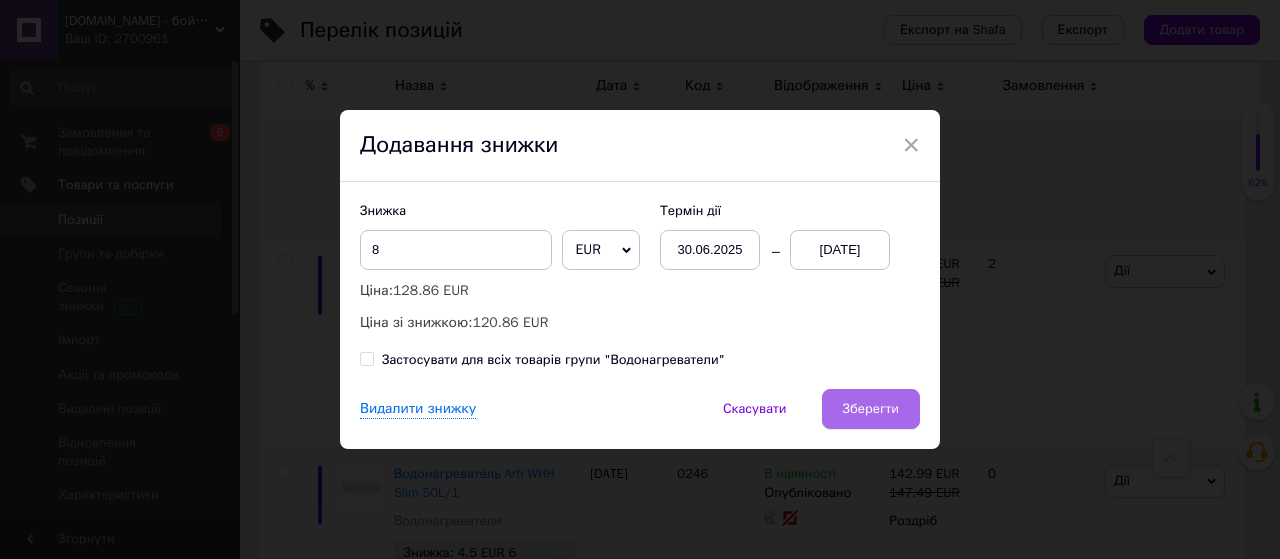 click on "Зберегти" at bounding box center [871, 409] 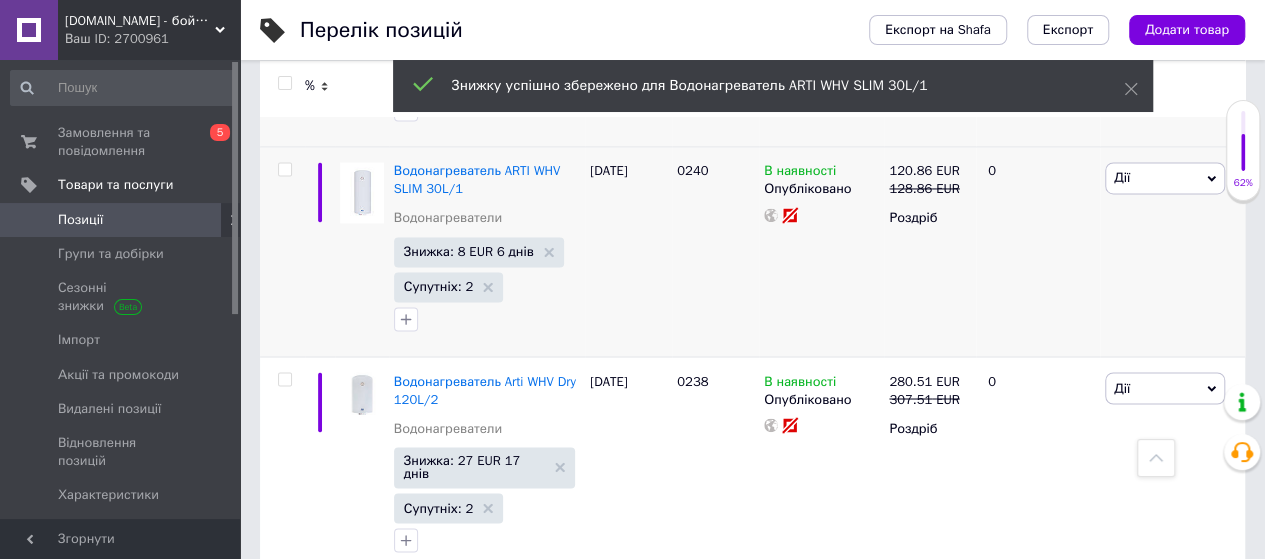scroll, scrollTop: 12933, scrollLeft: 0, axis: vertical 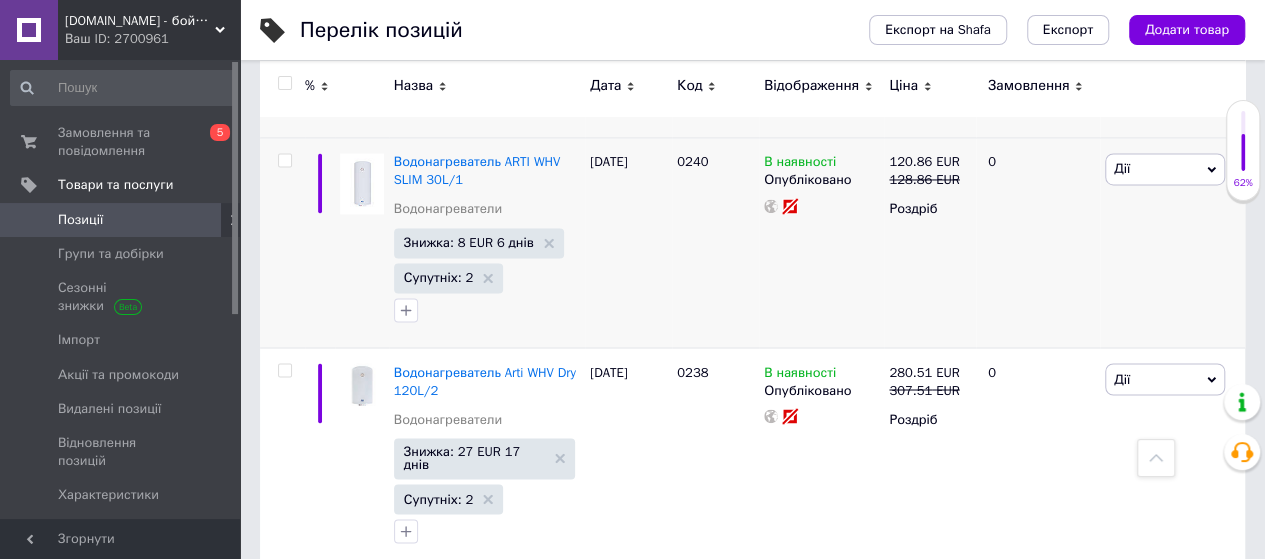 click on "Знижка: 7 EUR Не відображається" at bounding box center (474, 678) 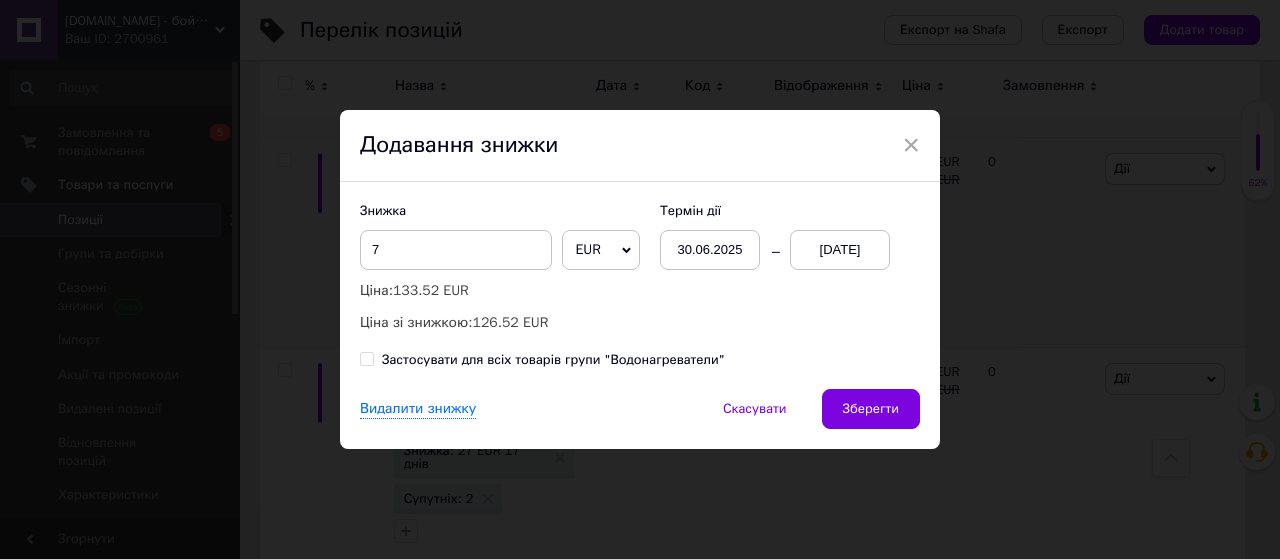 click on "13.07.2025" at bounding box center (840, 250) 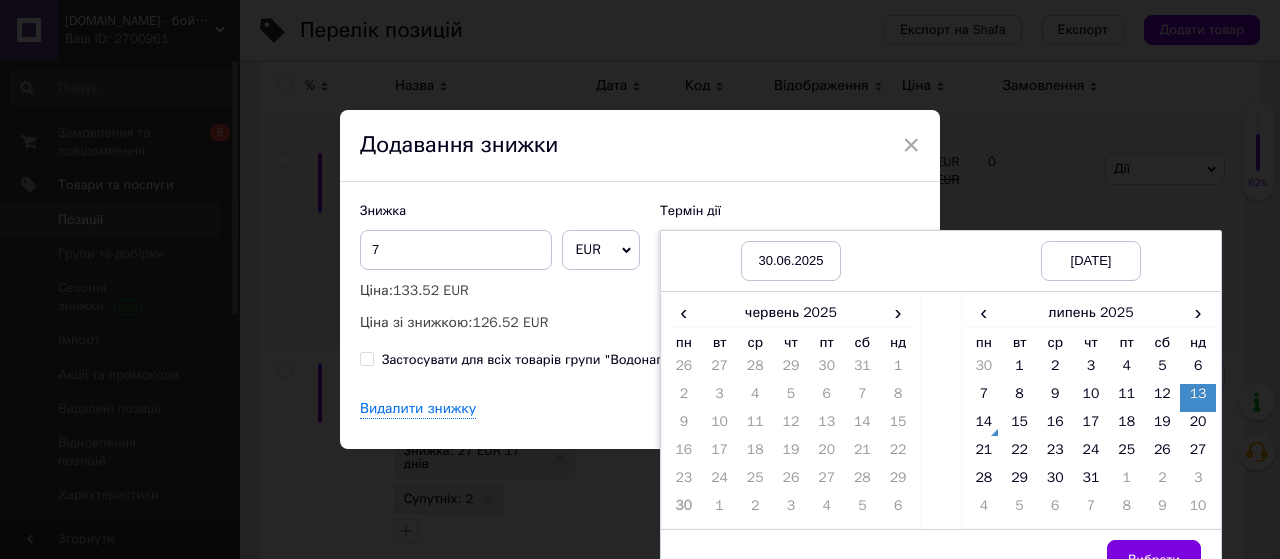 click on "‹ липень 2025 › пн вт ср чт пт сб нд 30 1 2 3 4 5 6 7 8 9 10 11 12 13 14 15 16 17 18 19 20 21 22 23 24 25 26 27 28 29 30 31 1 2 3 4 5 6 7 8 9 10" at bounding box center (1091, 411) 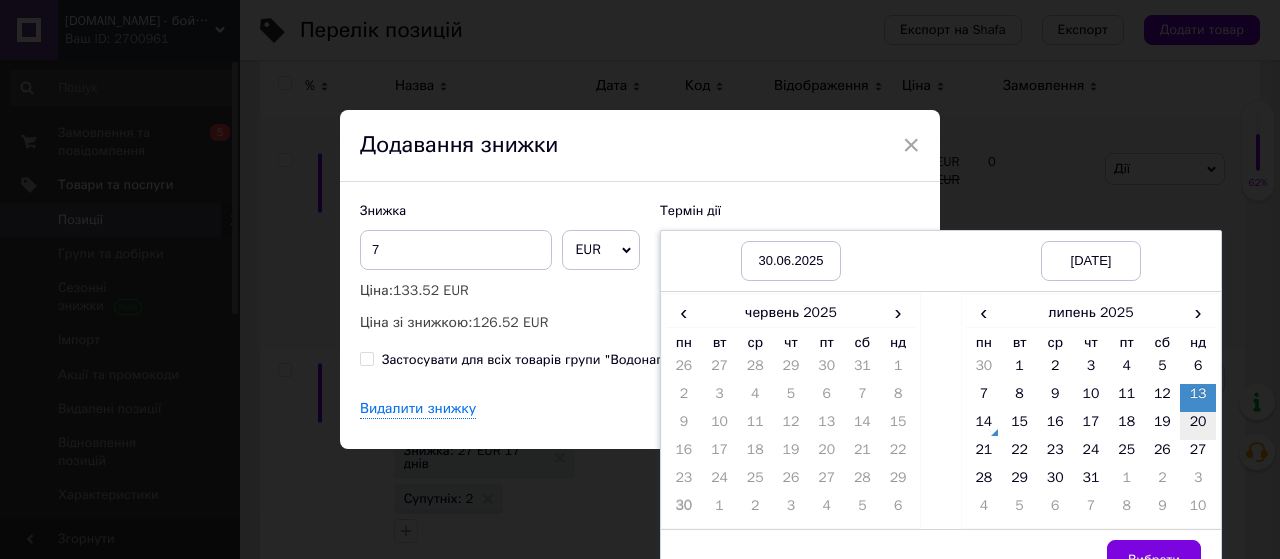 click on "20" at bounding box center (1198, 426) 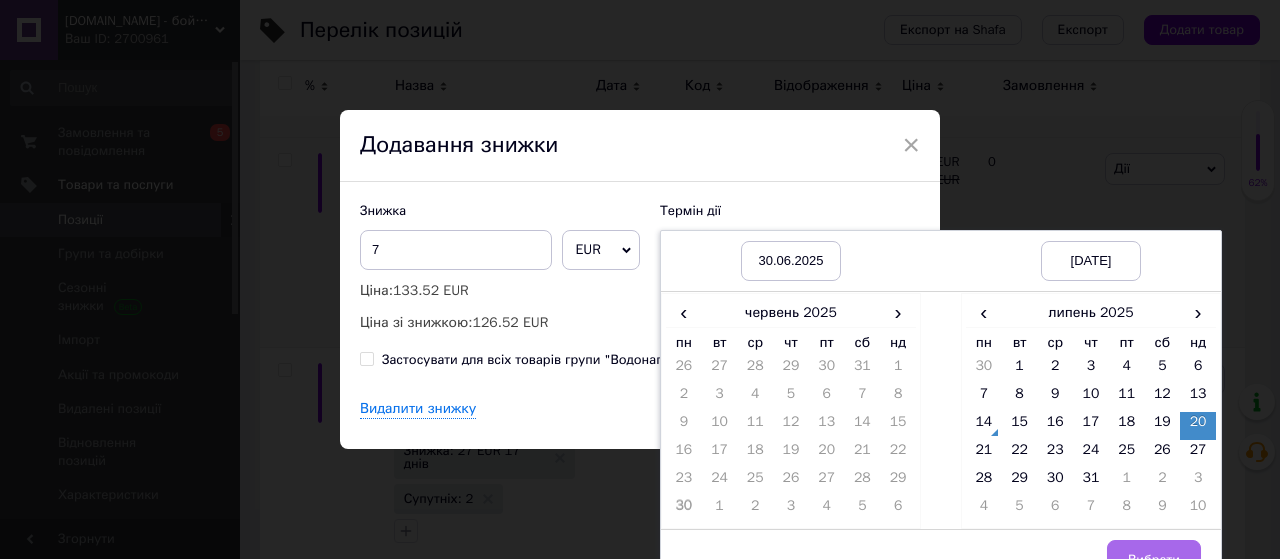 click on "Вибрати" at bounding box center (1154, 560) 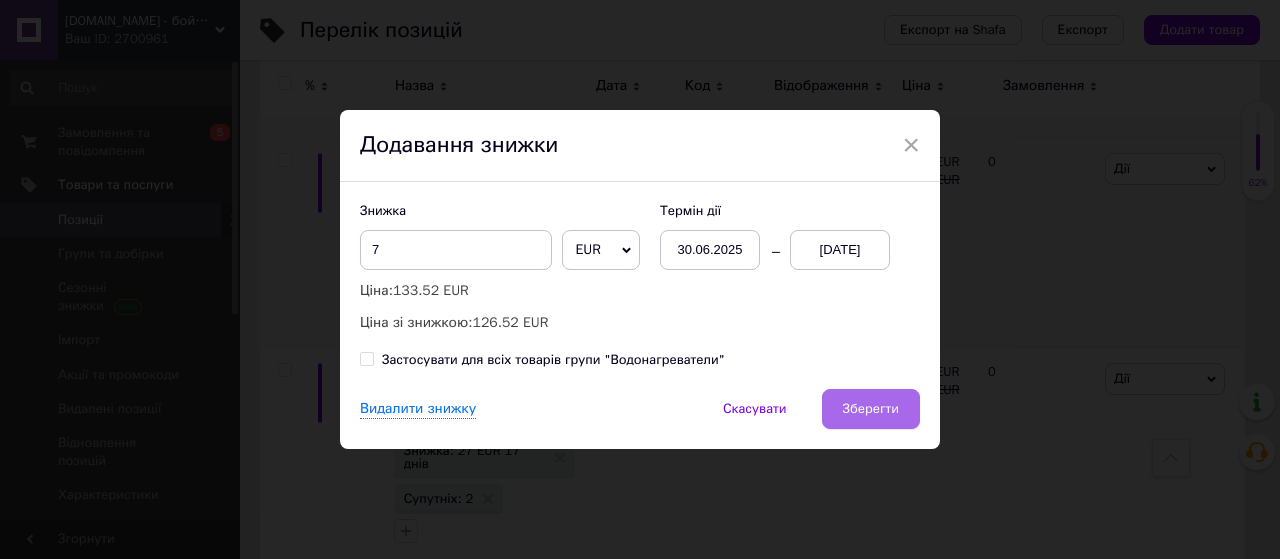 click on "Зберегти" at bounding box center (871, 409) 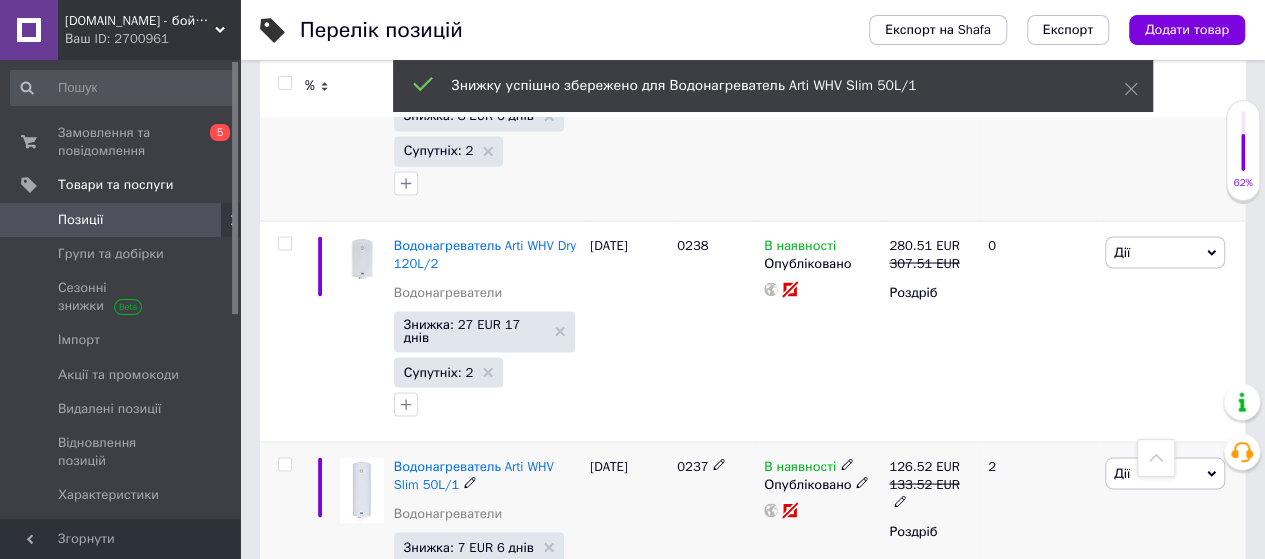 scroll, scrollTop: 13200, scrollLeft: 0, axis: vertical 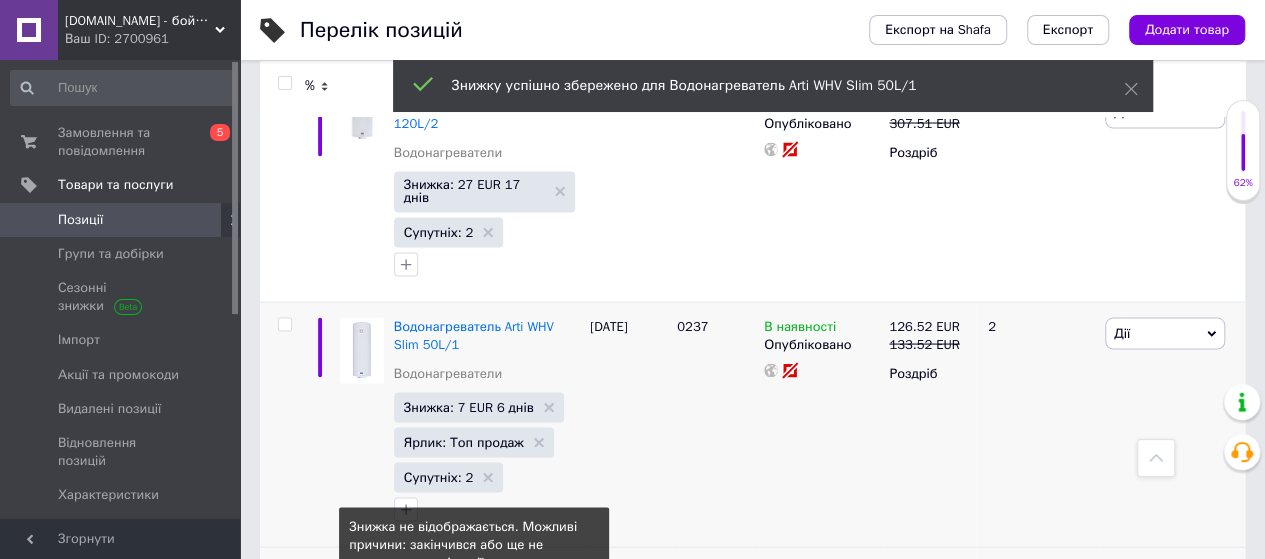 click on "Знижка: 8 EUR Не відображається" at bounding box center (474, 656) 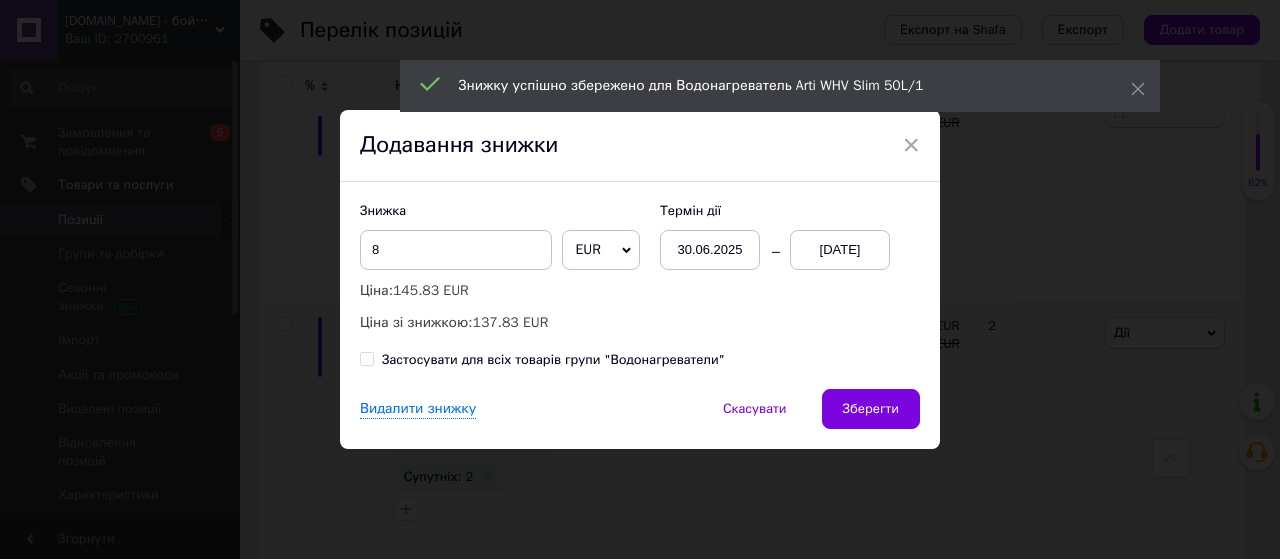 click on "13.07.2025" at bounding box center (840, 250) 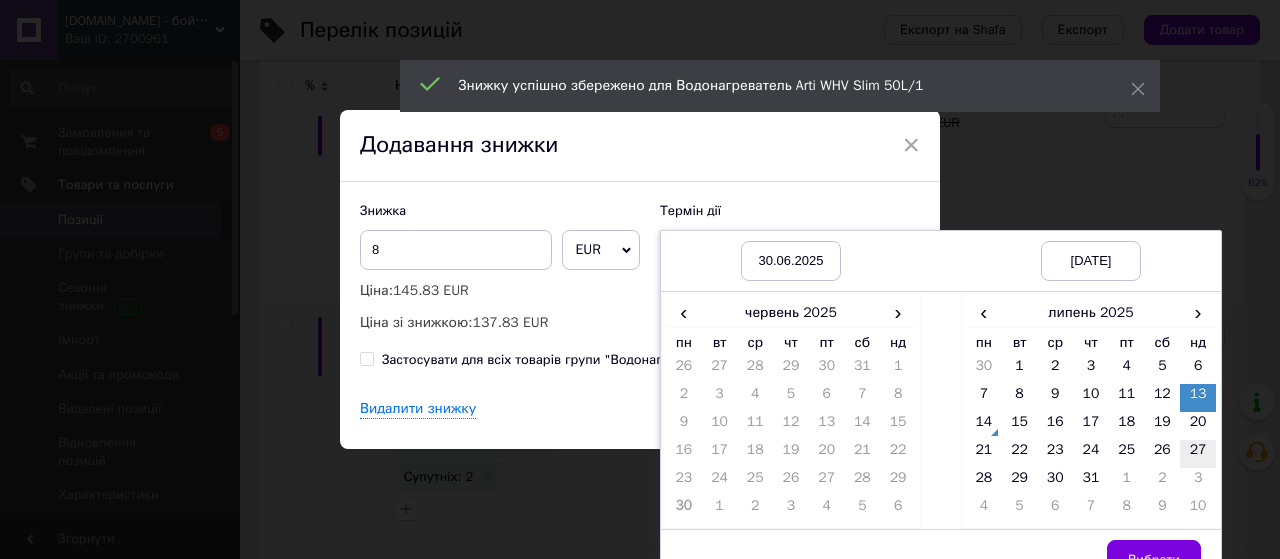 drag, startPoint x: 1194, startPoint y: 415, endPoint x: 1189, endPoint y: 439, distance: 24.5153 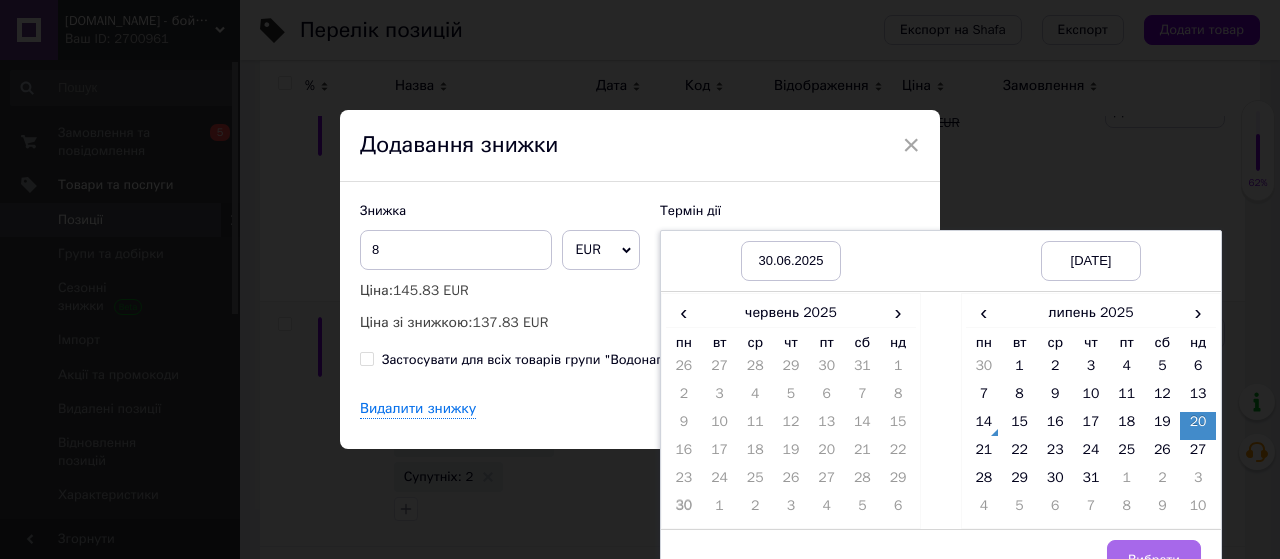 click on "Вибрати" at bounding box center (1154, 560) 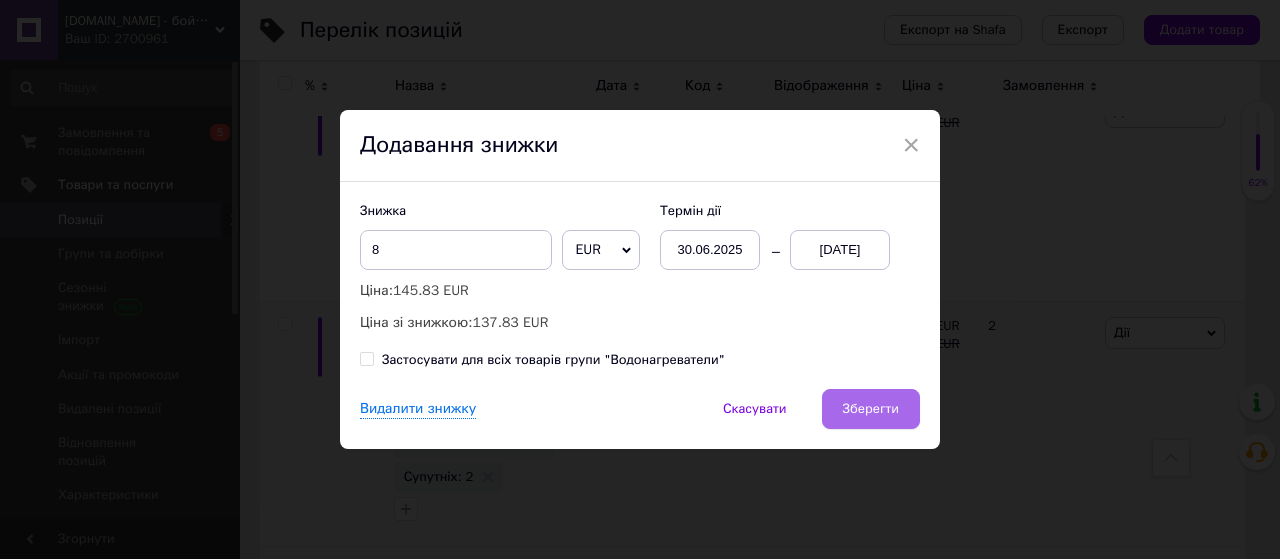 click on "Зберегти" at bounding box center (871, 409) 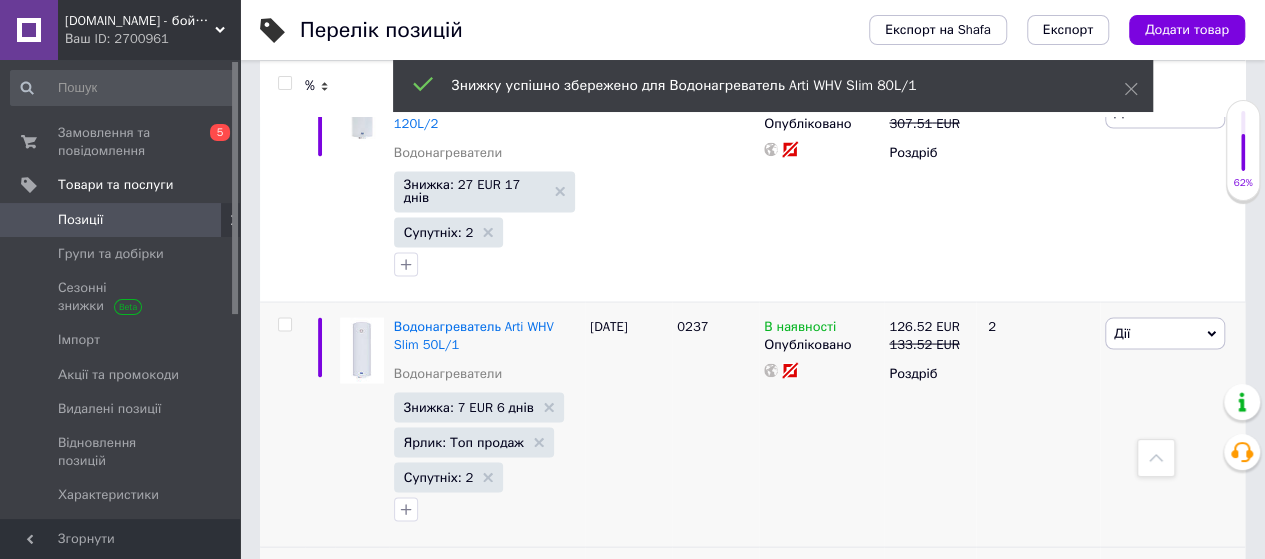 scroll, scrollTop: 13400, scrollLeft: 0, axis: vertical 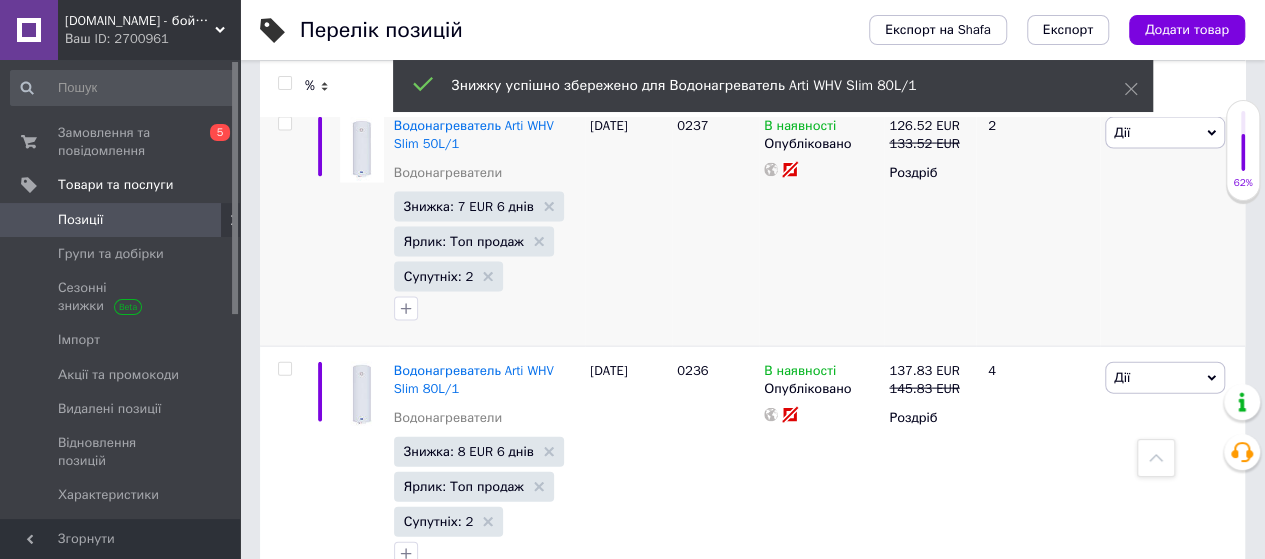 click on "Знижка: 4 EUR Не відображається" at bounding box center [474, 719] 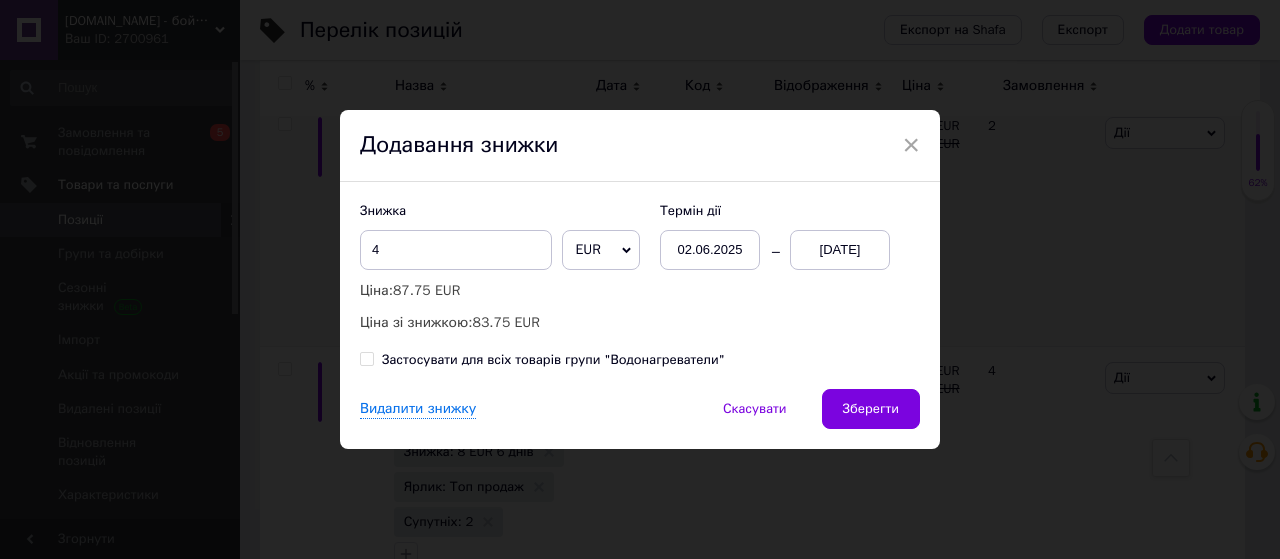 click on "13.07.2025" at bounding box center (840, 250) 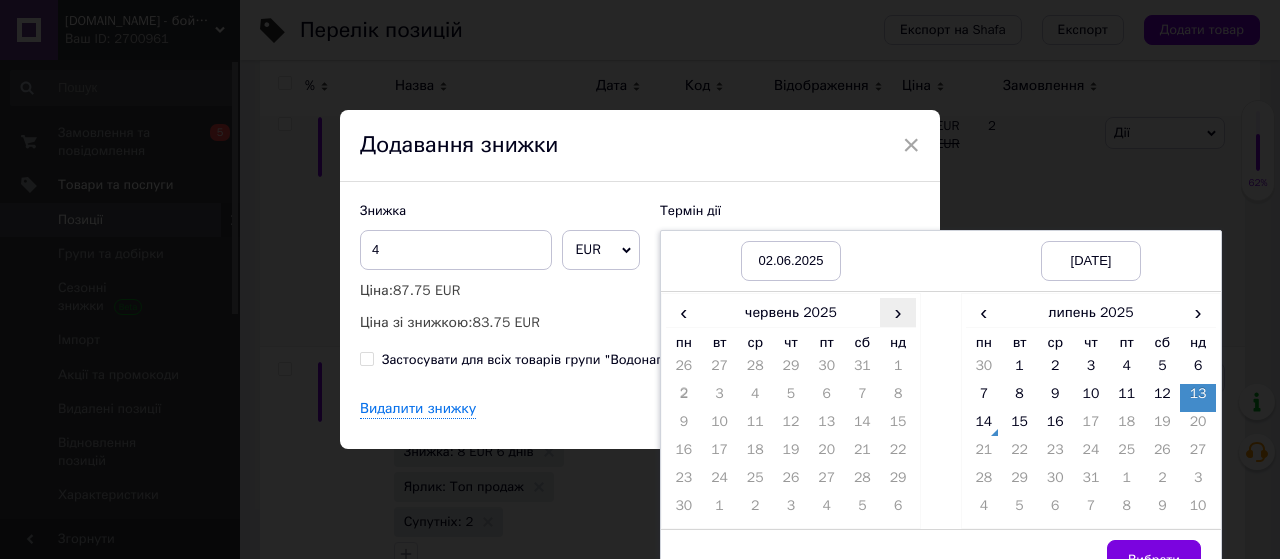 click on "›" at bounding box center (898, 312) 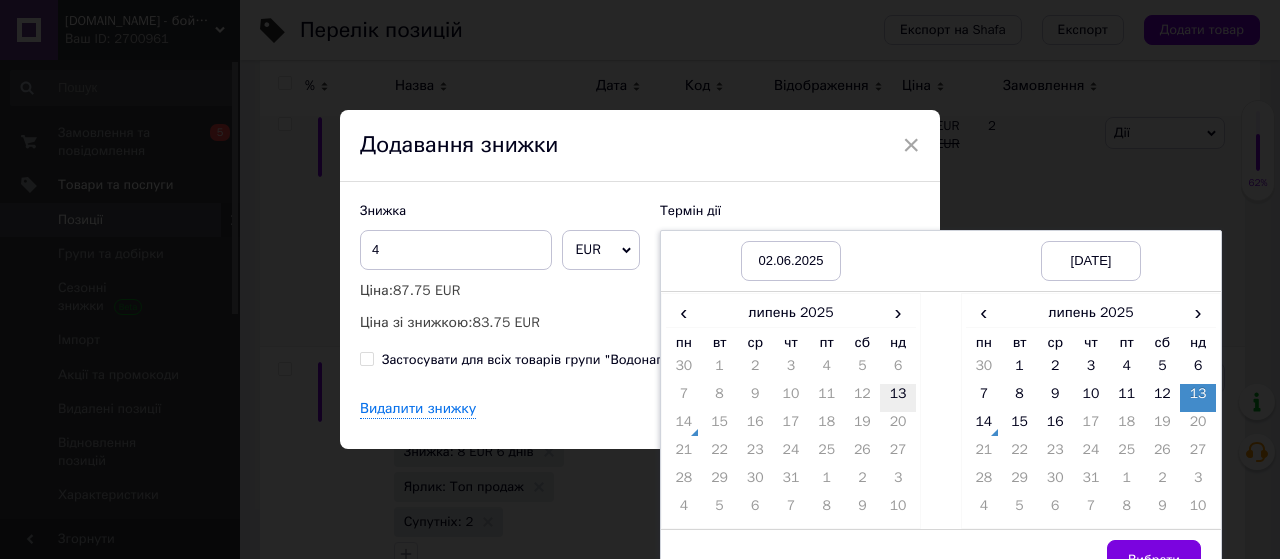 click on "13" at bounding box center [898, 398] 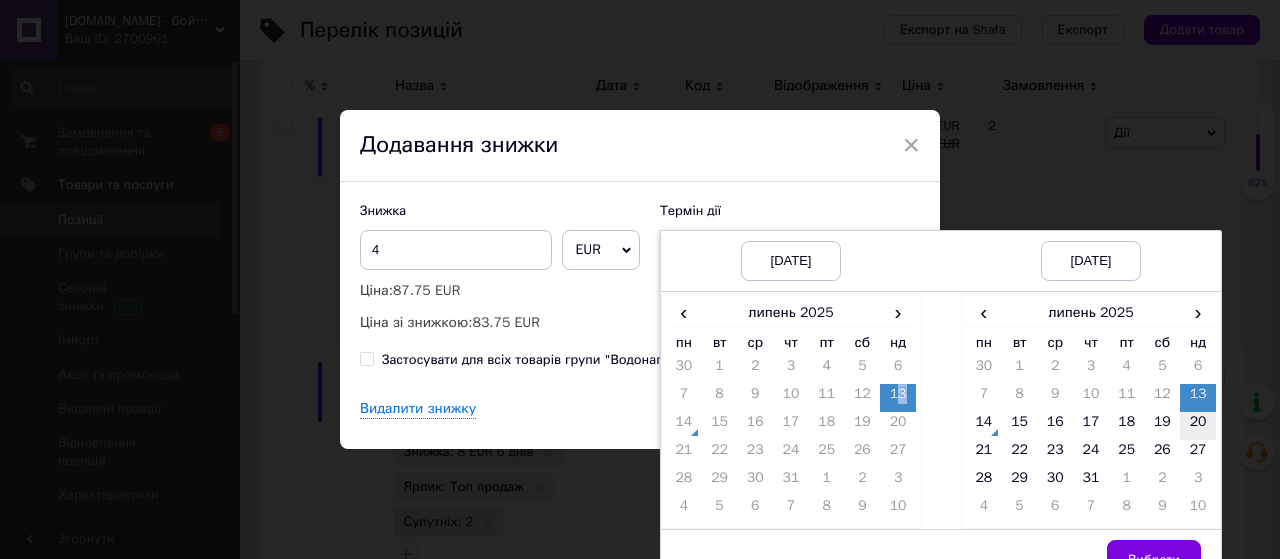 click on "20" at bounding box center (1198, 426) 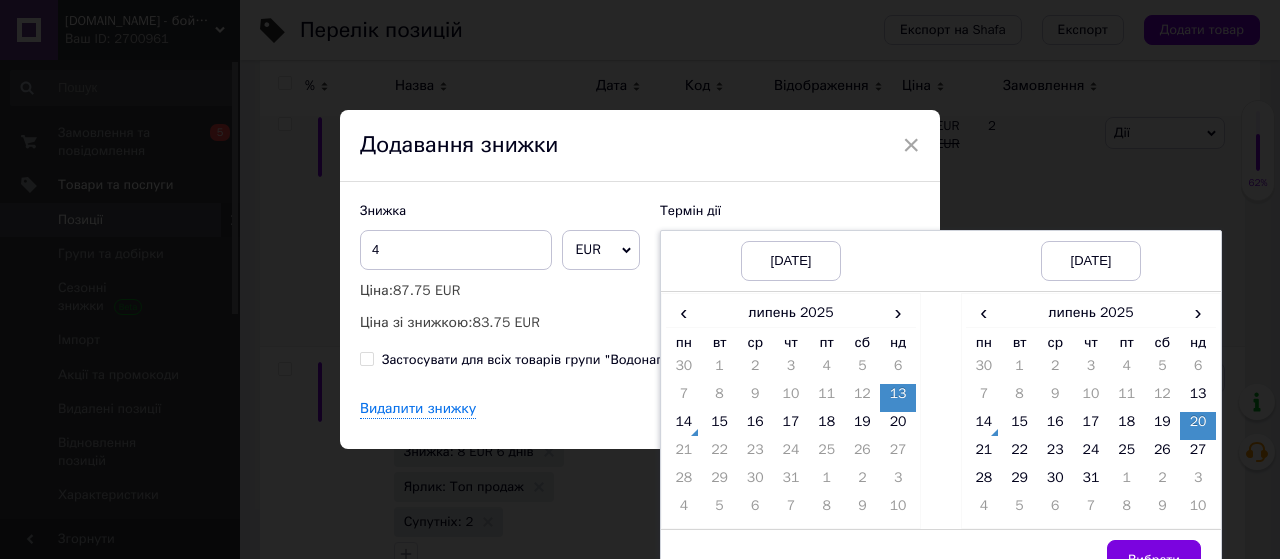 click on "Вибрати" at bounding box center [1154, 560] 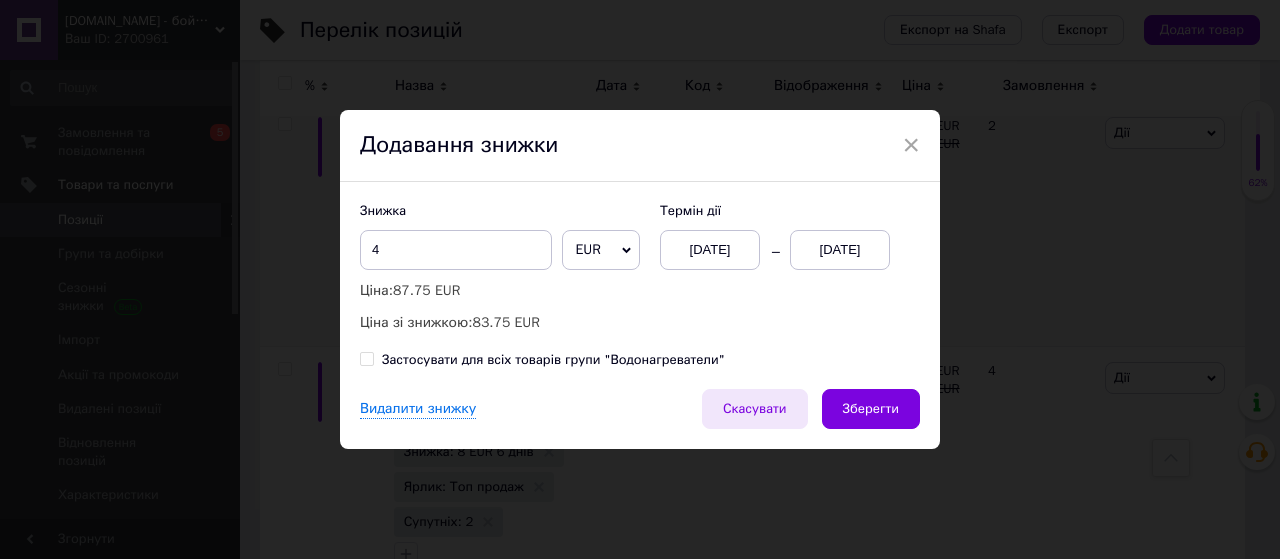 click on "Зберегти" at bounding box center [871, 409] 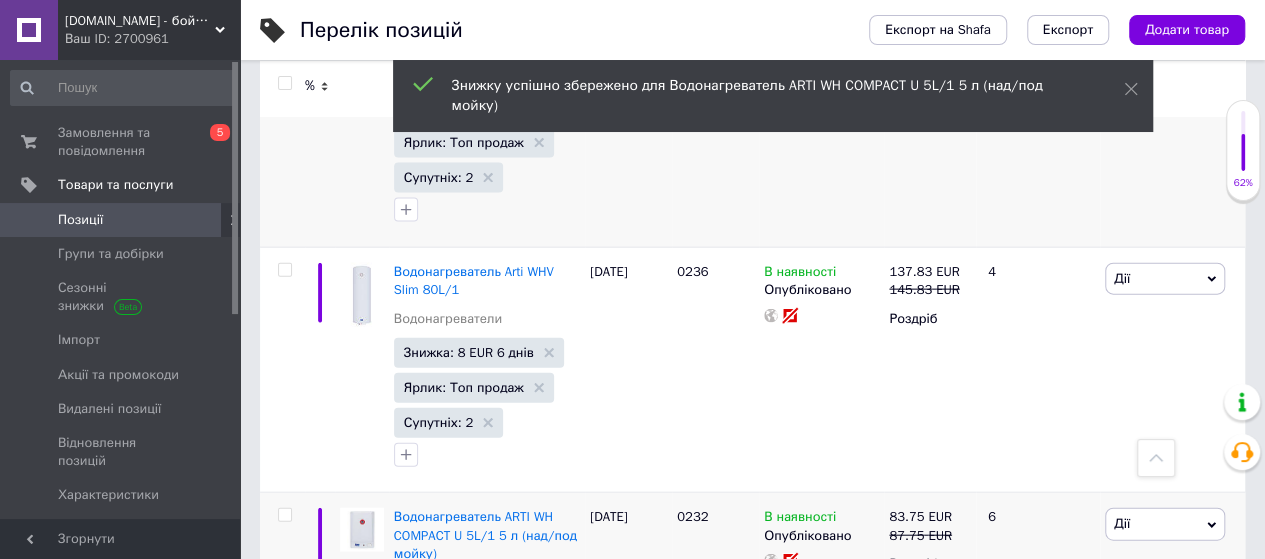 scroll, scrollTop: 13600, scrollLeft: 0, axis: vertical 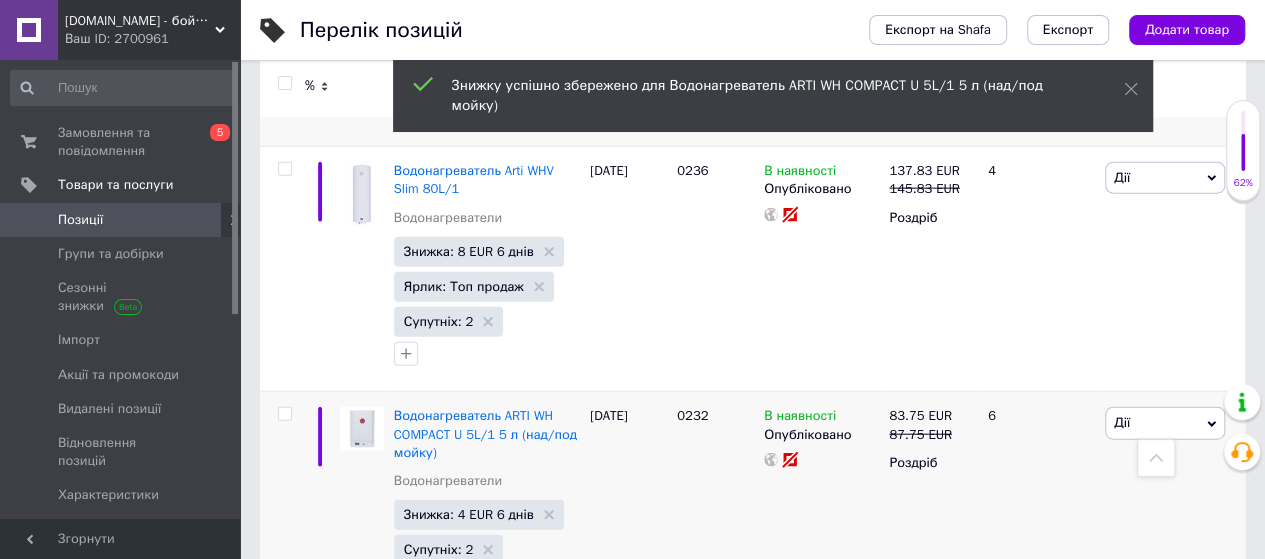 click on "Знижка: 5 EUR Не відображається" at bounding box center [474, 747] 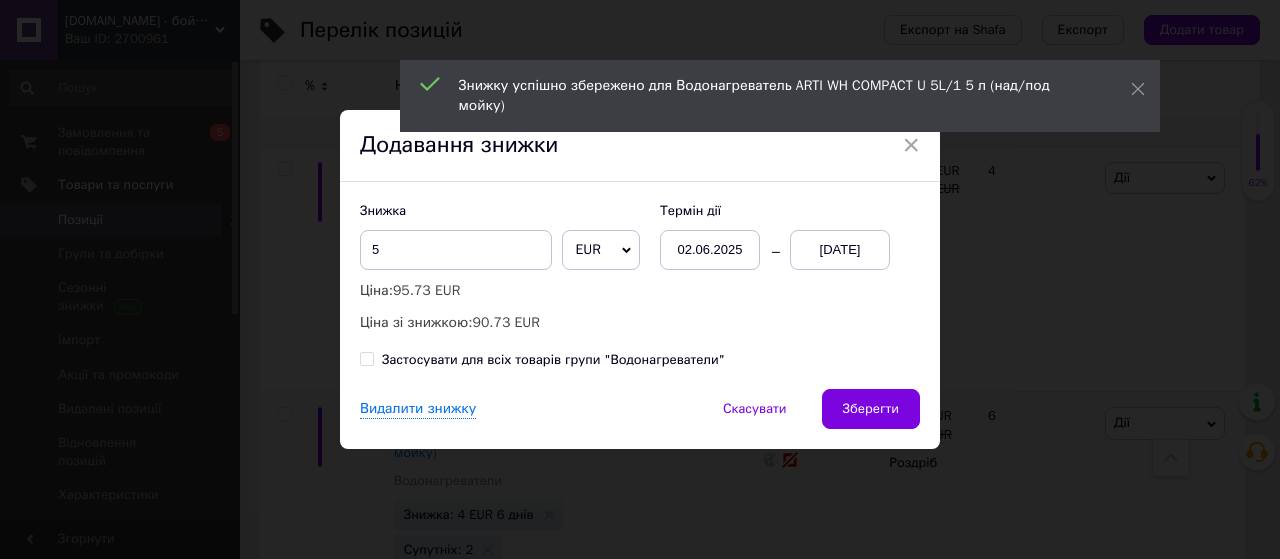 click on "13.07.2025" at bounding box center (840, 250) 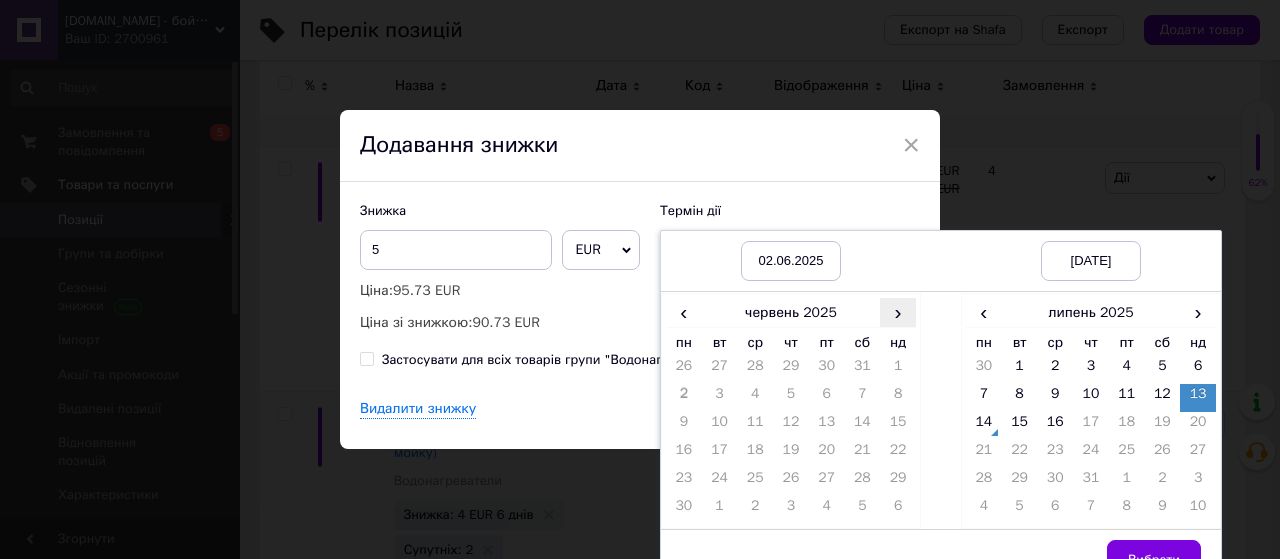 click on "›" at bounding box center (898, 312) 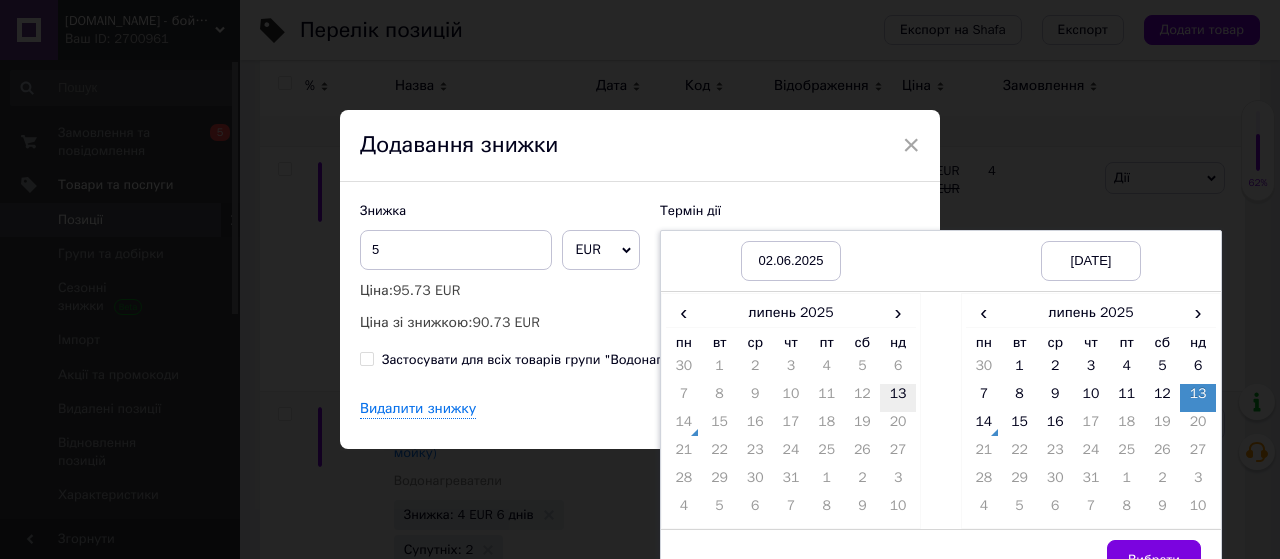 click on "13" at bounding box center (898, 398) 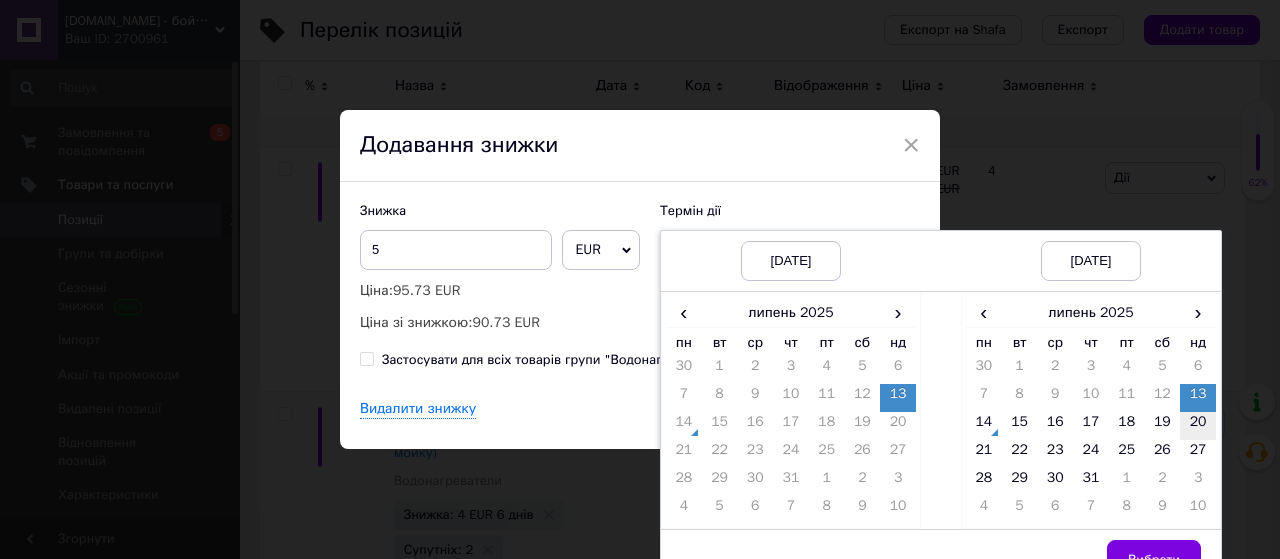 click on "20" at bounding box center [1198, 426] 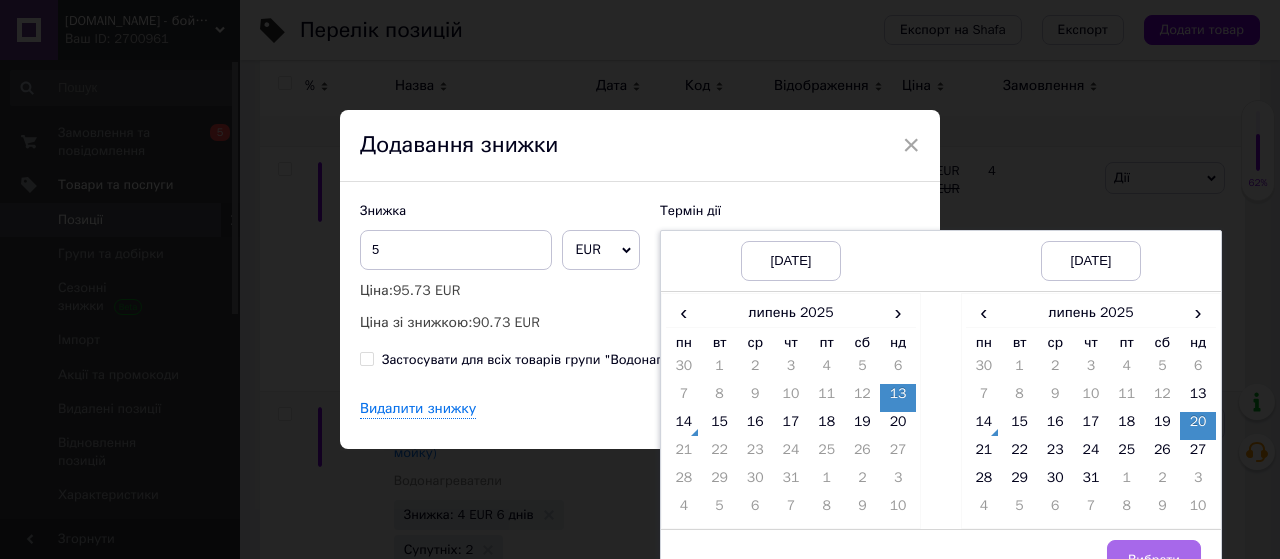 click on "Вибрати" at bounding box center [1154, 560] 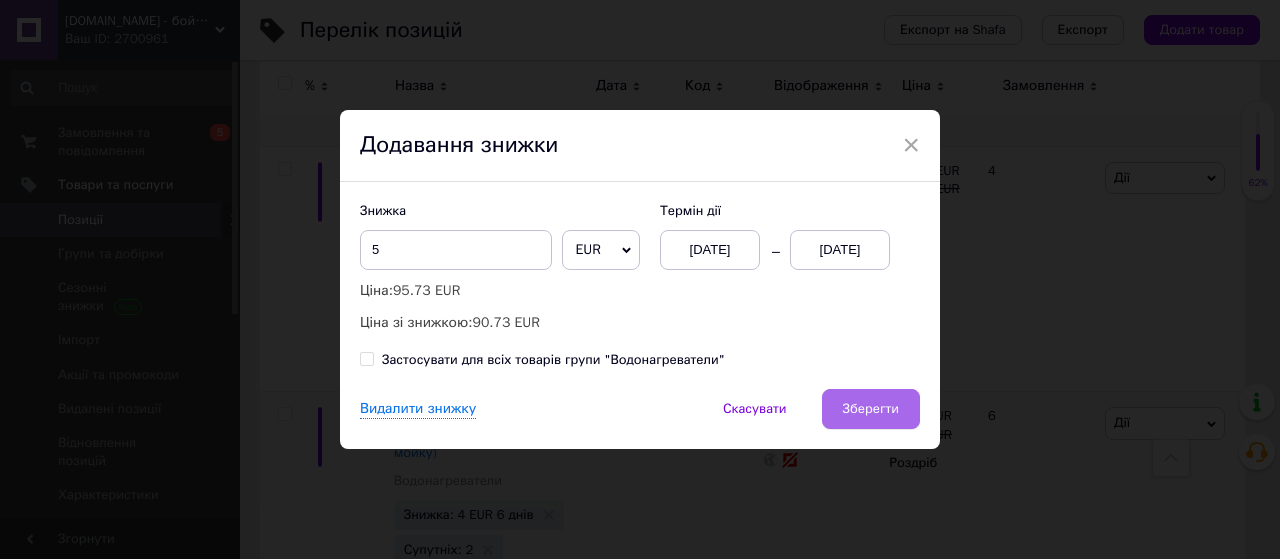 click on "Зберегти" at bounding box center [871, 409] 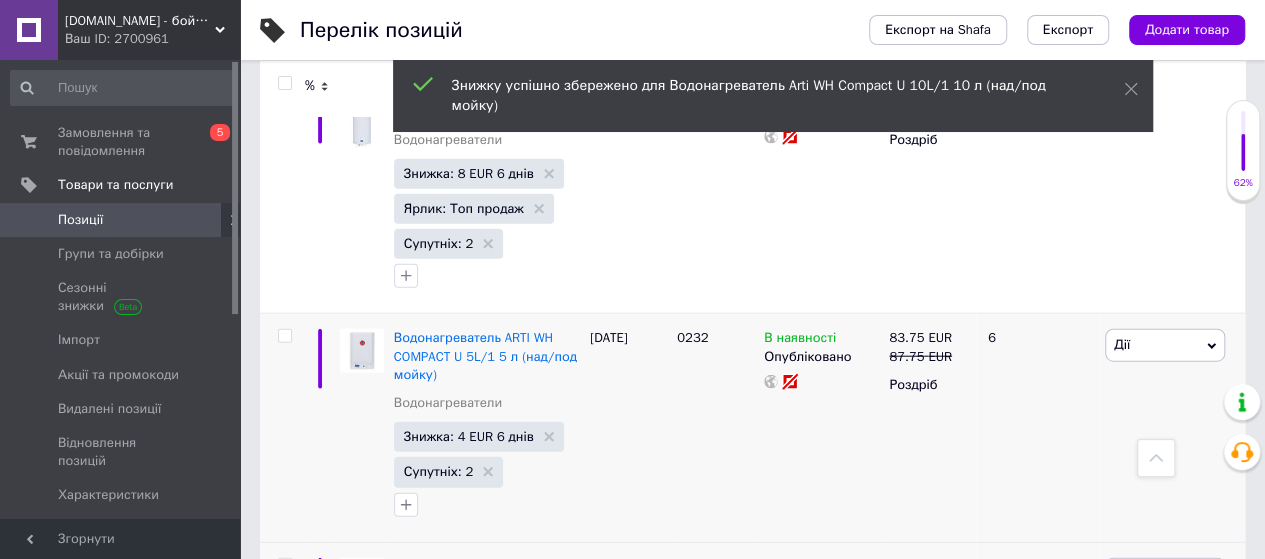 scroll, scrollTop: 13733, scrollLeft: 0, axis: vertical 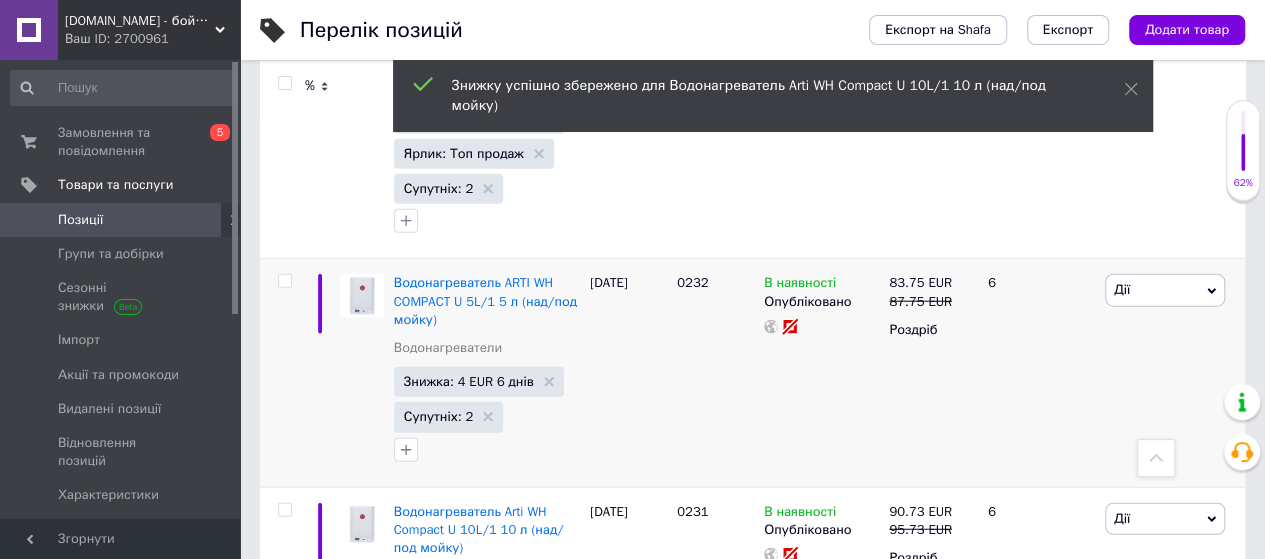 click on "Знижка: 12 EUR Не відображається" at bounding box center (474, 824) 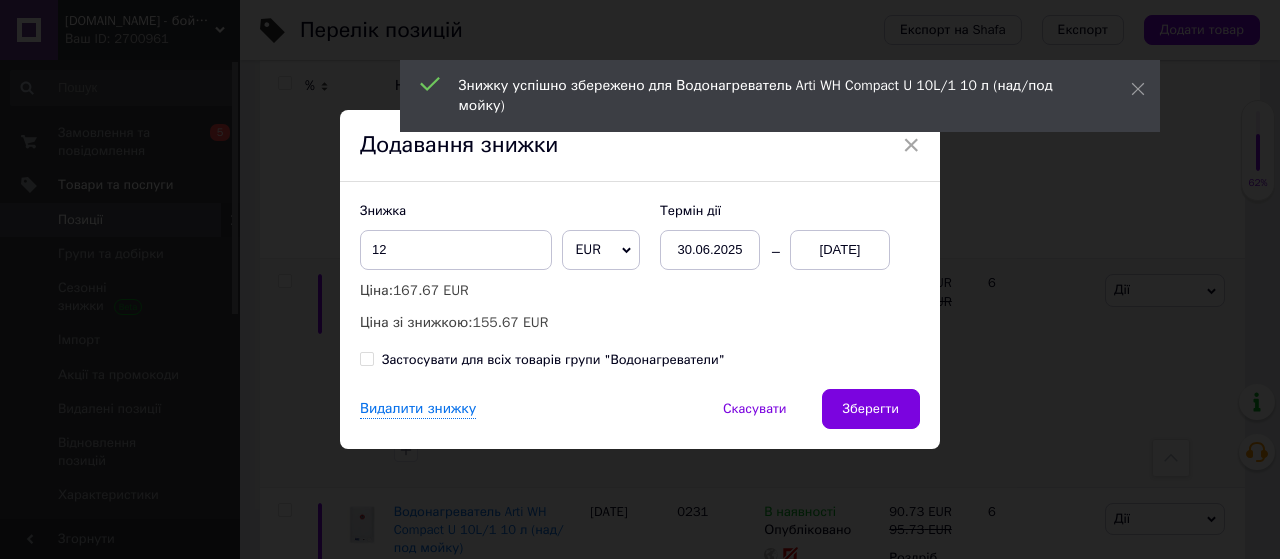 click on "13.07.2025" at bounding box center [840, 250] 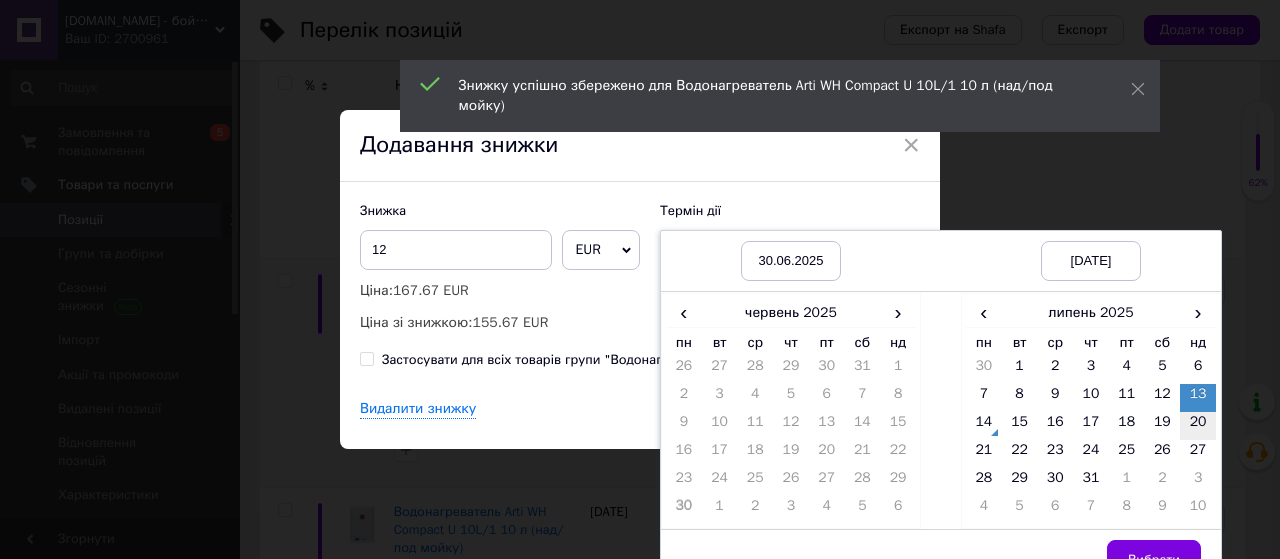 click on "20" at bounding box center [1198, 426] 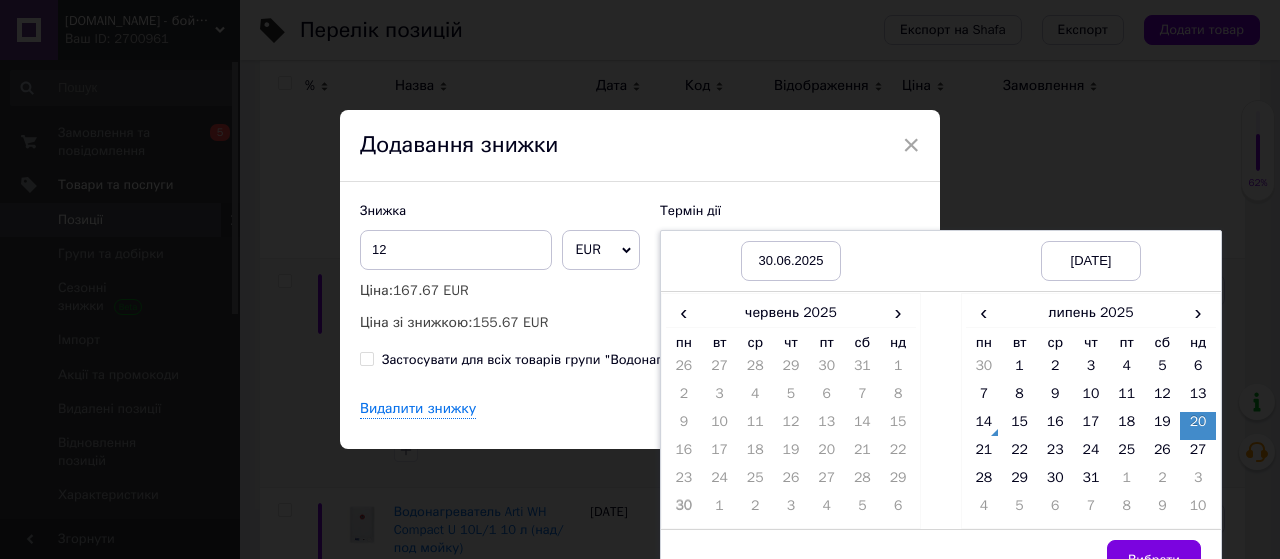 click on "Вибрати" at bounding box center [1154, 560] 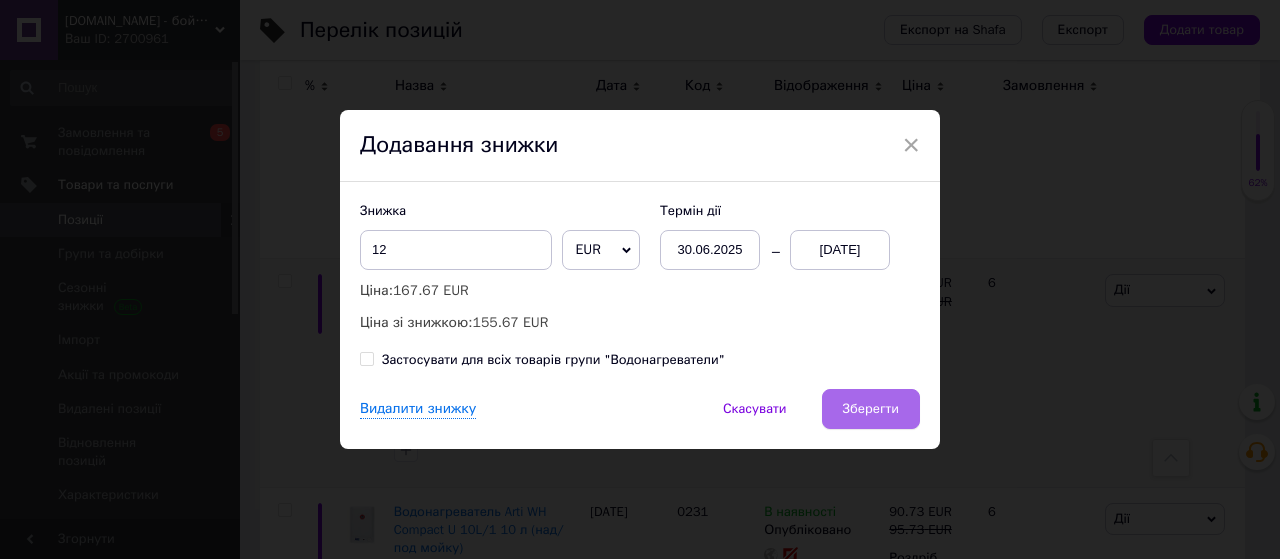 click on "Зберегти" at bounding box center (871, 409) 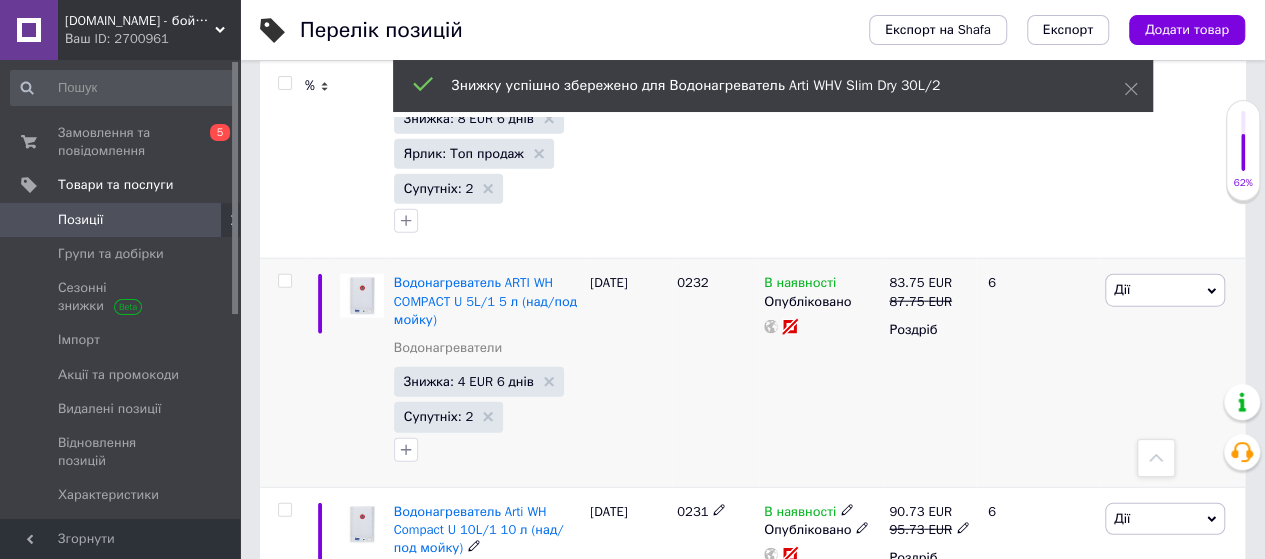 scroll, scrollTop: 14000, scrollLeft: 0, axis: vertical 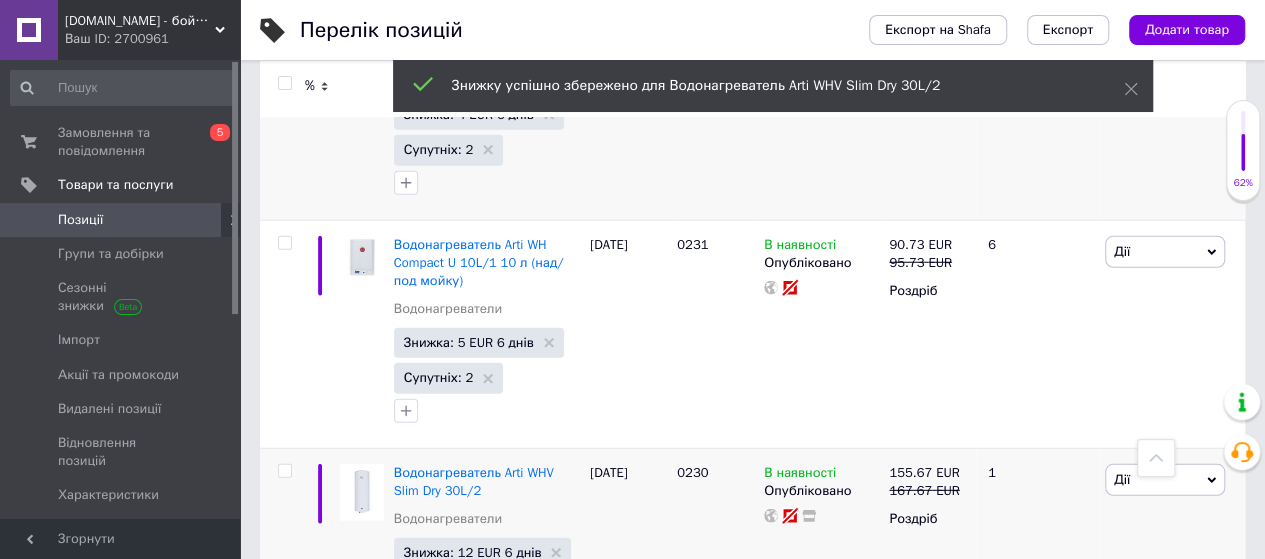 click on "Знижка: 11 EUR Не відображається" at bounding box center (474, 767) 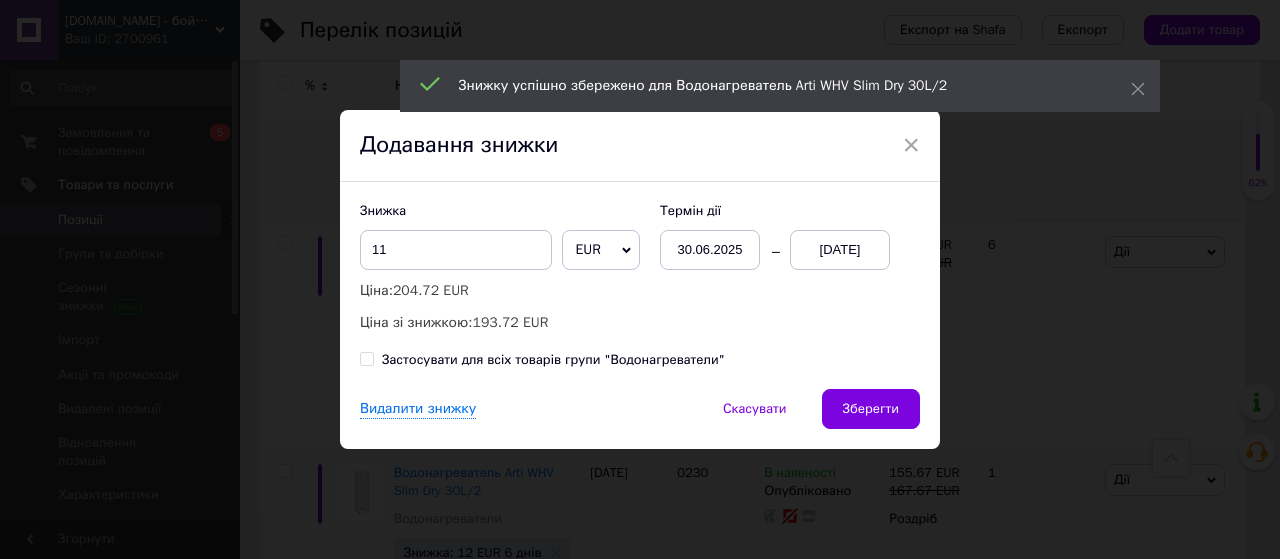 click on "13.07.2025" at bounding box center (840, 250) 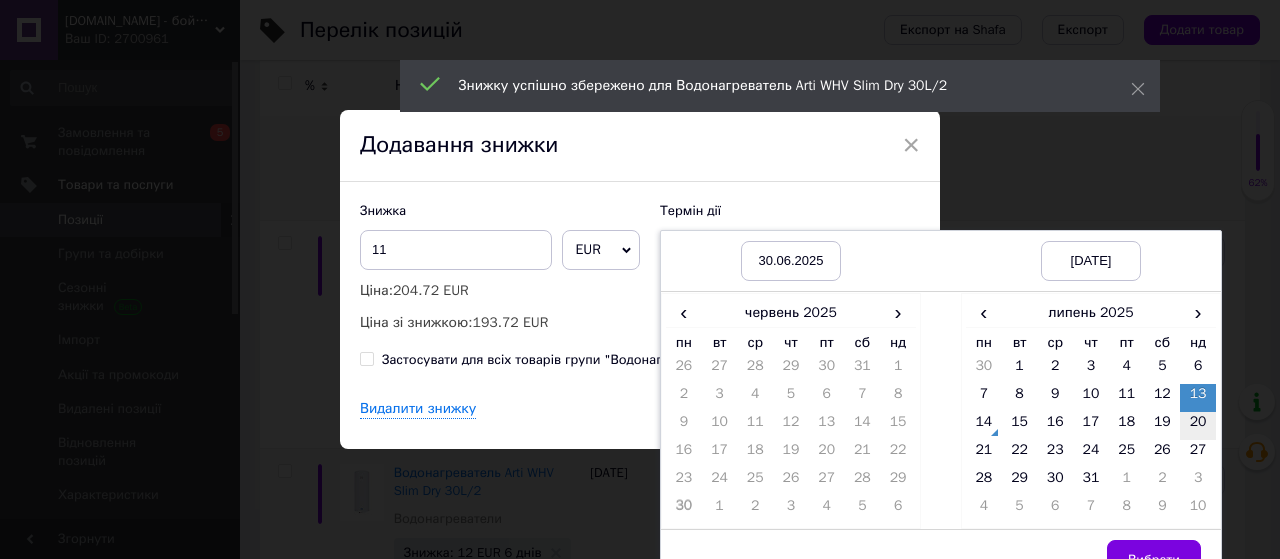 click on "20" at bounding box center (1198, 426) 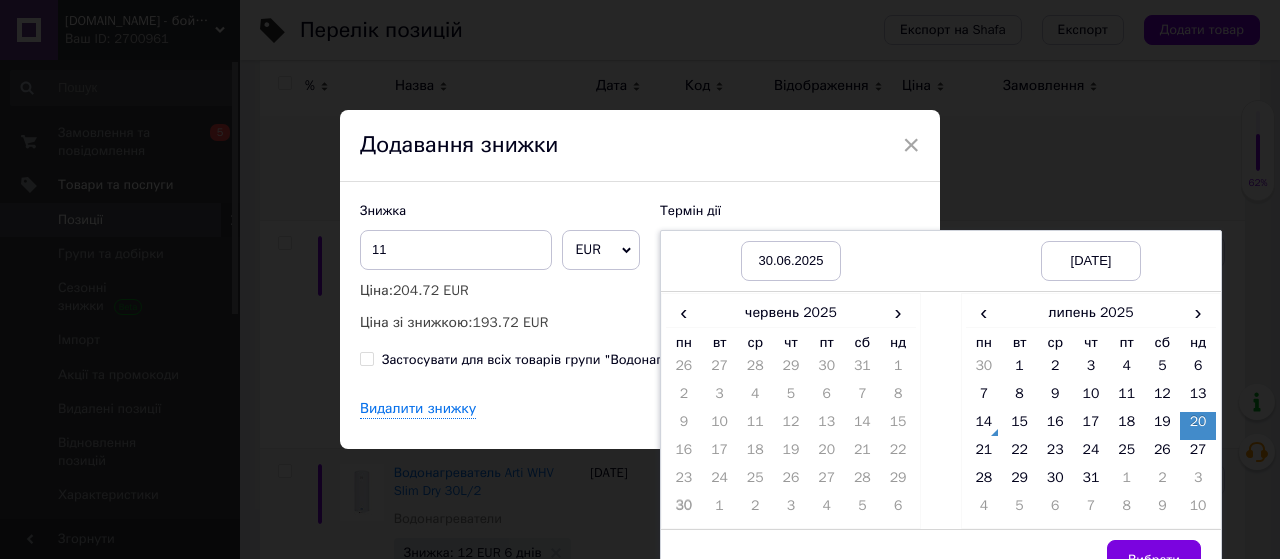 click on "Вибрати" at bounding box center [1154, 560] 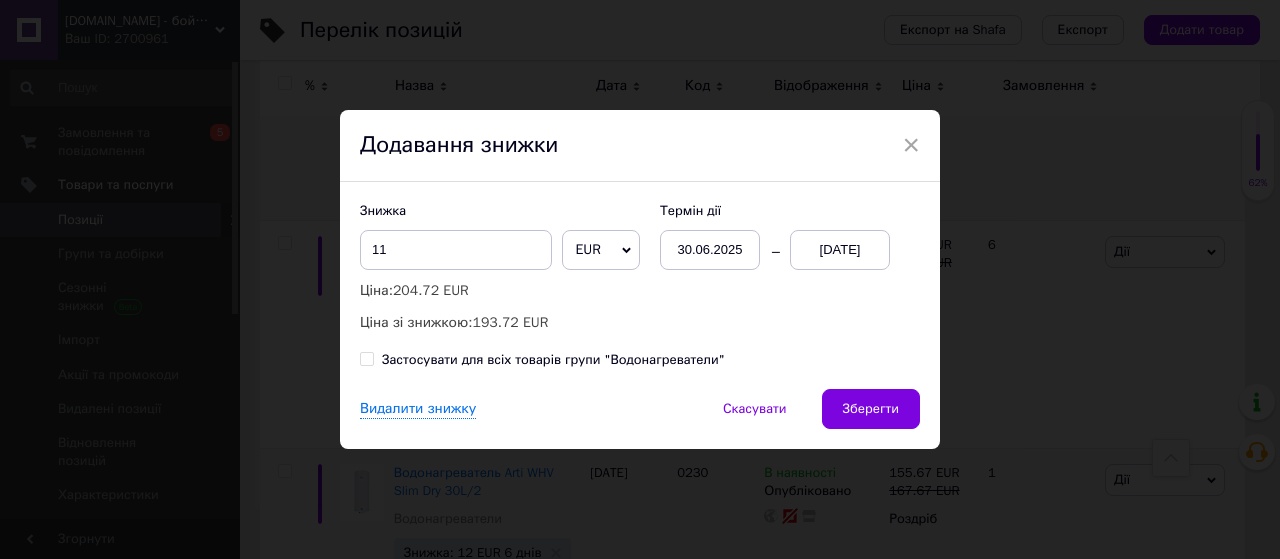 click on "Зберегти" at bounding box center (871, 409) 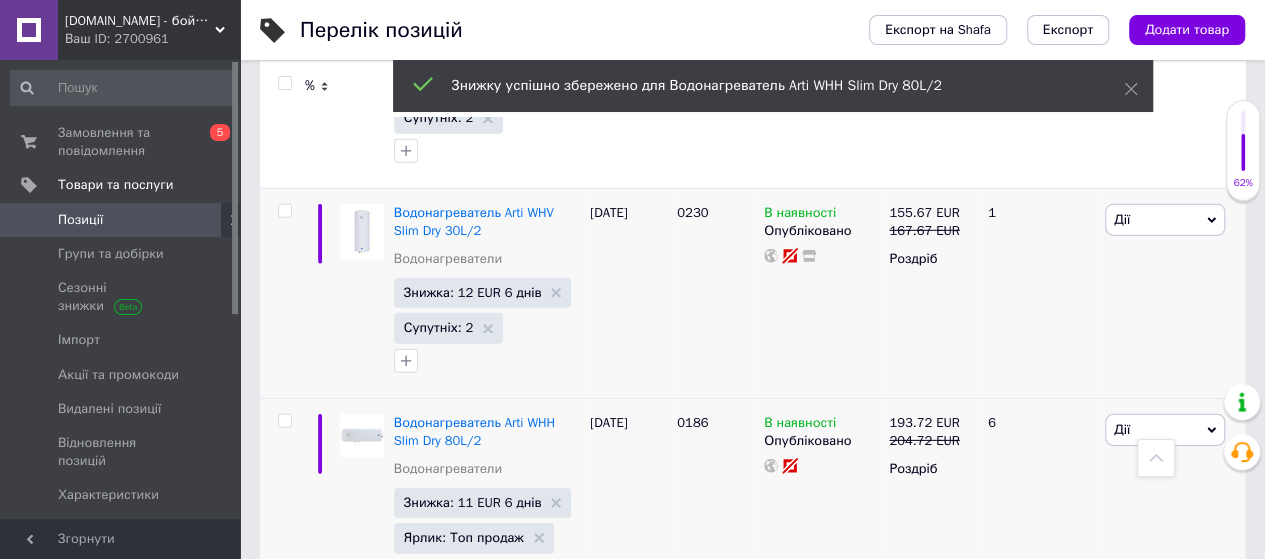 scroll, scrollTop: 14333, scrollLeft: 0, axis: vertical 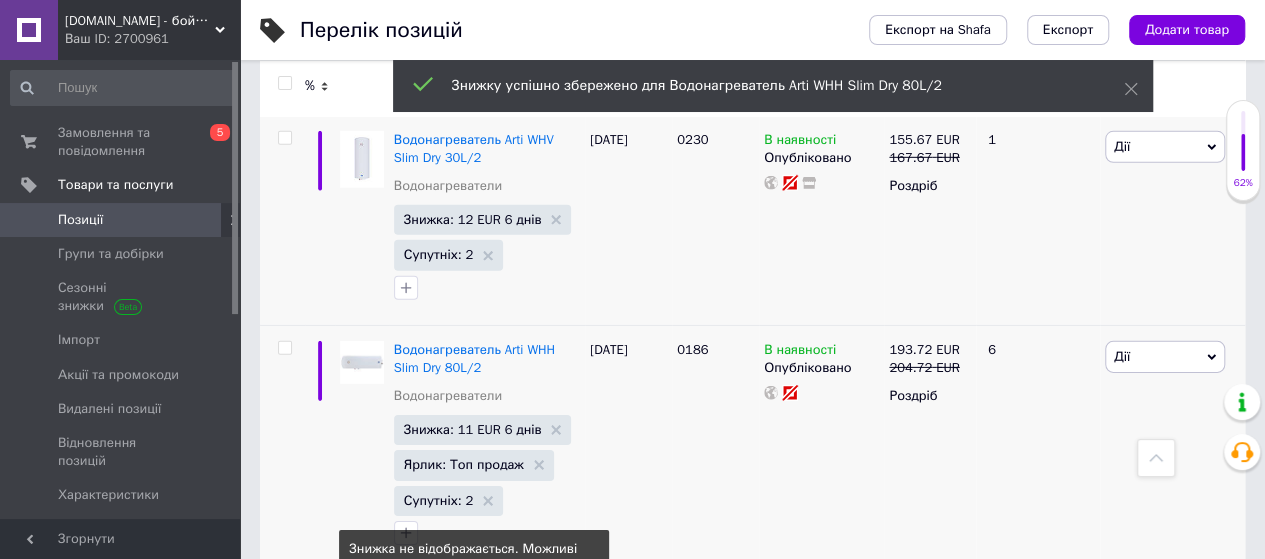 click on "Знижка: 12 EUR Не відображається" at bounding box center (474, 679) 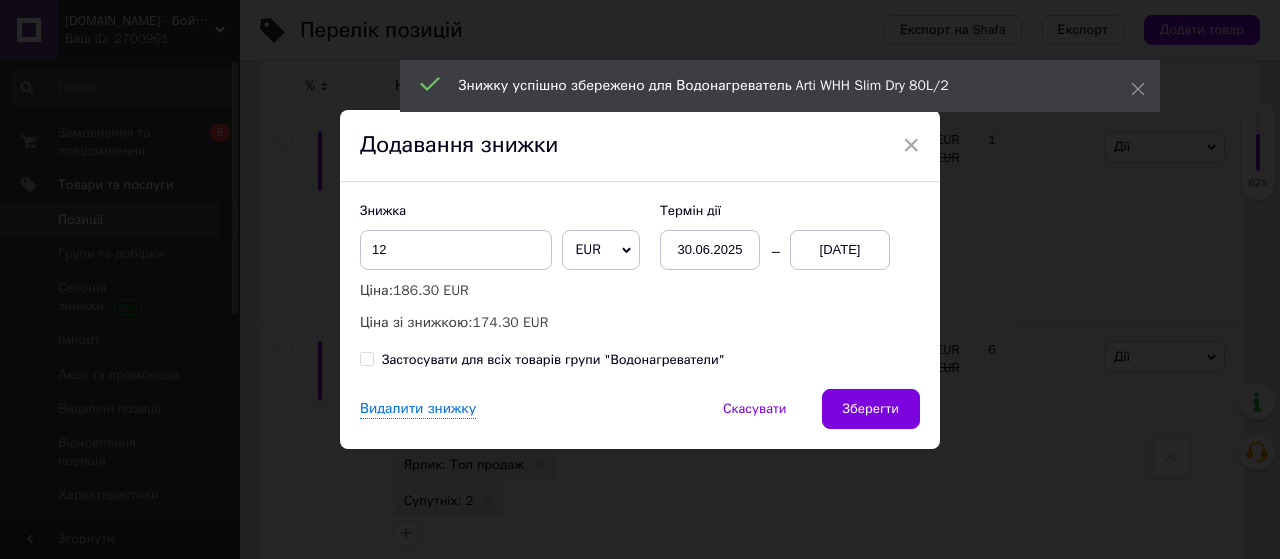 click on "13.07.2025" at bounding box center [840, 250] 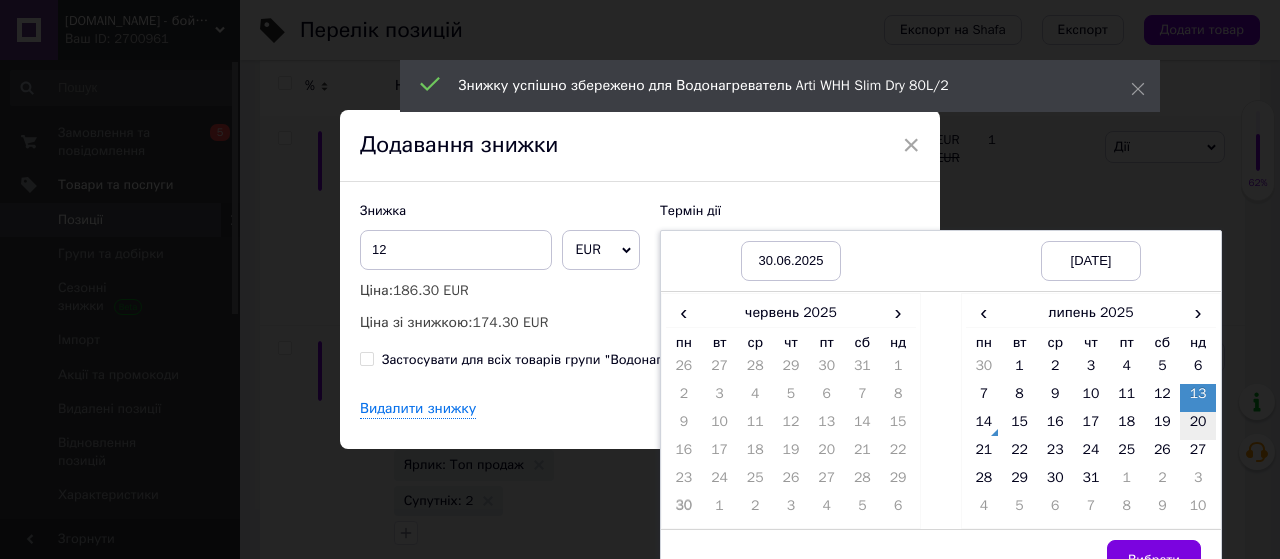 click on "20" at bounding box center [1198, 426] 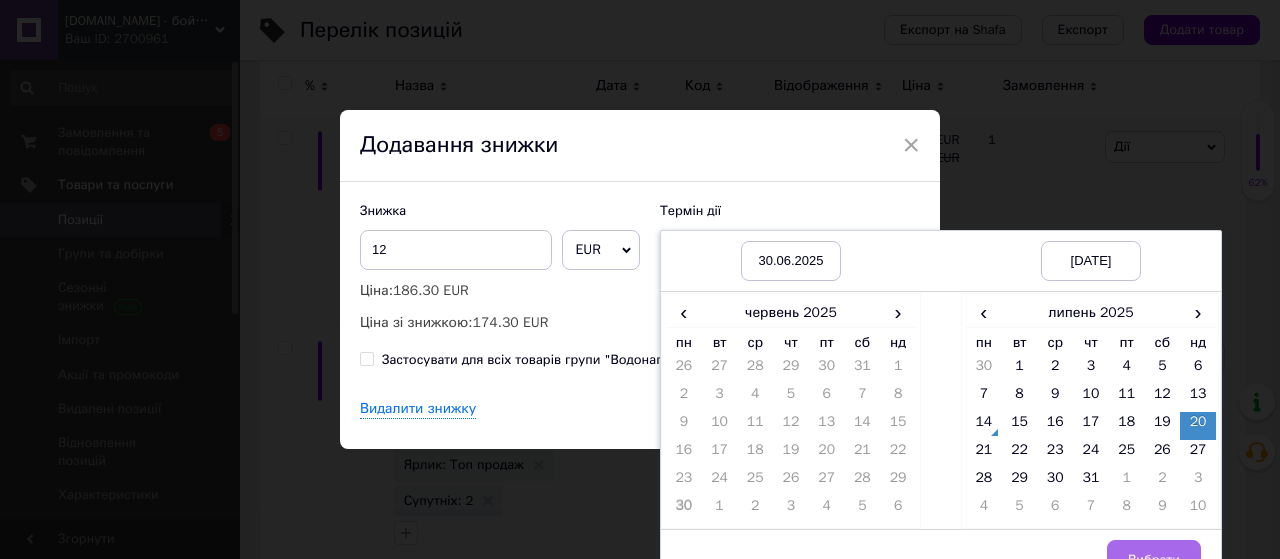 click on "Вибрати" at bounding box center [1154, 560] 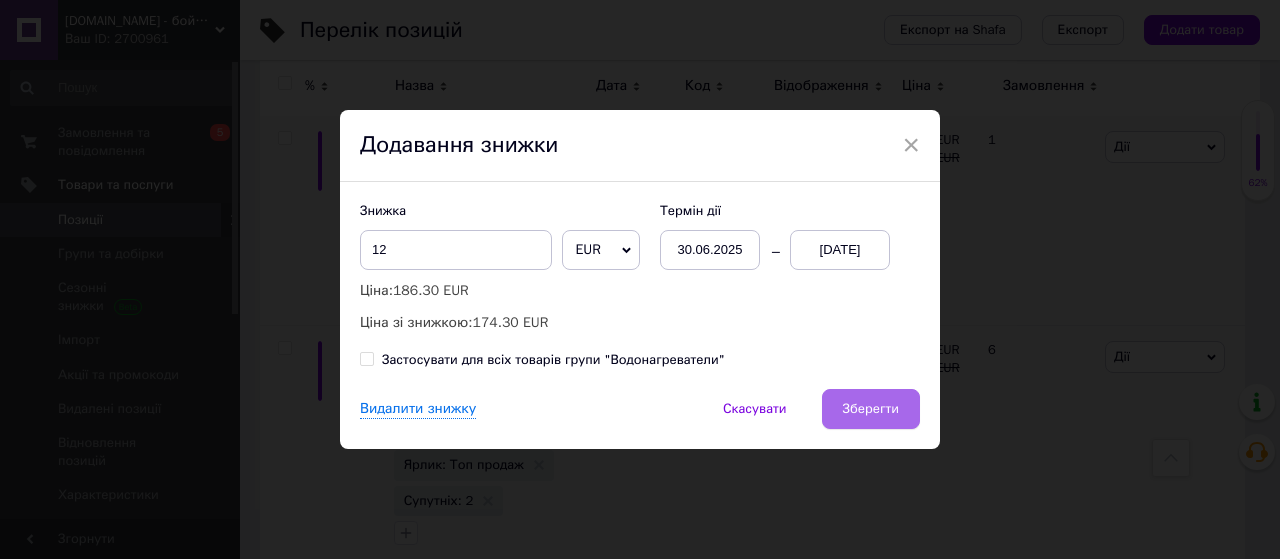 click on "Зберегти" at bounding box center [871, 409] 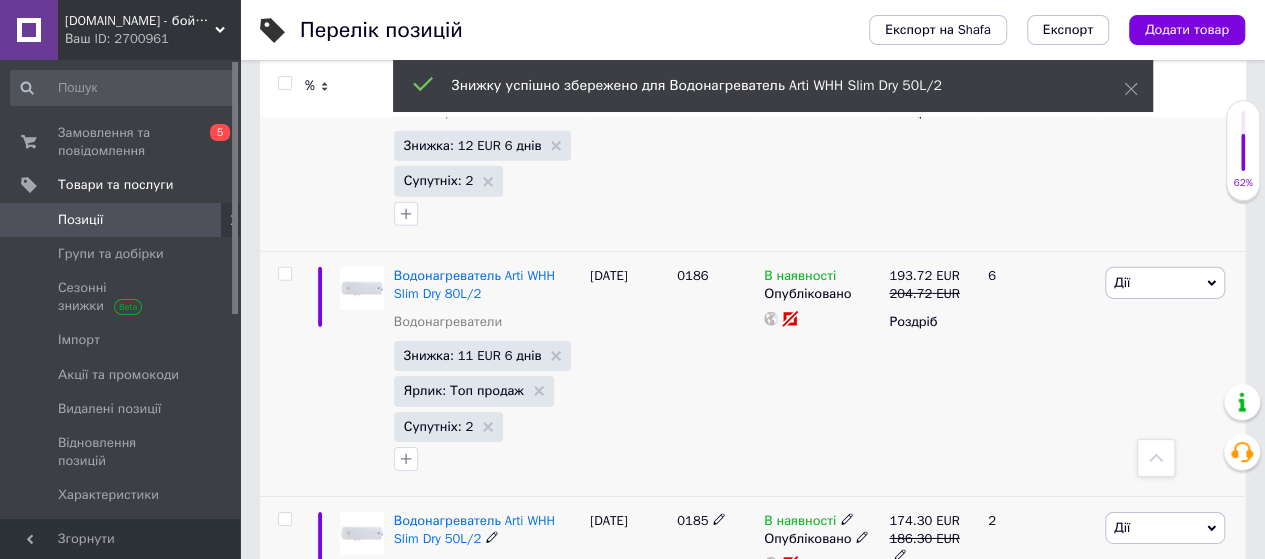 scroll, scrollTop: 14533, scrollLeft: 0, axis: vertical 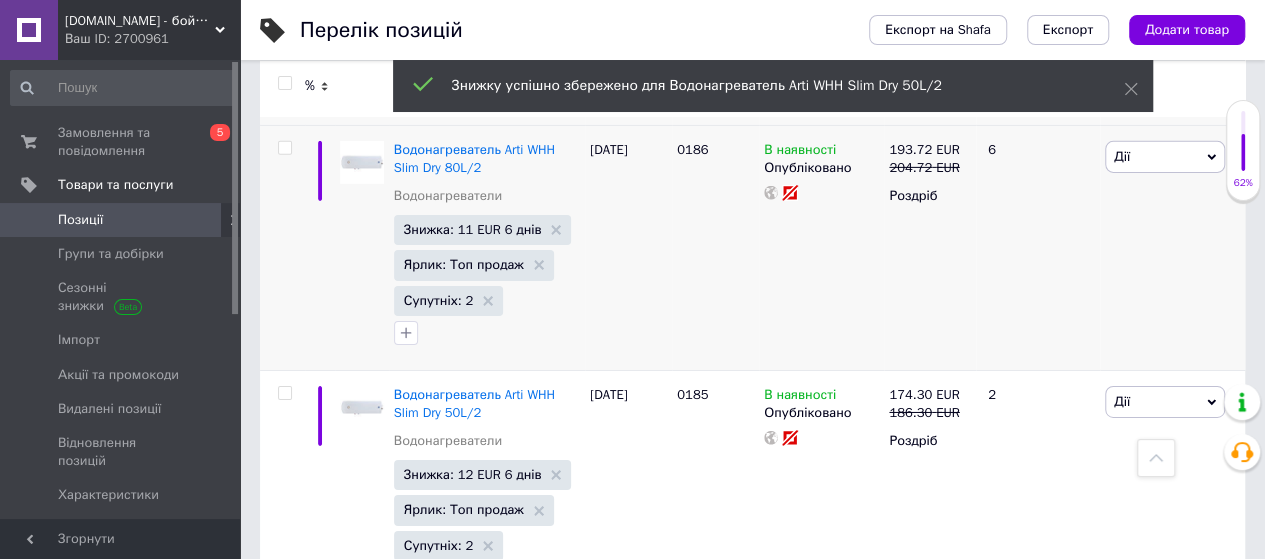 click on "Знижка: 12 EUR Не відображається" at bounding box center [474, 724] 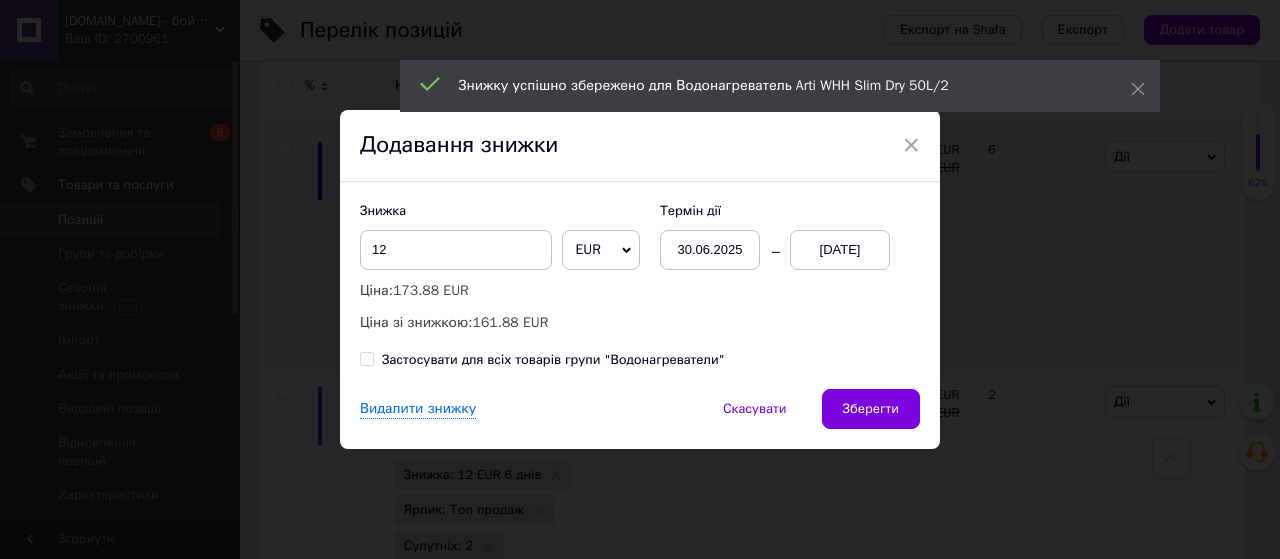 click on "13.07.2025" at bounding box center [840, 250] 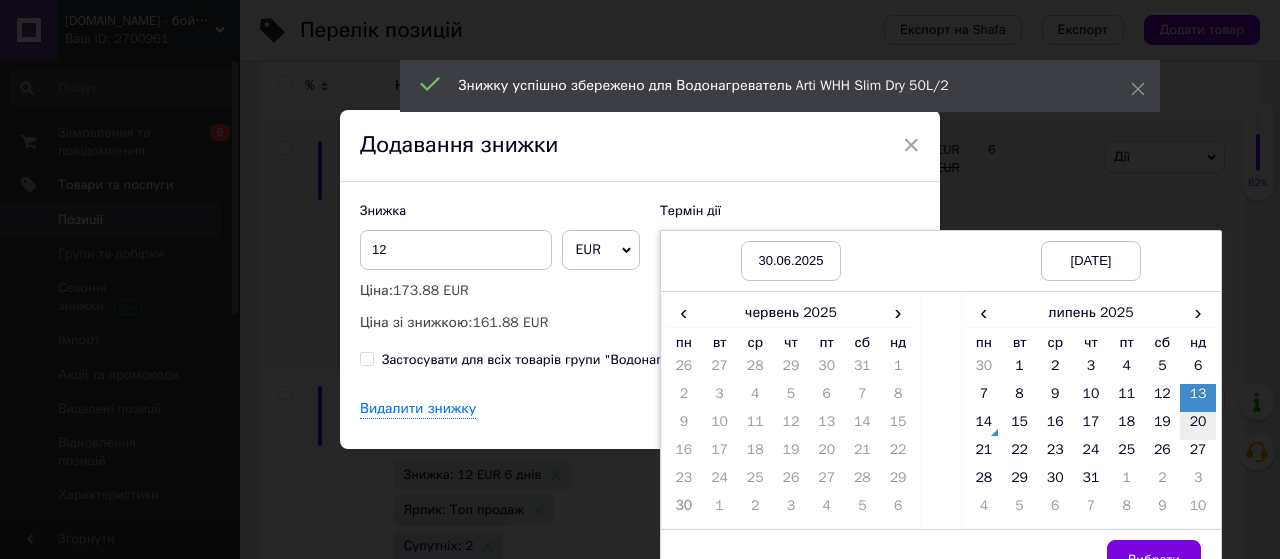 click on "20" at bounding box center [1198, 426] 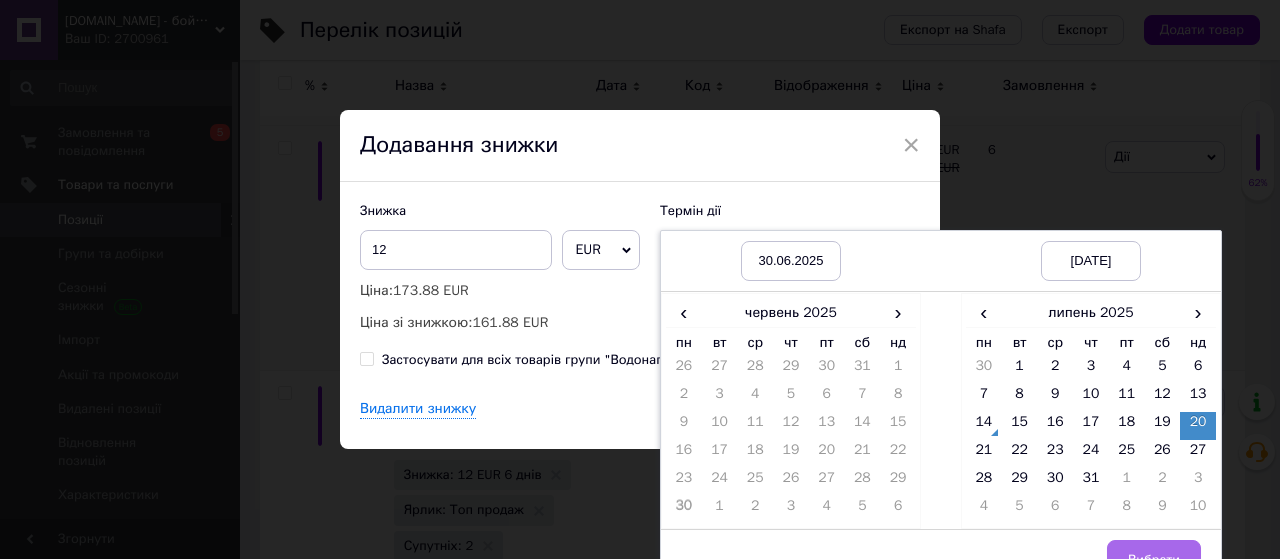 click on "Вибрати" at bounding box center [1154, 560] 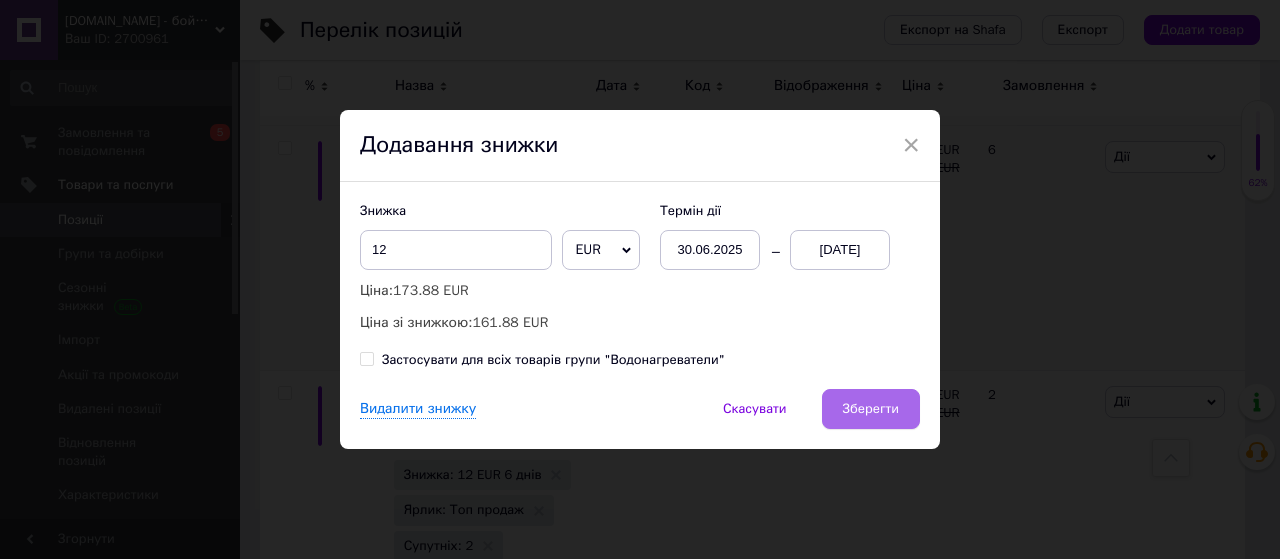 click on "Зберегти" at bounding box center (871, 409) 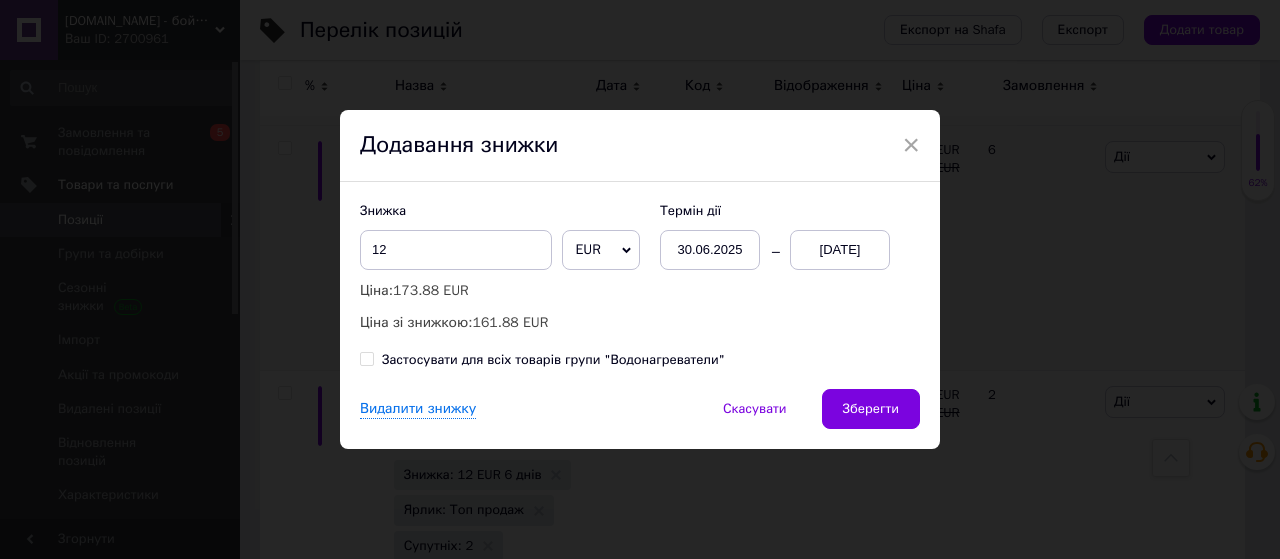 click on "Видалити знижку   Скасувати   Зберегти" at bounding box center [640, 419] 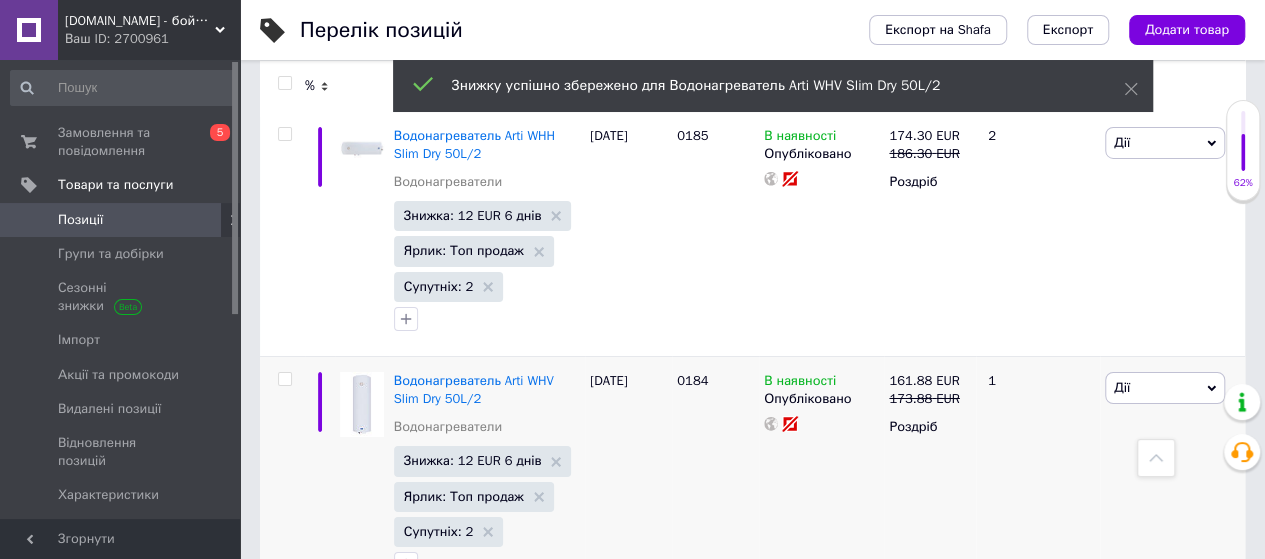 scroll, scrollTop: 14800, scrollLeft: 0, axis: vertical 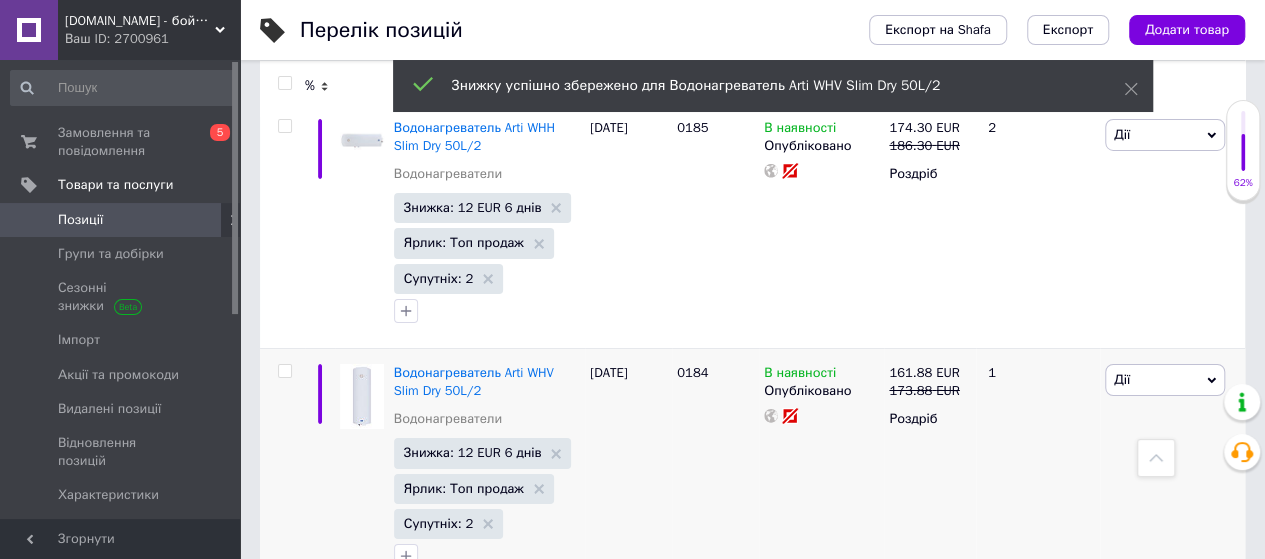 click on "Знижка: 3.7 EUR Не відображається" at bounding box center (474, 721) 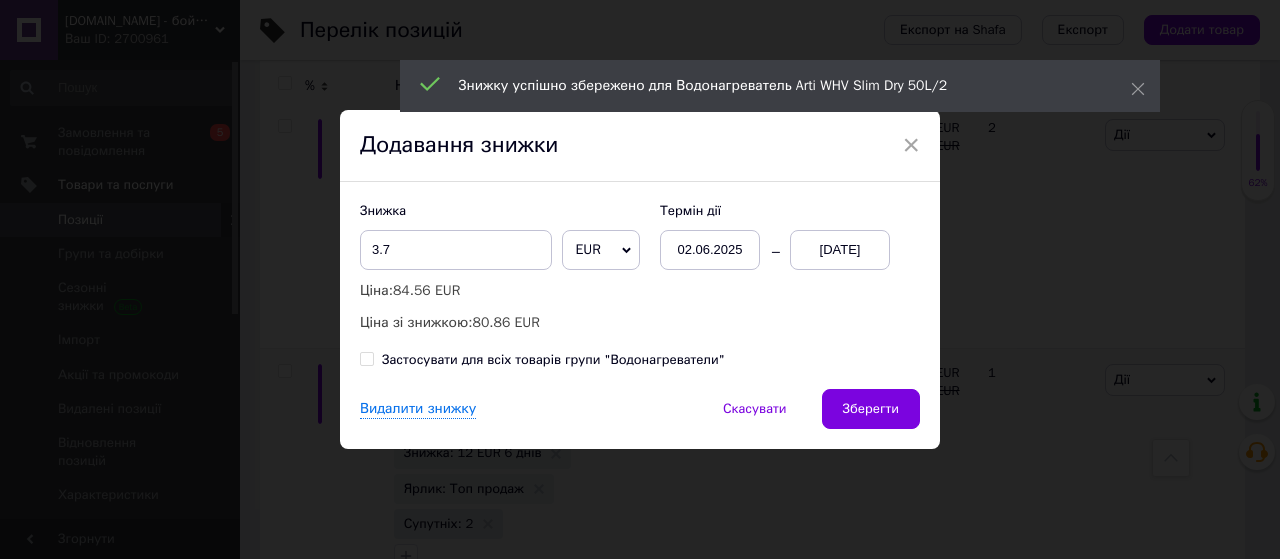 click on "13.07.2025" at bounding box center (840, 250) 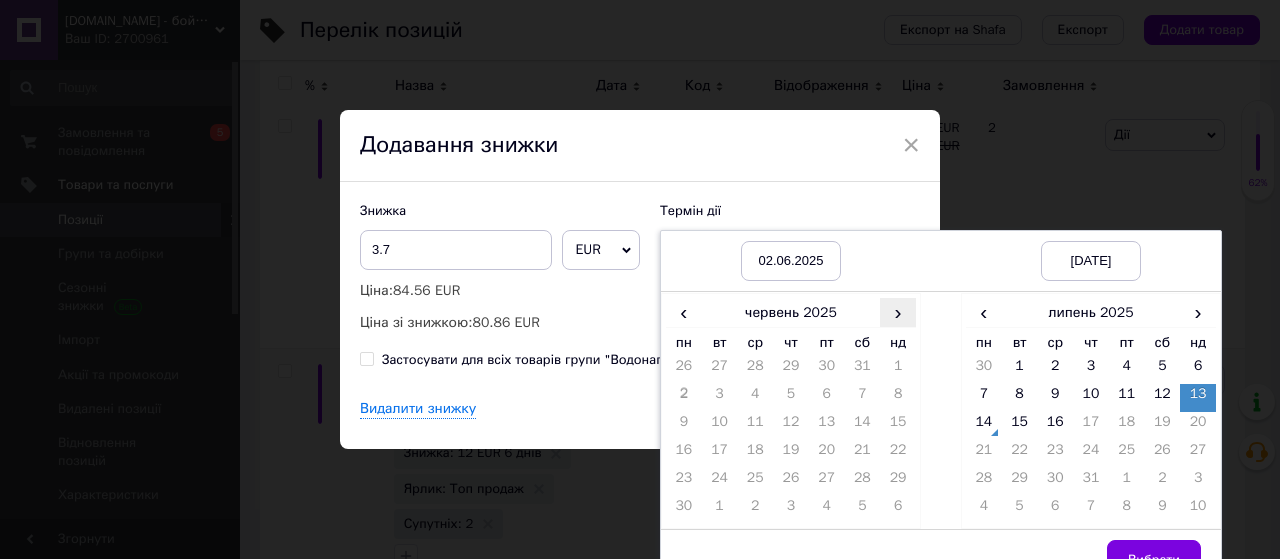 click on "›" at bounding box center (898, 312) 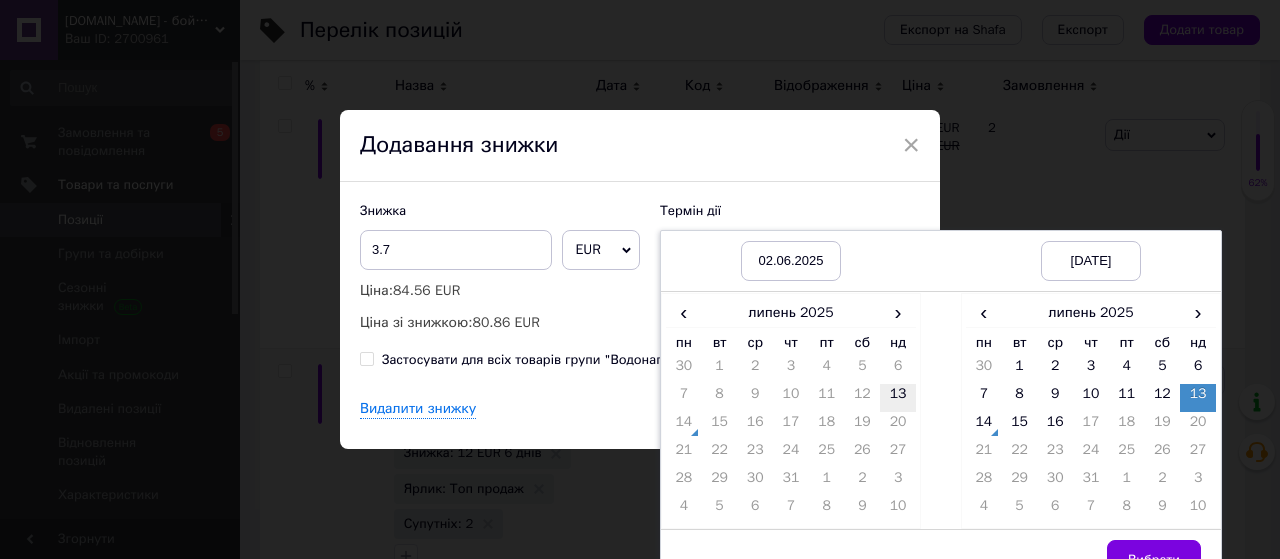 click on "13" at bounding box center (898, 398) 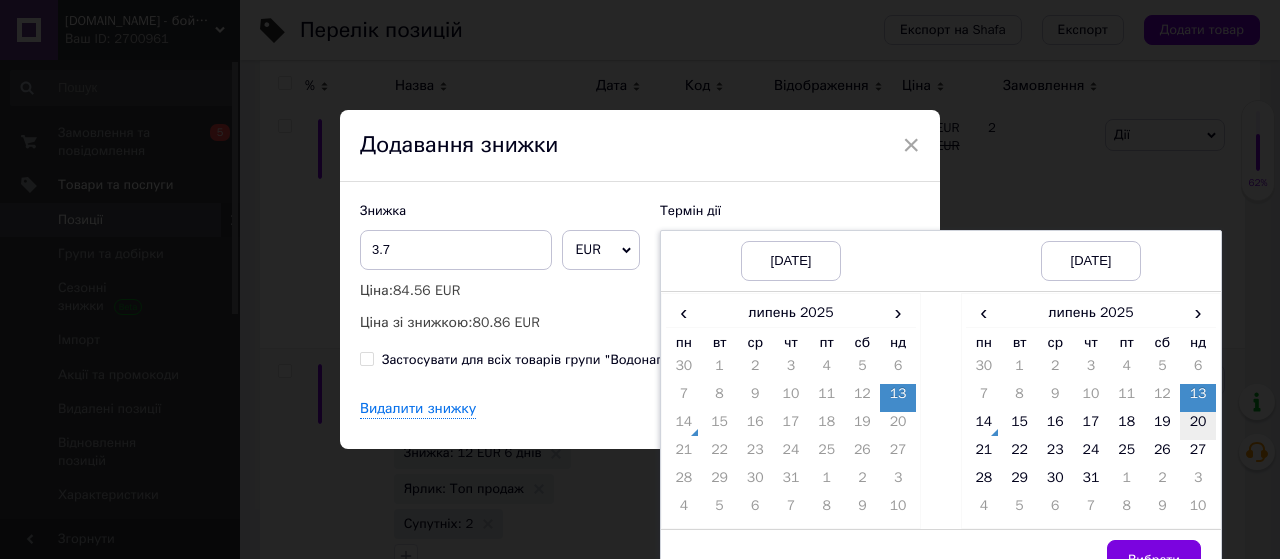 click on "20" at bounding box center [1198, 426] 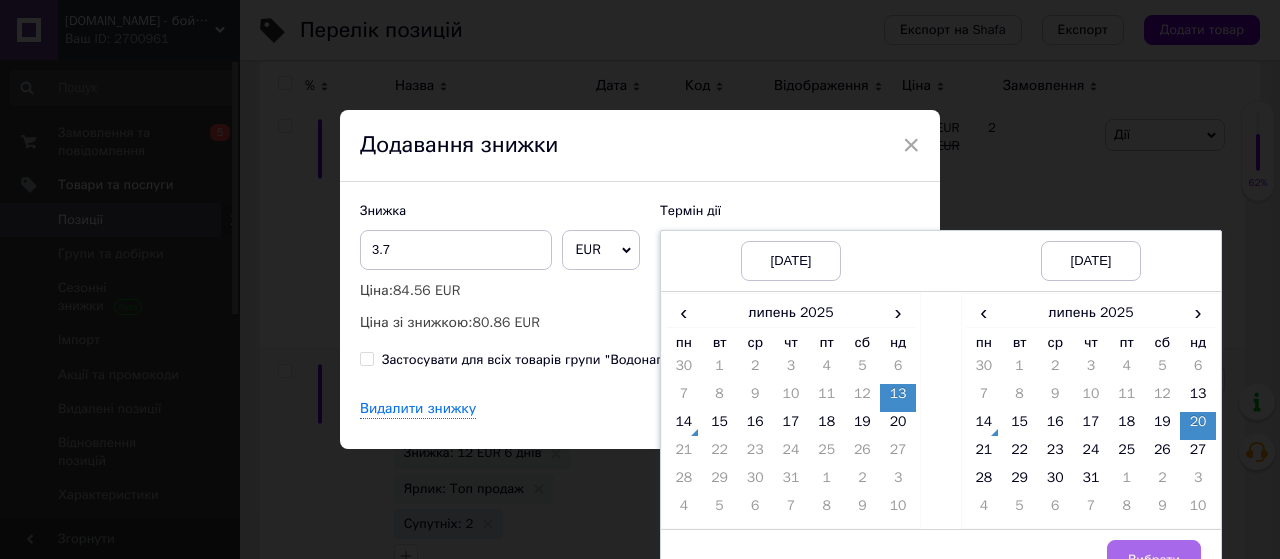 click on "Вибрати" at bounding box center (1154, 560) 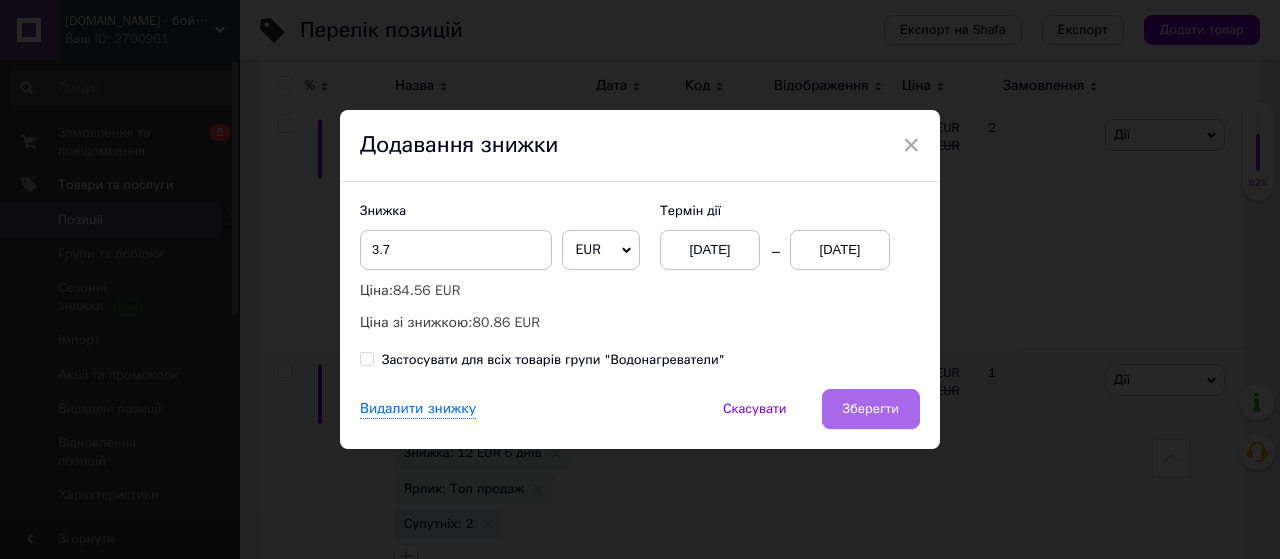 click on "Зберегти" at bounding box center [871, 409] 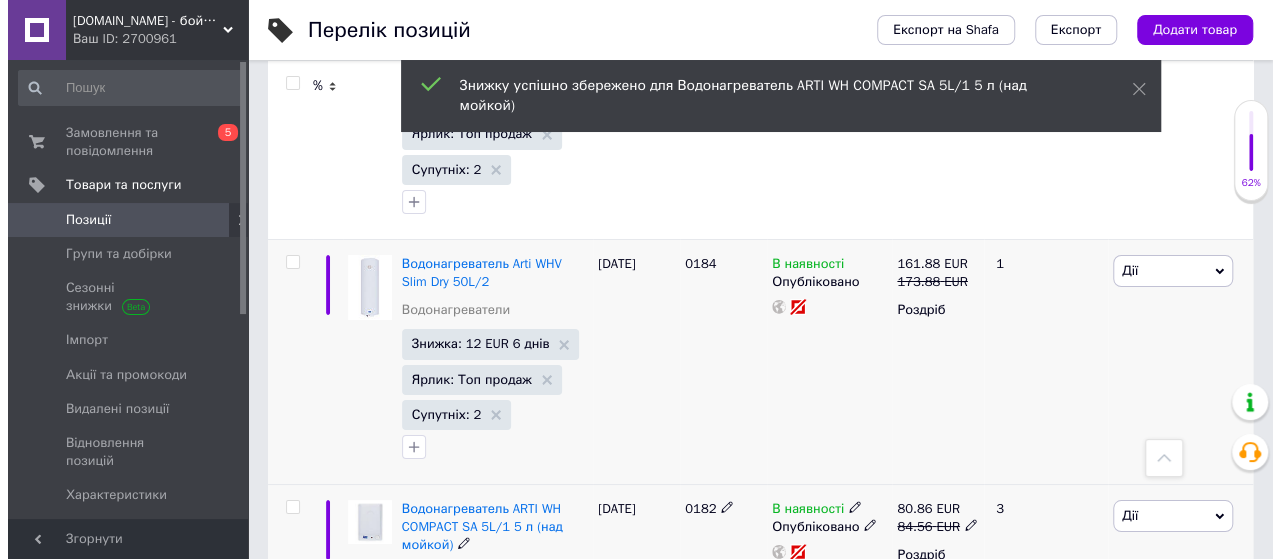 scroll, scrollTop: 15034, scrollLeft: 0, axis: vertical 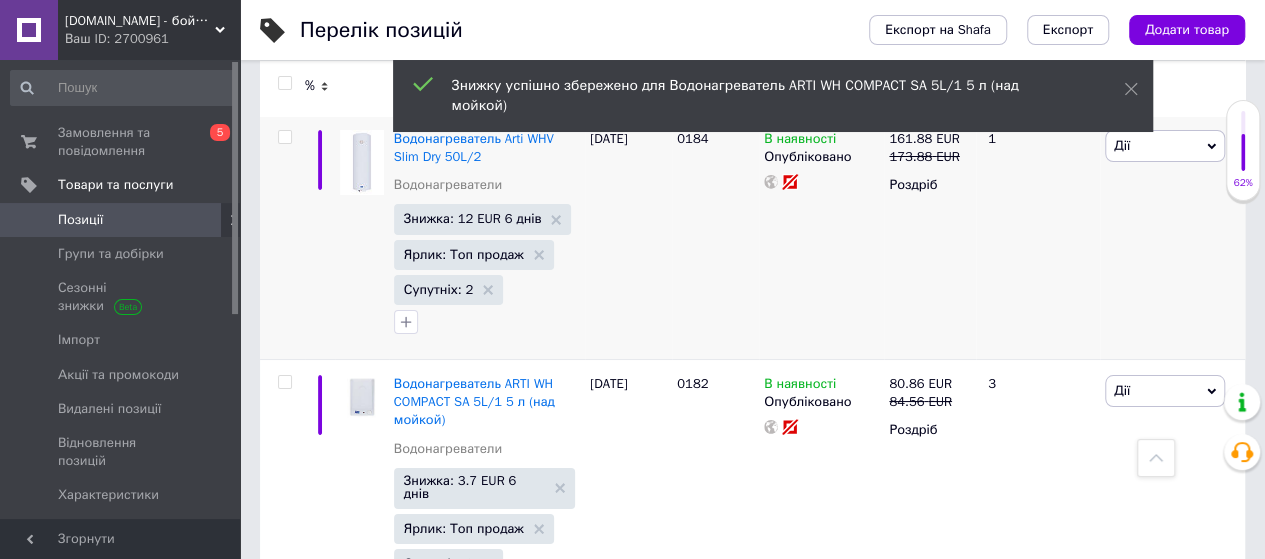 click on "Знижка: 12 EUR Не відображається" at bounding box center (474, 743) 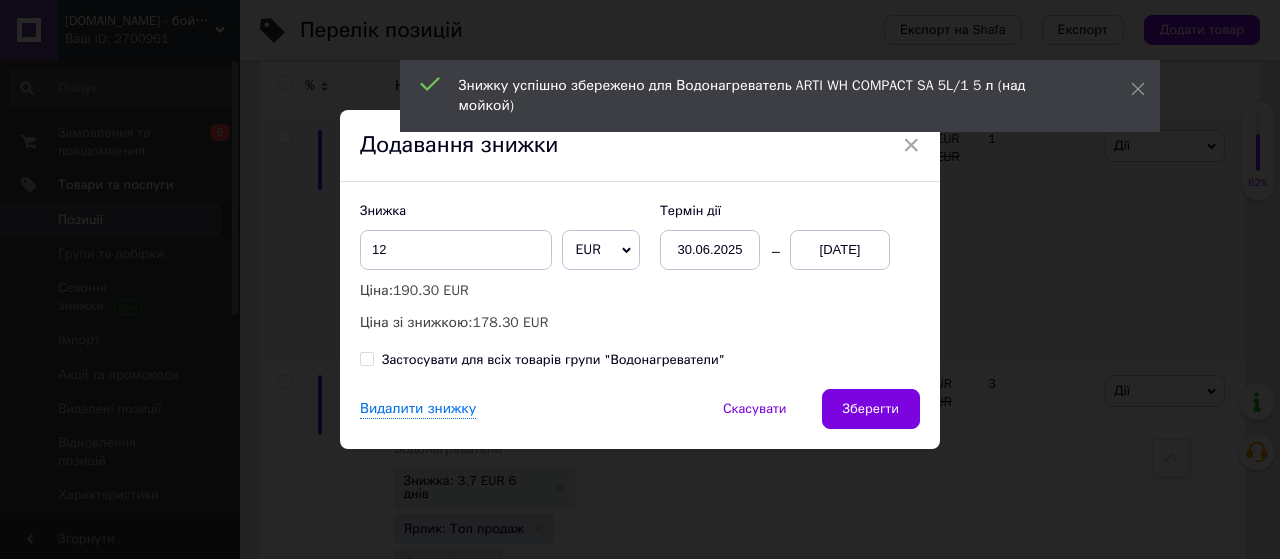 click on "13.07.2025" at bounding box center (840, 250) 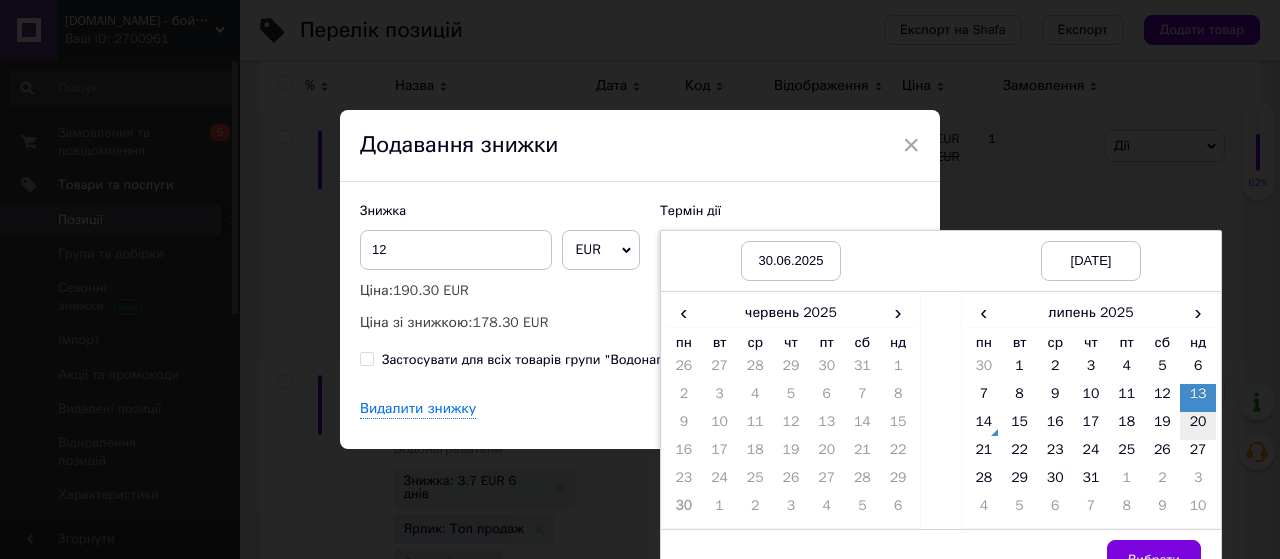 click on "20" at bounding box center [1198, 426] 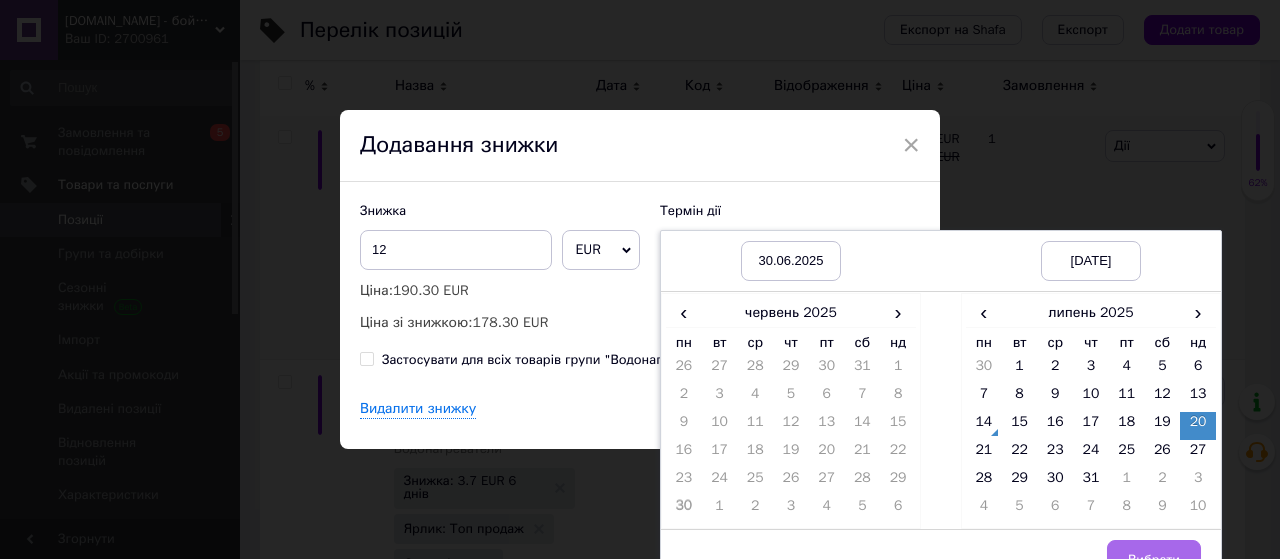 click on "Вибрати" at bounding box center (1154, 560) 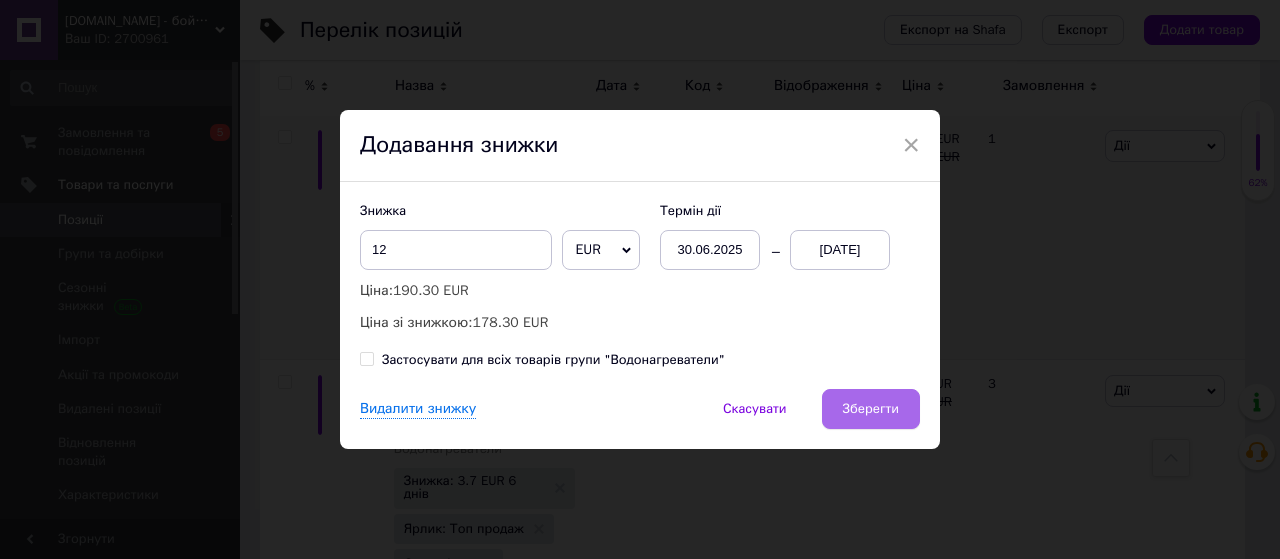 click on "Знижка 12 EUR % Ціна:  190.30   EUR Ціна зі знижкою:  178.30   EUR Термін дії 30.06.2025 20.07.2025 Застосувати для всіх товарів групи "Водонагреватели"" at bounding box center [640, 285] 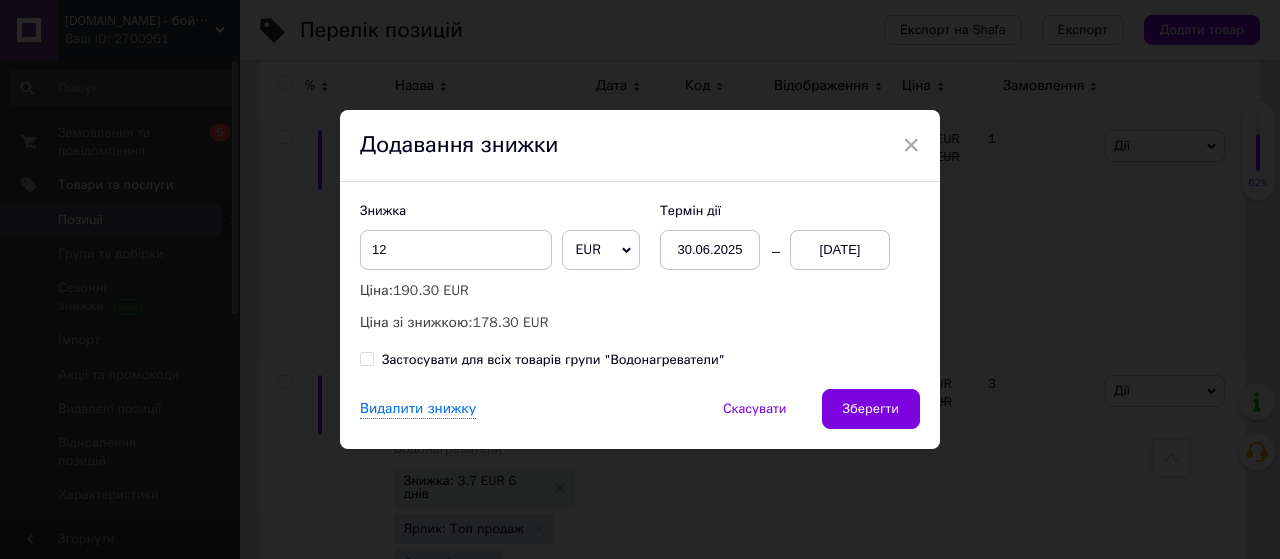 click on "Зберегти" at bounding box center (871, 409) 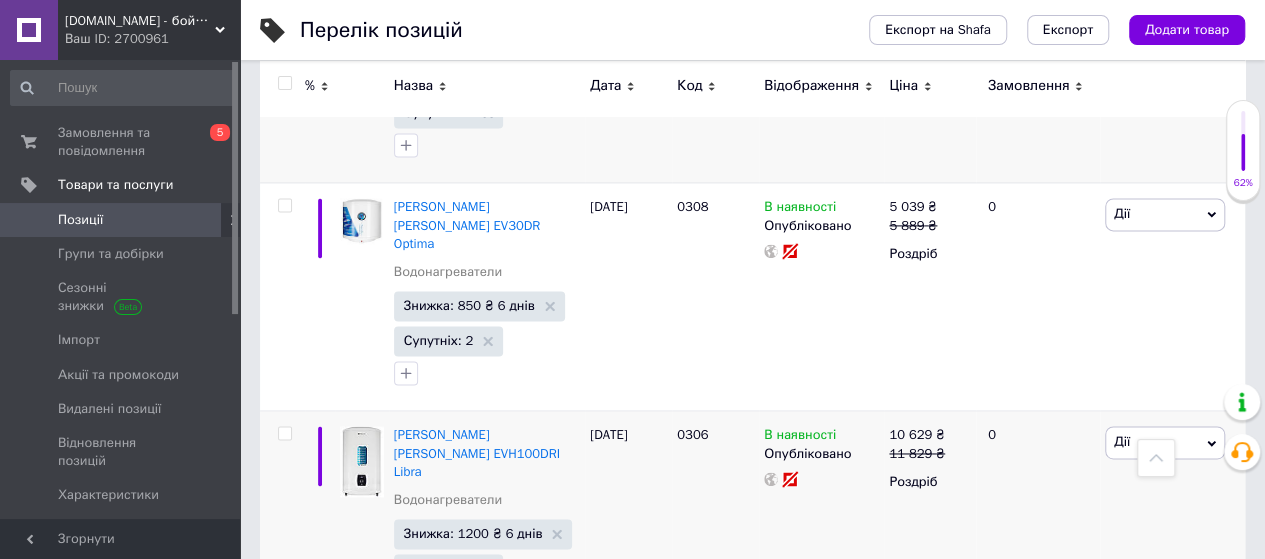 scroll, scrollTop: 8902, scrollLeft: 0, axis: vertical 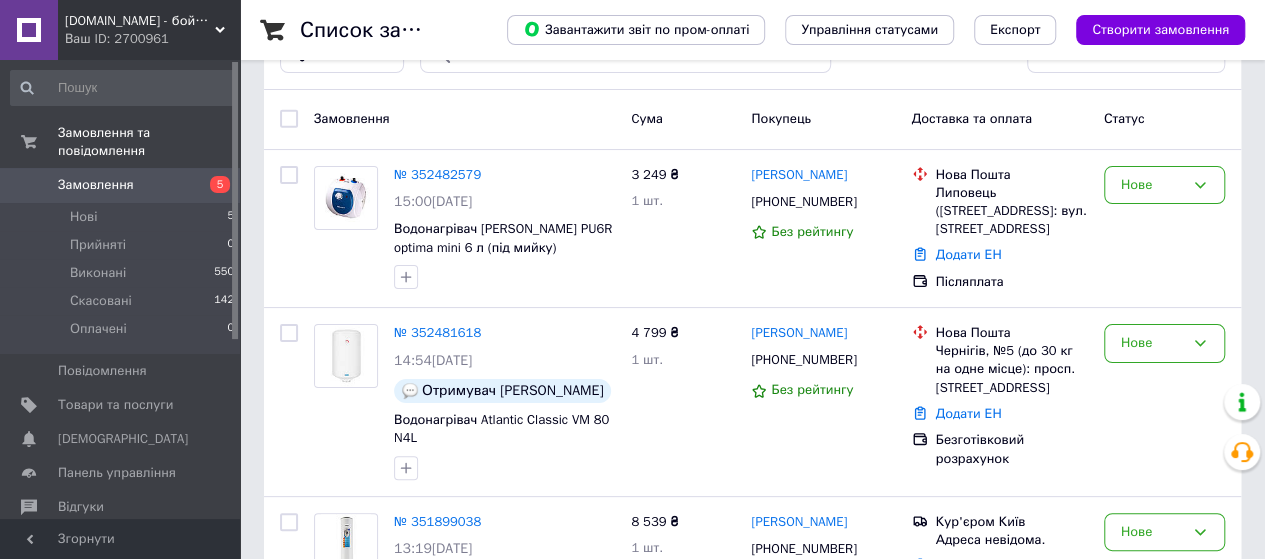 click on "[PERSON_NAME]" at bounding box center (799, 175) 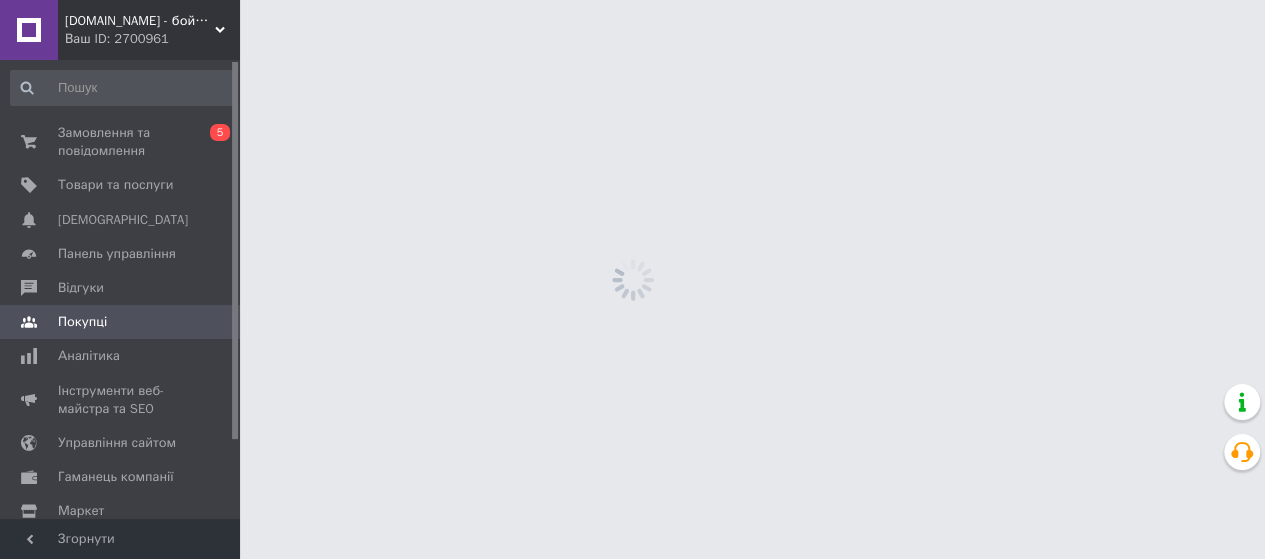 scroll, scrollTop: 0, scrollLeft: 0, axis: both 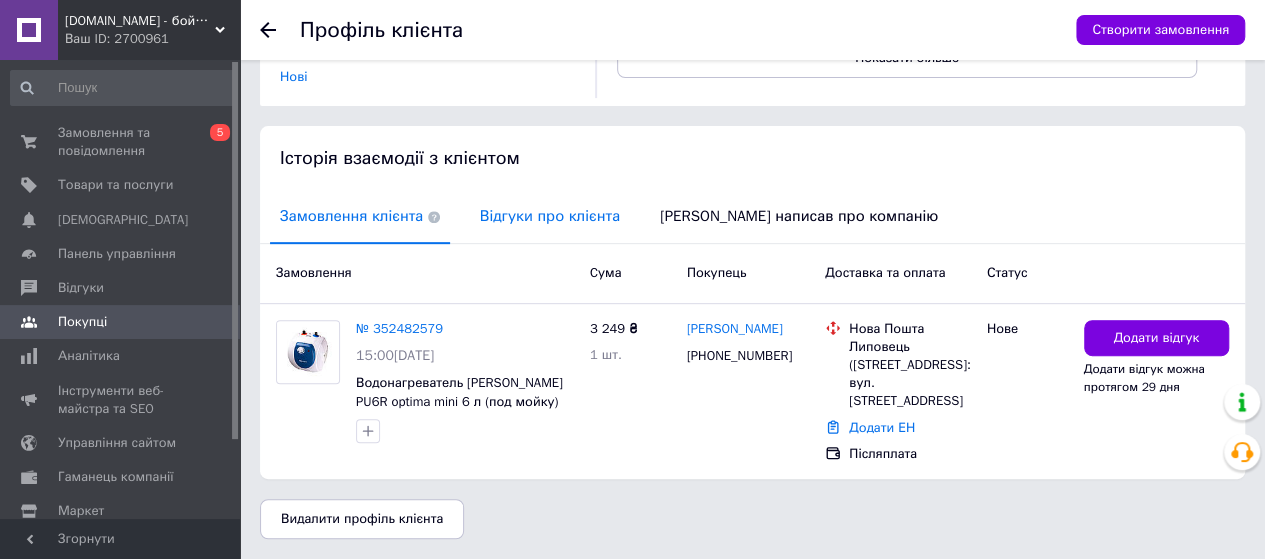 click on "Відгуки про клієнта" at bounding box center (550, 216) 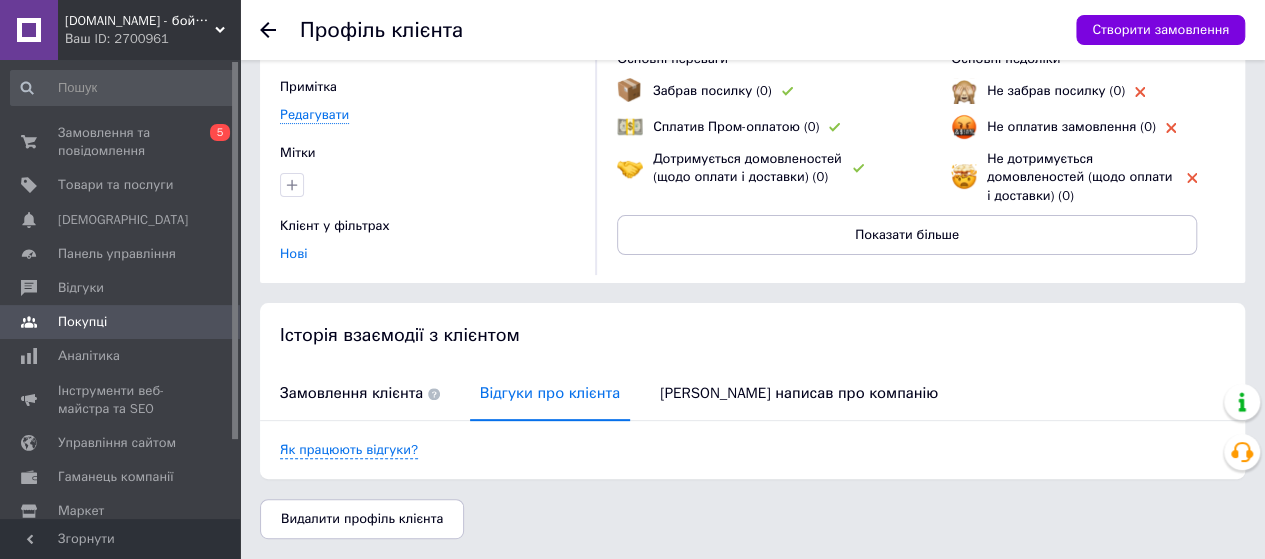 scroll, scrollTop: 0, scrollLeft: 0, axis: both 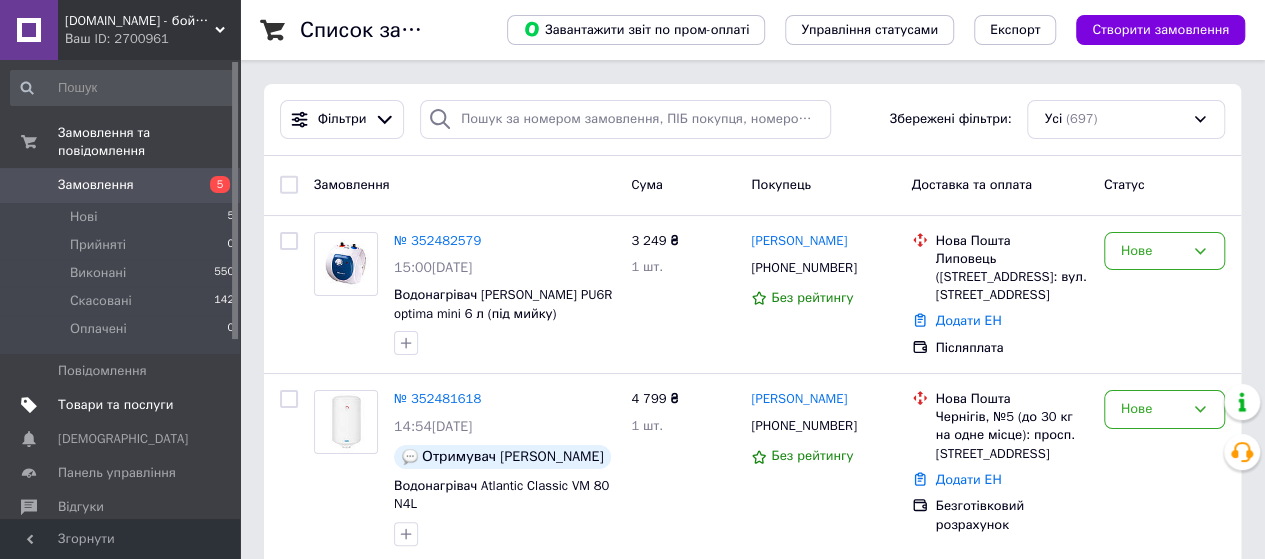 drag, startPoint x: 133, startPoint y: 393, endPoint x: 397, endPoint y: 356, distance: 266.5802 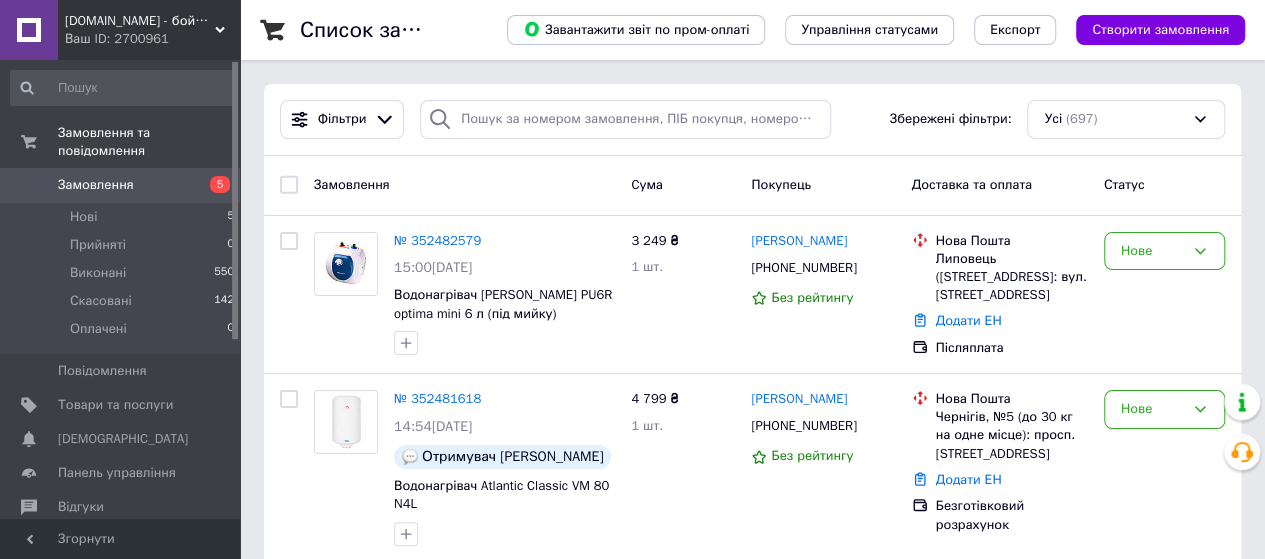 click on "Товари та послуги" at bounding box center (115, 405) 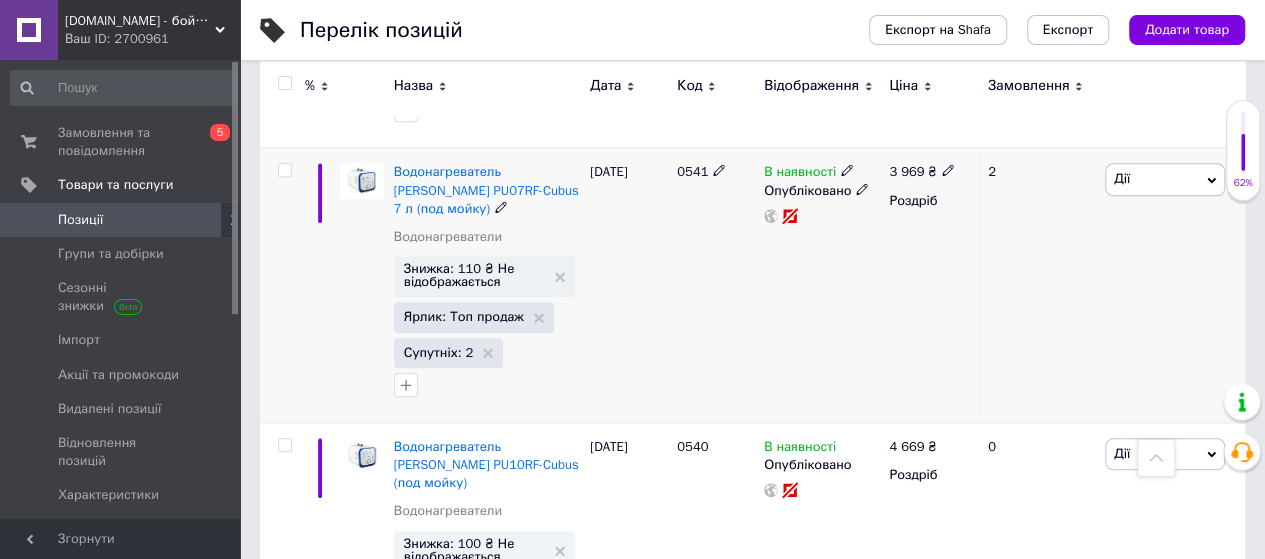 scroll, scrollTop: 800, scrollLeft: 0, axis: vertical 